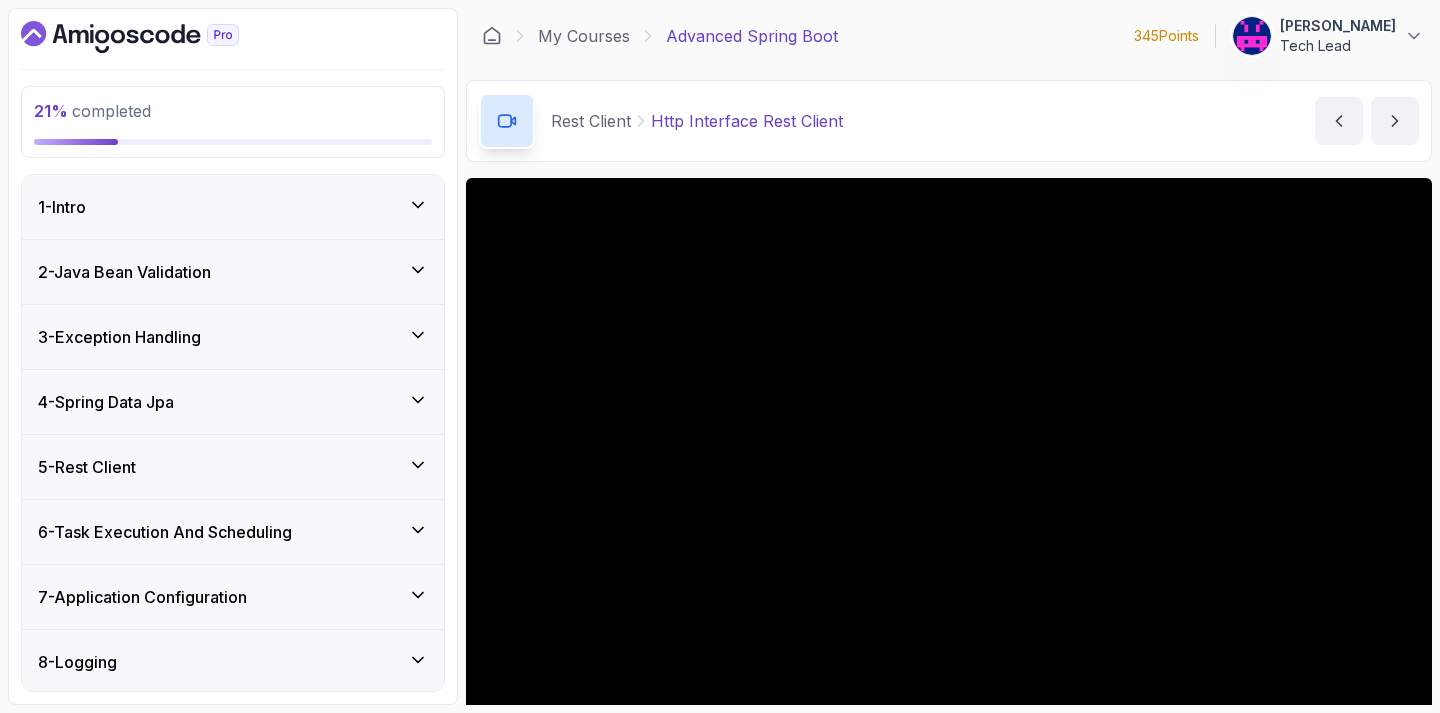 scroll, scrollTop: 0, scrollLeft: 0, axis: both 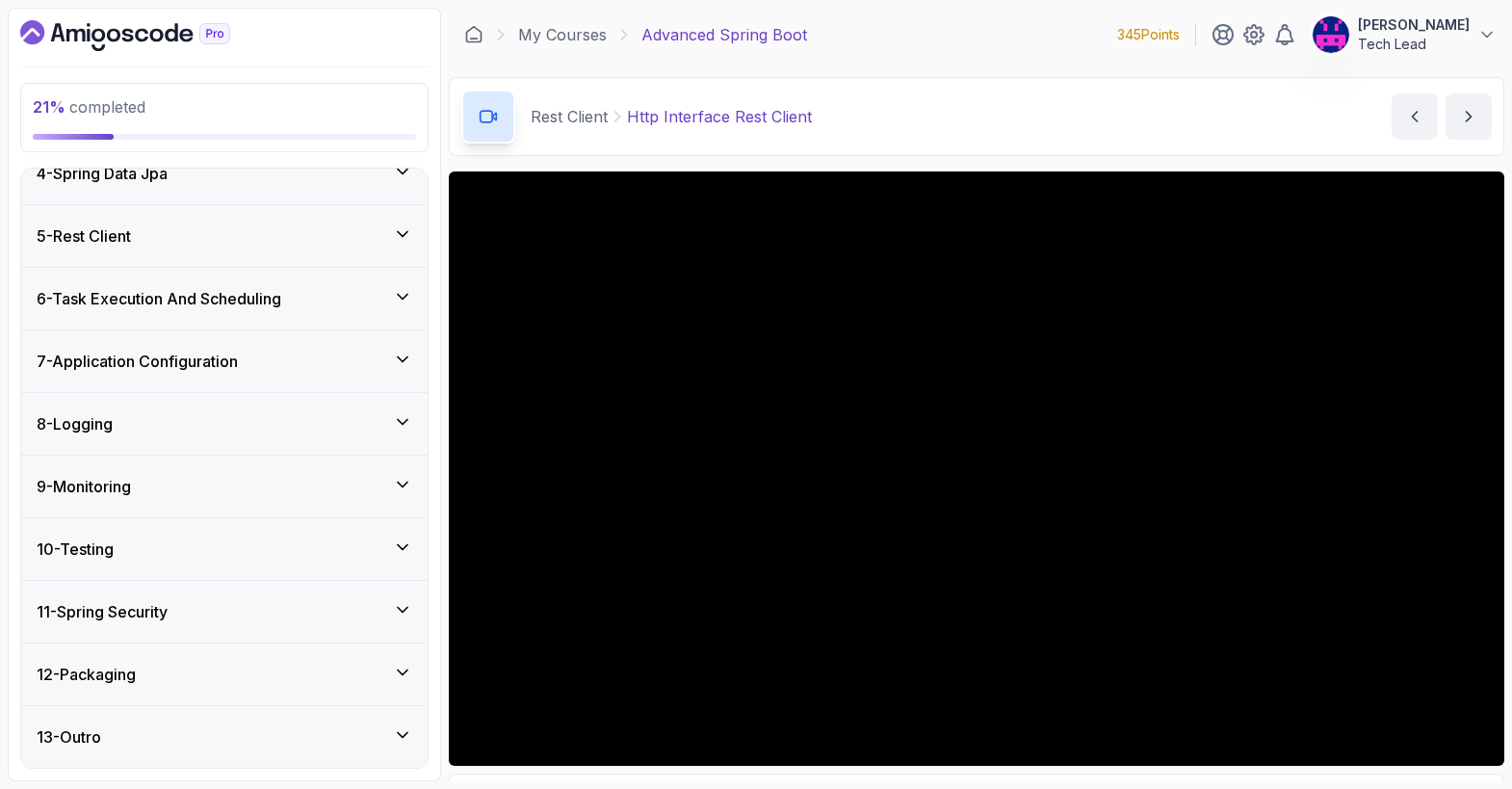 click 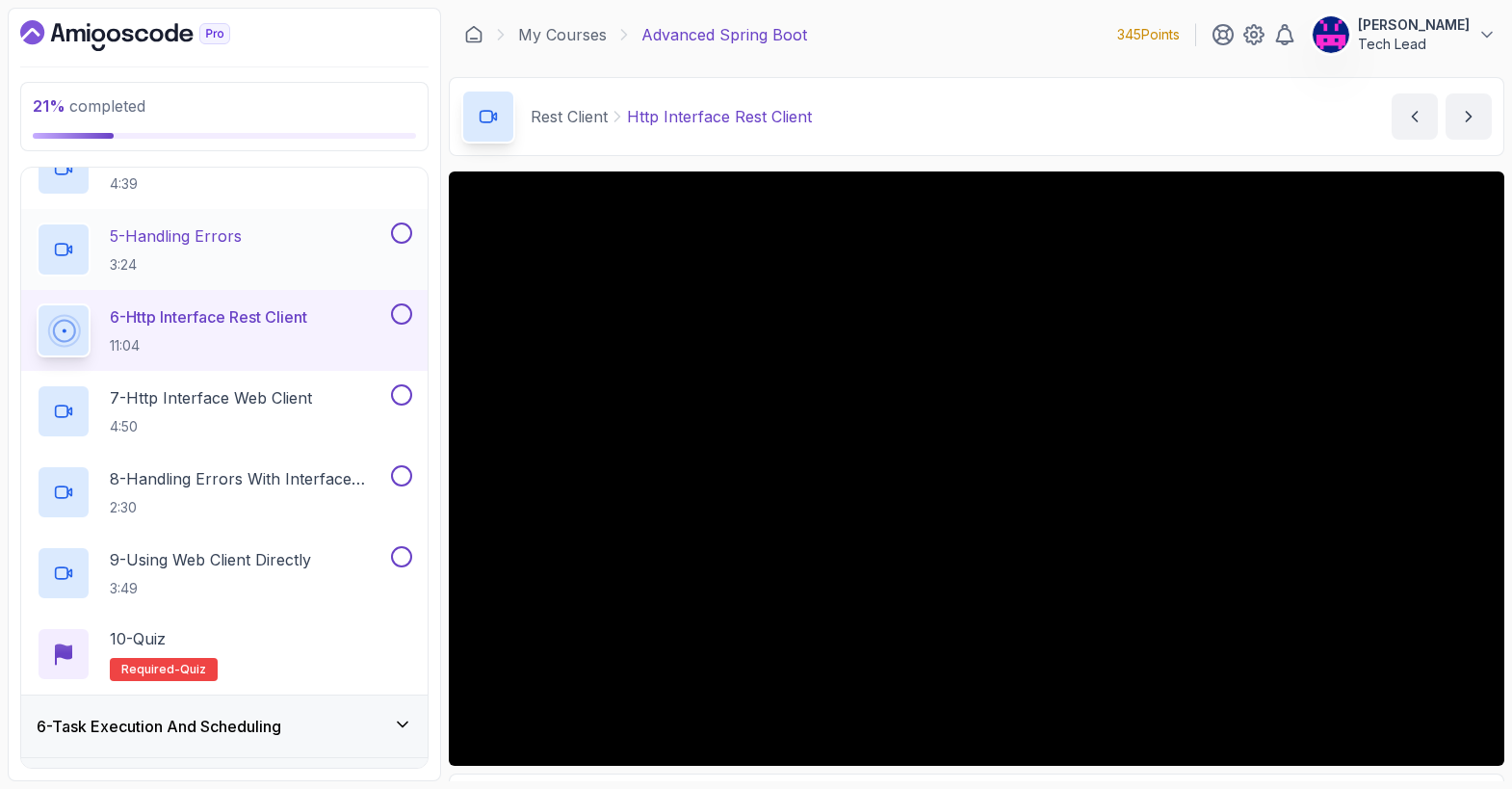 scroll, scrollTop: 605, scrollLeft: 0, axis: vertical 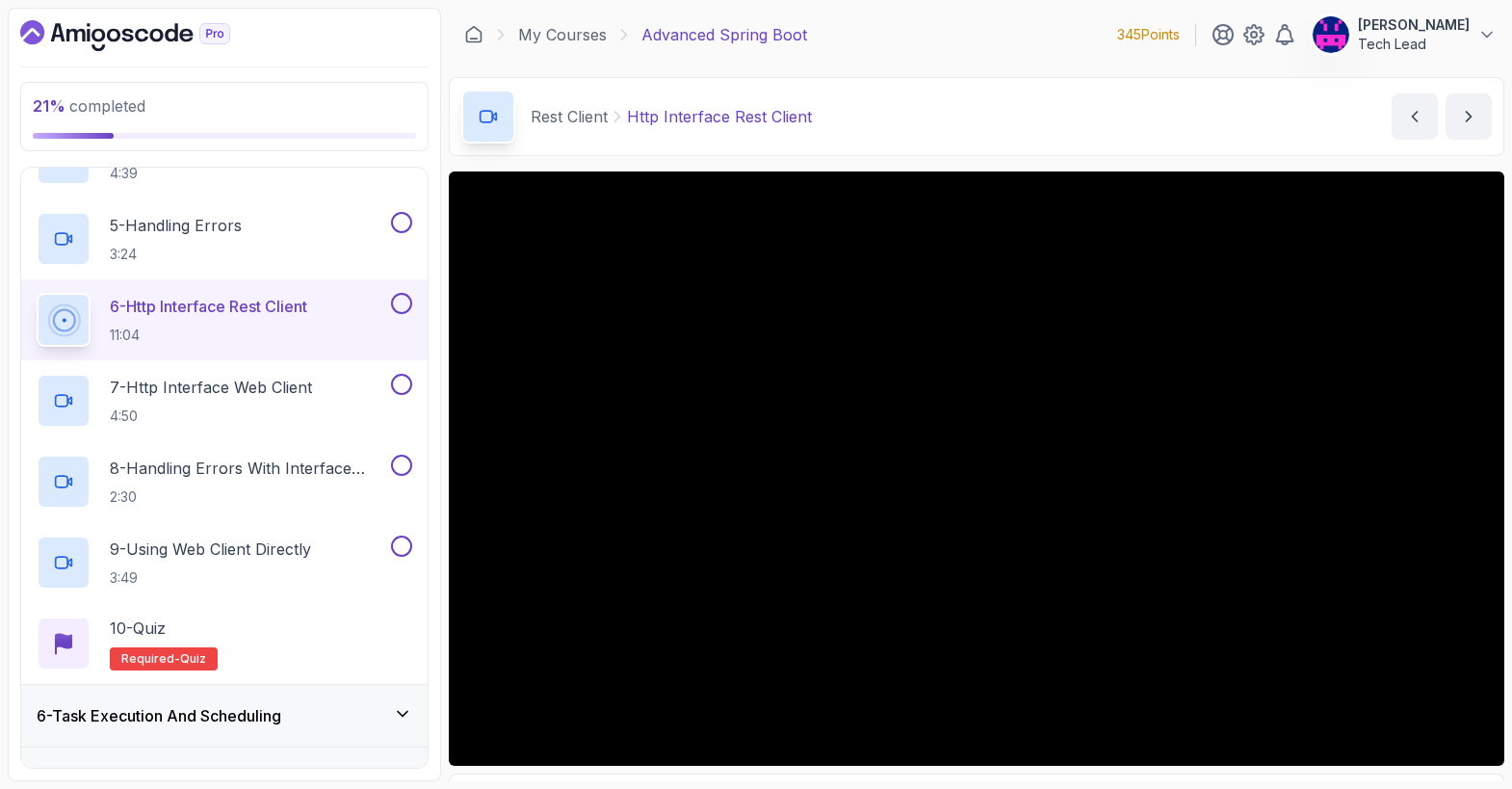 click on "6  -  Http Interface Rest Client" at bounding box center (208, 306) 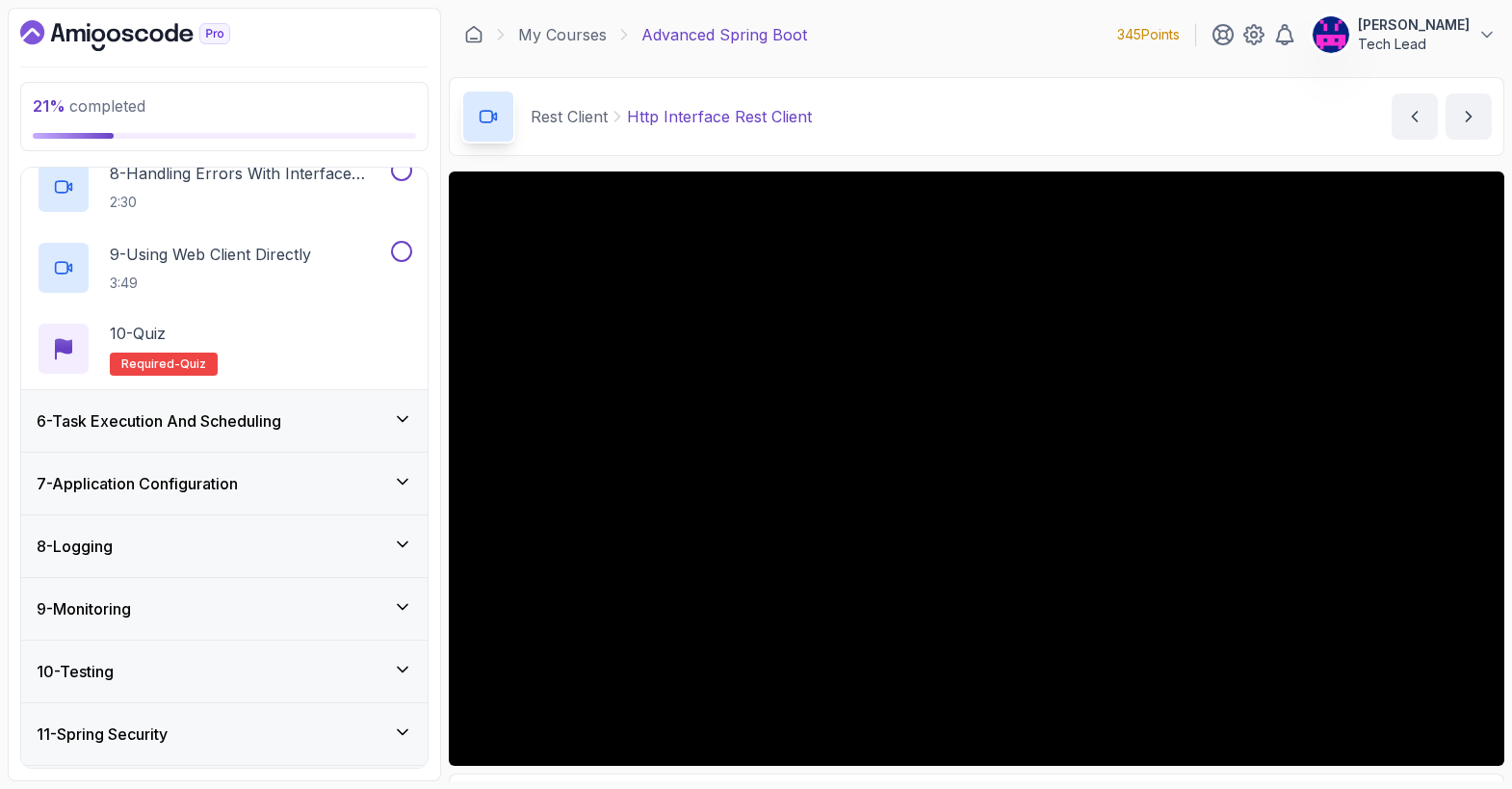 scroll, scrollTop: 901, scrollLeft: 0, axis: vertical 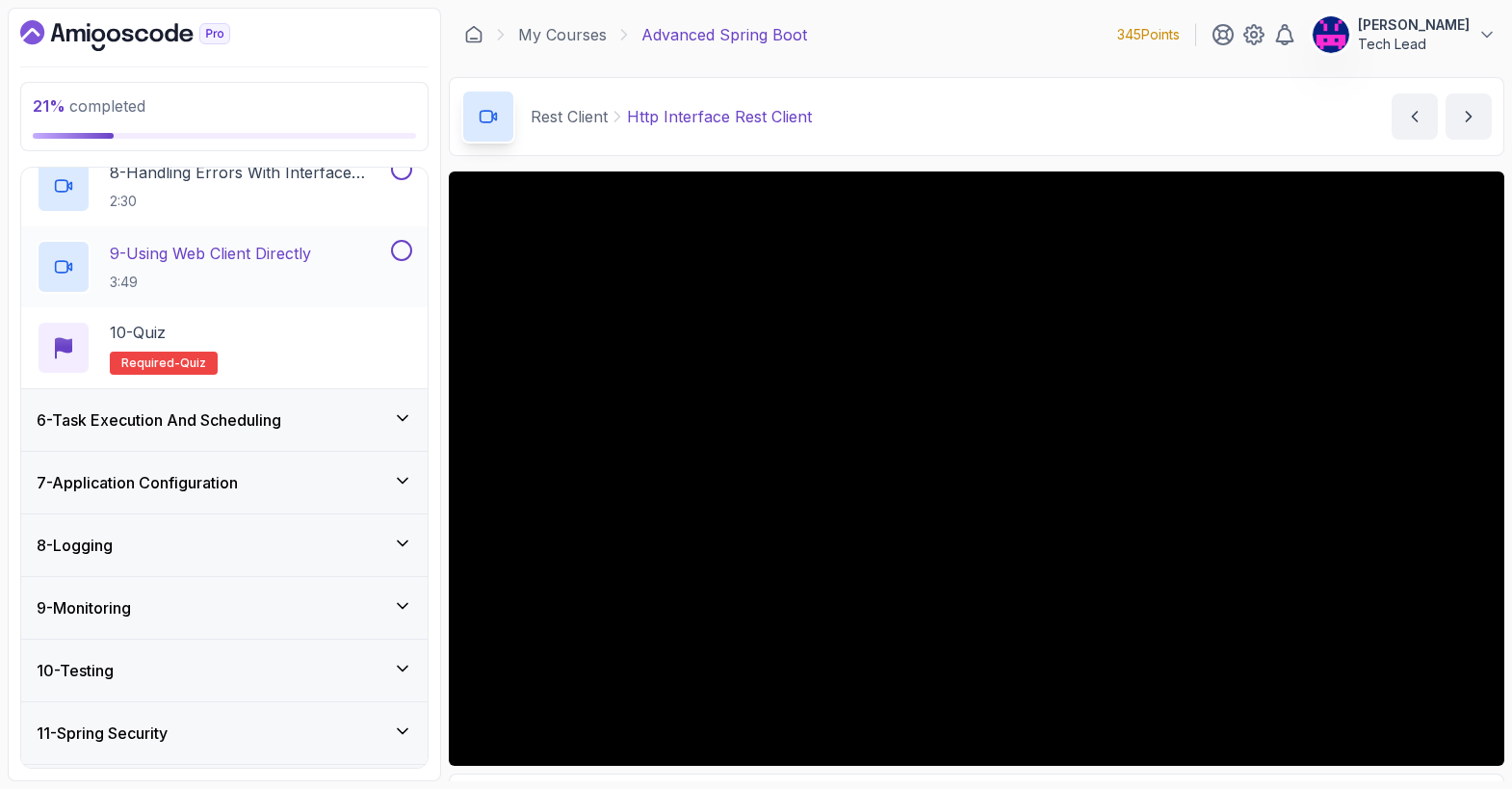 click on "9  -  Using Web Client Directly" at bounding box center (210, 253) 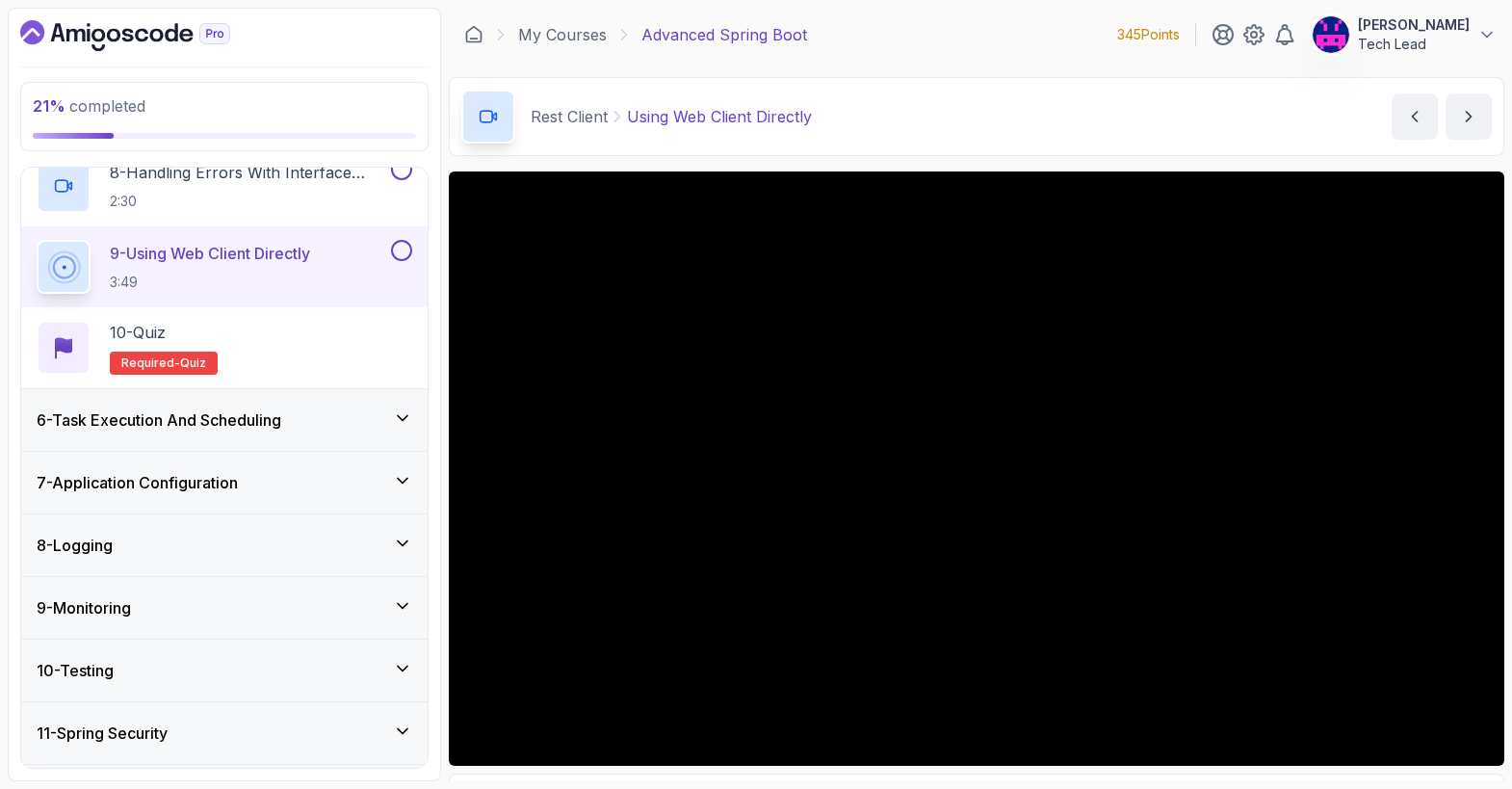 click 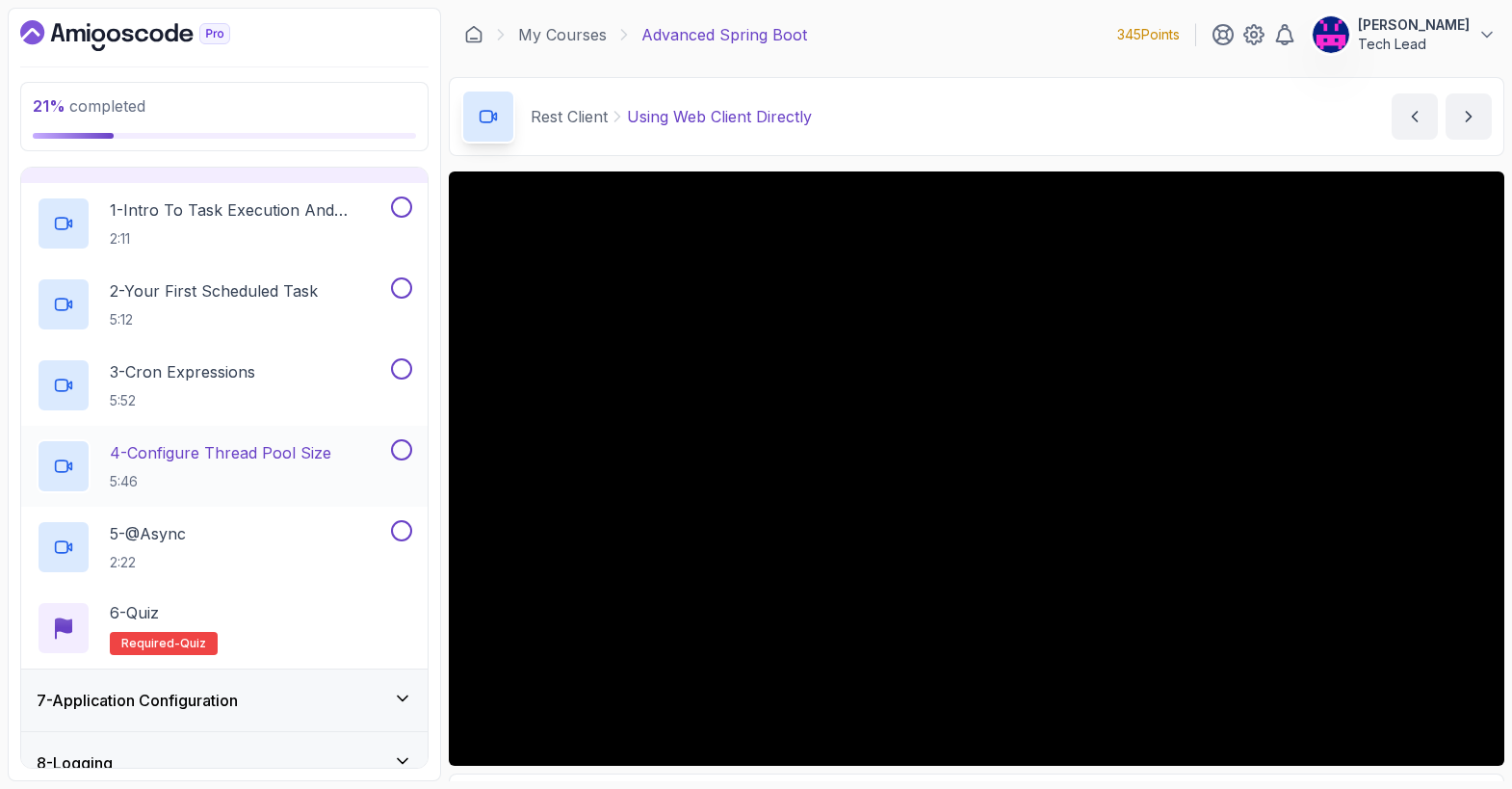 scroll, scrollTop: 294, scrollLeft: 0, axis: vertical 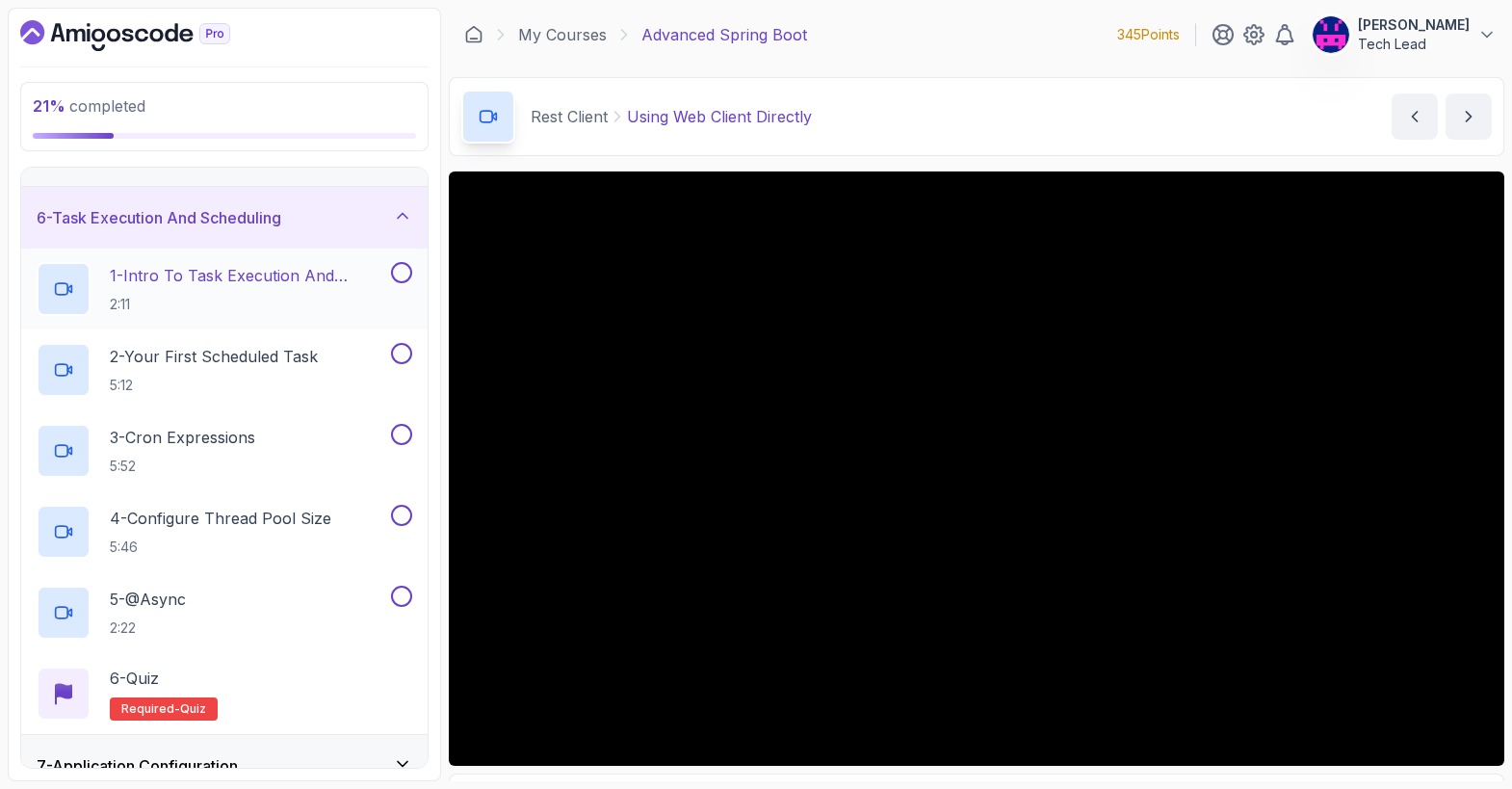 click on "1  -  Intro To Task Execution And Scheduling" at bounding box center (248, 276) 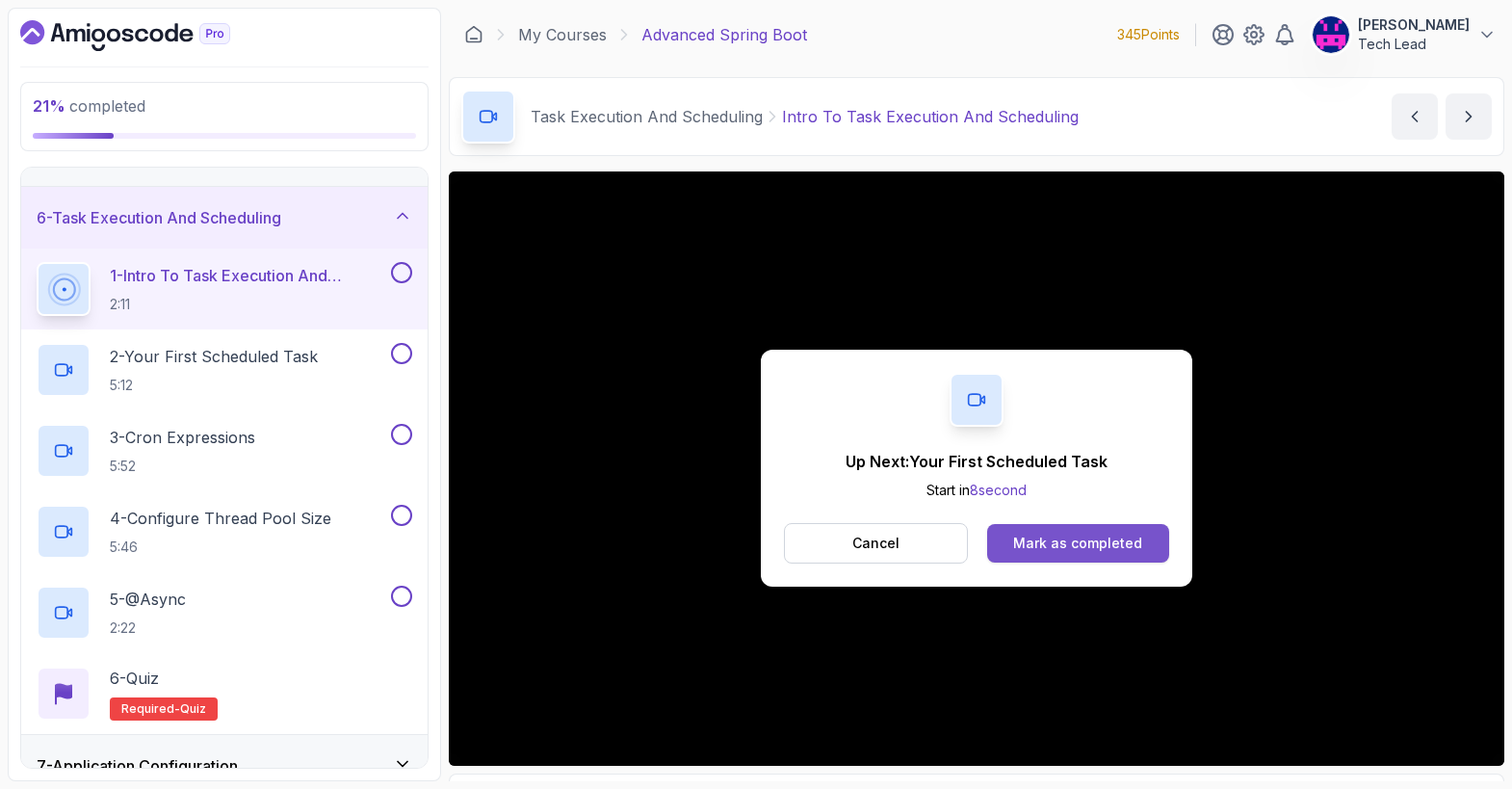 click on "Mark as completed" at bounding box center [1078, 543] 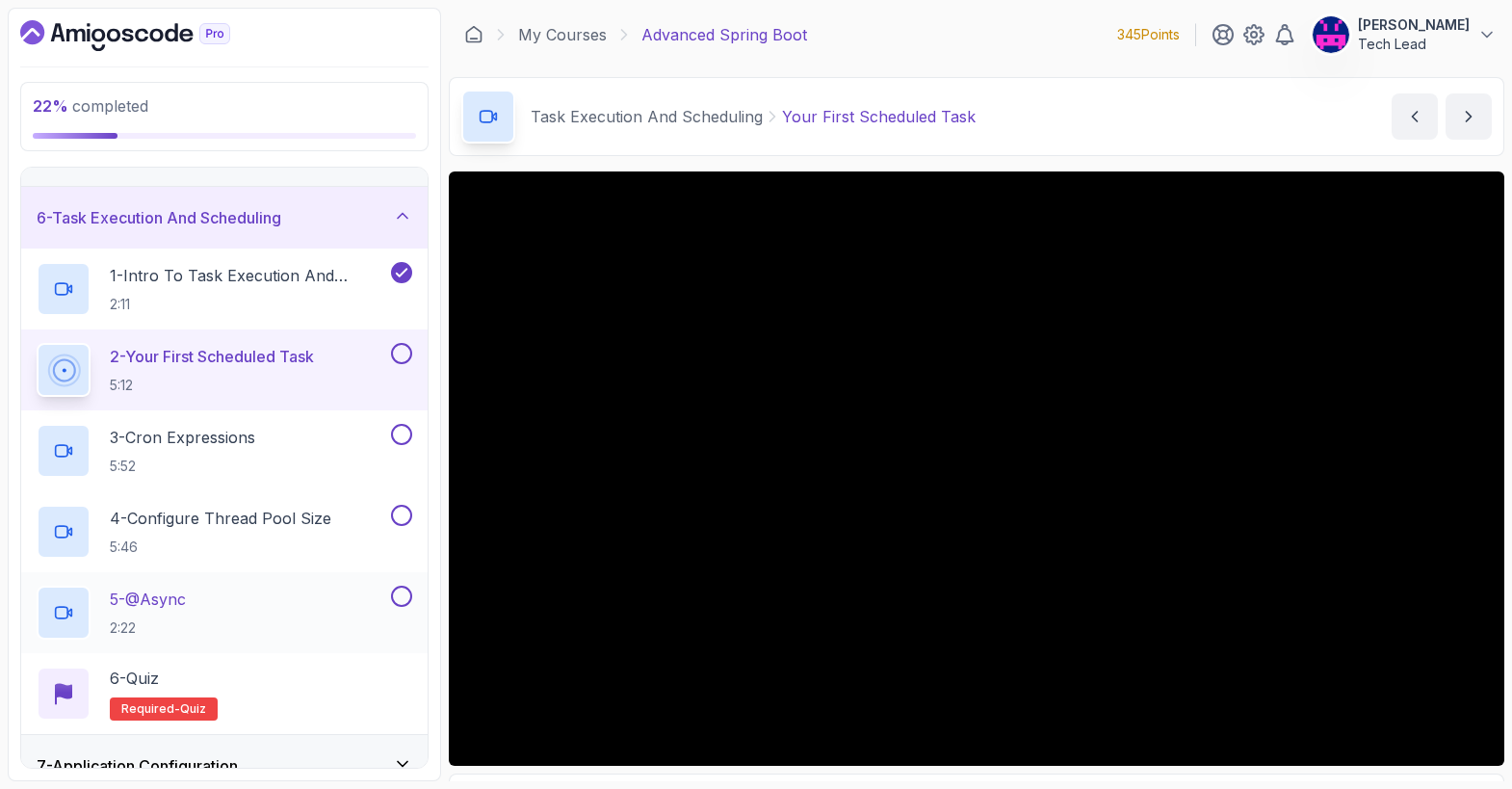 click on "5  -  @Async" at bounding box center [147, 599] 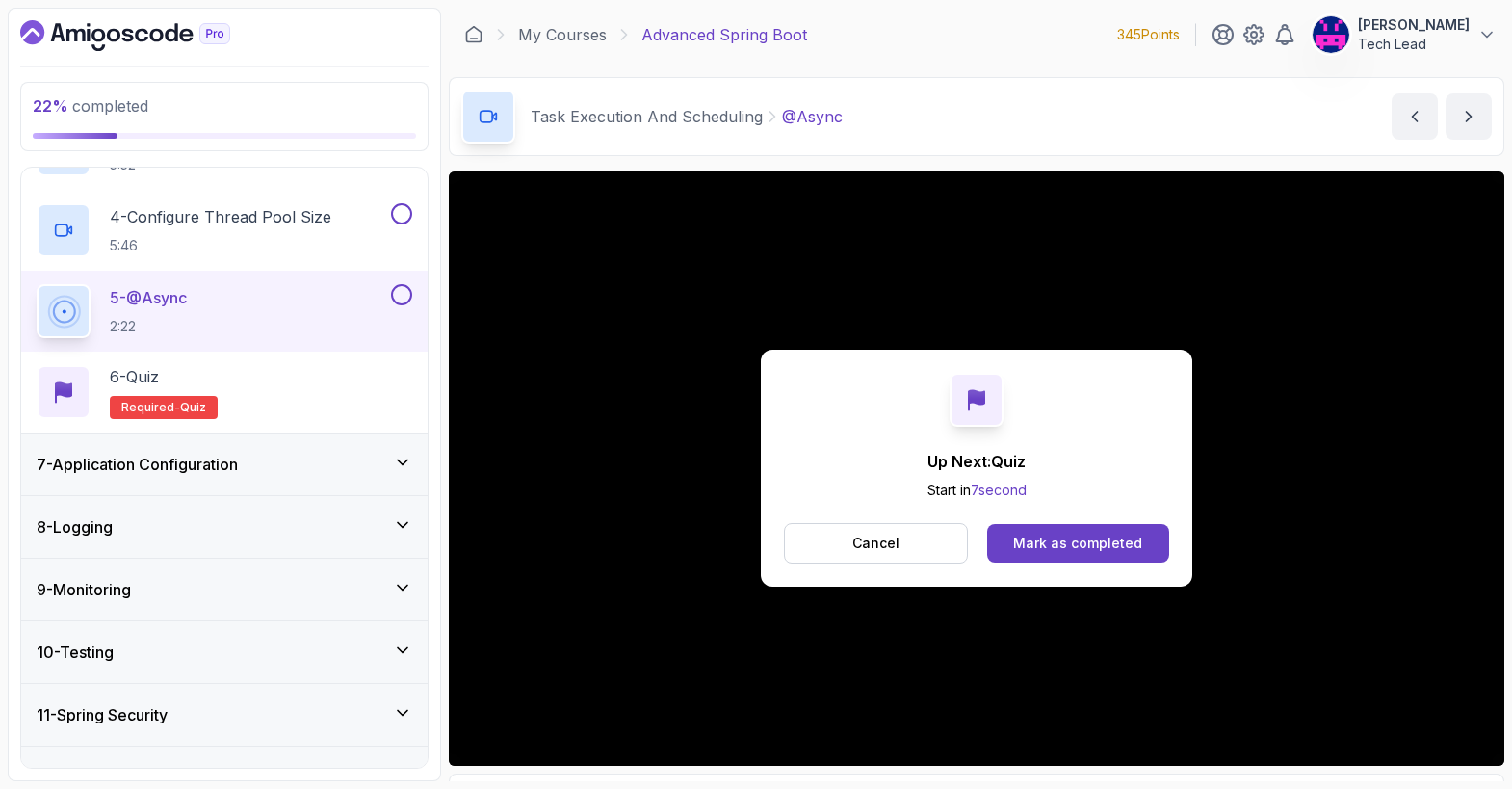 click on "7  -  Application Configuration" at bounding box center [224, 464] 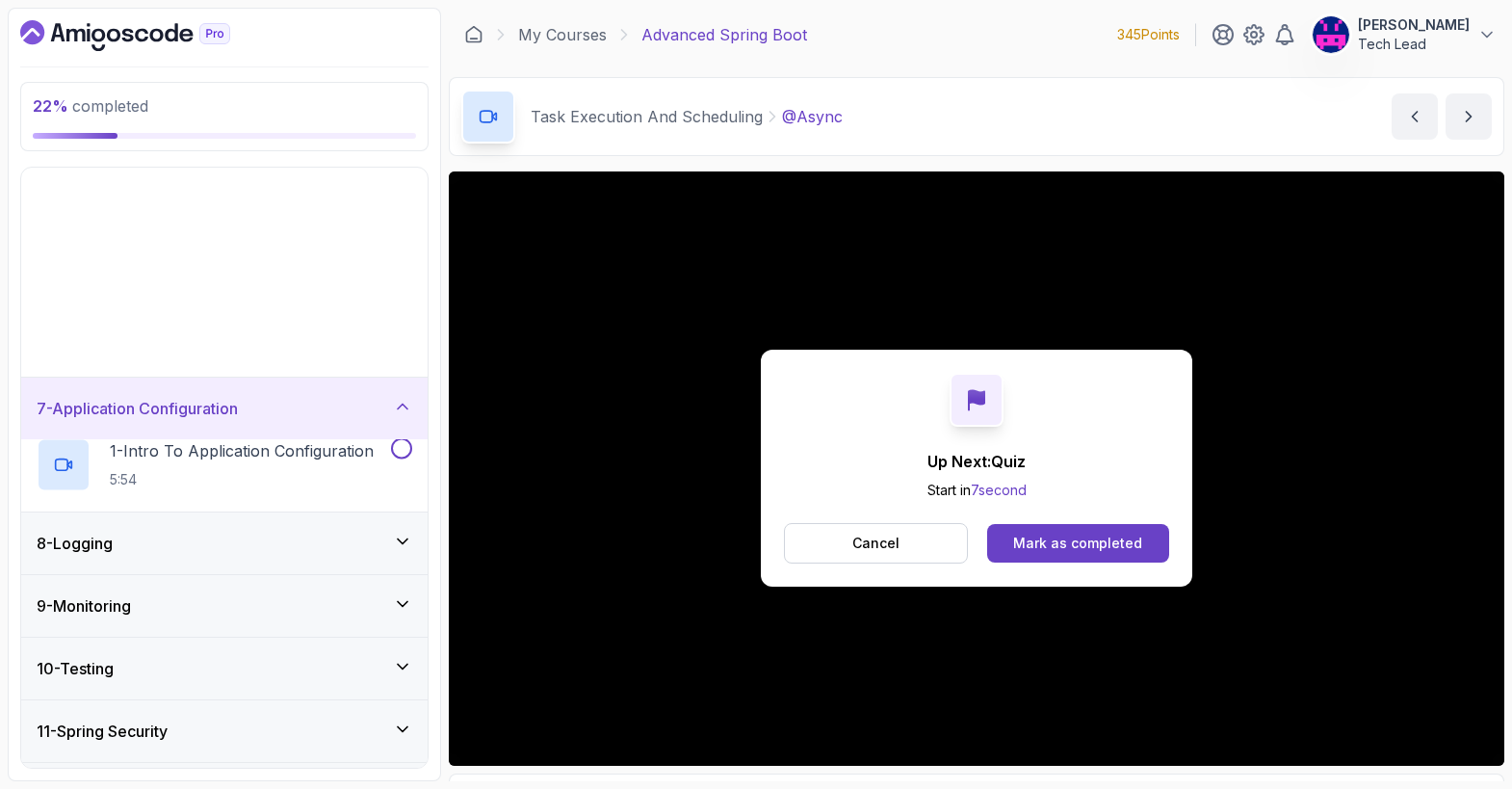 scroll, scrollTop: 214, scrollLeft: 0, axis: vertical 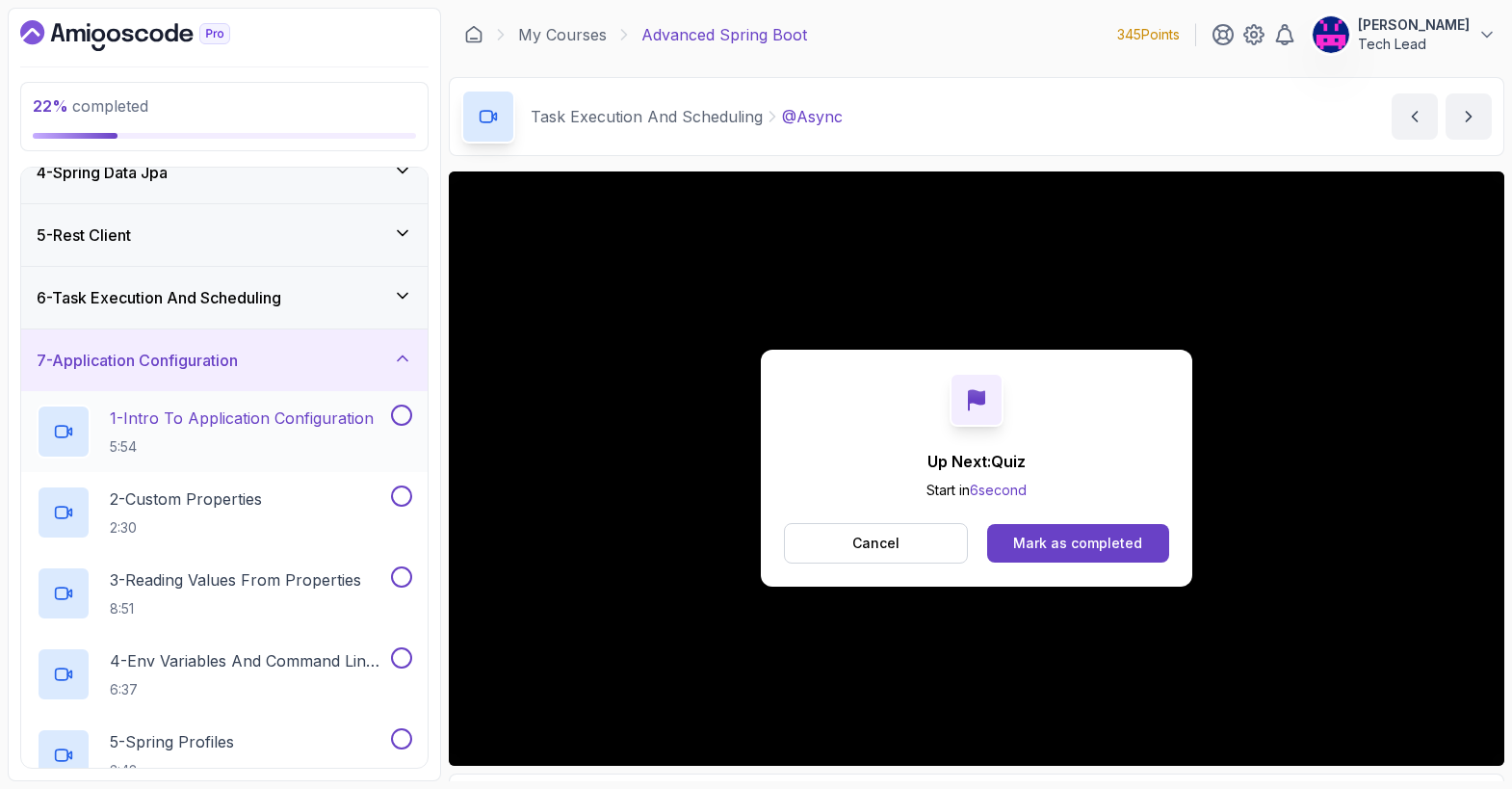 click on "1  -  Intro To Application Configuration" at bounding box center [242, 418] 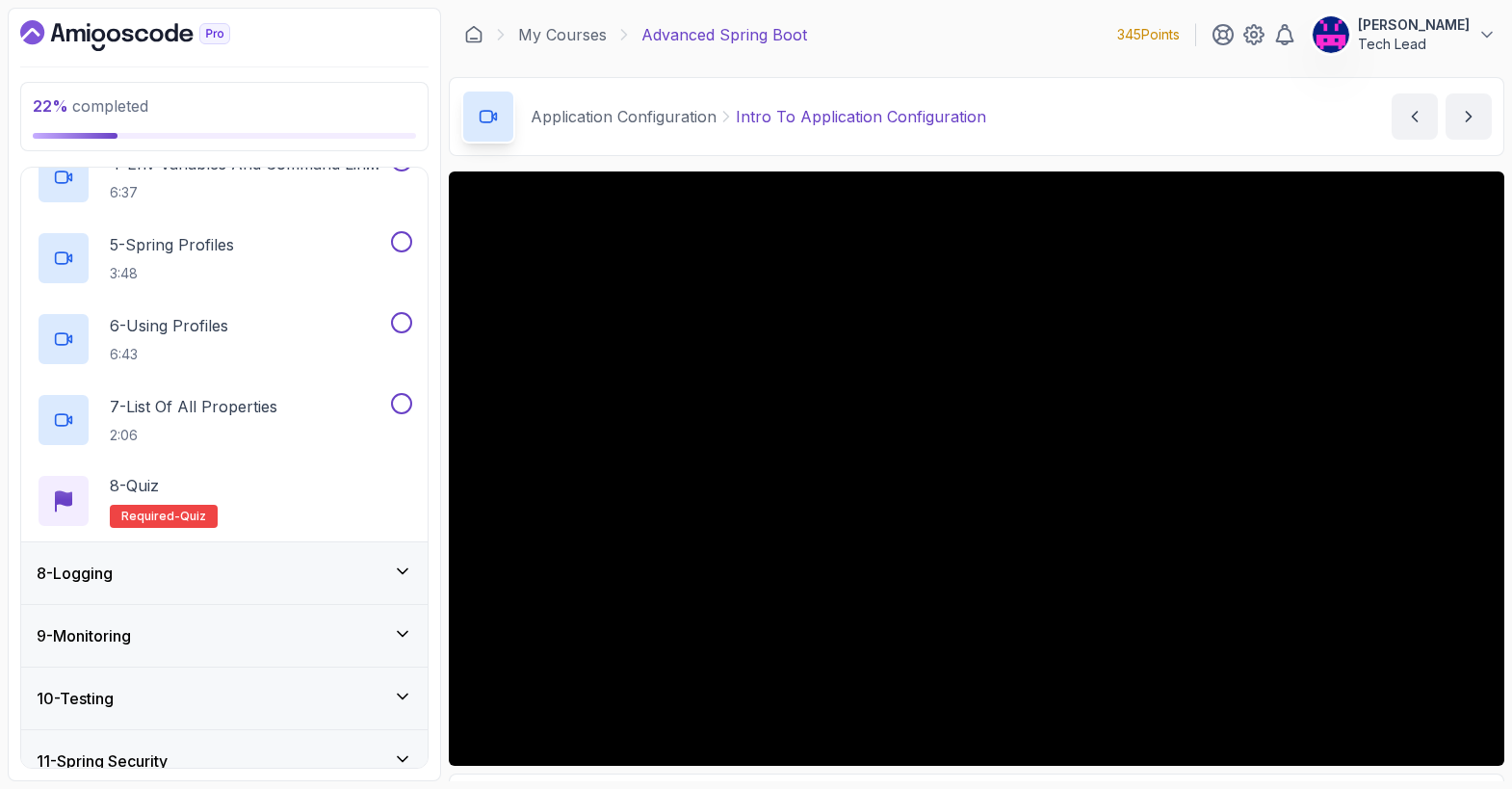 scroll, scrollTop: 777, scrollLeft: 0, axis: vertical 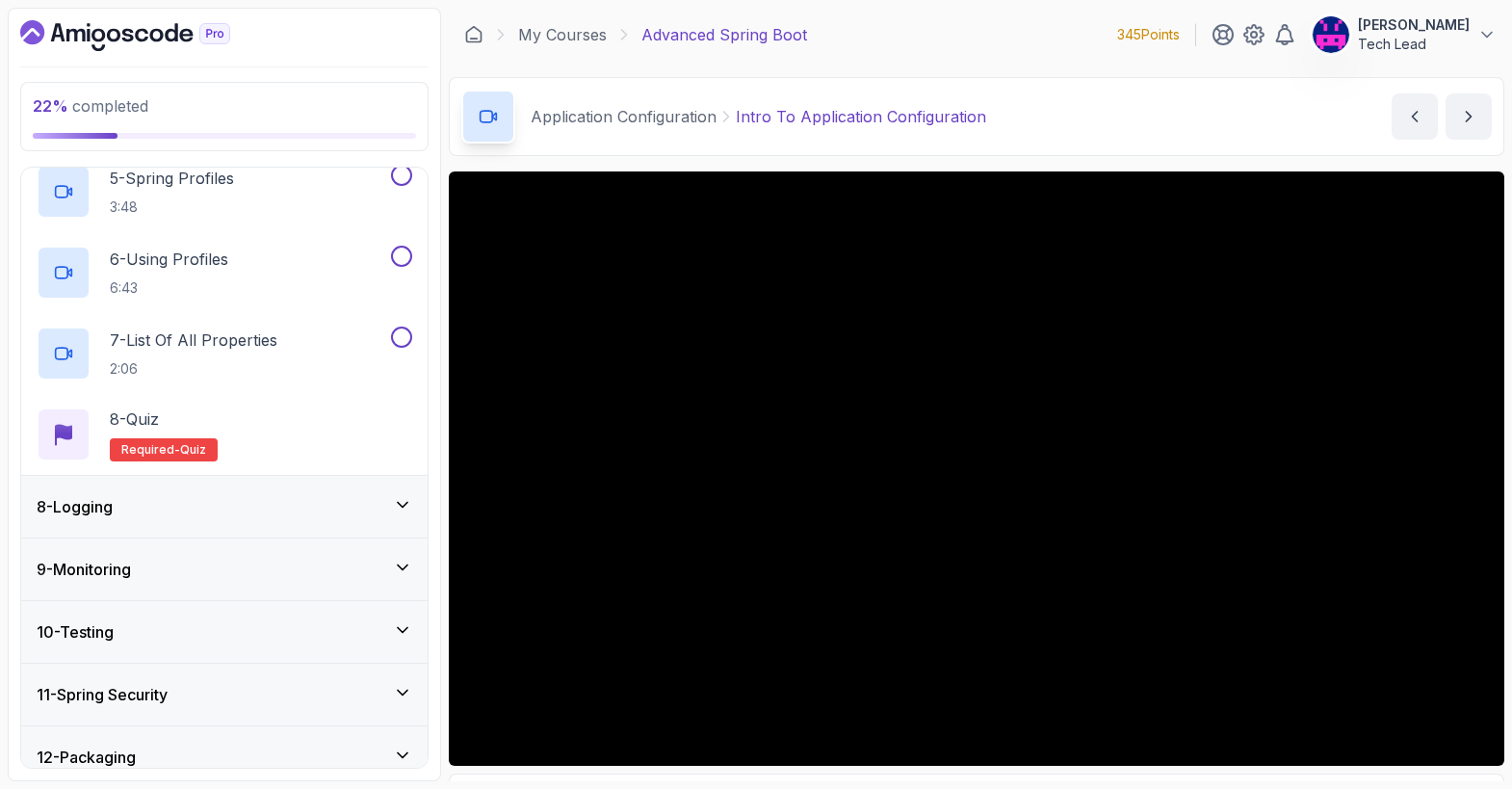 click 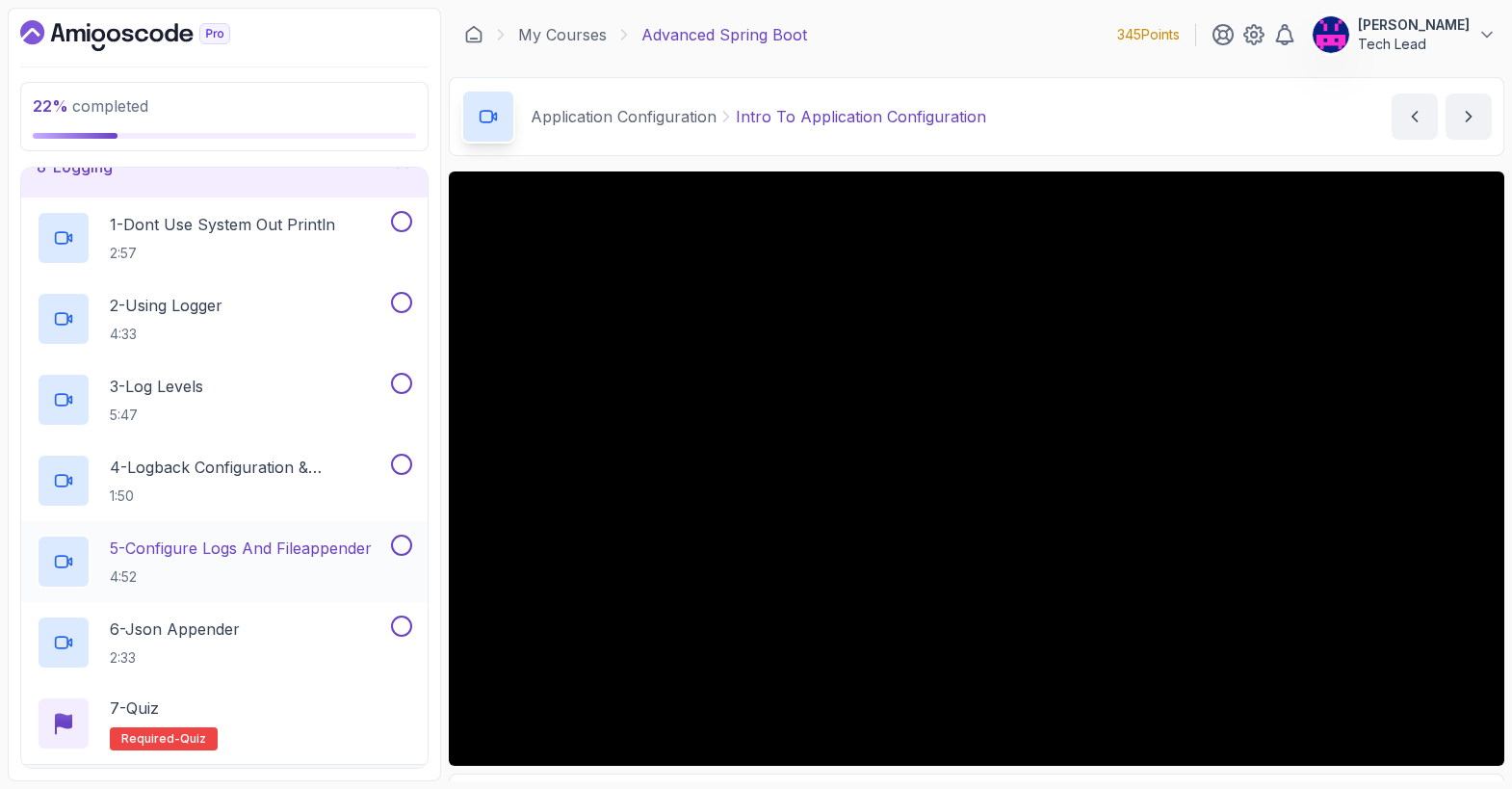 scroll, scrollTop: 466, scrollLeft: 0, axis: vertical 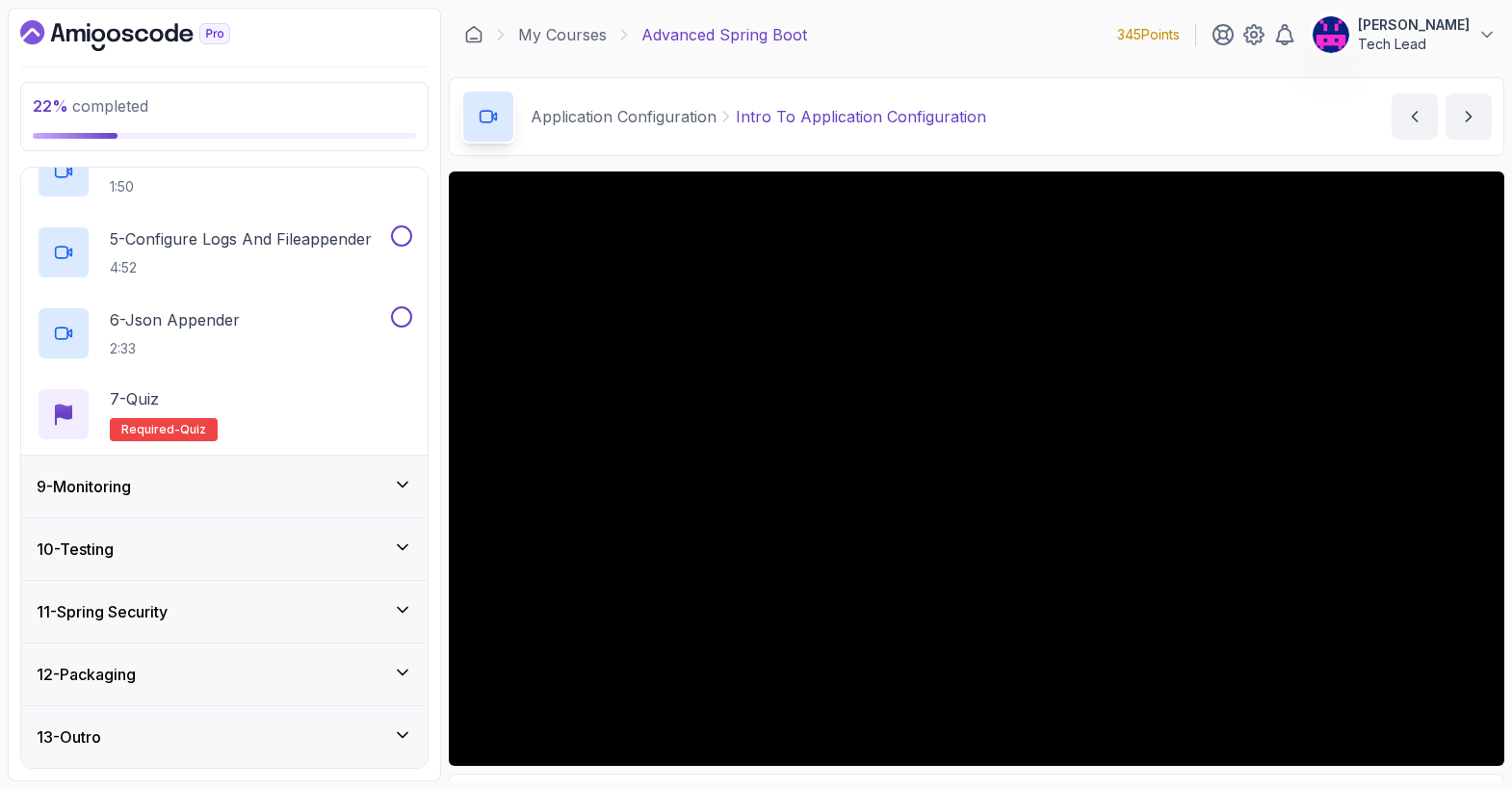 click on "9  -  Monitoring" at bounding box center [224, 487] 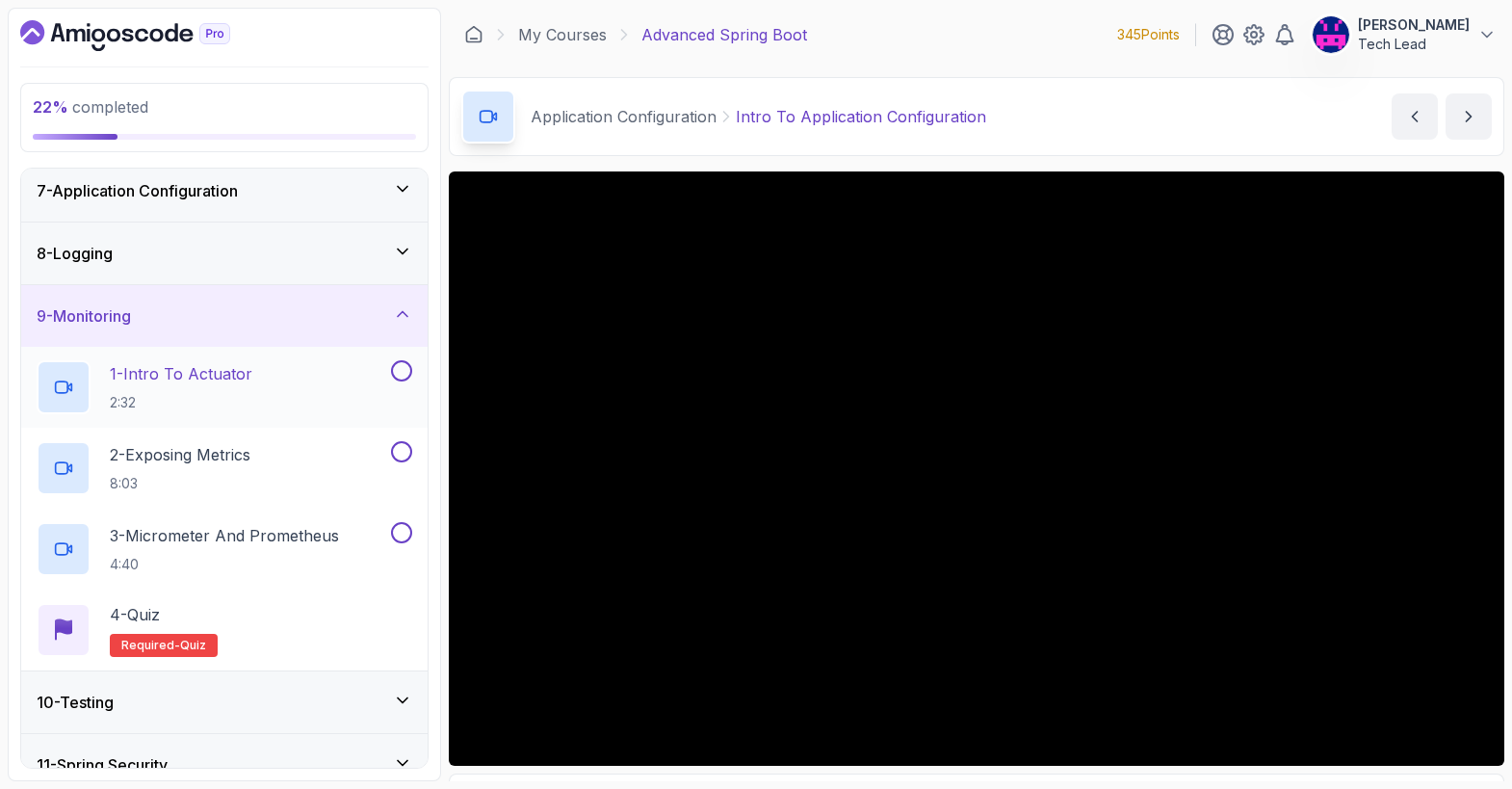 scroll, scrollTop: 366, scrollLeft: 0, axis: vertical 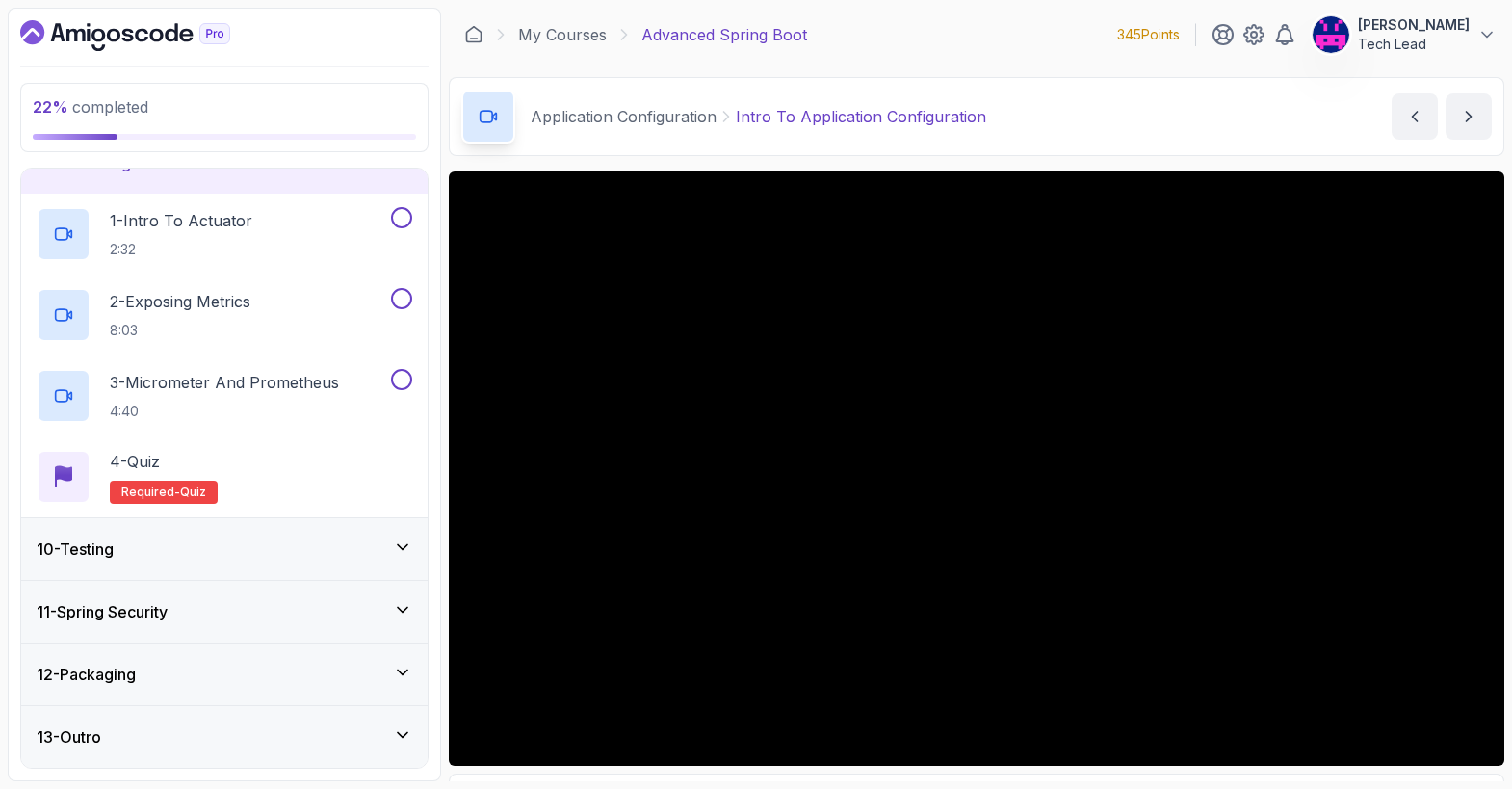click on "10  -  Testing" at bounding box center [224, 549] 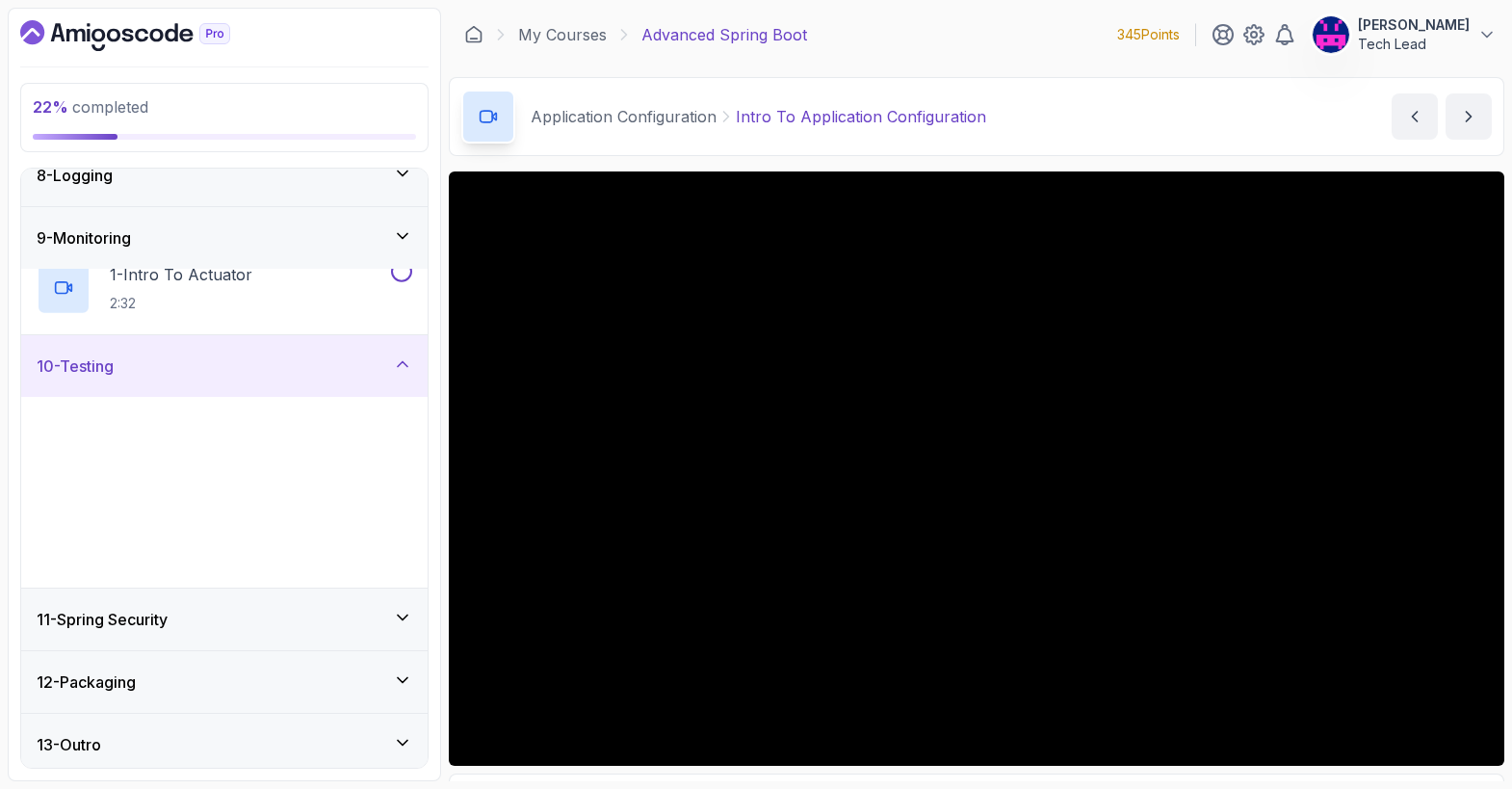 scroll, scrollTop: 457, scrollLeft: 0, axis: vertical 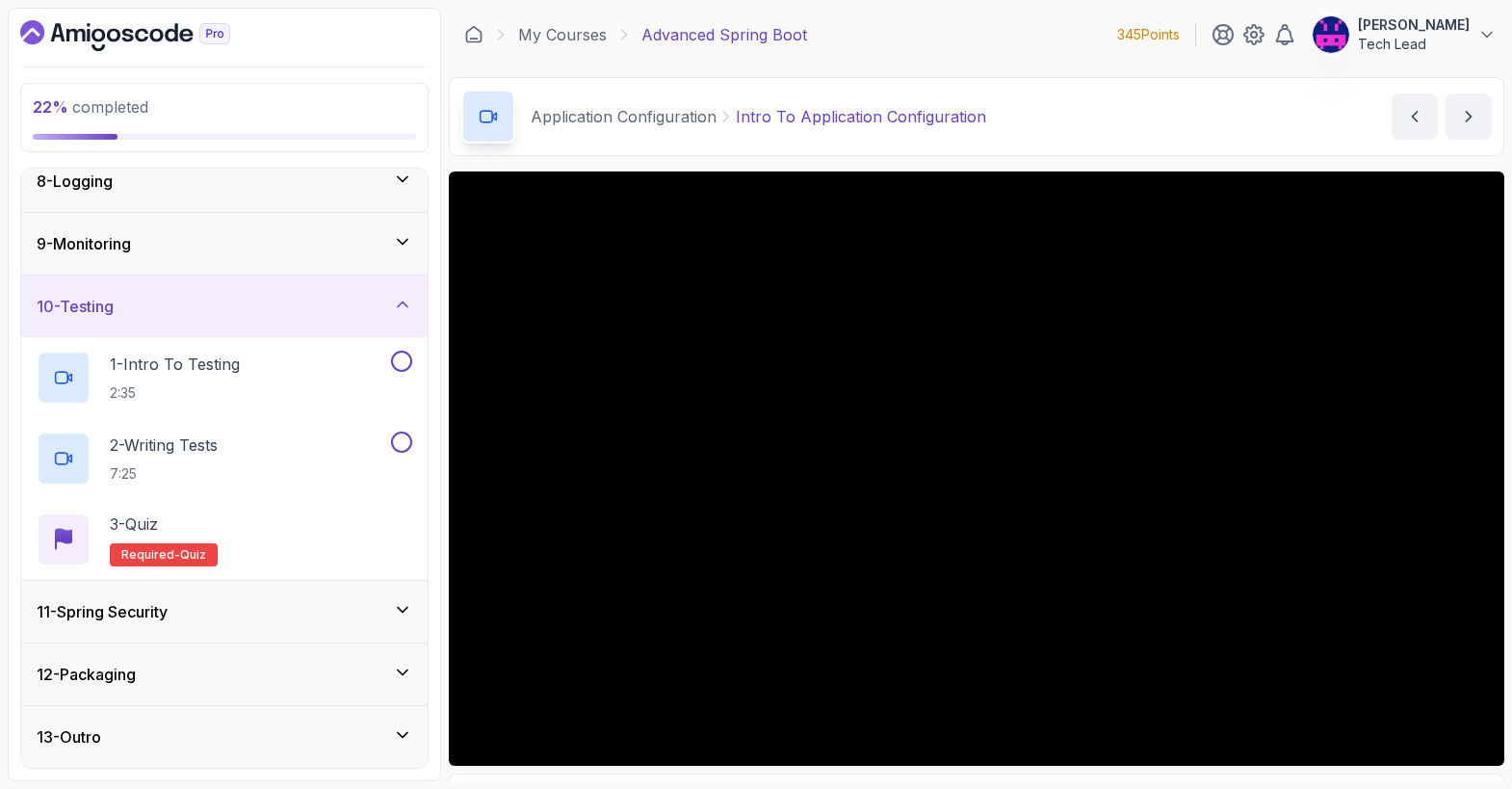 click on "11  -  Spring Security" at bounding box center (224, 612) 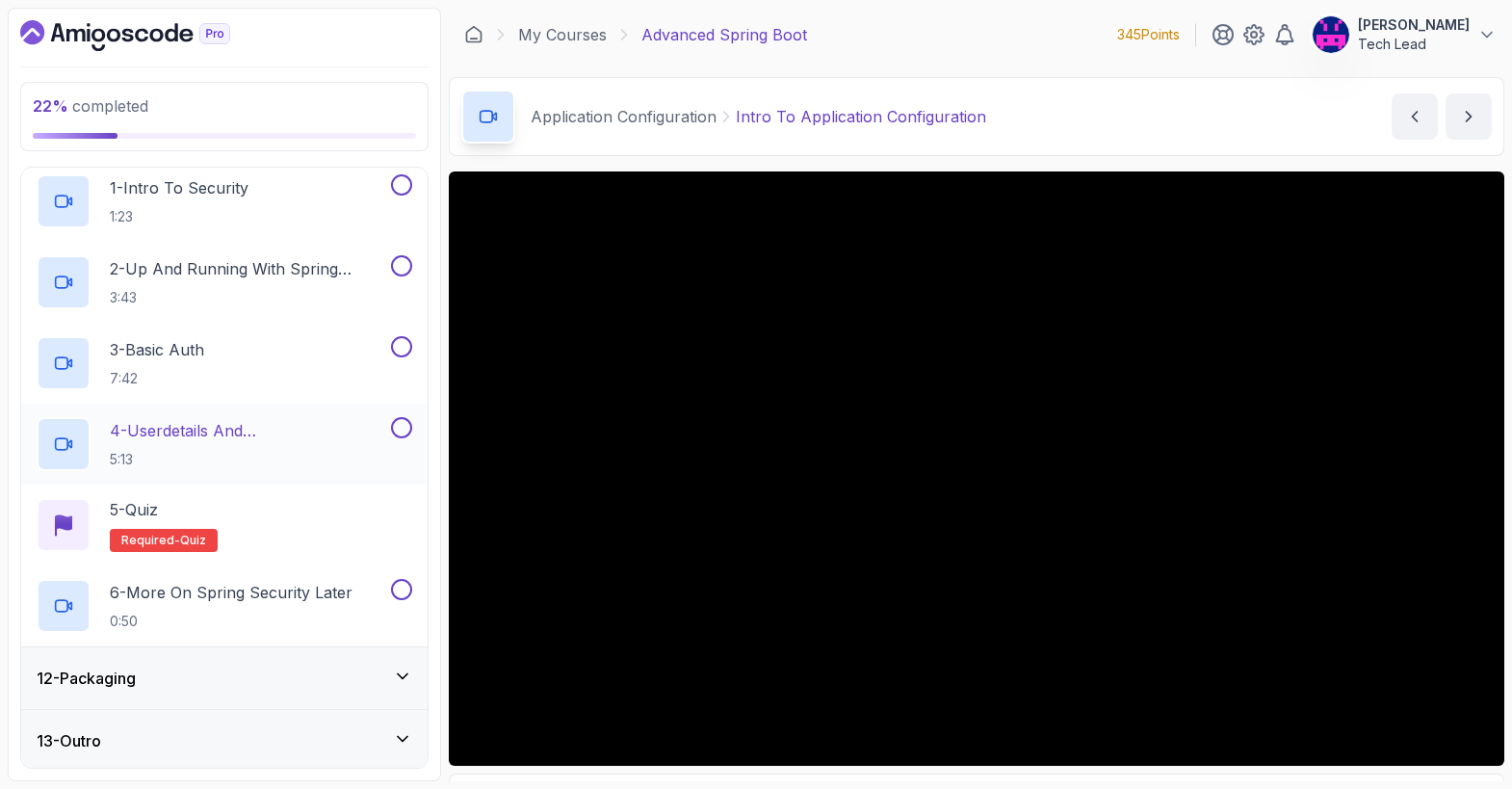 scroll, scrollTop: 698, scrollLeft: 0, axis: vertical 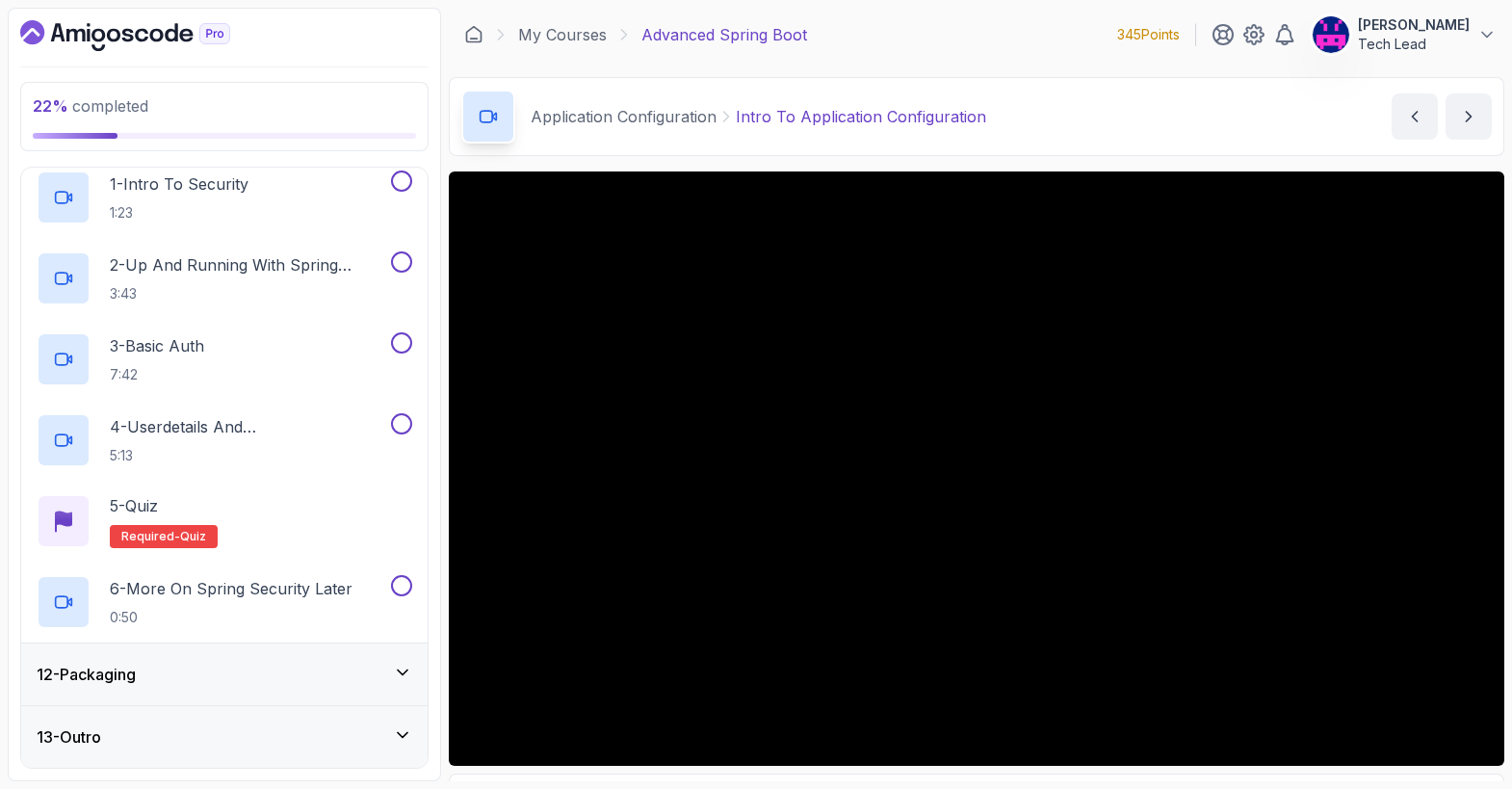 click on "12  -  Packaging" at bounding box center (224, 674) 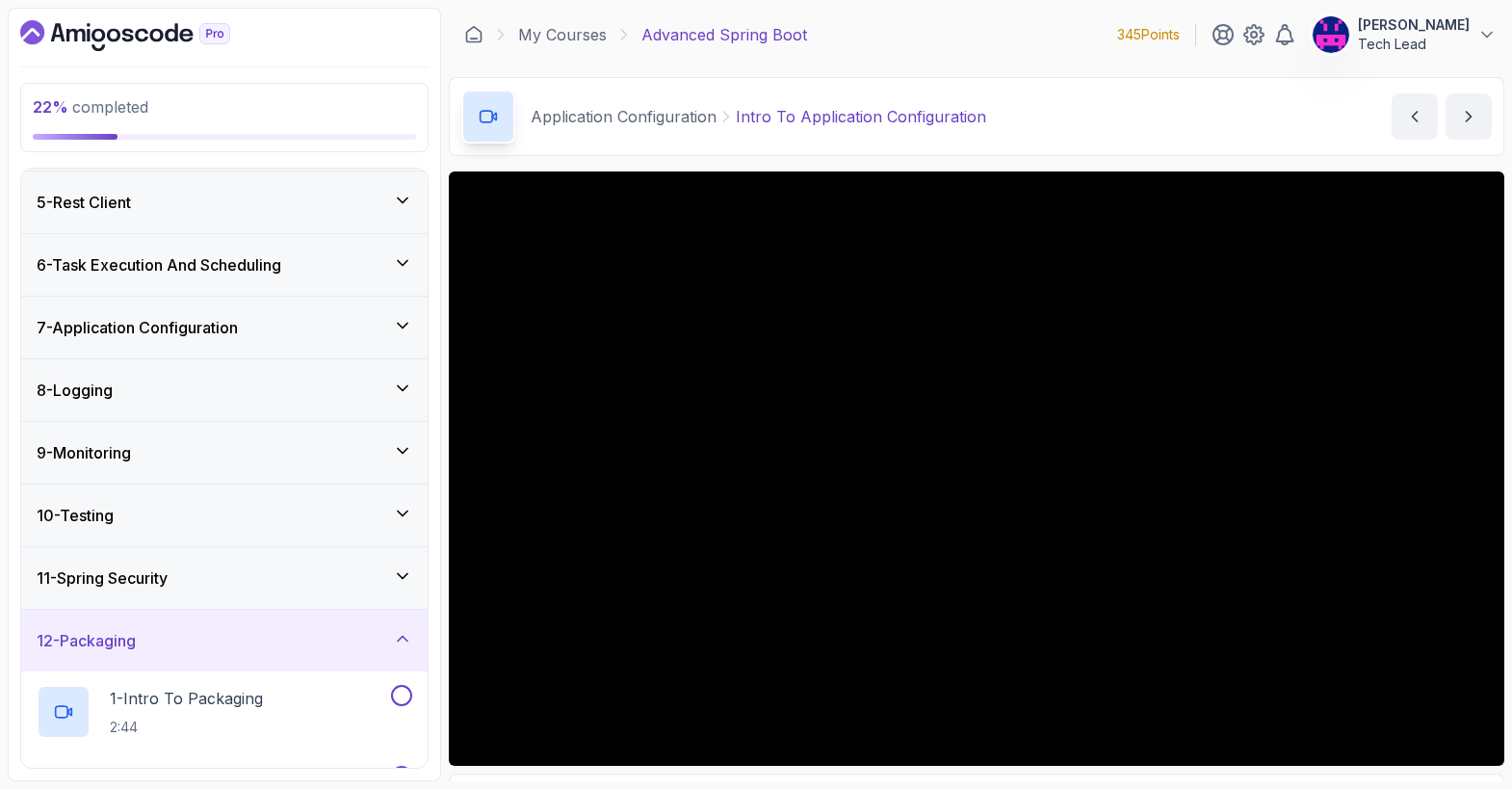 scroll, scrollTop: 276, scrollLeft: 0, axis: vertical 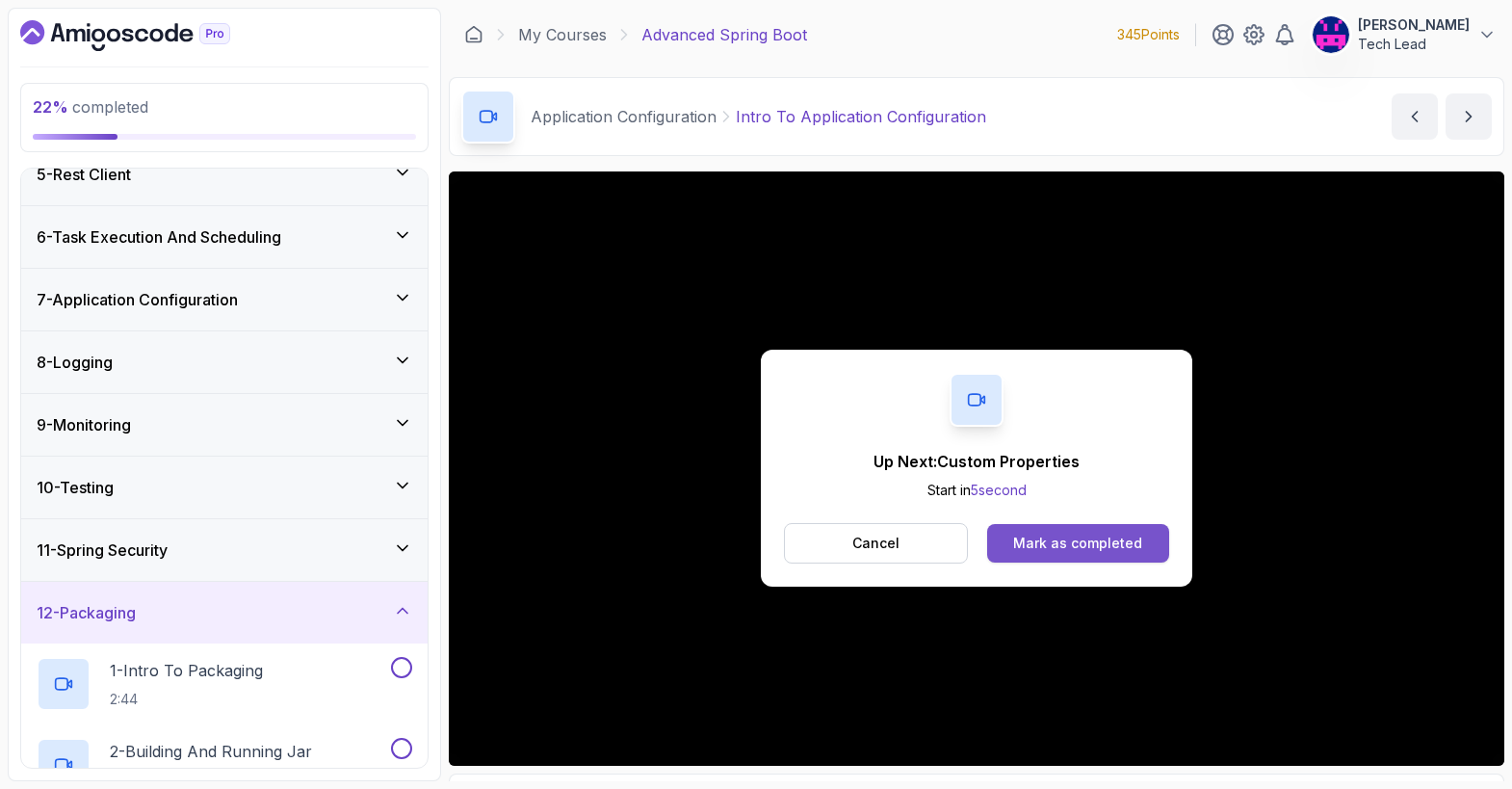 click on "Mark as completed" at bounding box center [1078, 543] 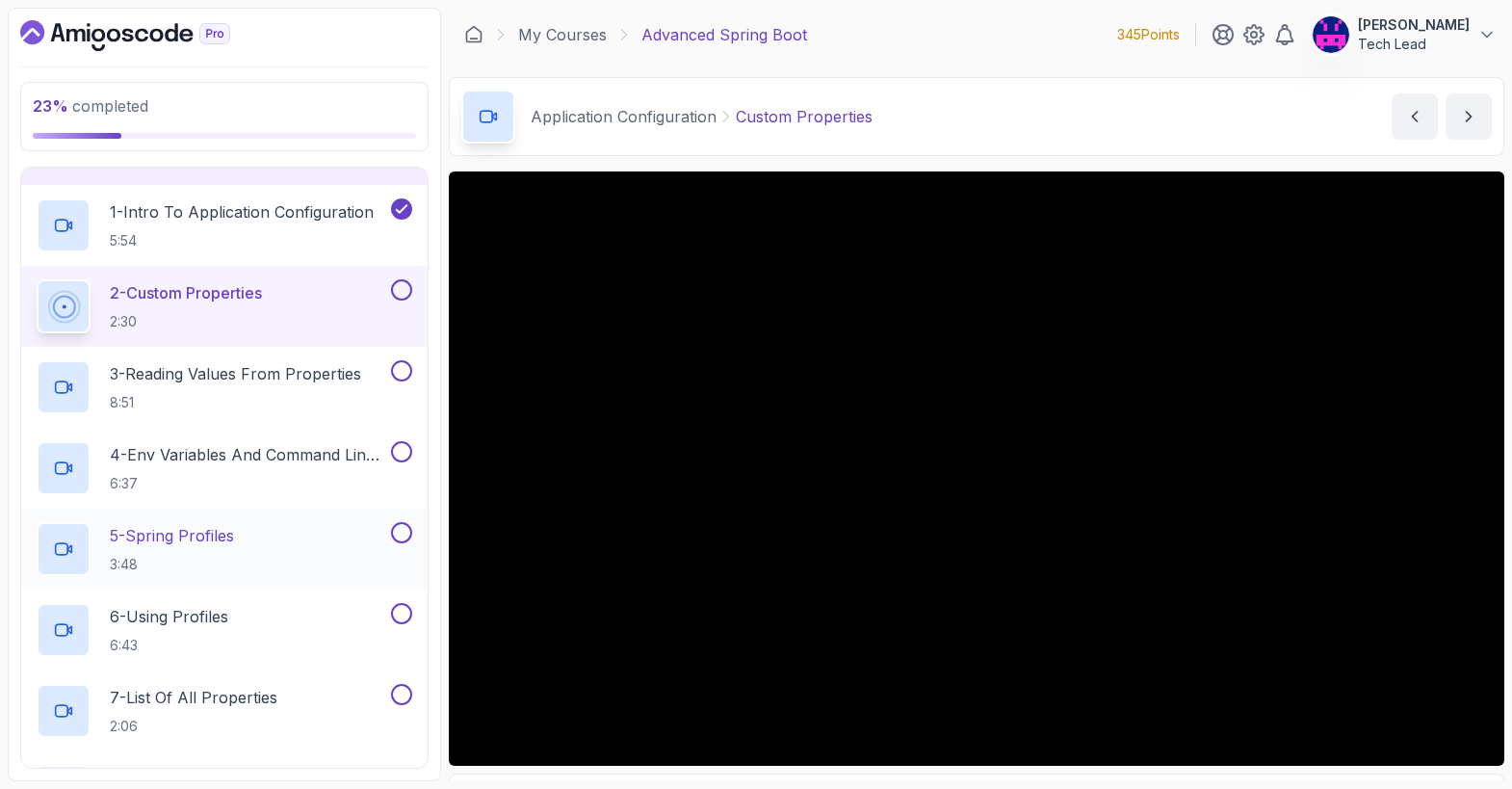 scroll, scrollTop: 422, scrollLeft: 0, axis: vertical 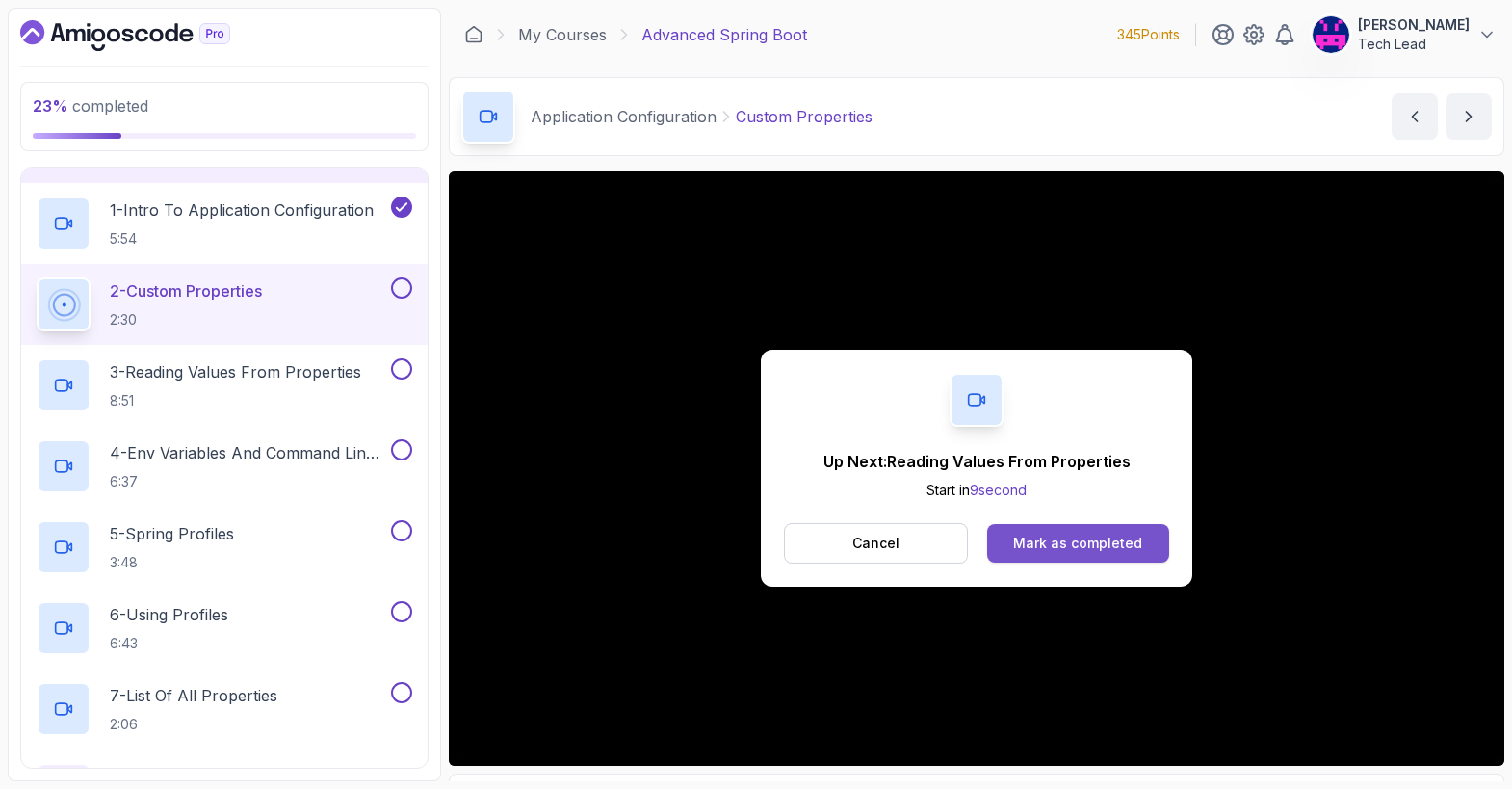 click on "Mark as completed" at bounding box center (1078, 543) 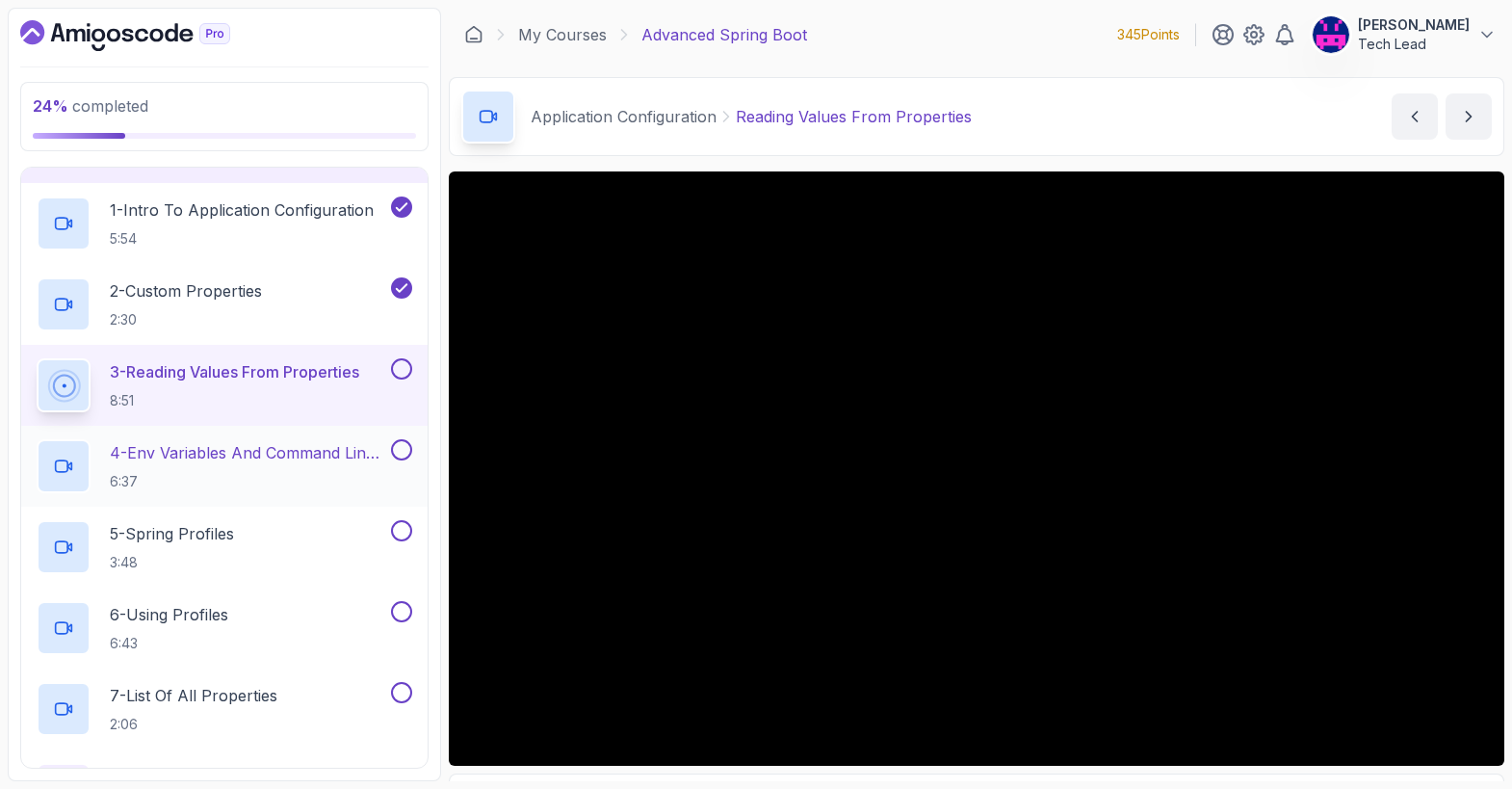 click on "4  -  Env Variables And Command Line Arguments" at bounding box center [248, 453] 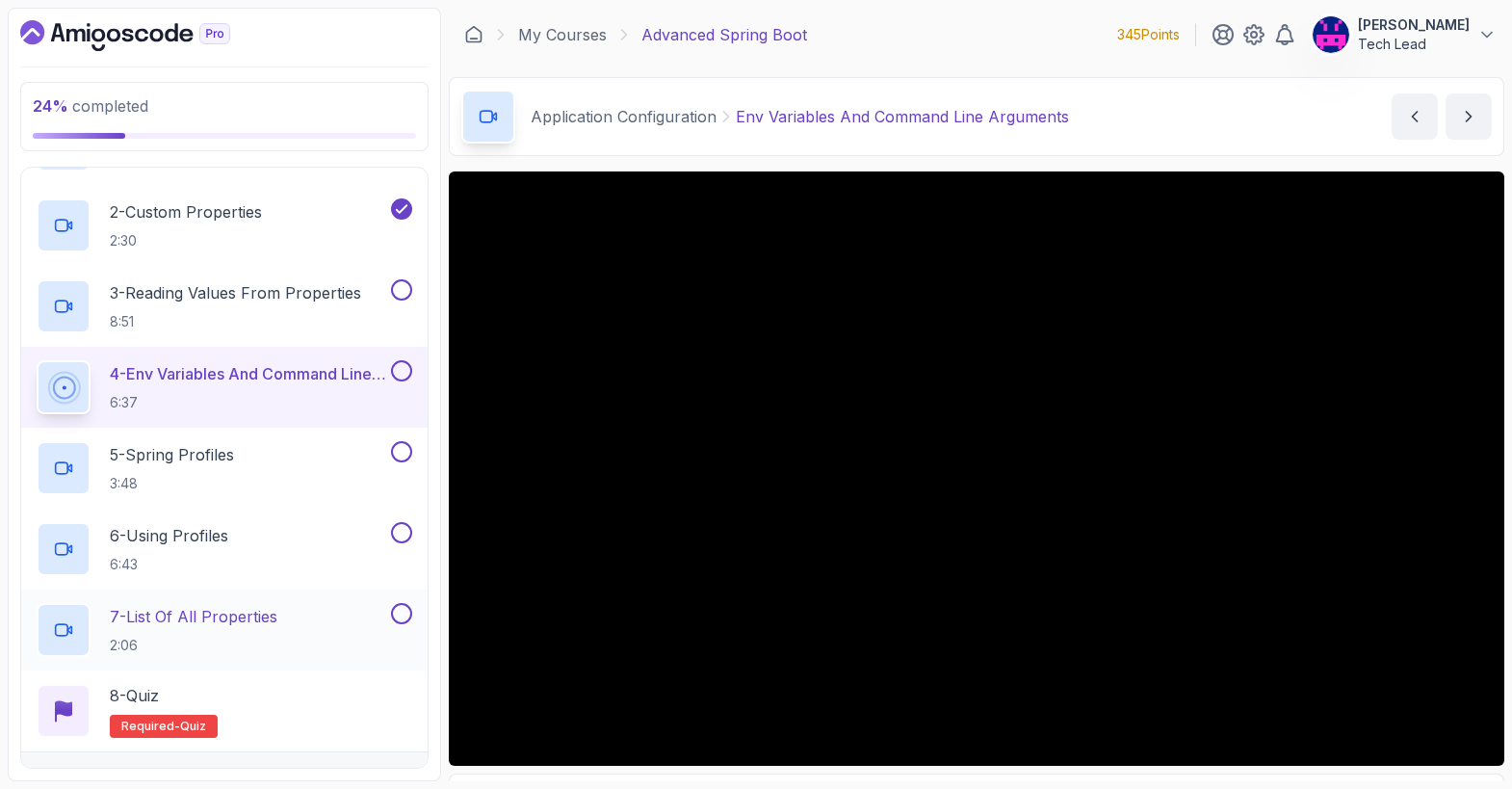 scroll, scrollTop: 503, scrollLeft: 0, axis: vertical 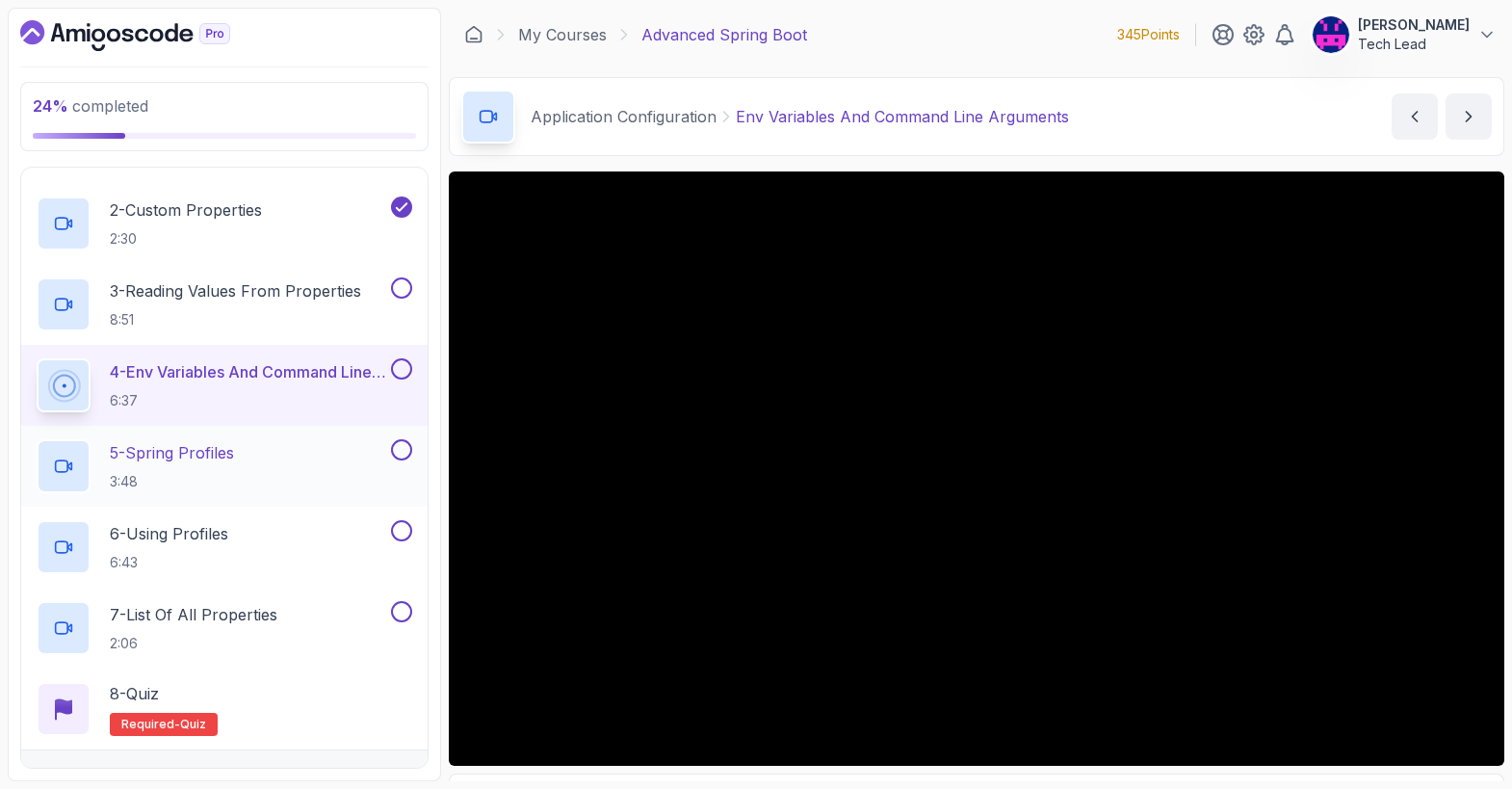 click on "5  -  Spring Profiles" at bounding box center (171, 453) 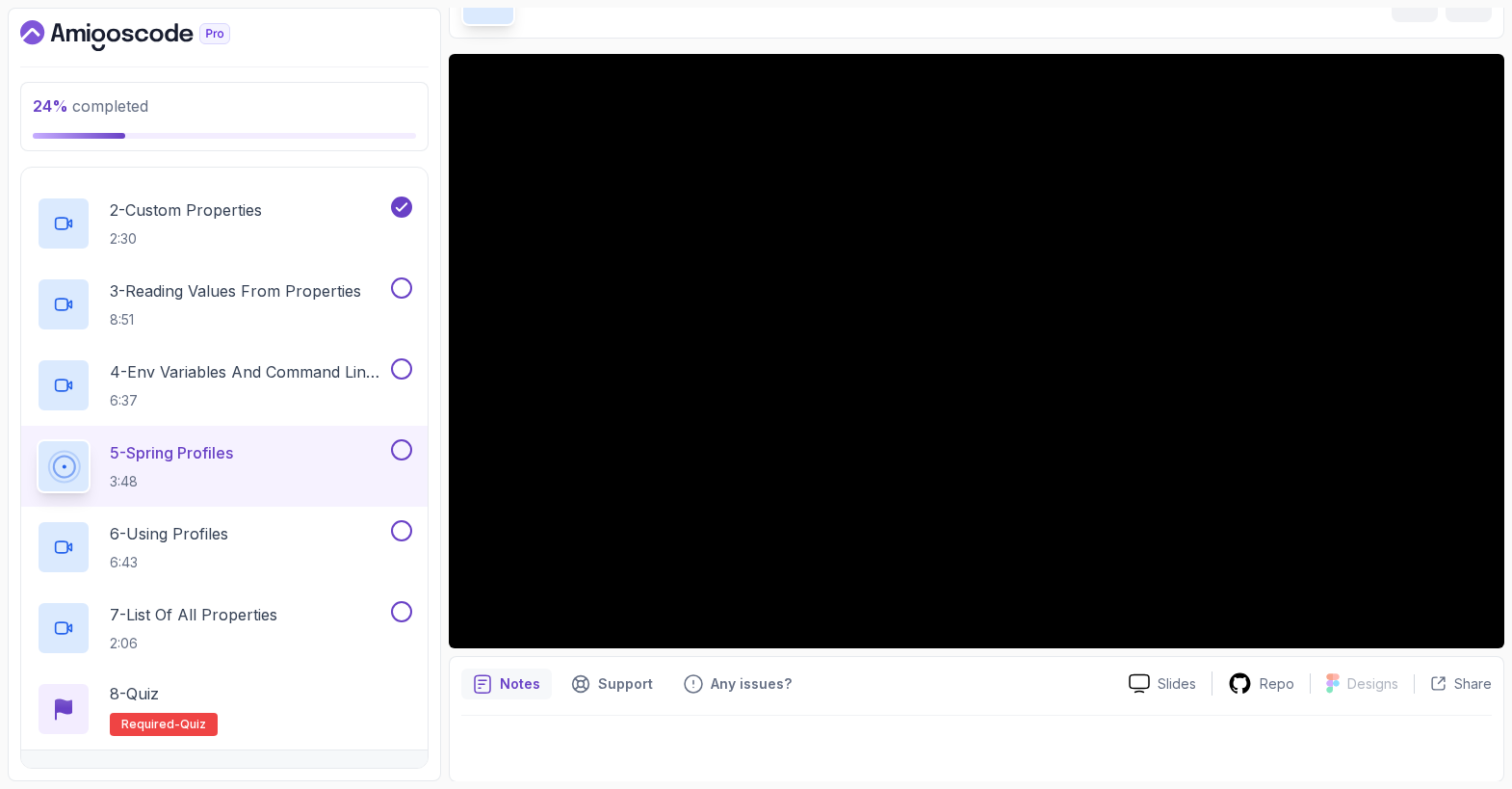 scroll, scrollTop: 118, scrollLeft: 0, axis: vertical 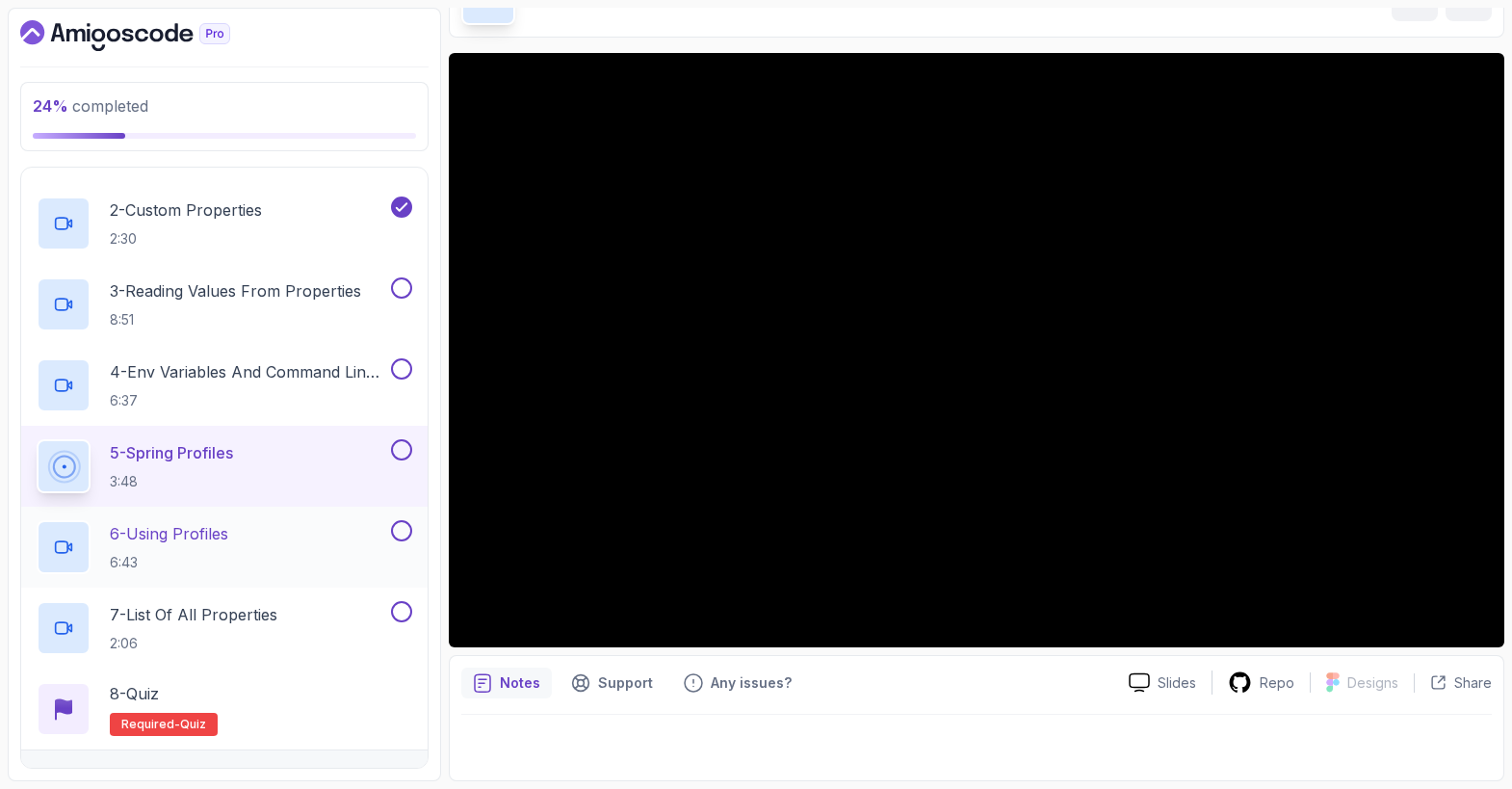 click on "6  -  Using Profiles" at bounding box center [169, 534] 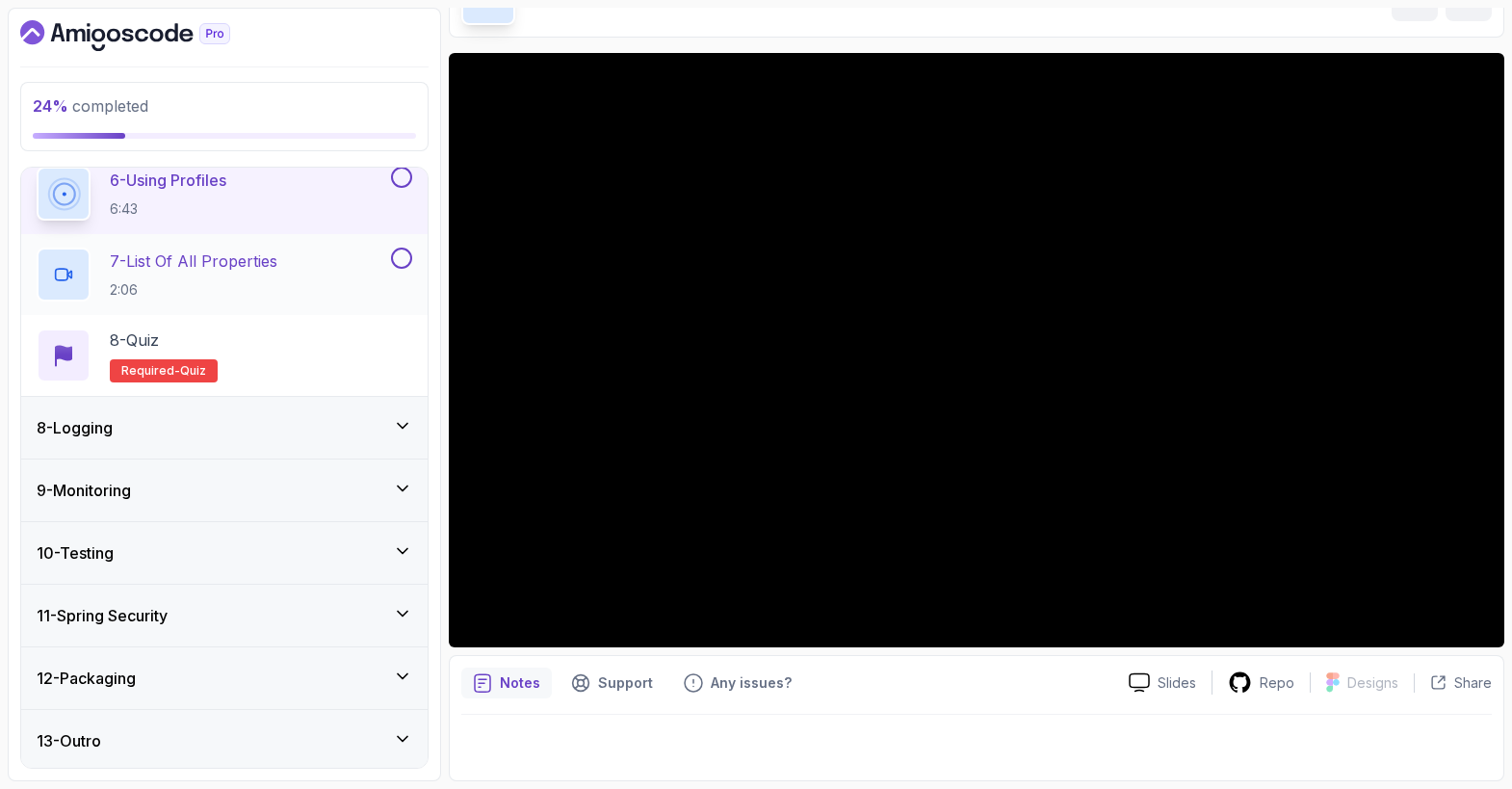 scroll, scrollTop: 860, scrollLeft: 0, axis: vertical 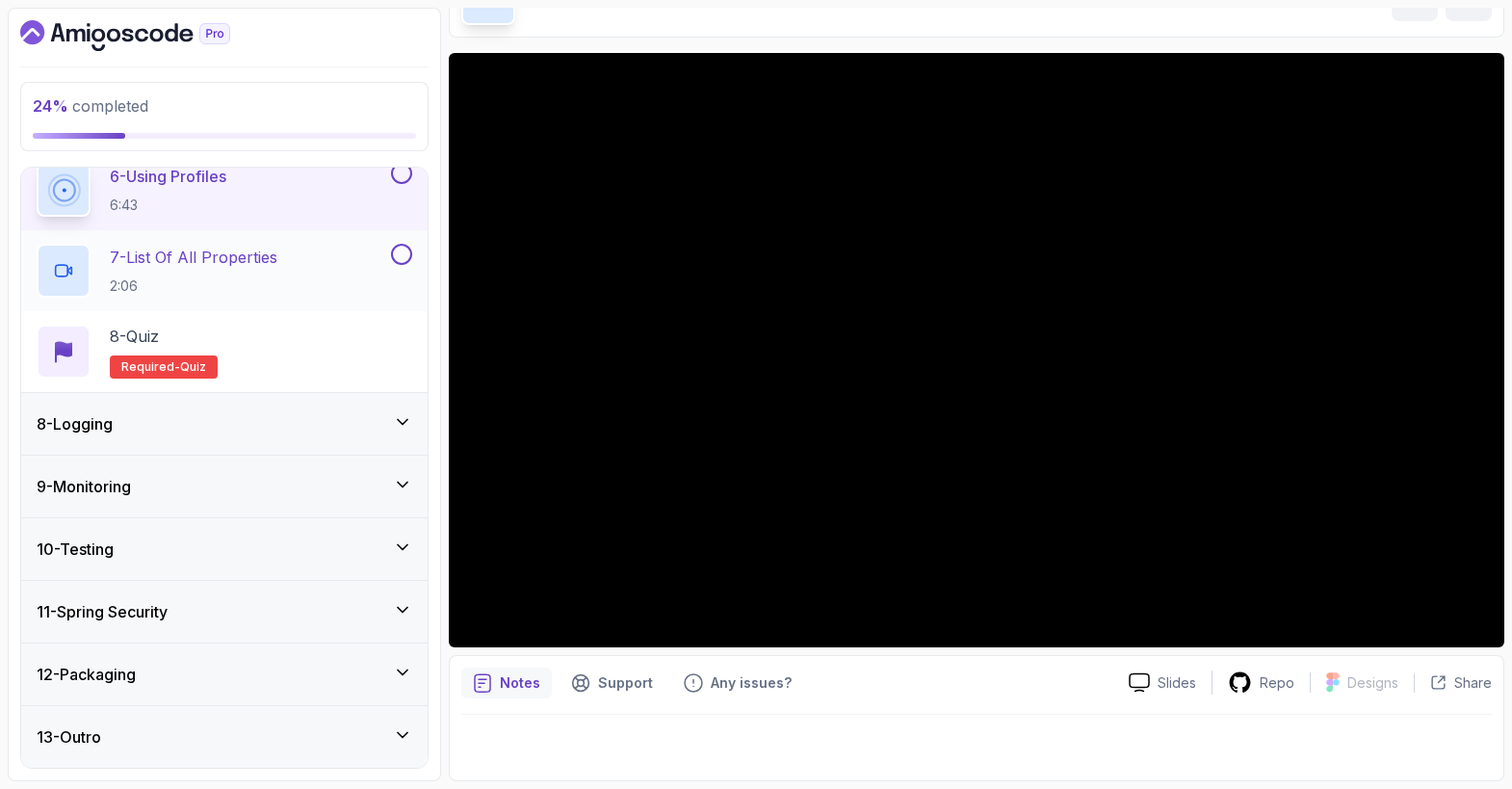 click on "7  -  List Of All Properties" at bounding box center (194, 257) 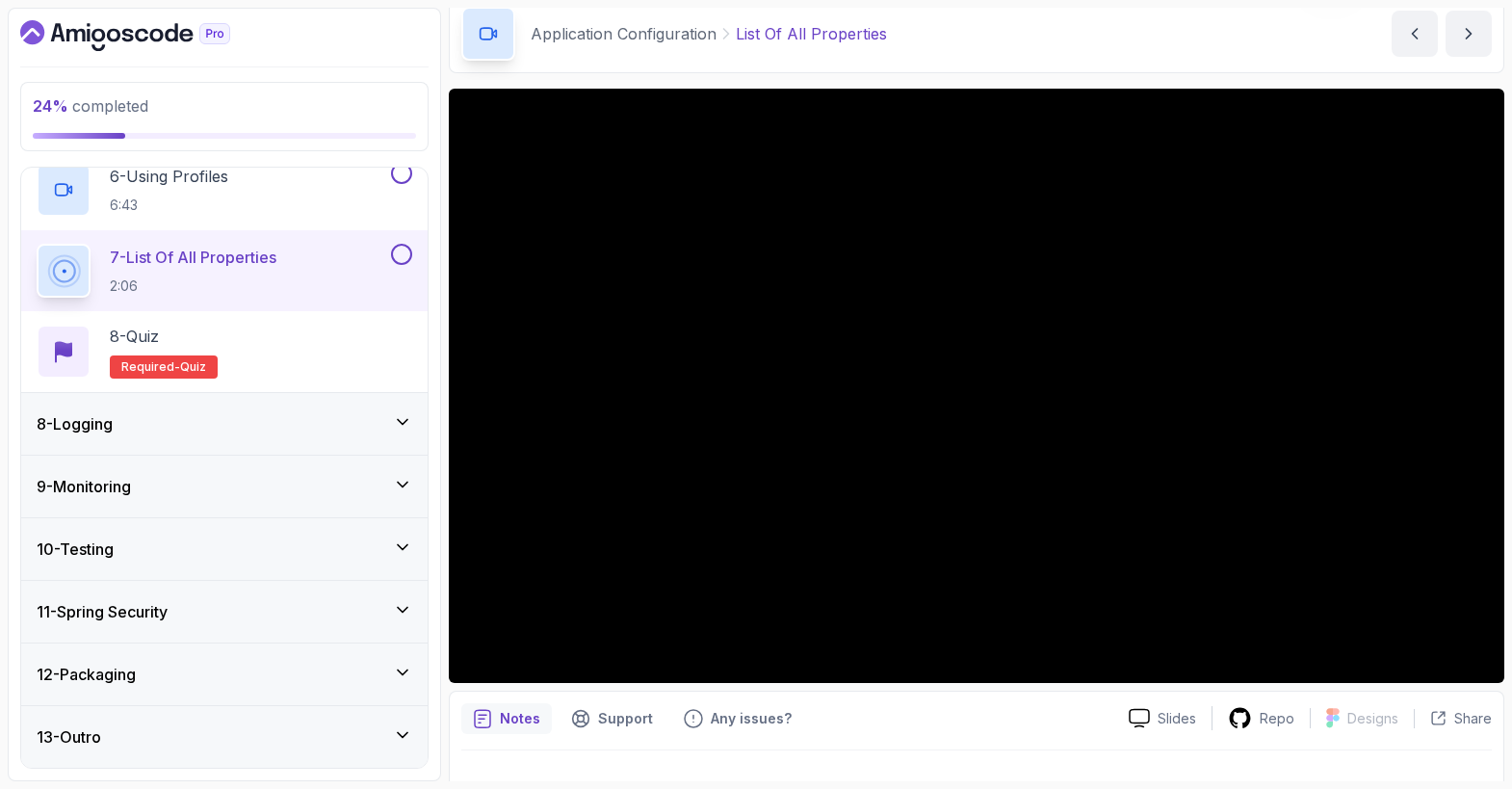 scroll, scrollTop: 118, scrollLeft: 0, axis: vertical 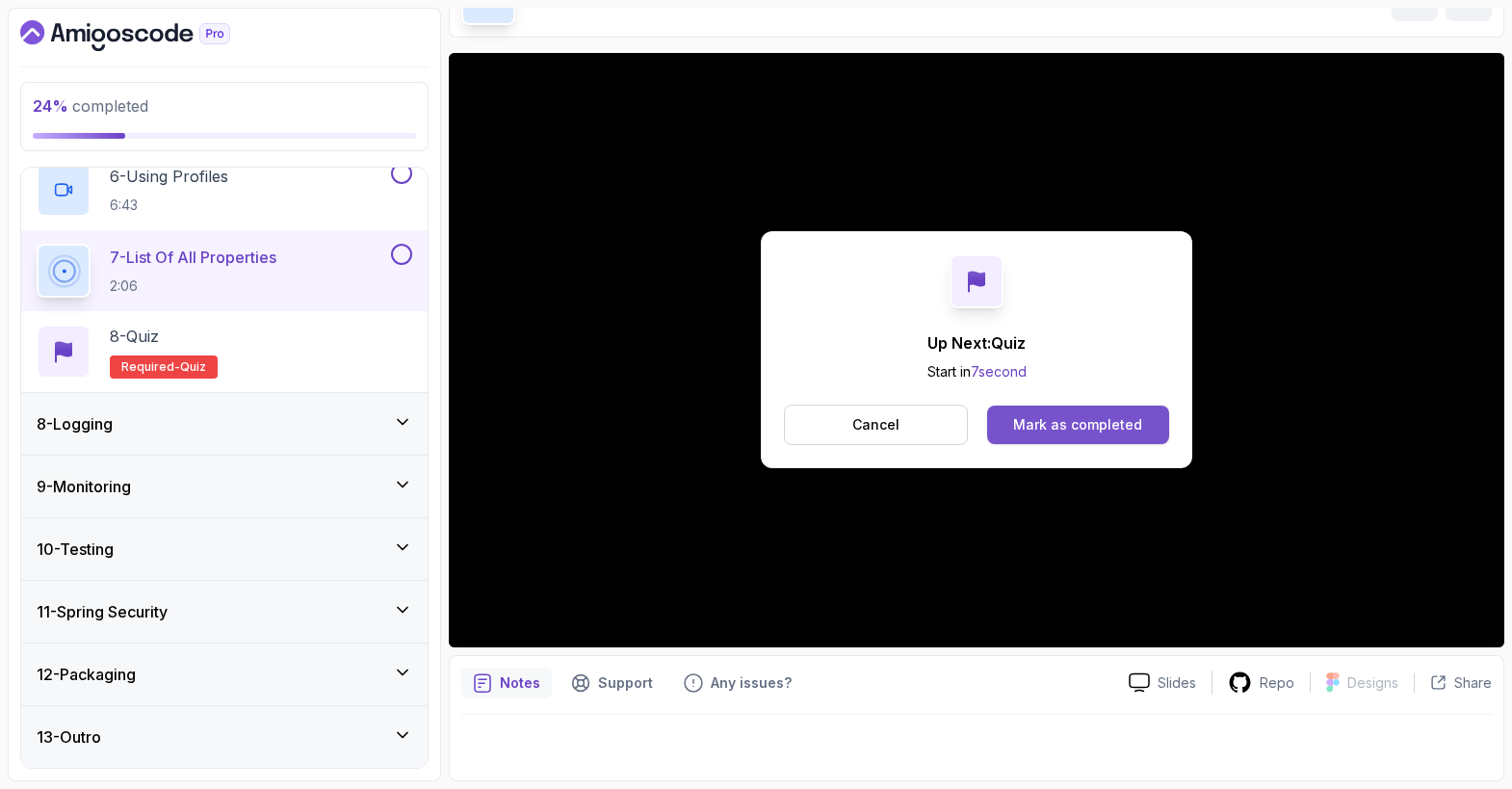 click on "Mark as completed" at bounding box center (1078, 425) 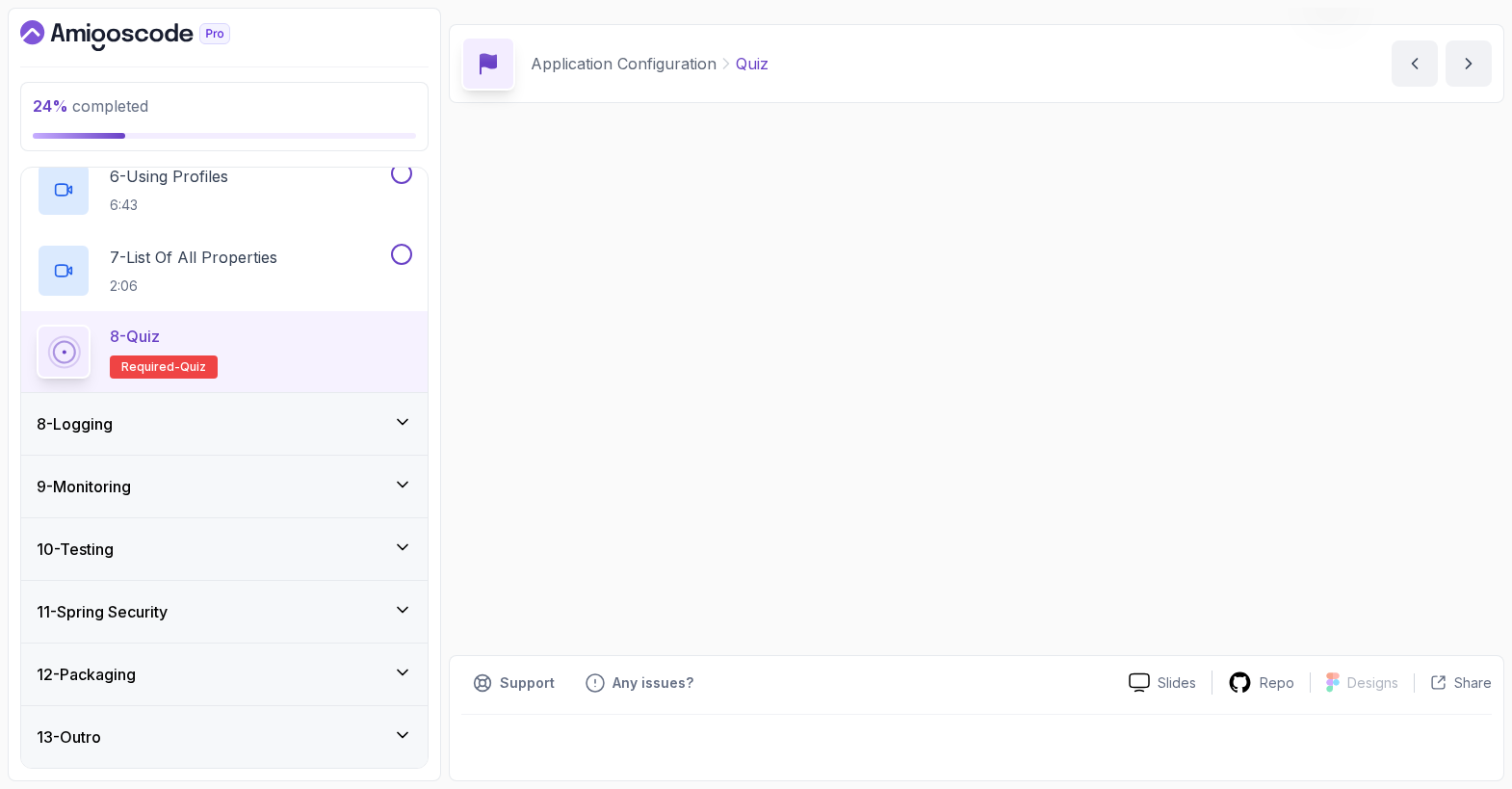 scroll, scrollTop: 0, scrollLeft: 0, axis: both 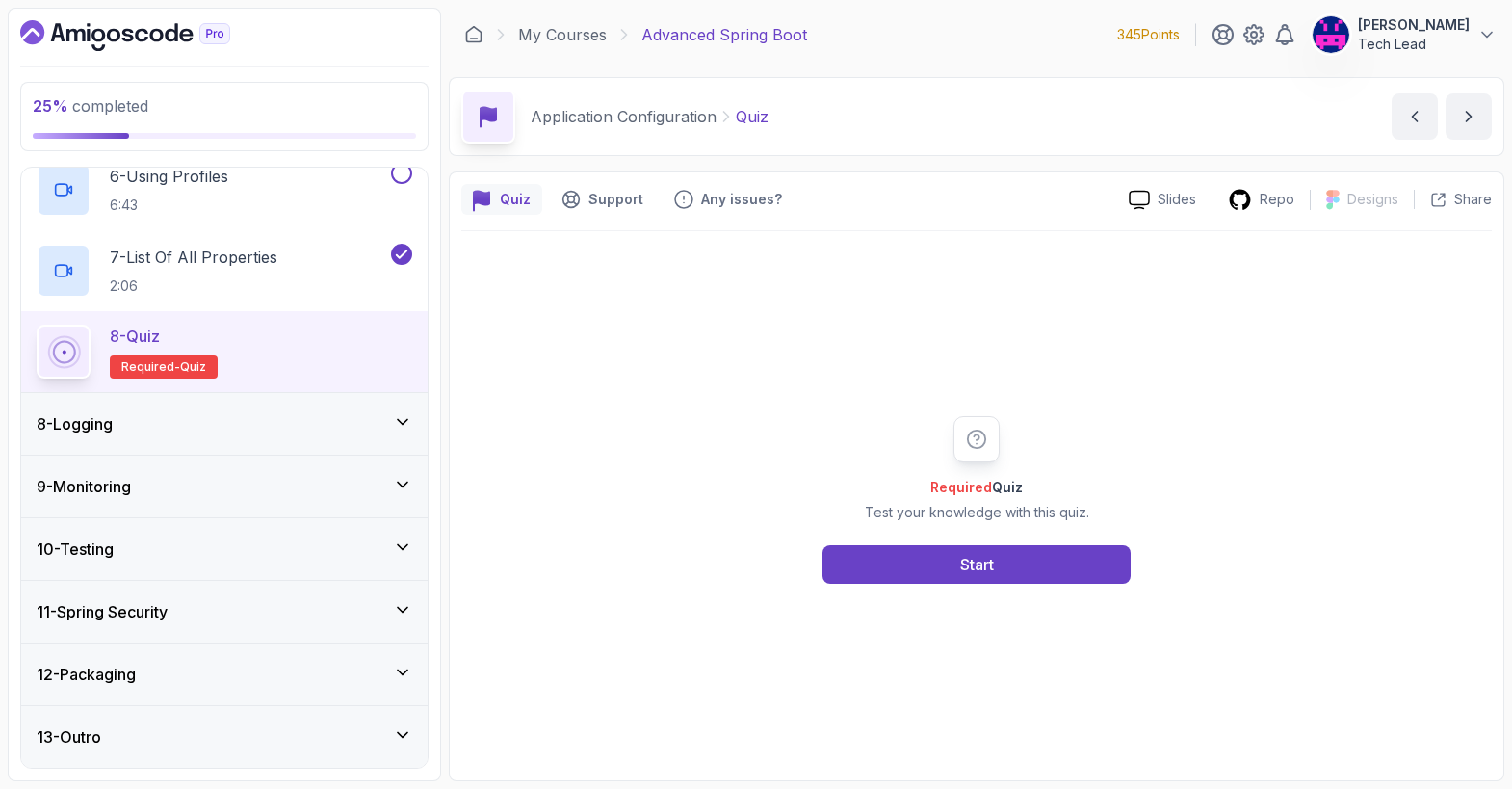 click on "11  -  Spring Security" at bounding box center [224, 612] 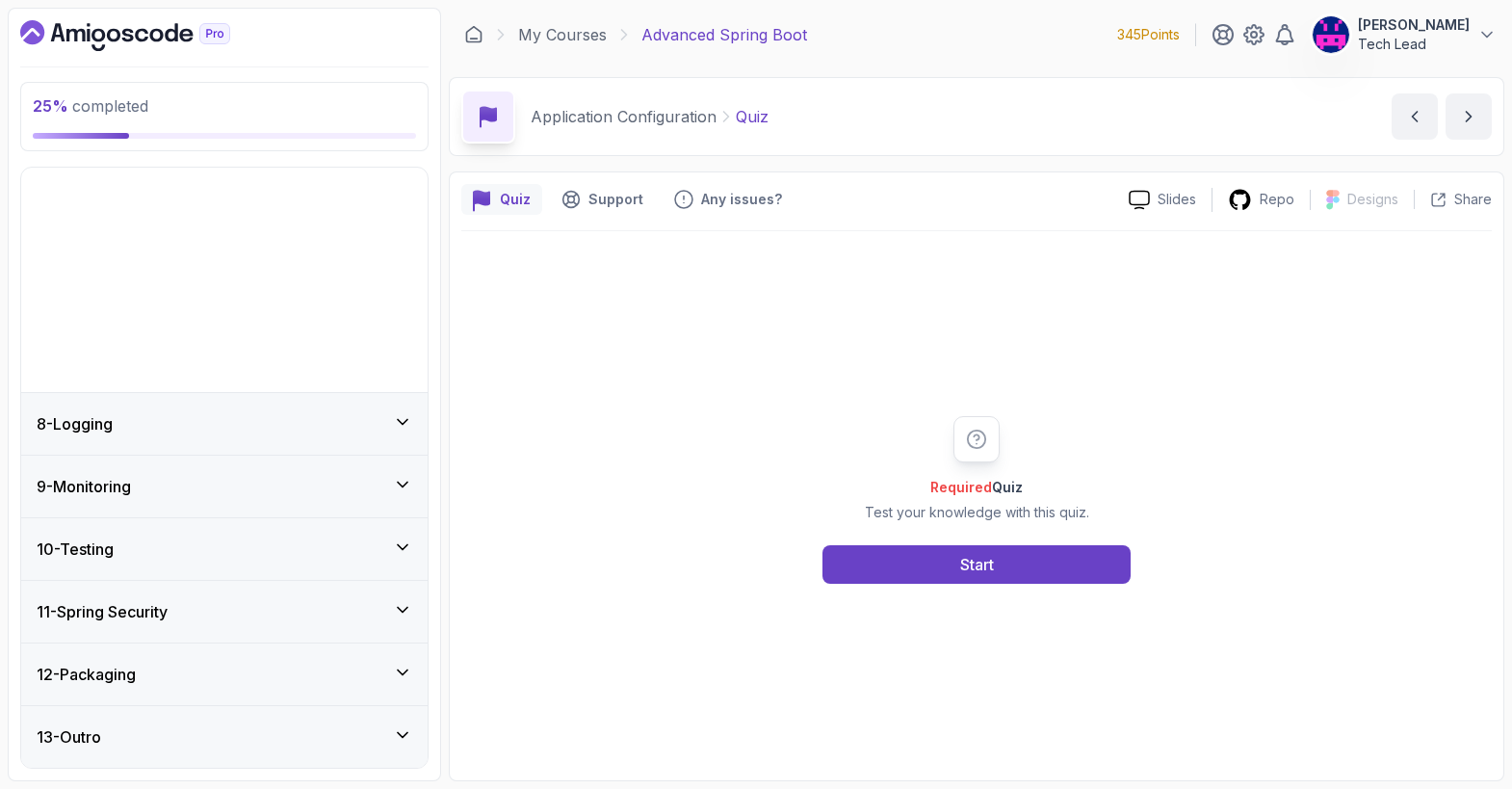 scroll, scrollTop: 214, scrollLeft: 0, axis: vertical 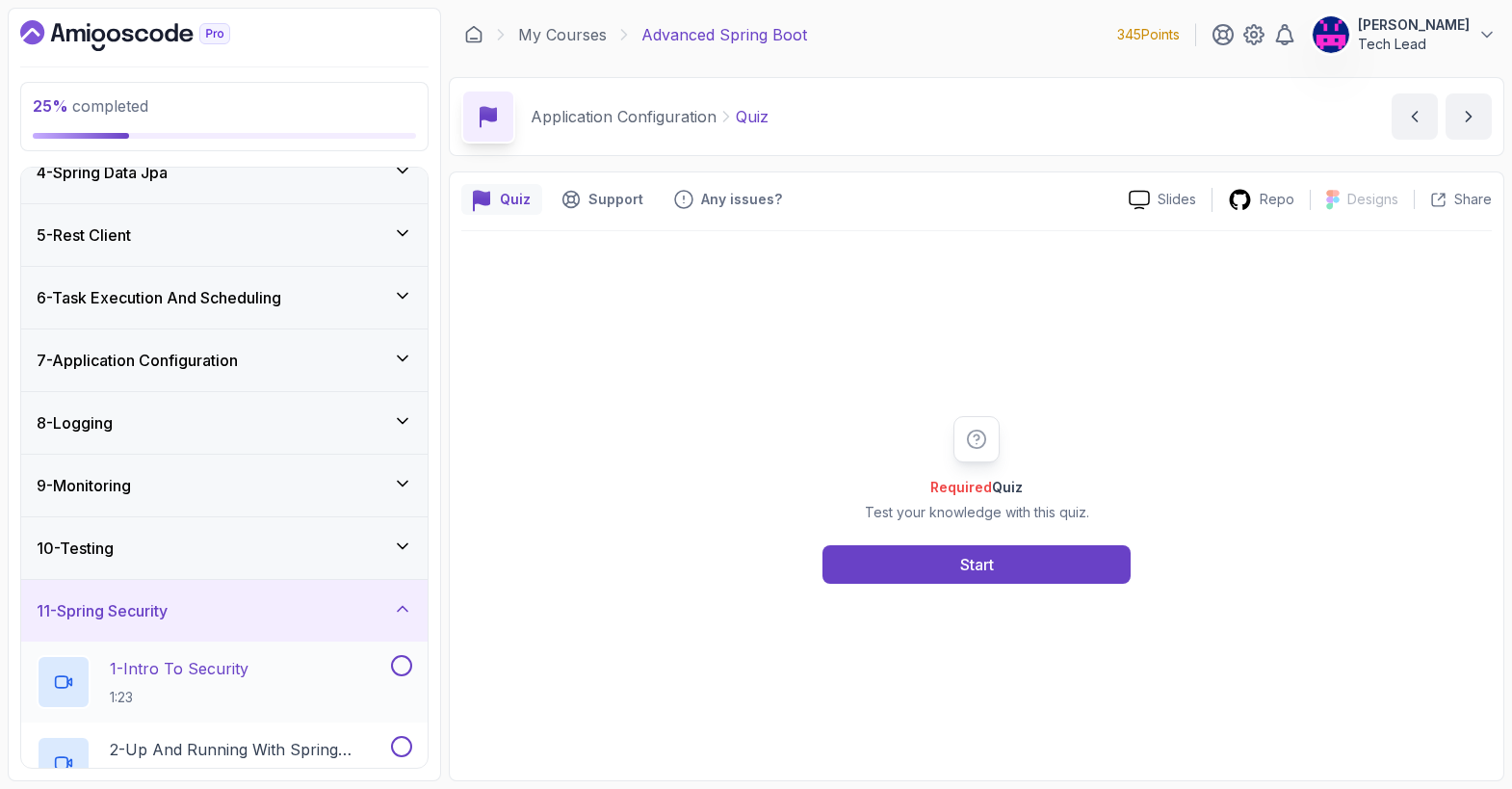 click on "1  -  Intro To Security 1:23" at bounding box center (212, 682) 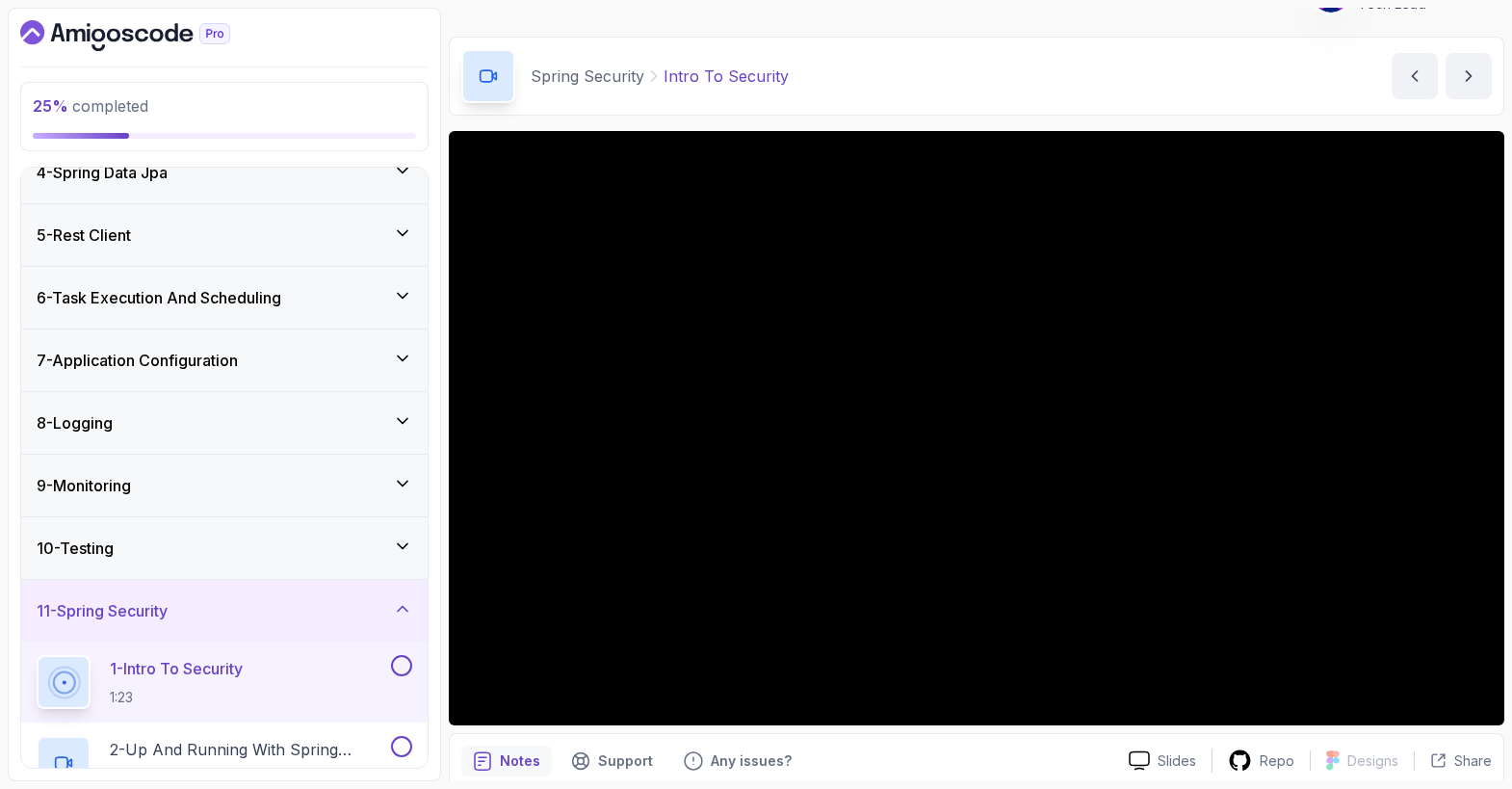 scroll, scrollTop: 118, scrollLeft: 0, axis: vertical 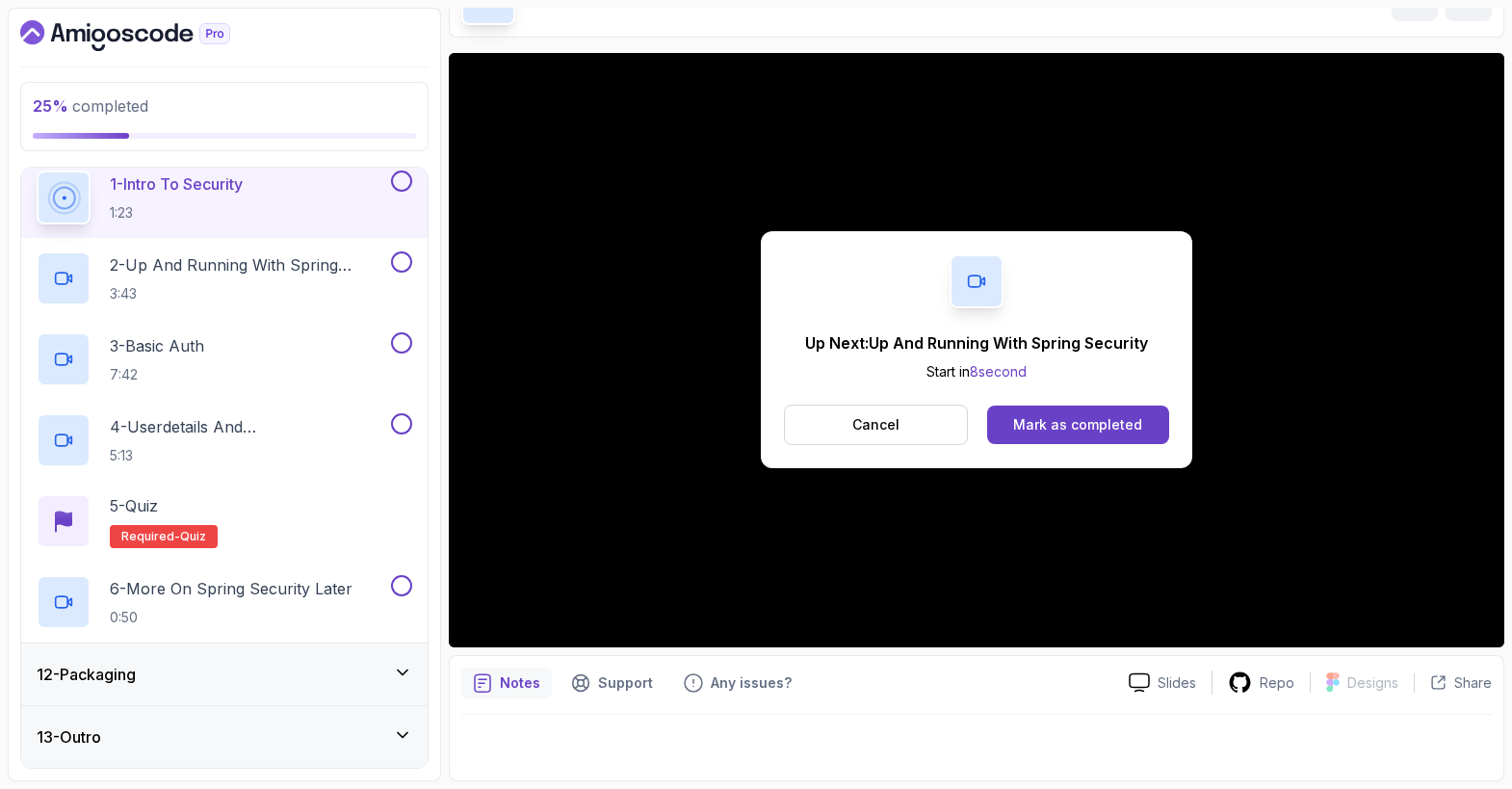 click on "13  -  Outro" at bounding box center [224, 737] 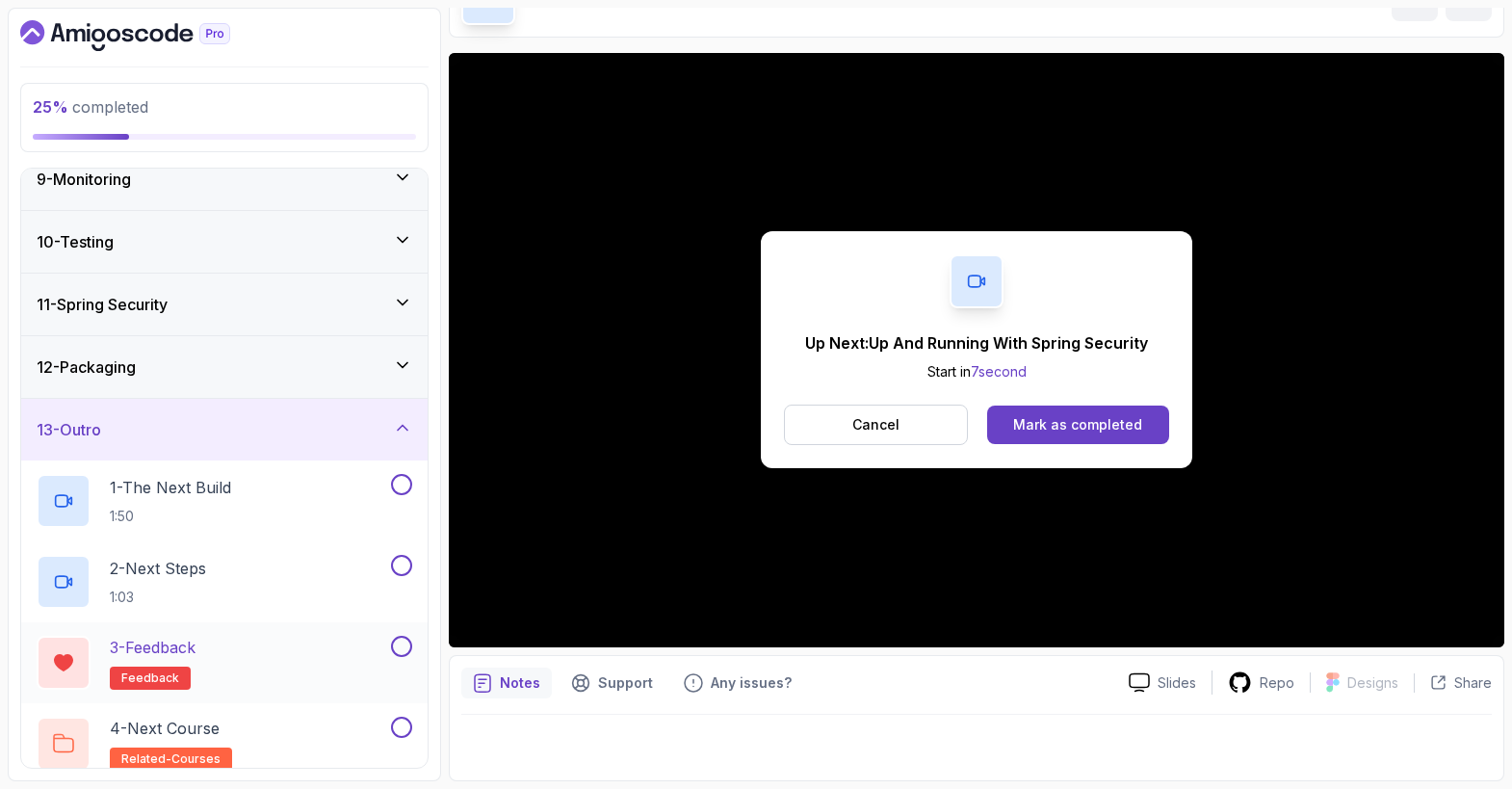 scroll, scrollTop: 538, scrollLeft: 0, axis: vertical 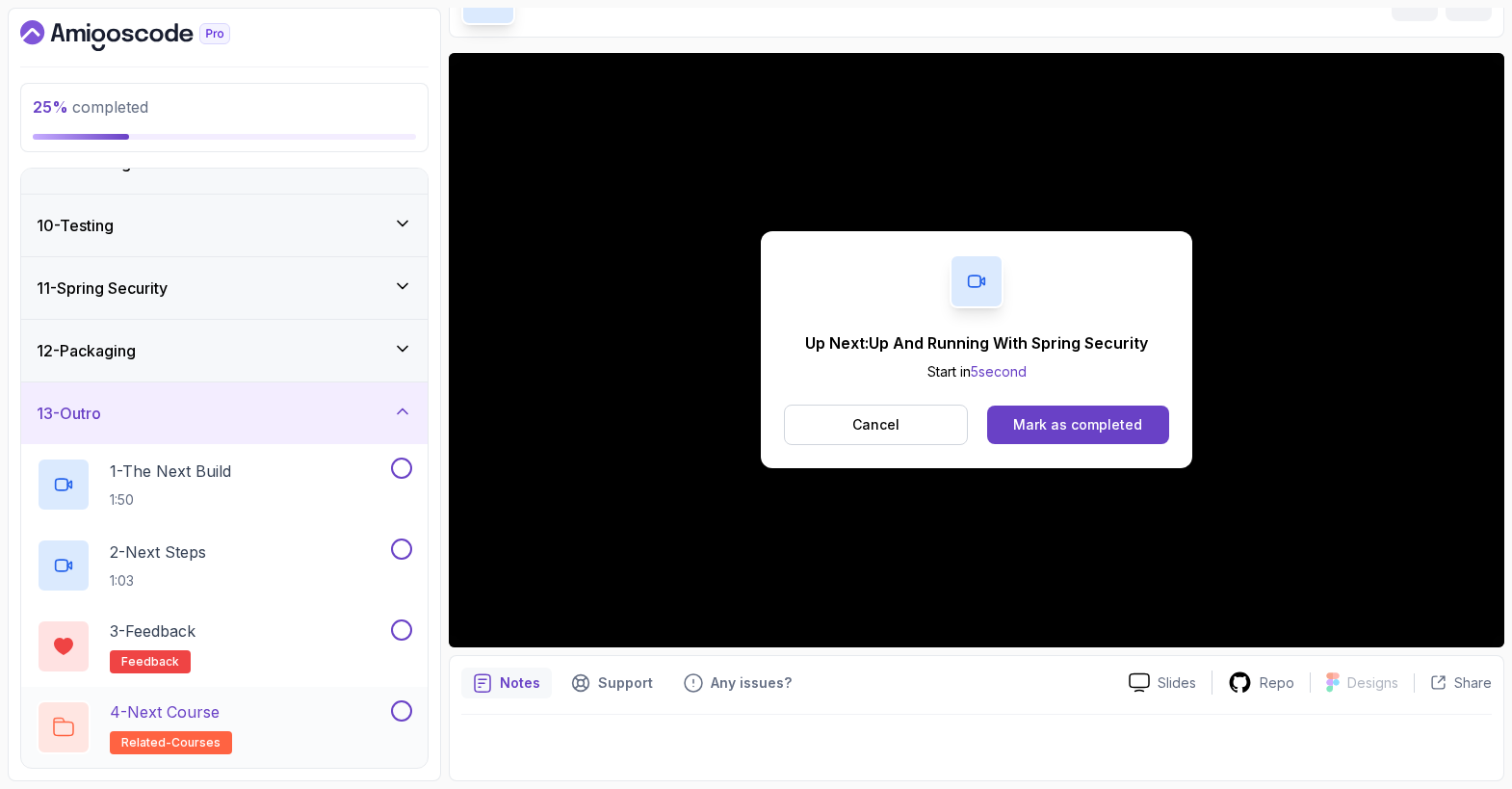 click on "4  -  Next Course related-courses" at bounding box center [212, 727] 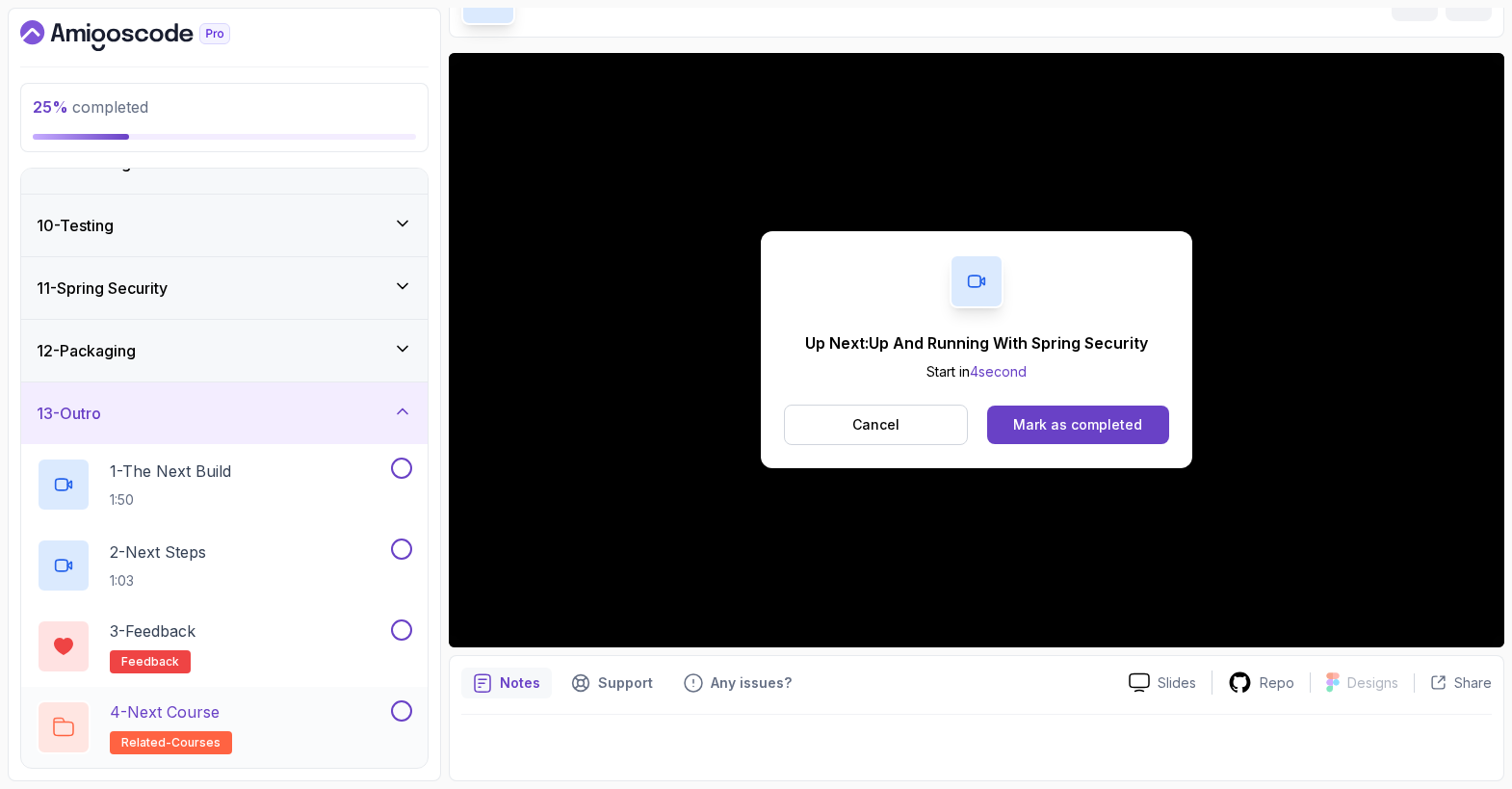 scroll, scrollTop: 0, scrollLeft: 0, axis: both 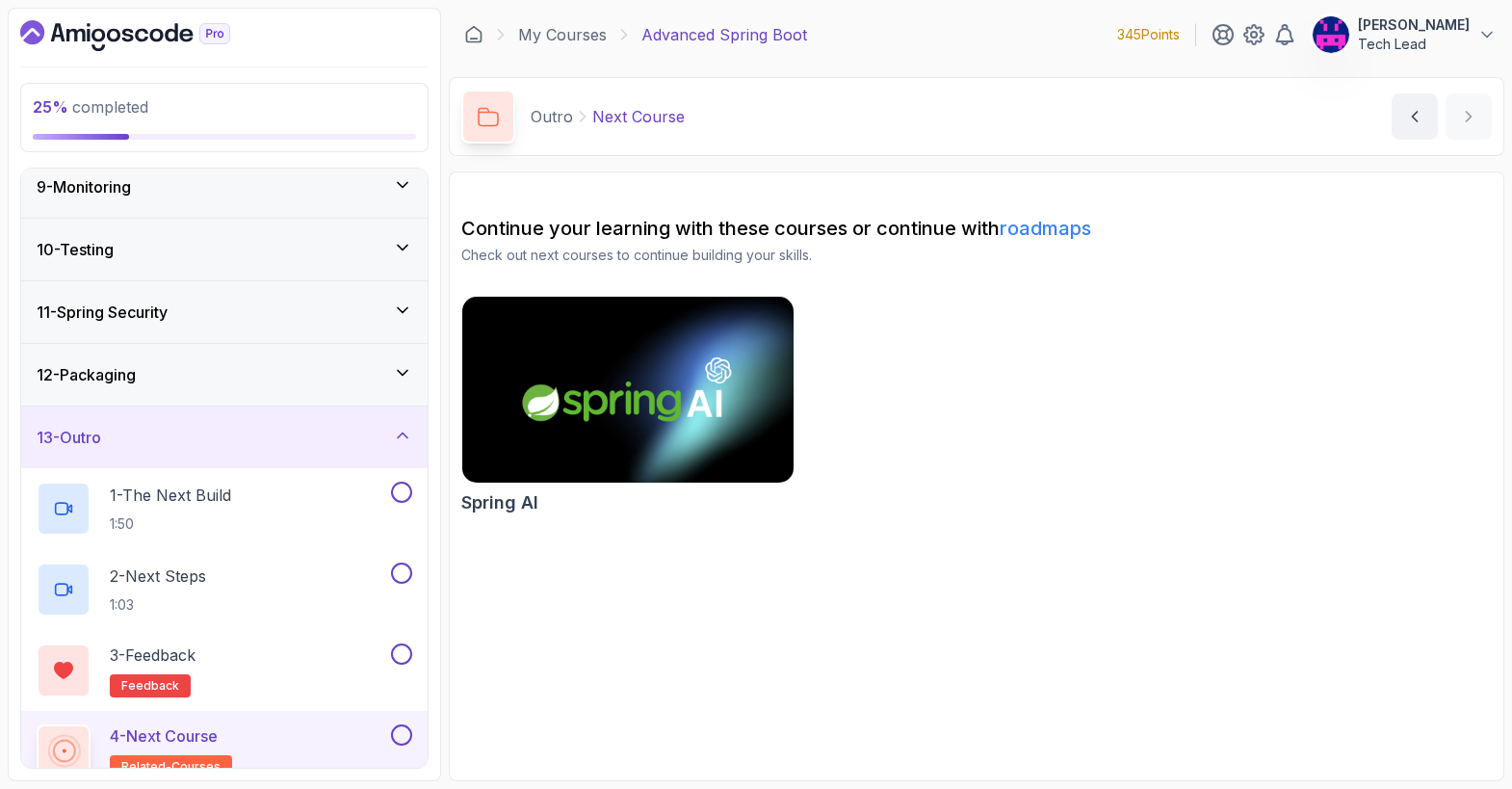 click on "11  -  Spring Security" at bounding box center [224, 312] 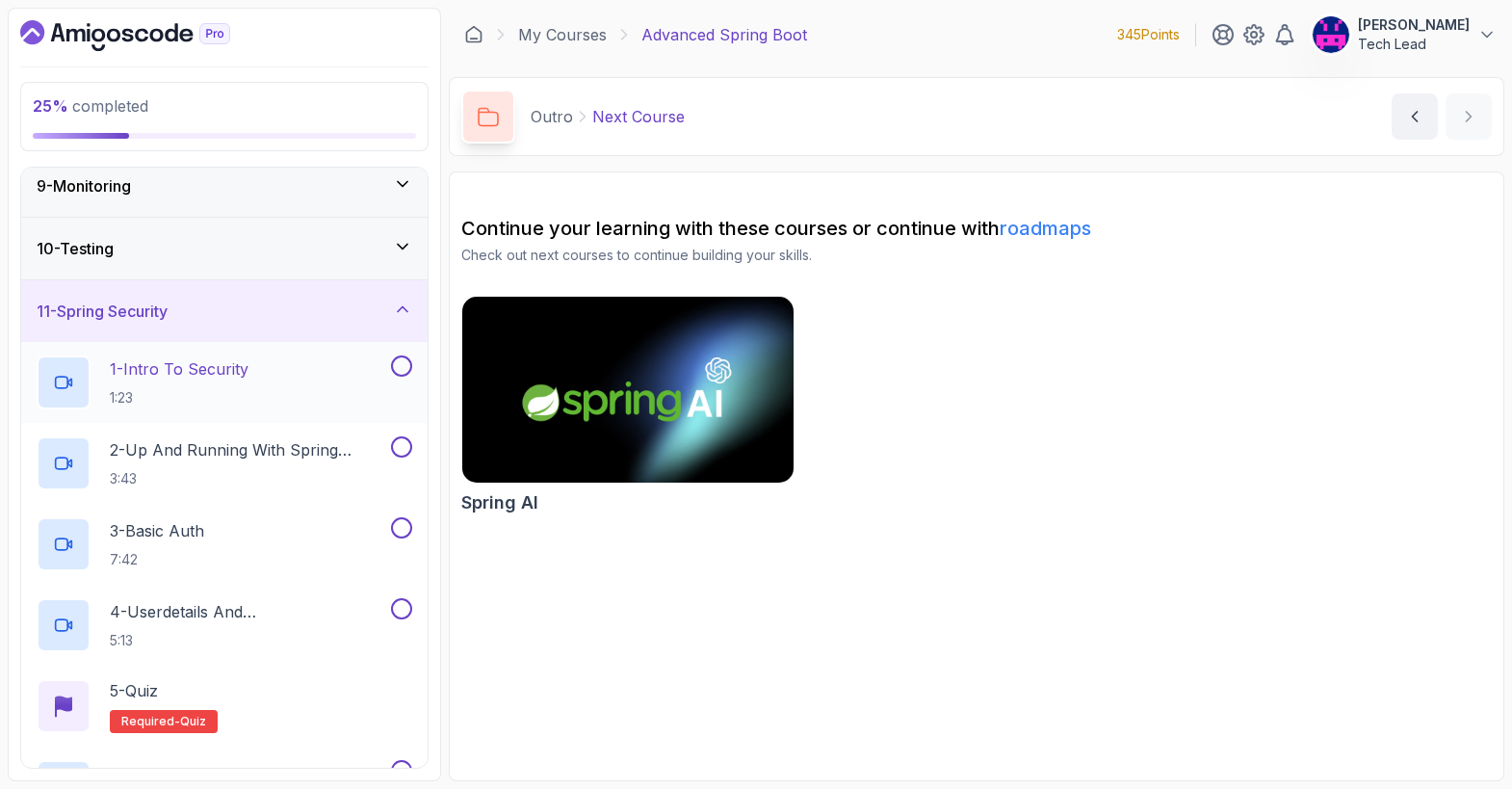 click on "1  -  Intro To Security" at bounding box center [179, 369] 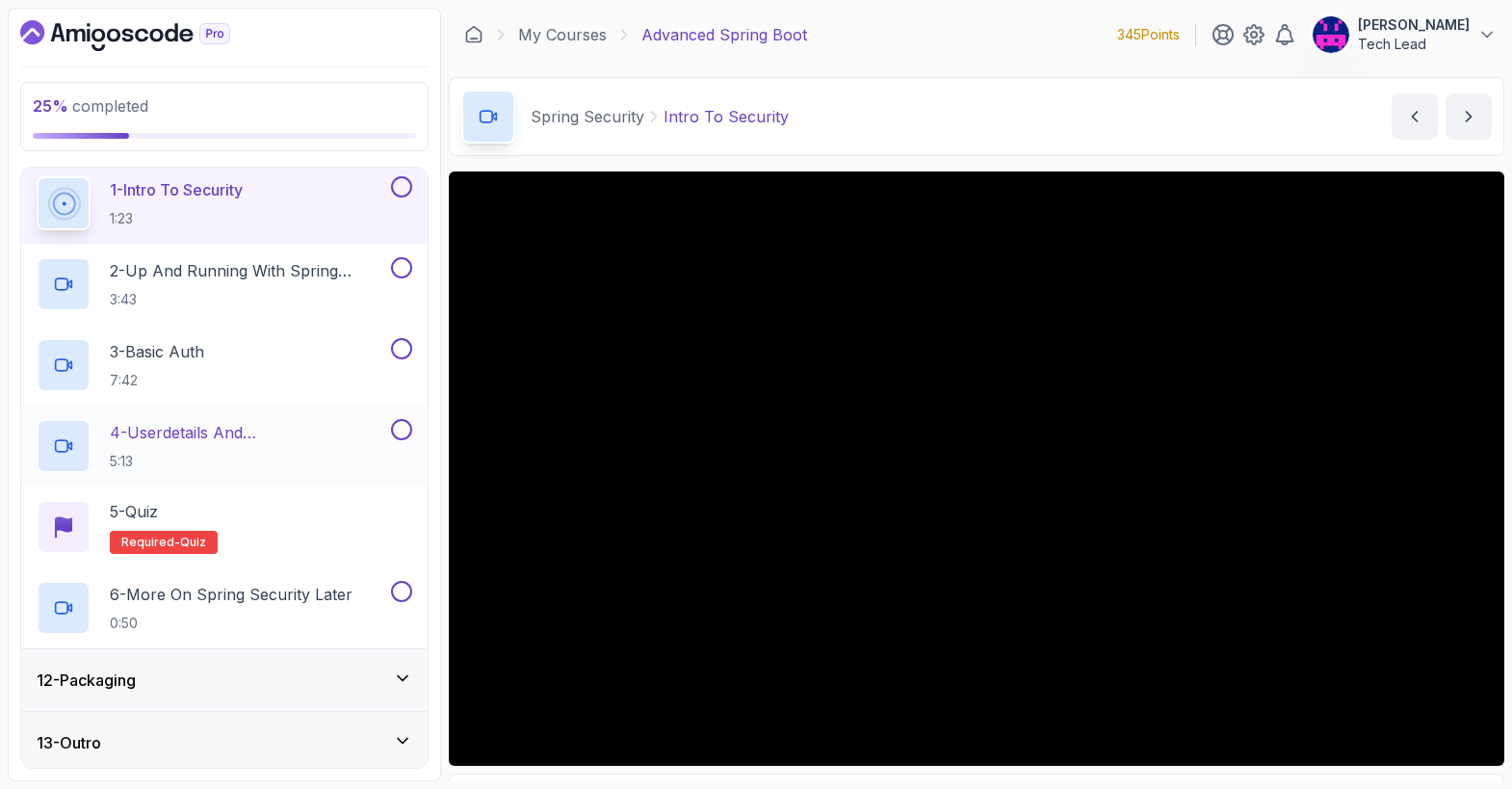 scroll, scrollTop: 698, scrollLeft: 0, axis: vertical 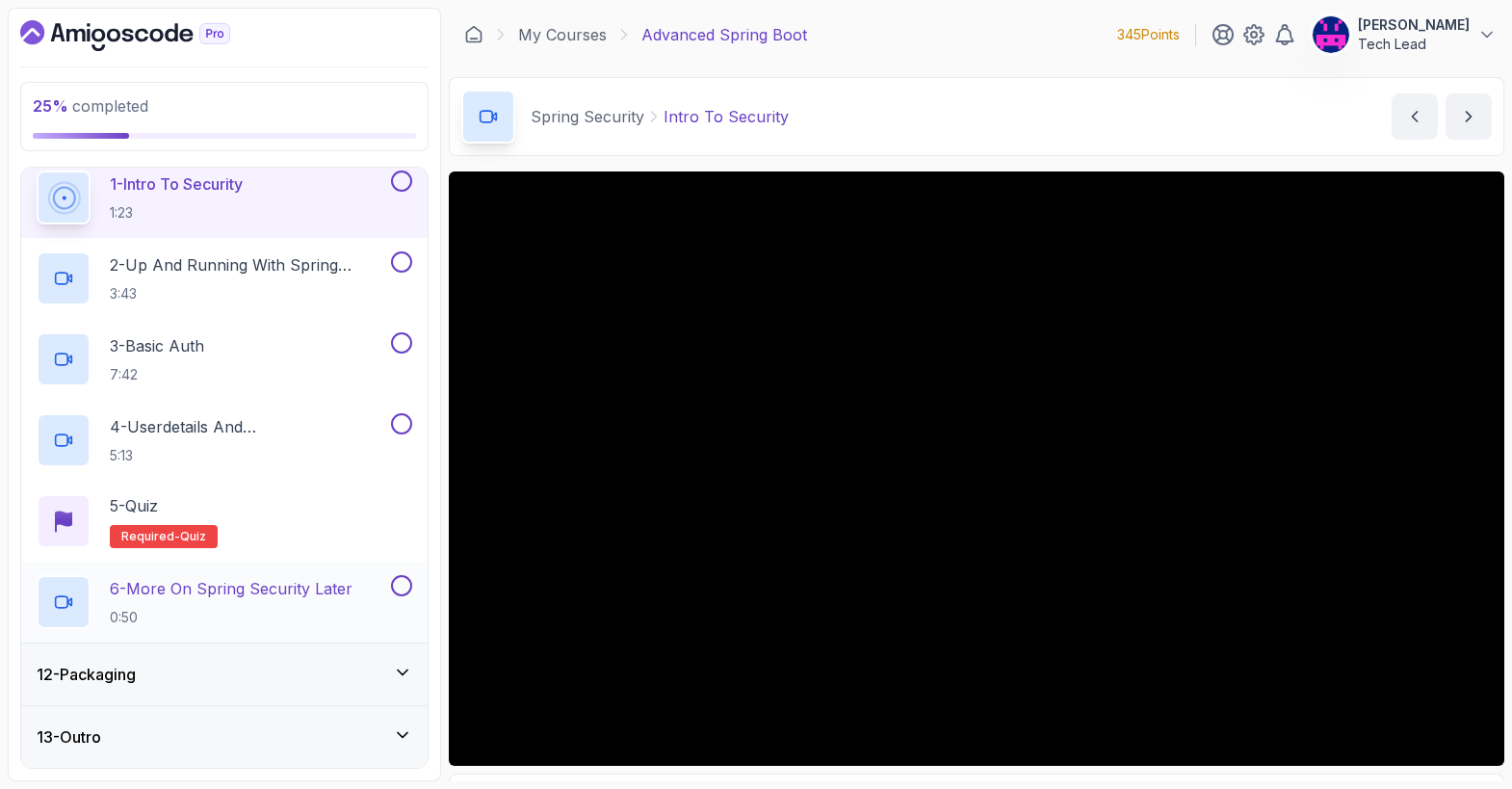 click on "6  -  More On Spring Security Later" at bounding box center [231, 589] 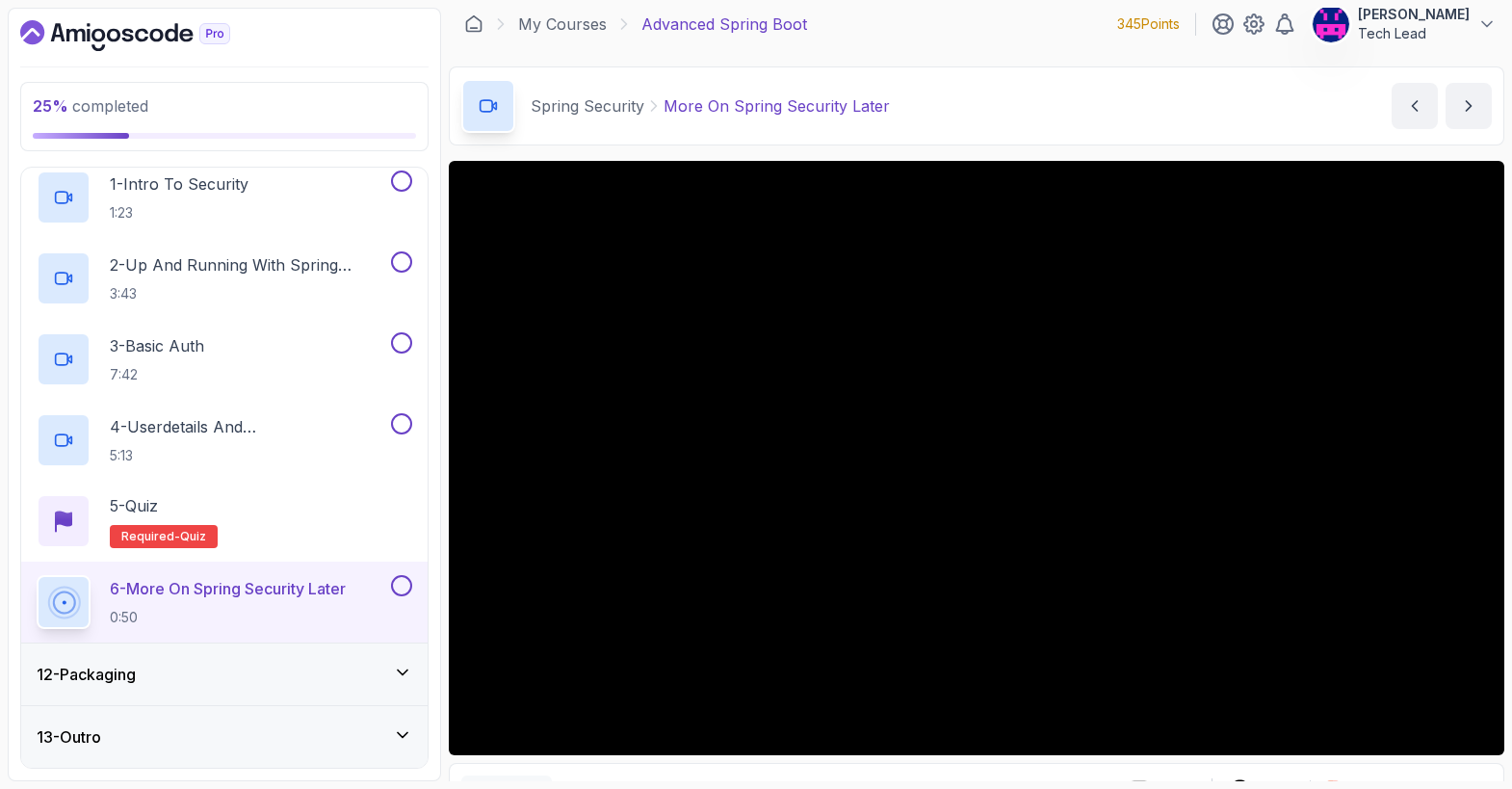 scroll, scrollTop: 0, scrollLeft: 0, axis: both 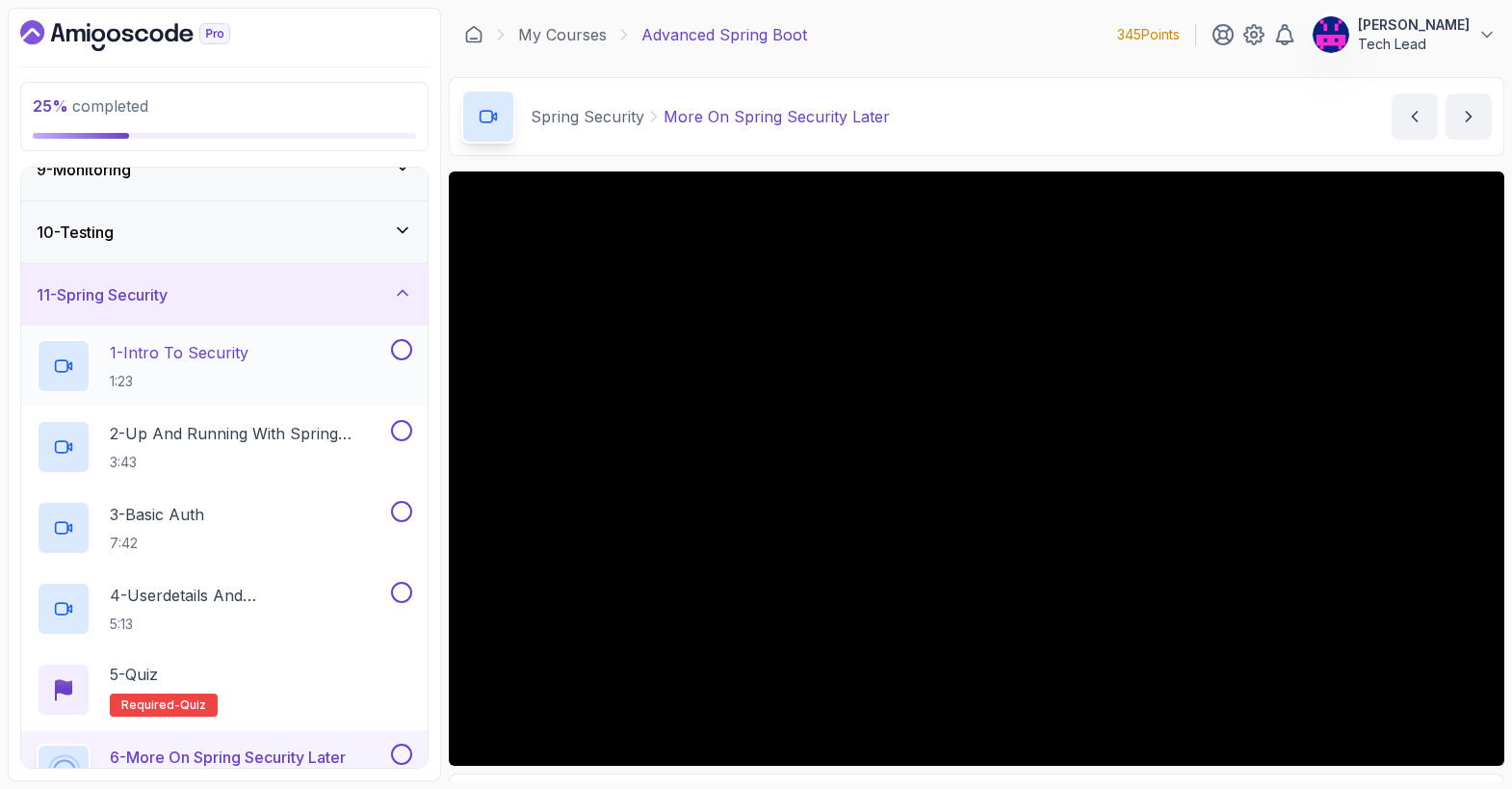 click on "1  -  Intro To Security" at bounding box center (179, 353) 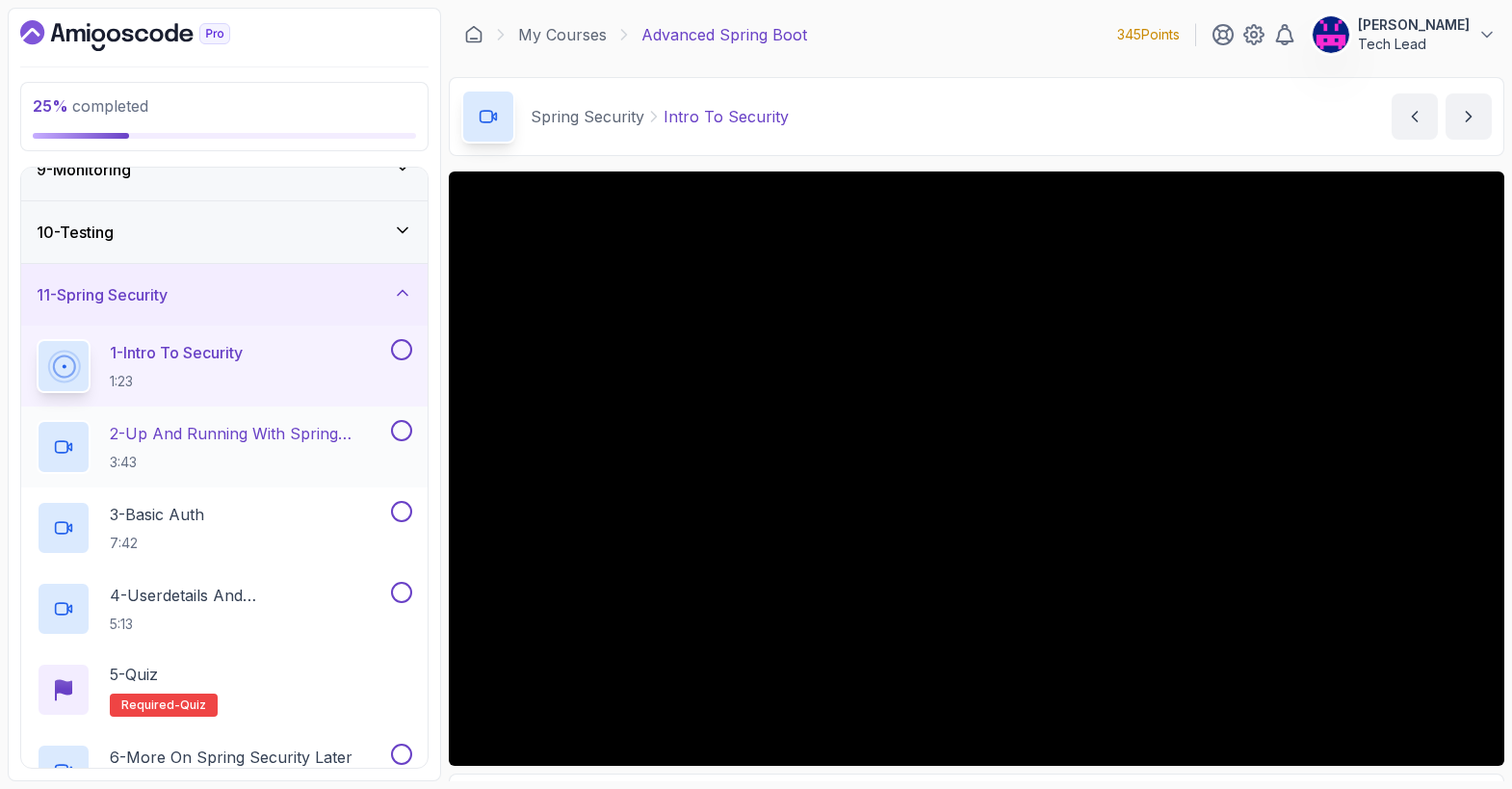 click on "2  -  Up And Running With Spring Security" at bounding box center [248, 434] 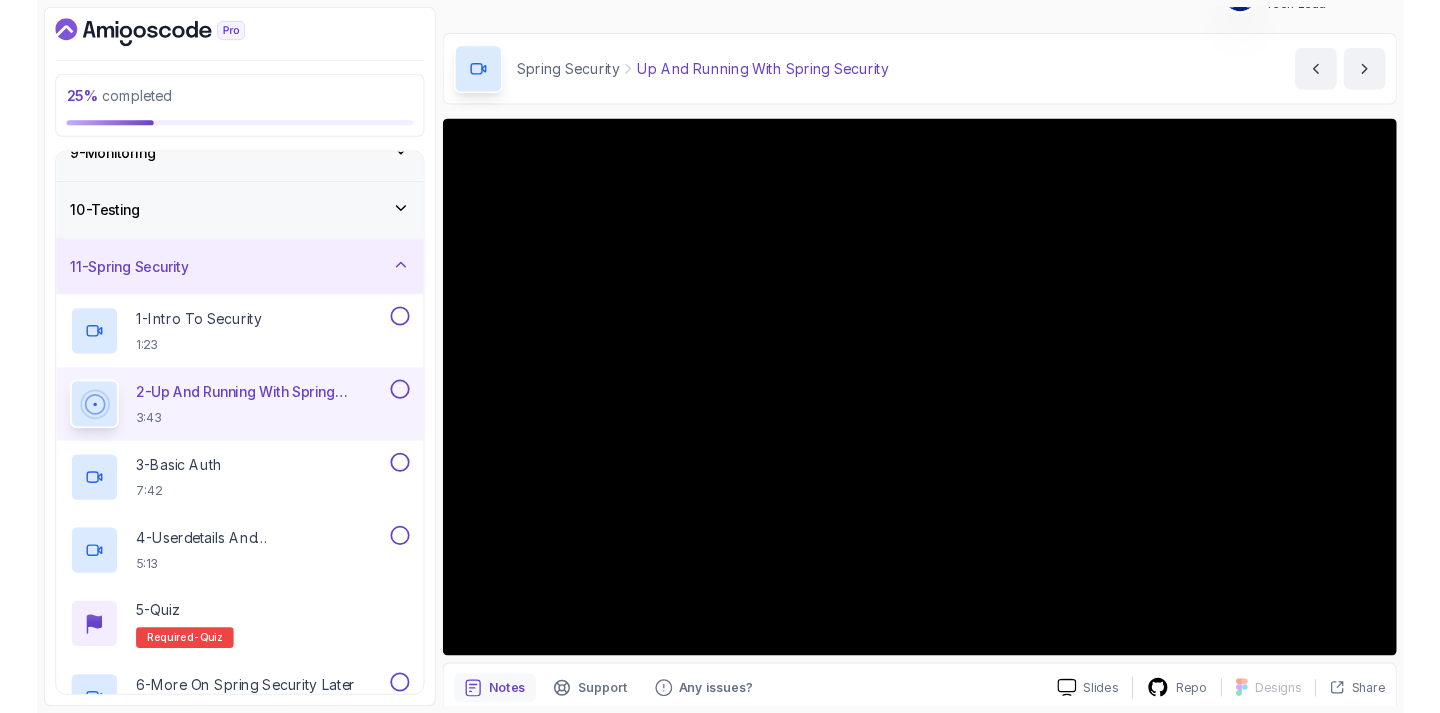 scroll, scrollTop: 67, scrollLeft: 0, axis: vertical 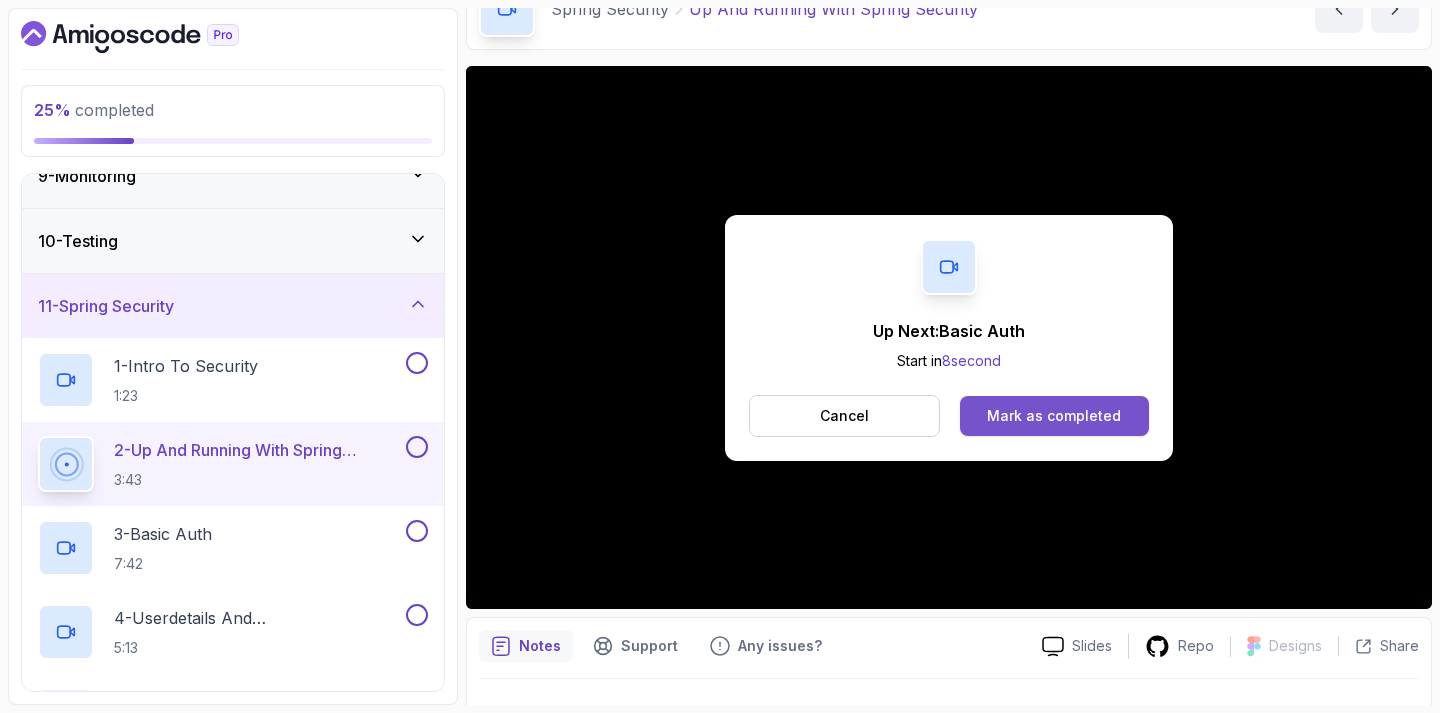 click on "Mark as completed" at bounding box center [1054, 416] 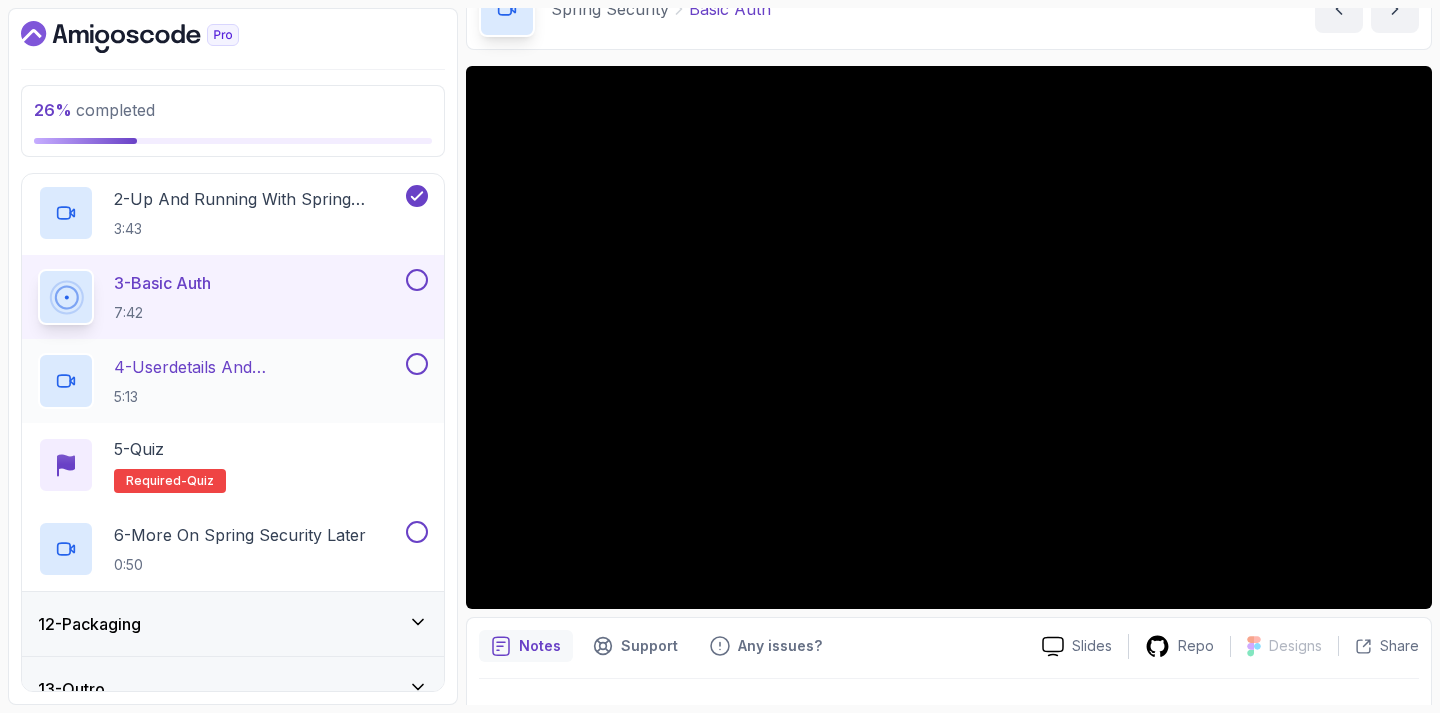 scroll, scrollTop: 831, scrollLeft: 0, axis: vertical 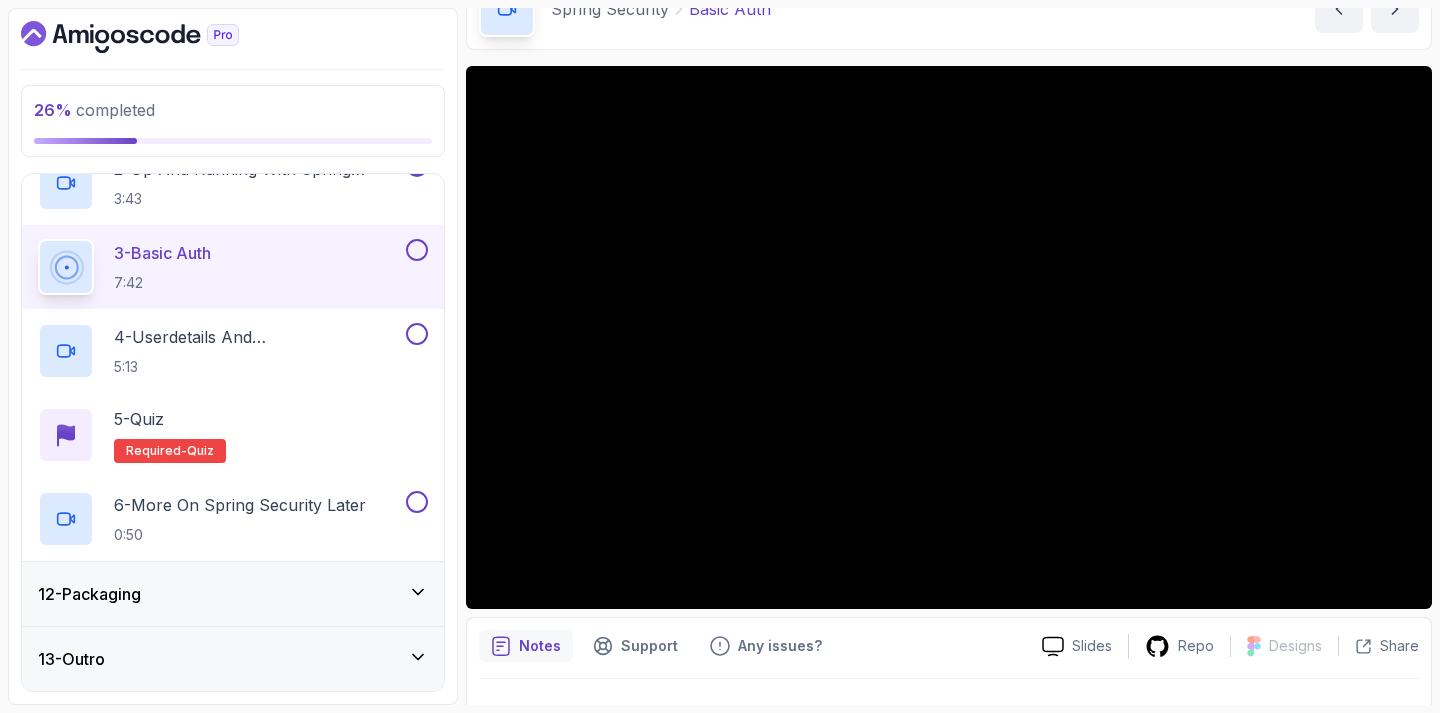 click on "12  -  Packaging" at bounding box center (233, 594) 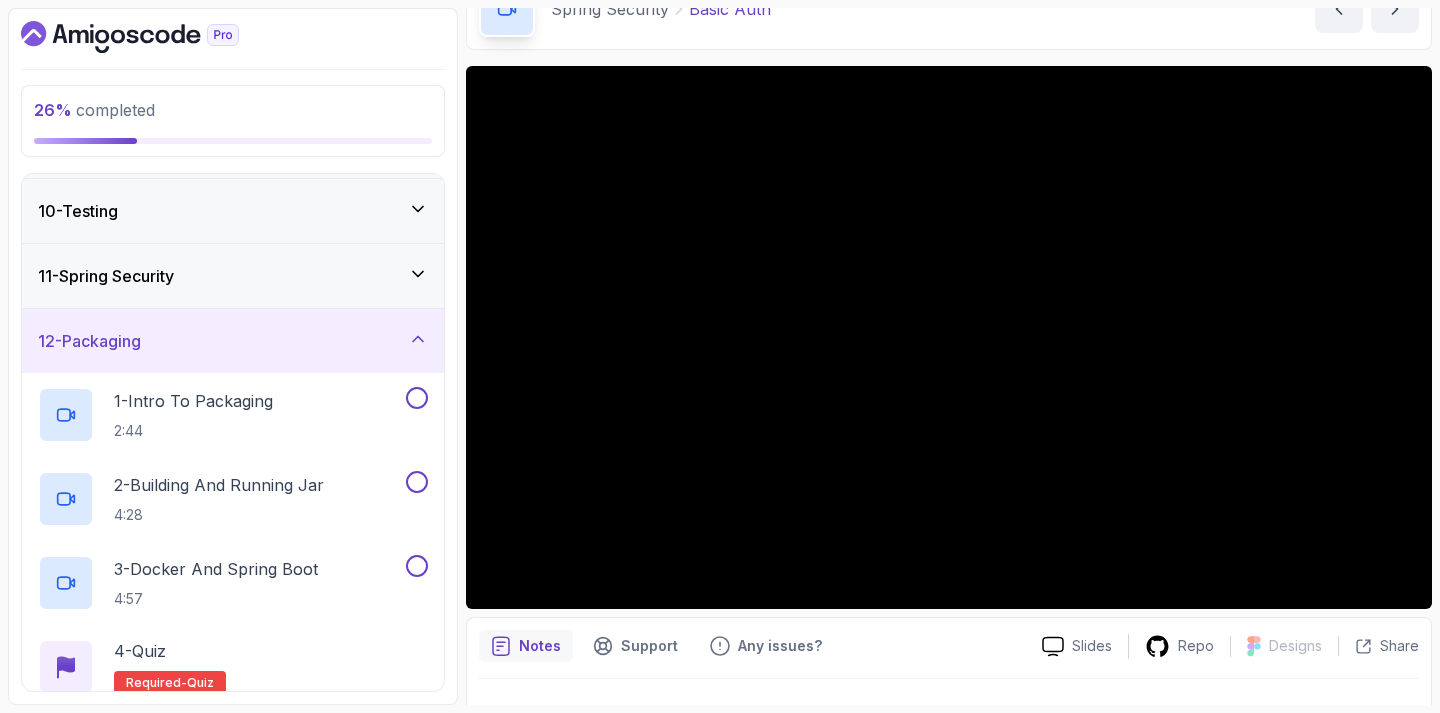 scroll, scrollTop: 663, scrollLeft: 0, axis: vertical 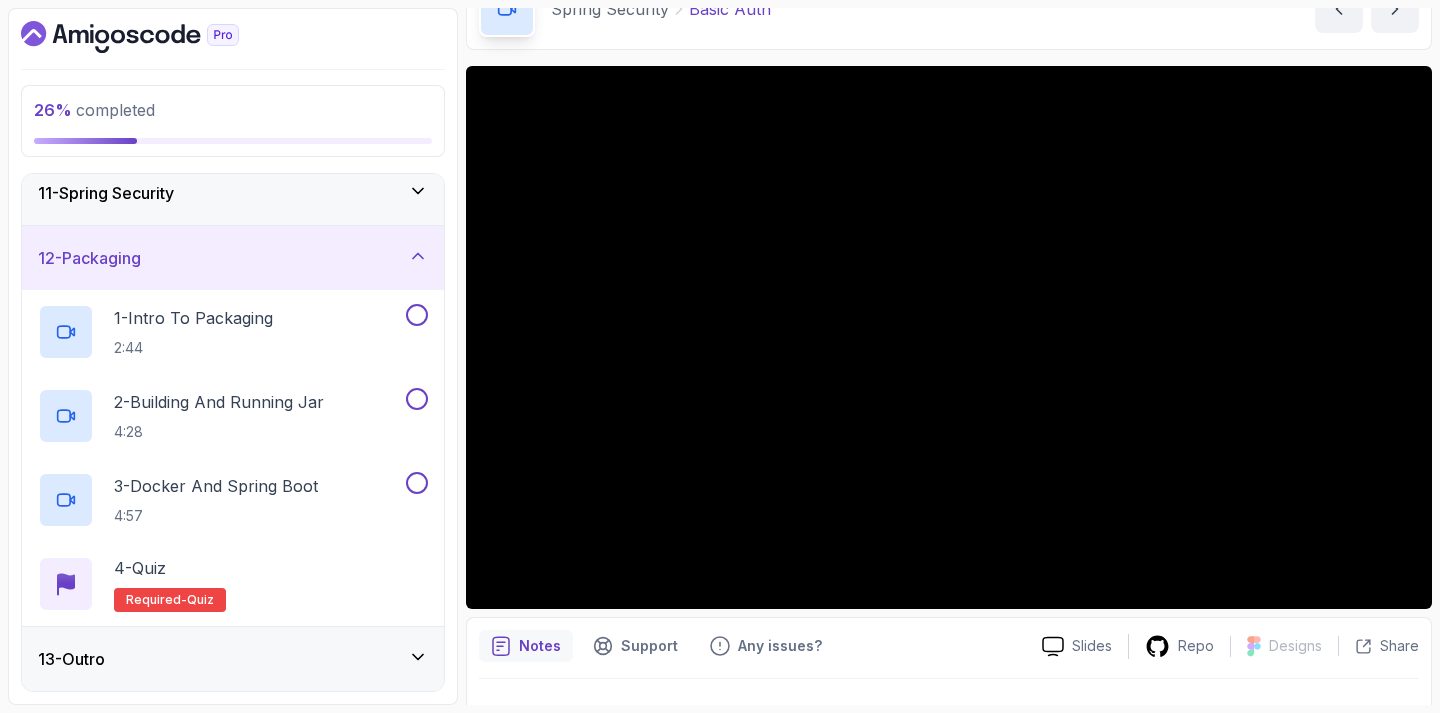 click on "13  -  Outro" at bounding box center [233, 659] 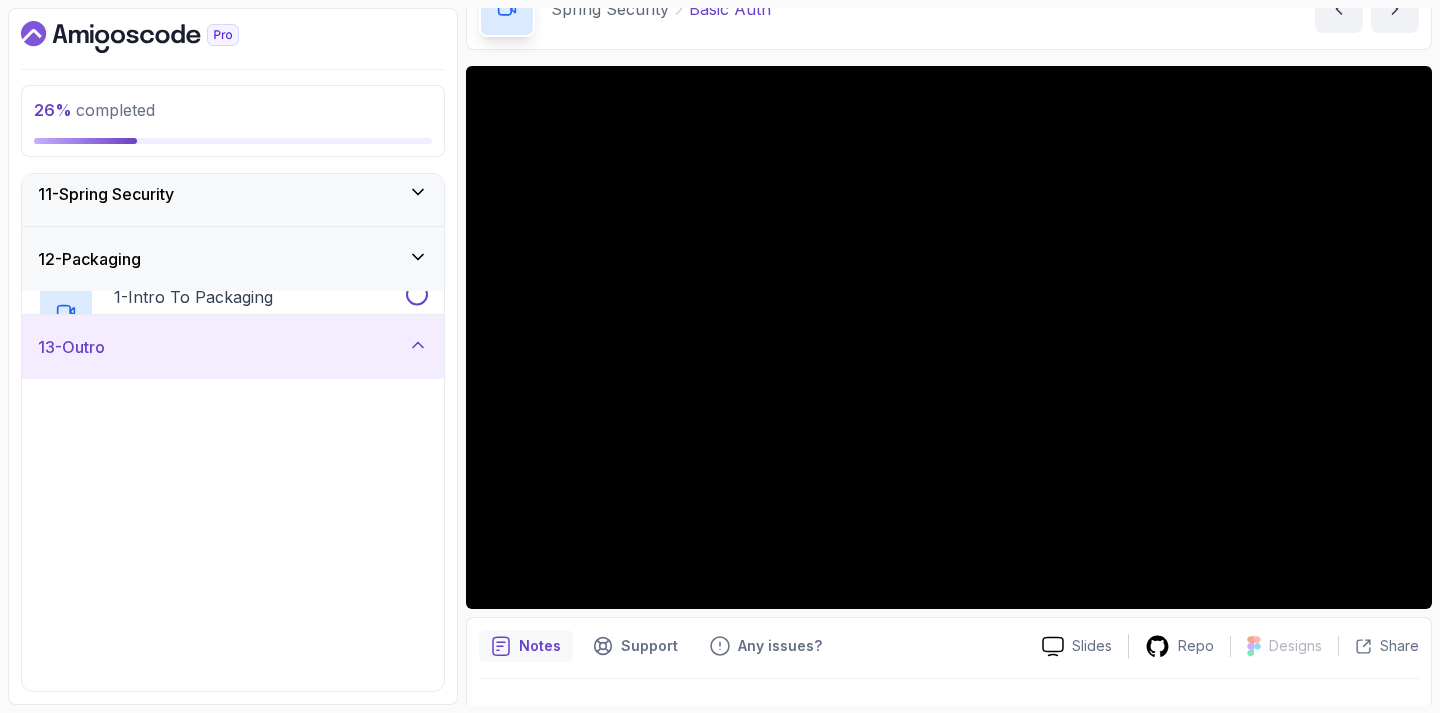 scroll, scrollTop: 663, scrollLeft: 0, axis: vertical 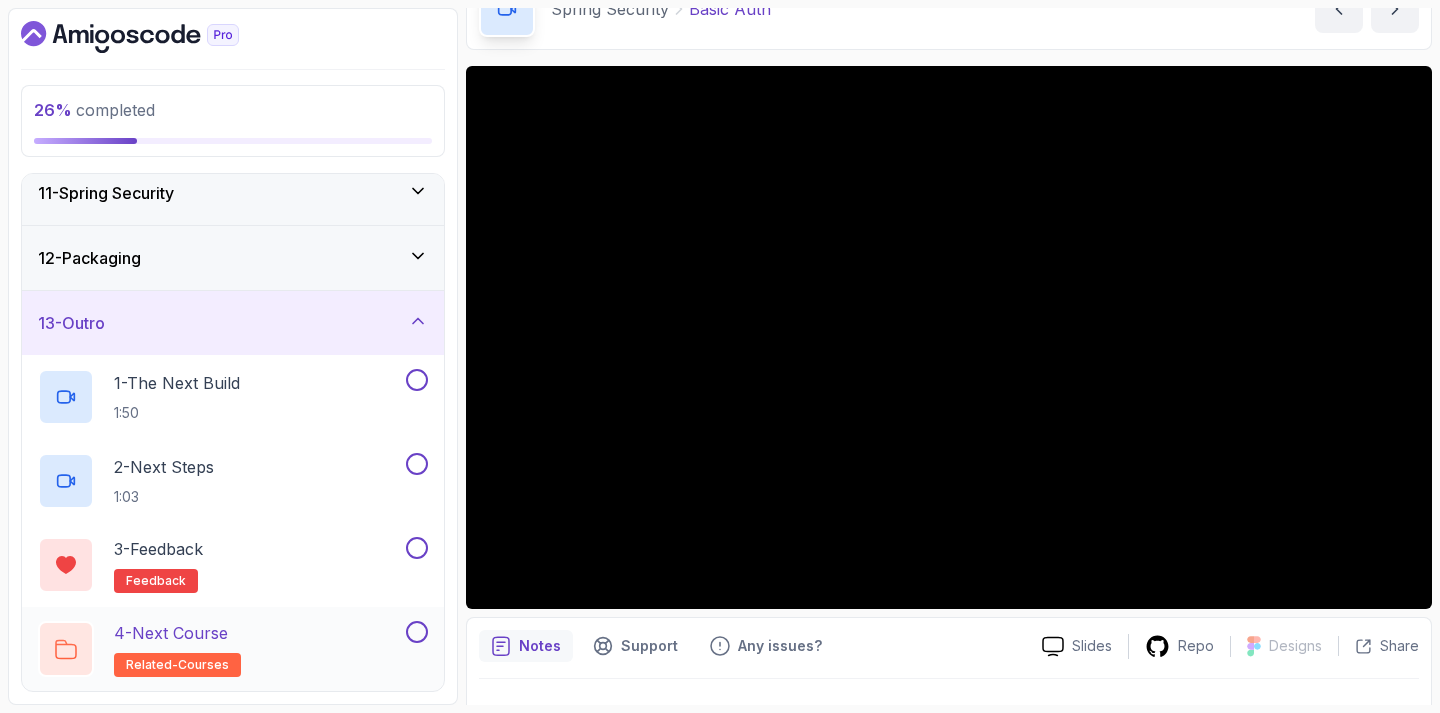 click on "4  -  Next Course related-courses" at bounding box center (220, 649) 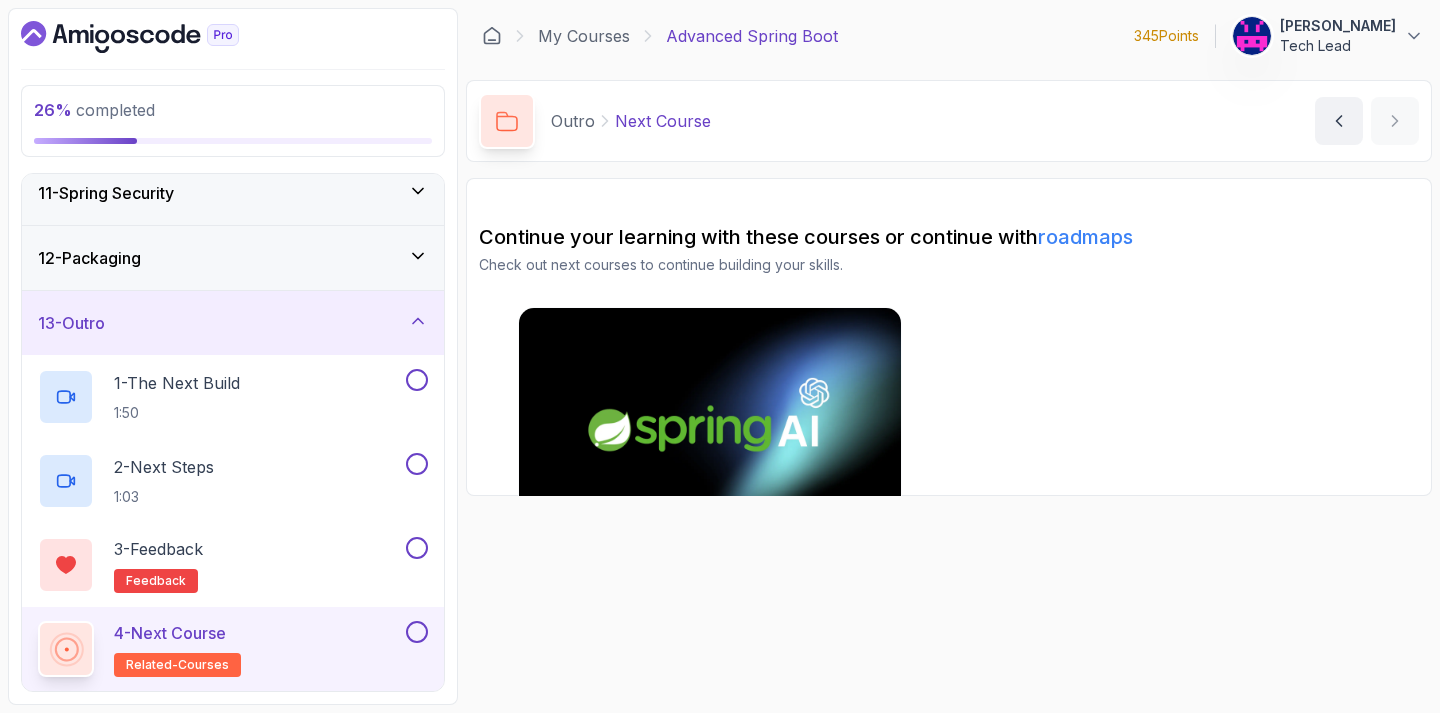 scroll, scrollTop: 0, scrollLeft: 0, axis: both 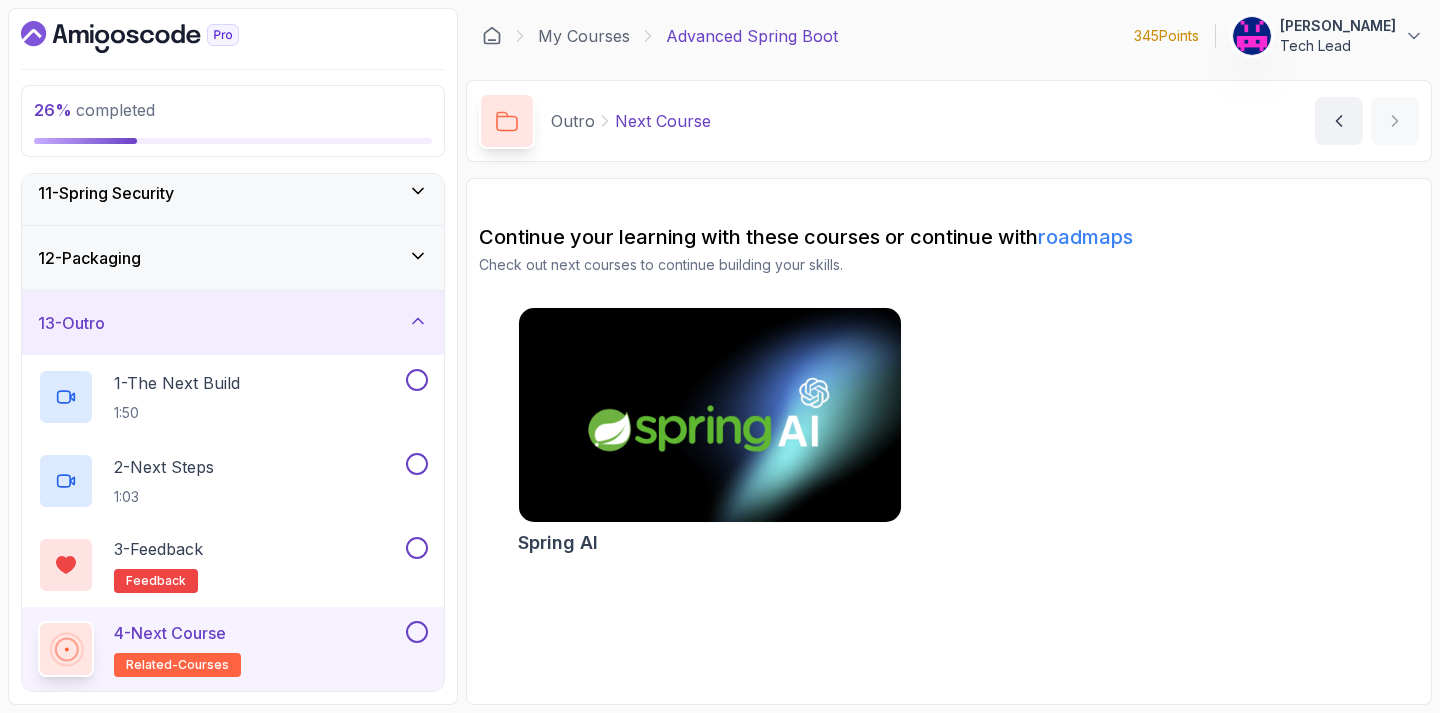 drag, startPoint x: 651, startPoint y: 234, endPoint x: 1000, endPoint y: 252, distance: 349.46387 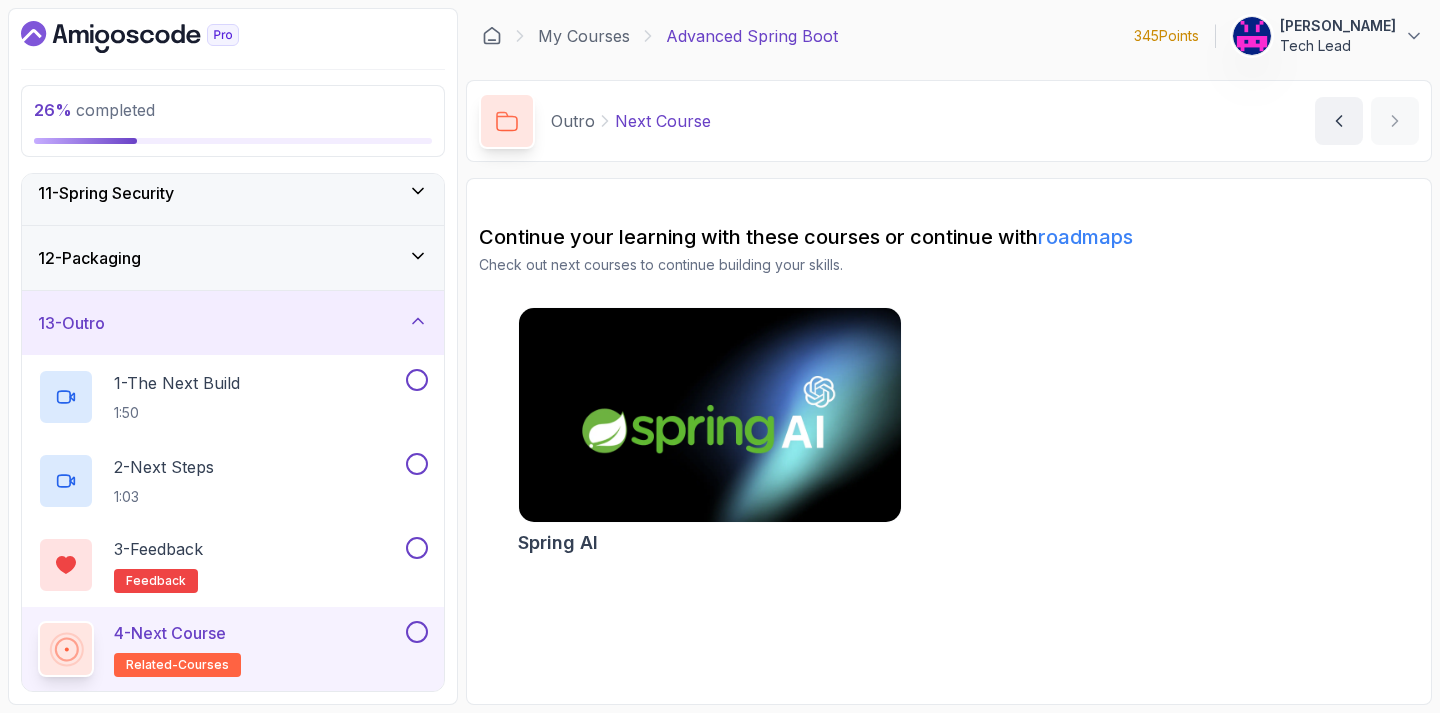 click at bounding box center [709, 415] 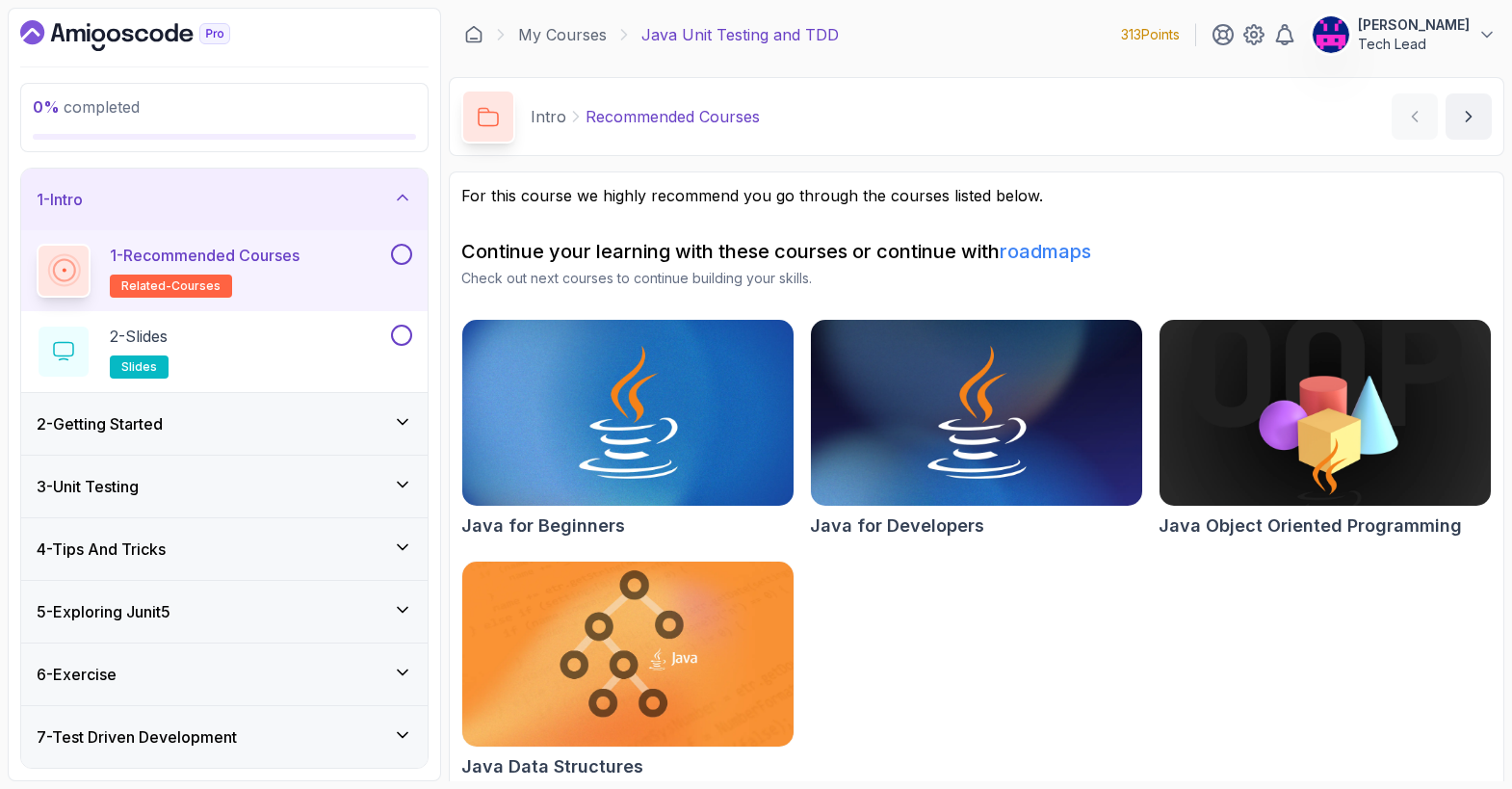 scroll, scrollTop: 0, scrollLeft: 0, axis: both 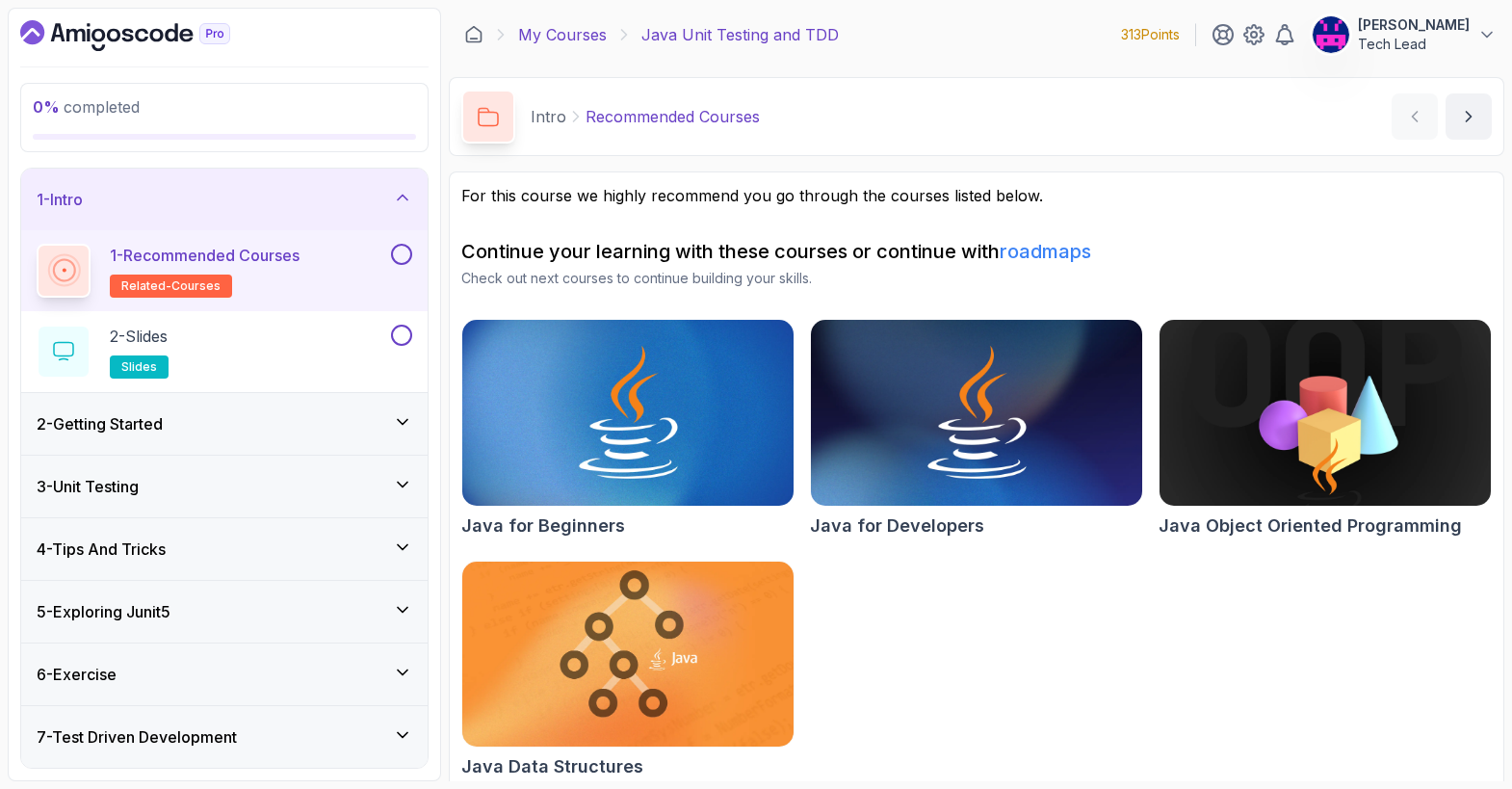 click on "My Courses" at bounding box center [562, 35] 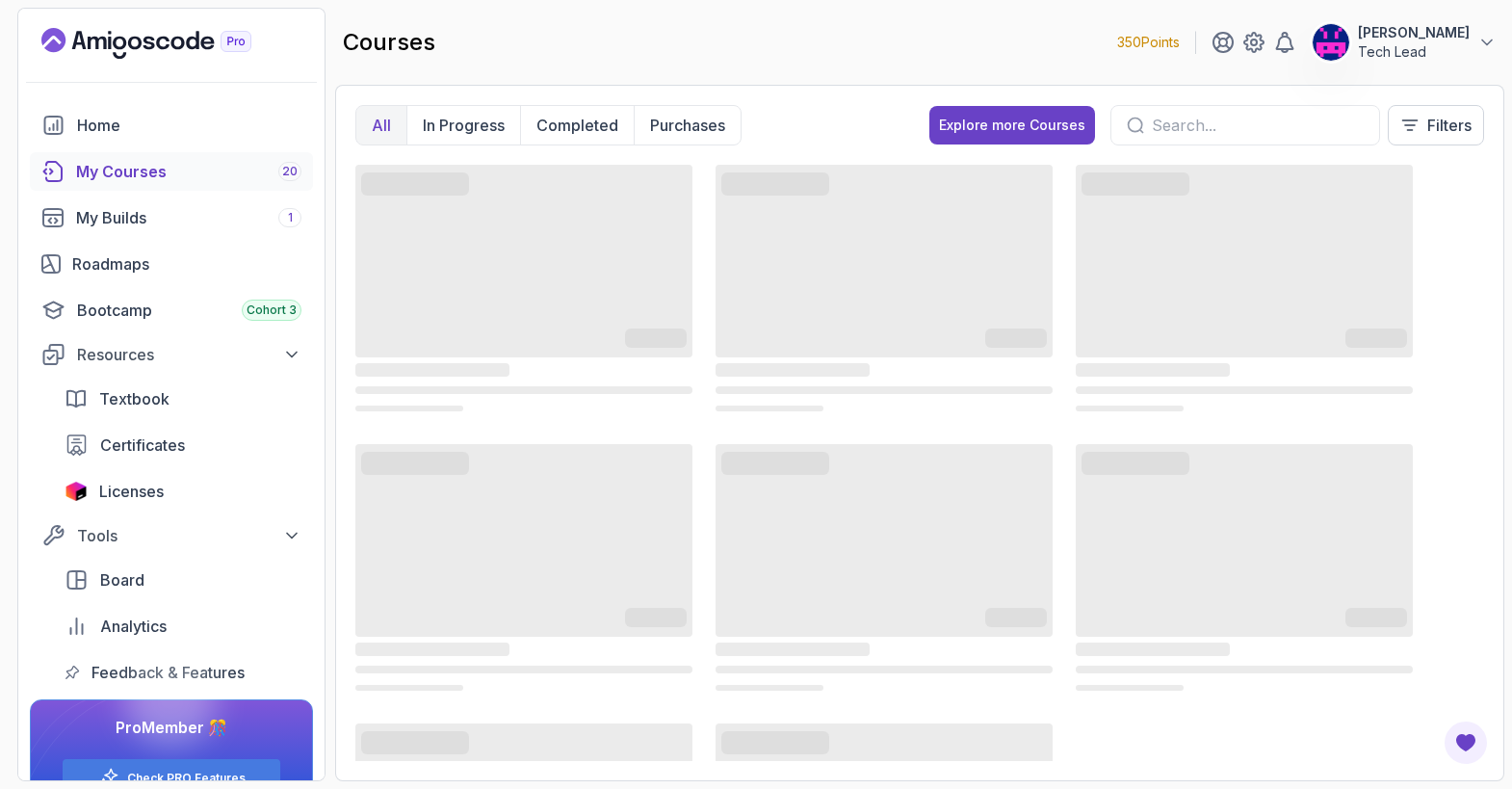 click at bounding box center [1258, 125] 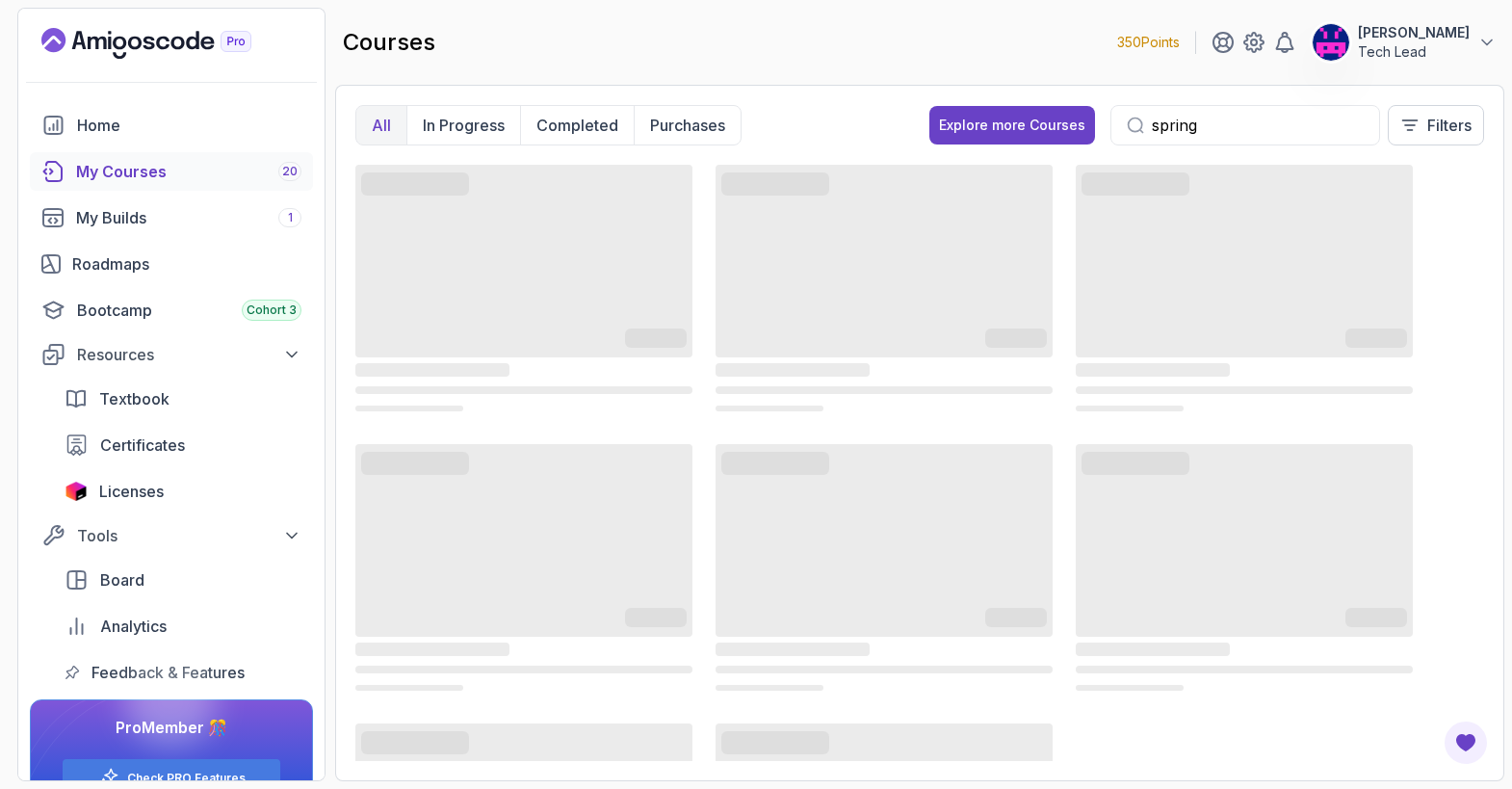 type on "spring" 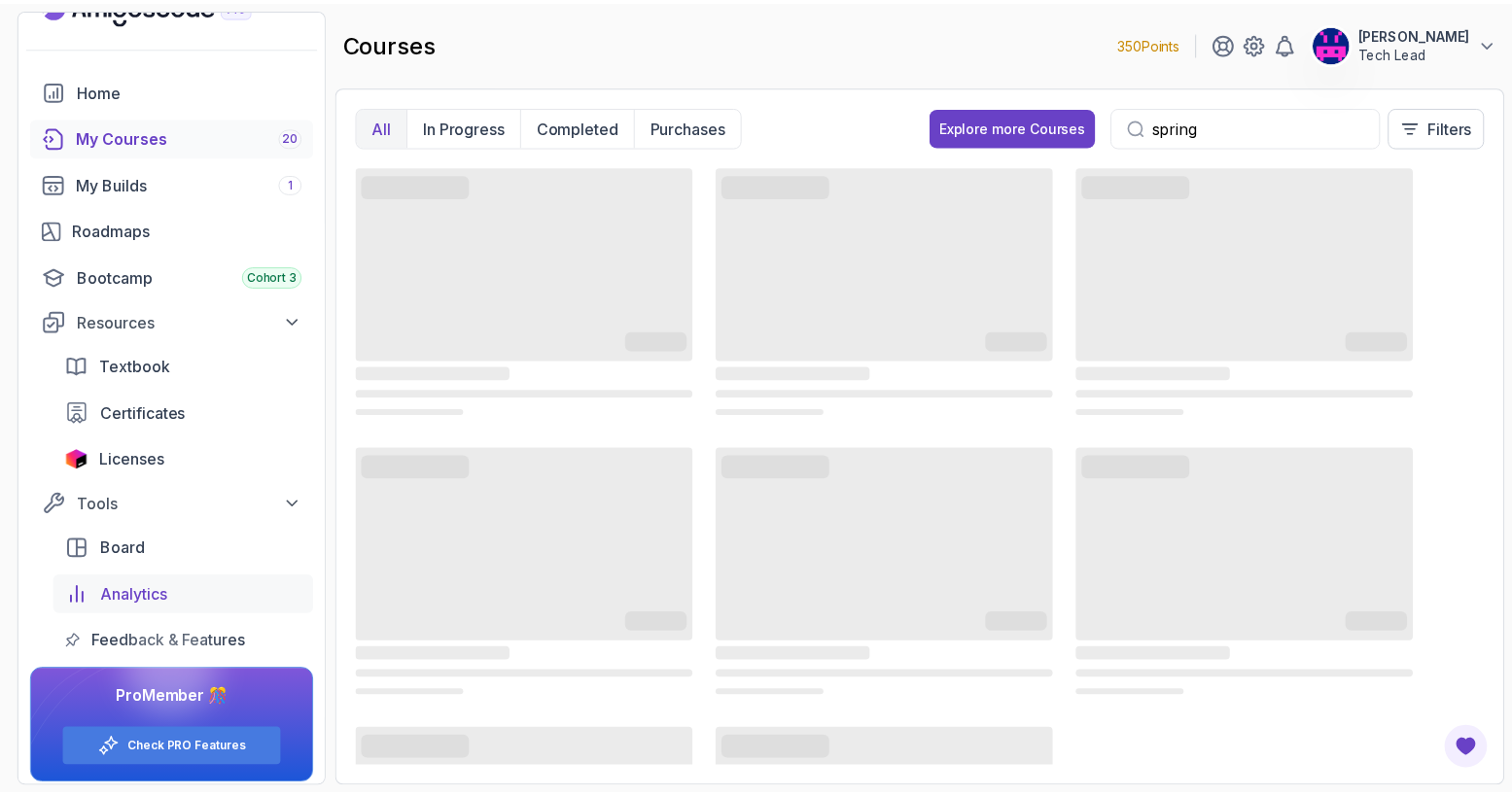 scroll, scrollTop: 46, scrollLeft: 0, axis: vertical 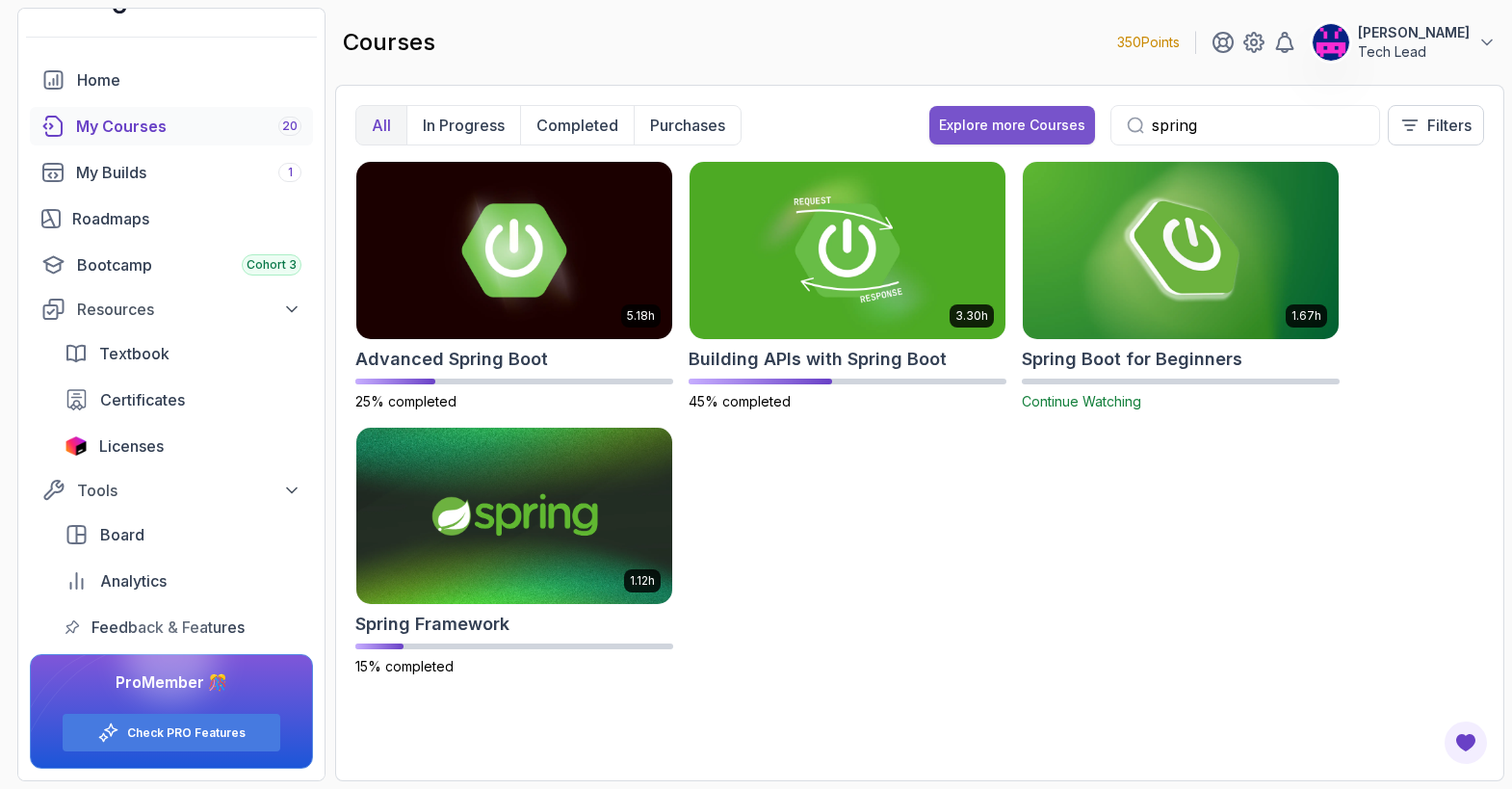 click on "Explore more Courses" at bounding box center [1012, 125] 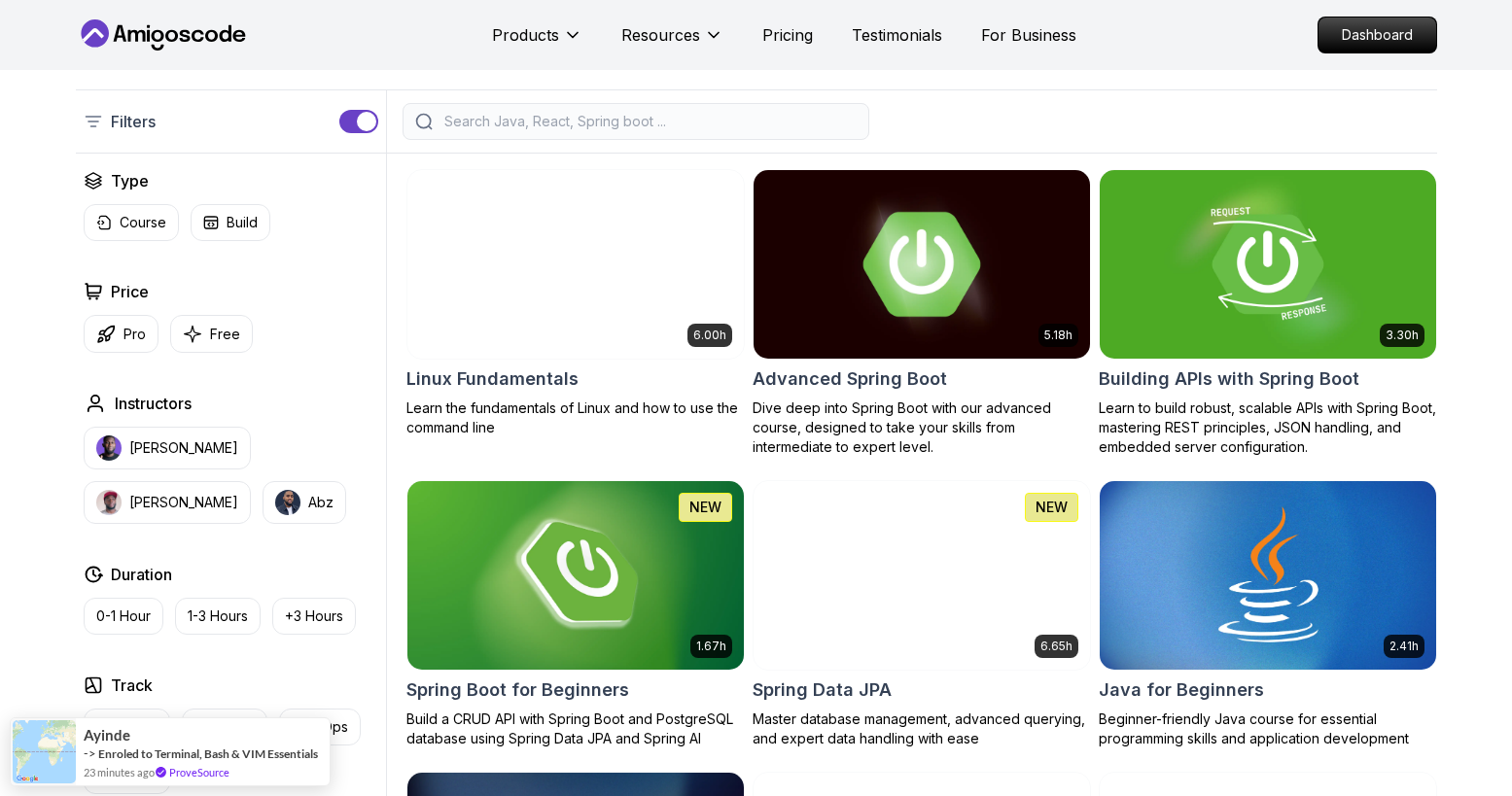 scroll, scrollTop: 444, scrollLeft: 0, axis: vertical 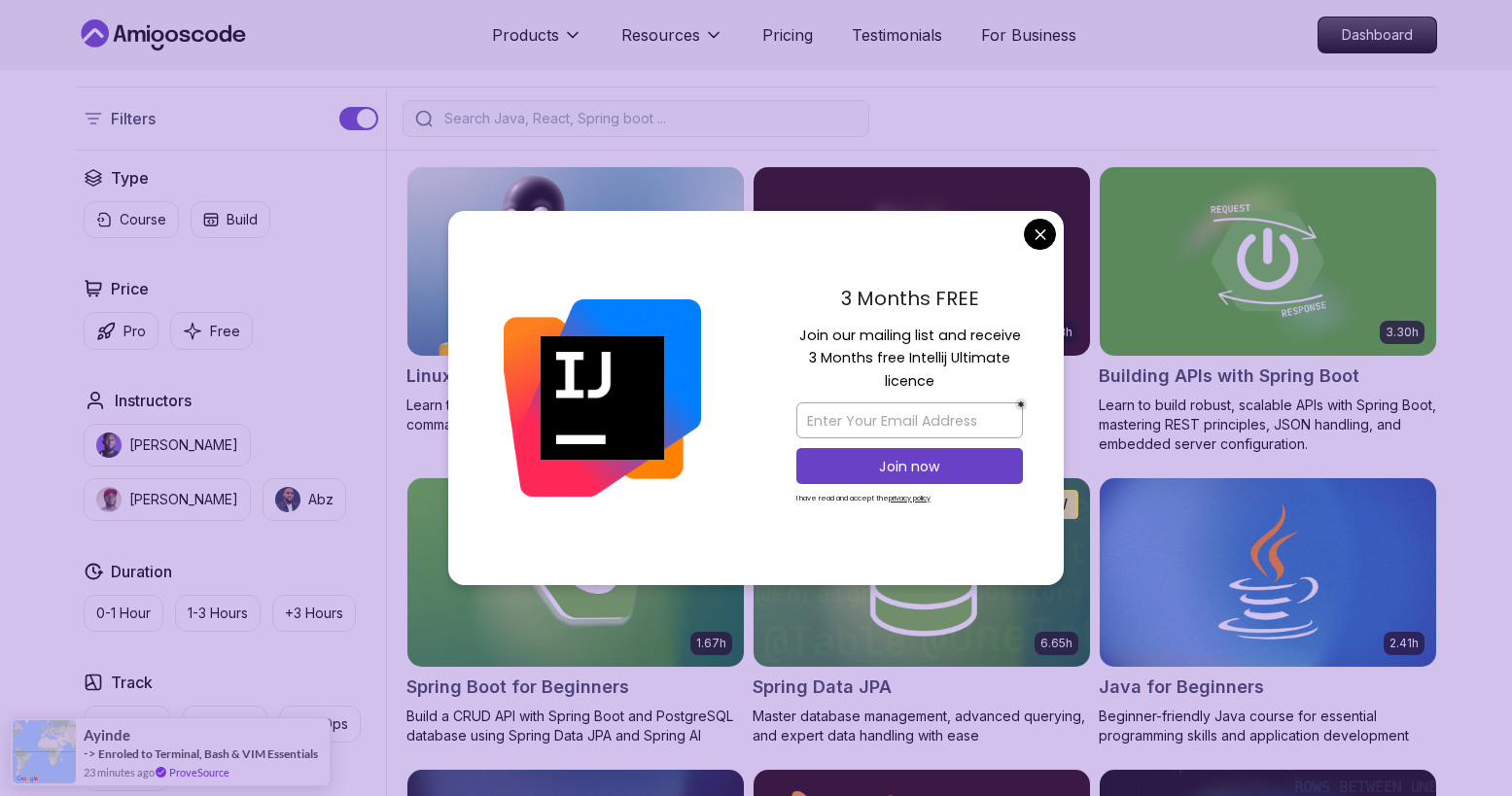 click on "Products Resources Pricing Testimonials For Business Dashboard Products Resources Pricing Testimonials For Business Dashboard All Courses Learn Java, Spring Boot, DevOps & More with Amigoscode Premium Courses Master in-demand skills like Java, Spring Boot, DevOps, React, and more through hands-on, expert-led courses. Advance your software development career with real-world projects and practical learning. Filters Filters Type Course Build Price Pro Free Instructors Nelson Djalo Richard Abz Duration 0-1 Hour 1-3 Hours +3 Hours Track Front End Back End Dev Ops Full Stack Level Junior Mid-level Senior 6.00h Linux Fundamentals Learn the fundamentals of Linux and how to use the command line 5.18h Advanced Spring Boot Dive deep into Spring Boot with our advanced course, designed to take your skills from intermediate to expert level. 3.30h Building APIs with Spring Boot Learn to build robust, scalable APIs with Spring Boot, mastering REST principles, JSON handling, and embedded server configuration. 1.67h NEW 6.65h" at bounding box center [756, 4401] 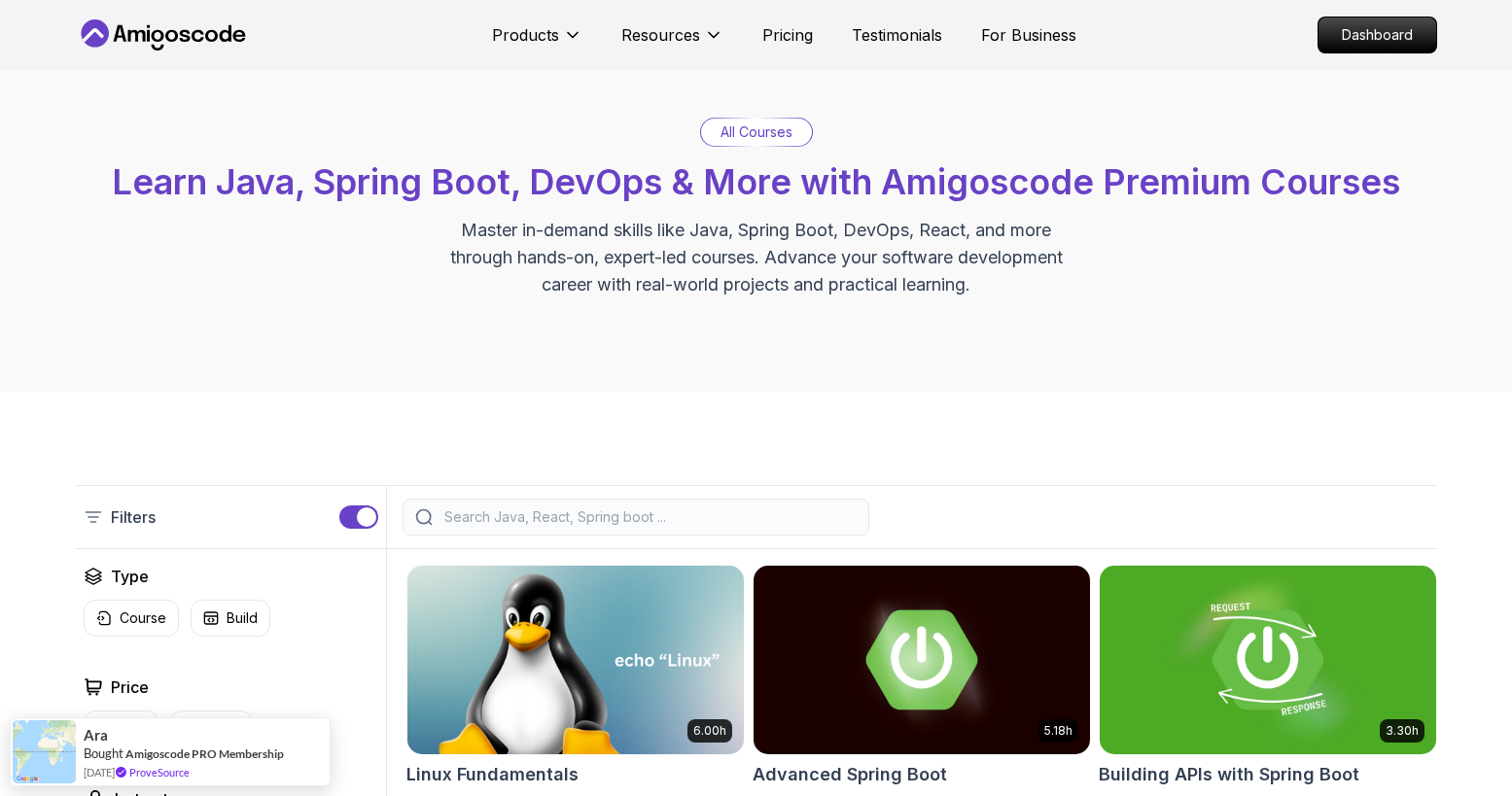 scroll, scrollTop: 0, scrollLeft: 0, axis: both 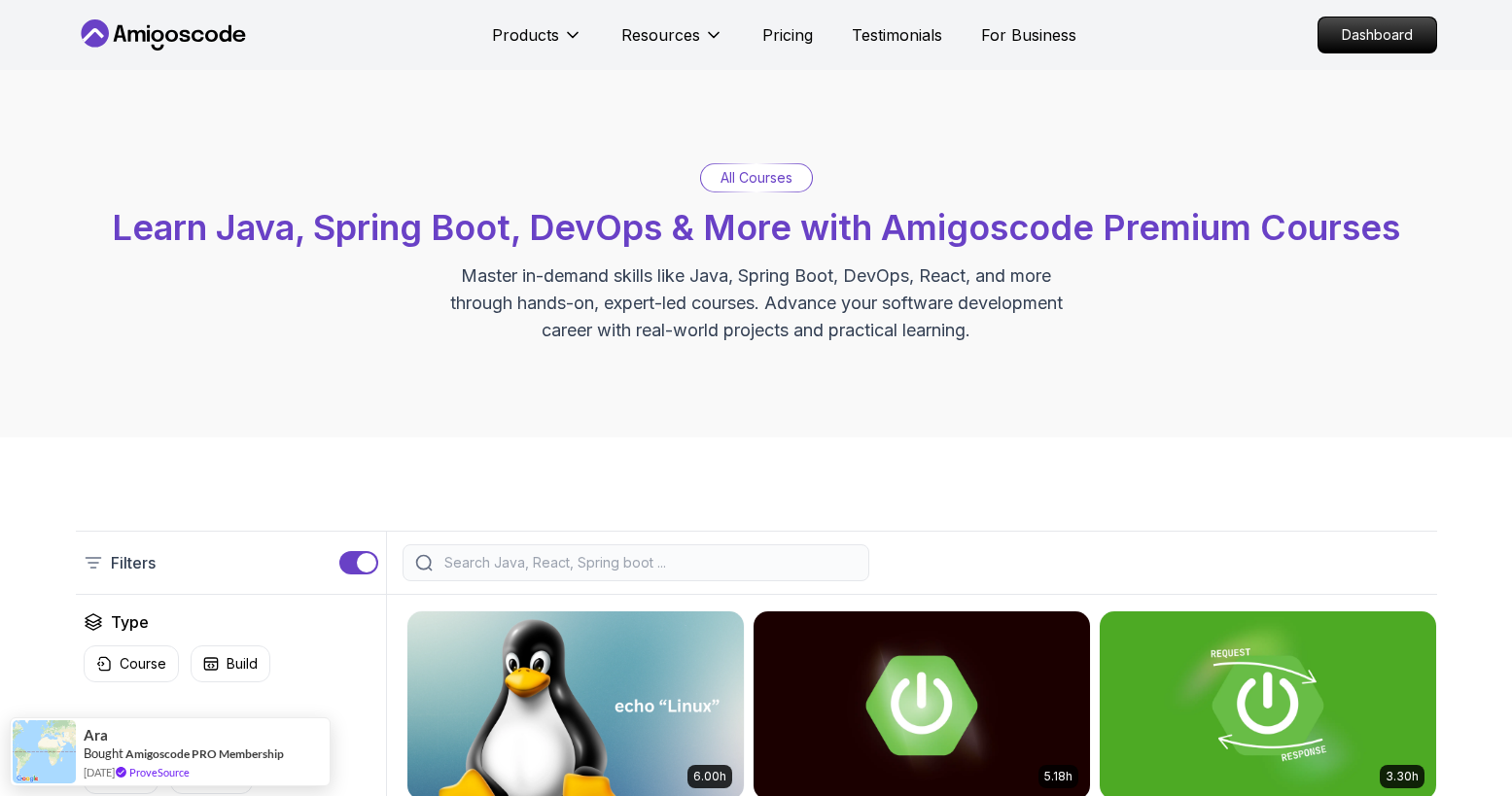 click on "All Courses" at bounding box center (756, 178) 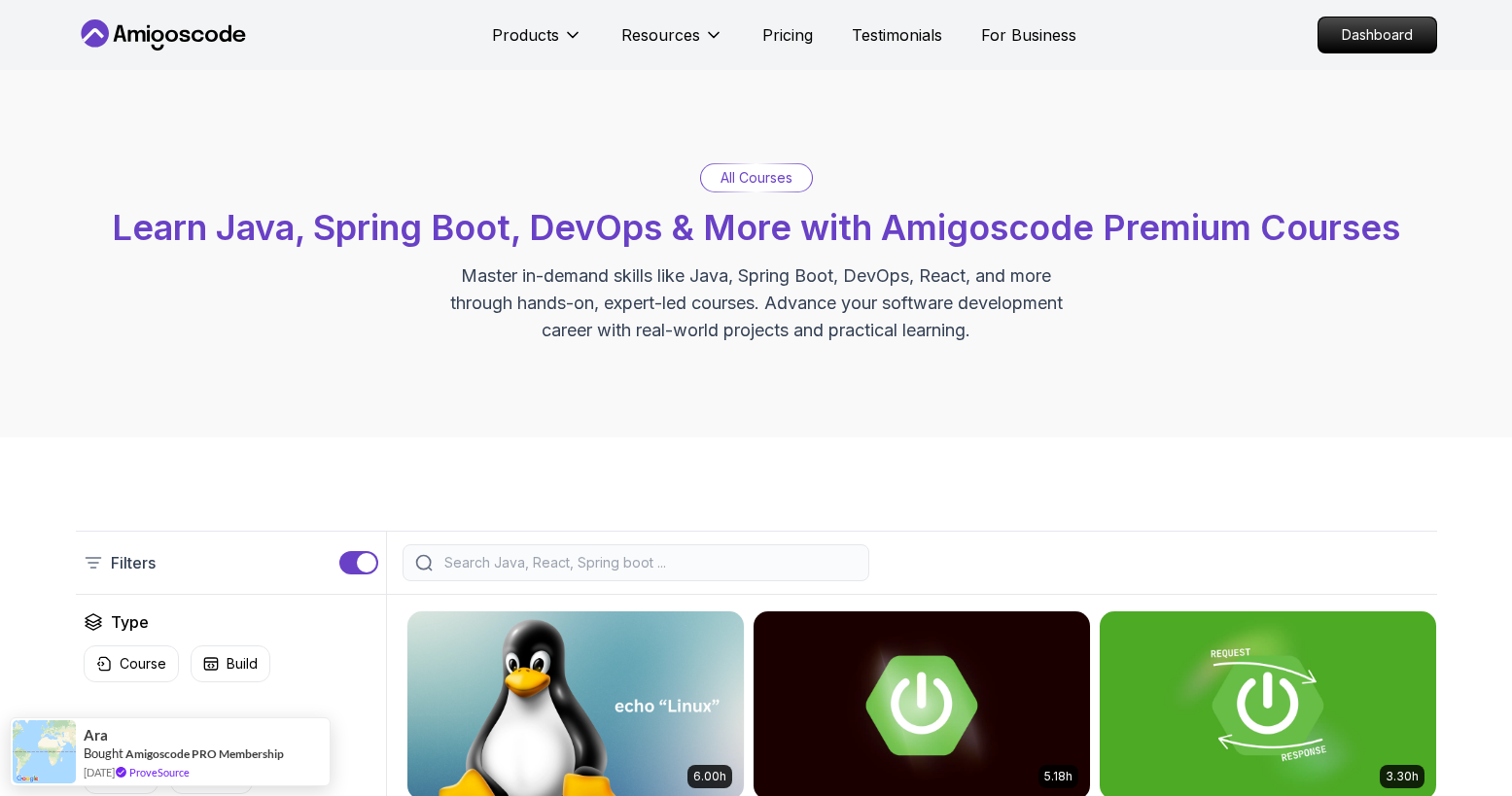 click at bounding box center [649, 563] 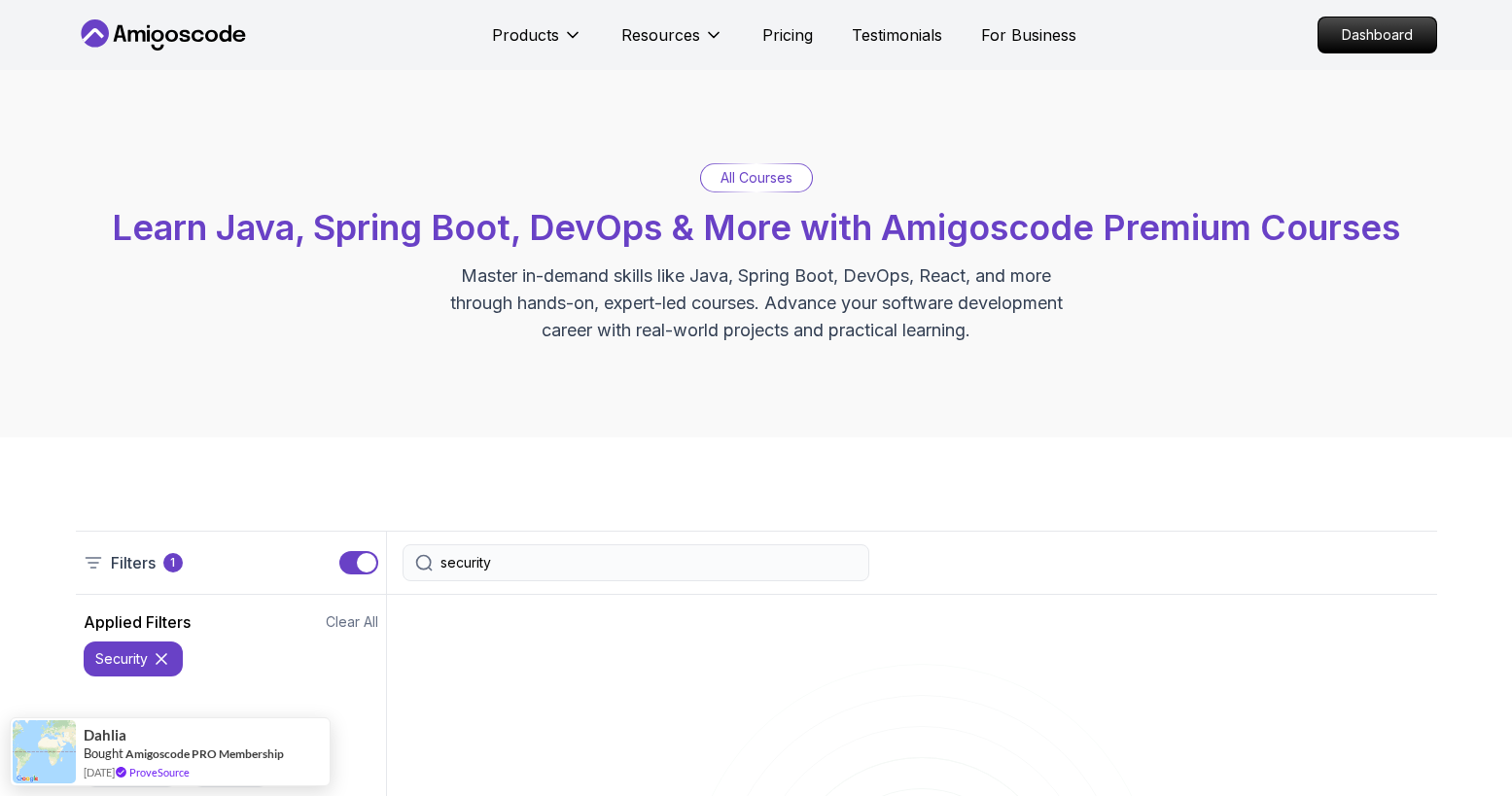 type on "security" 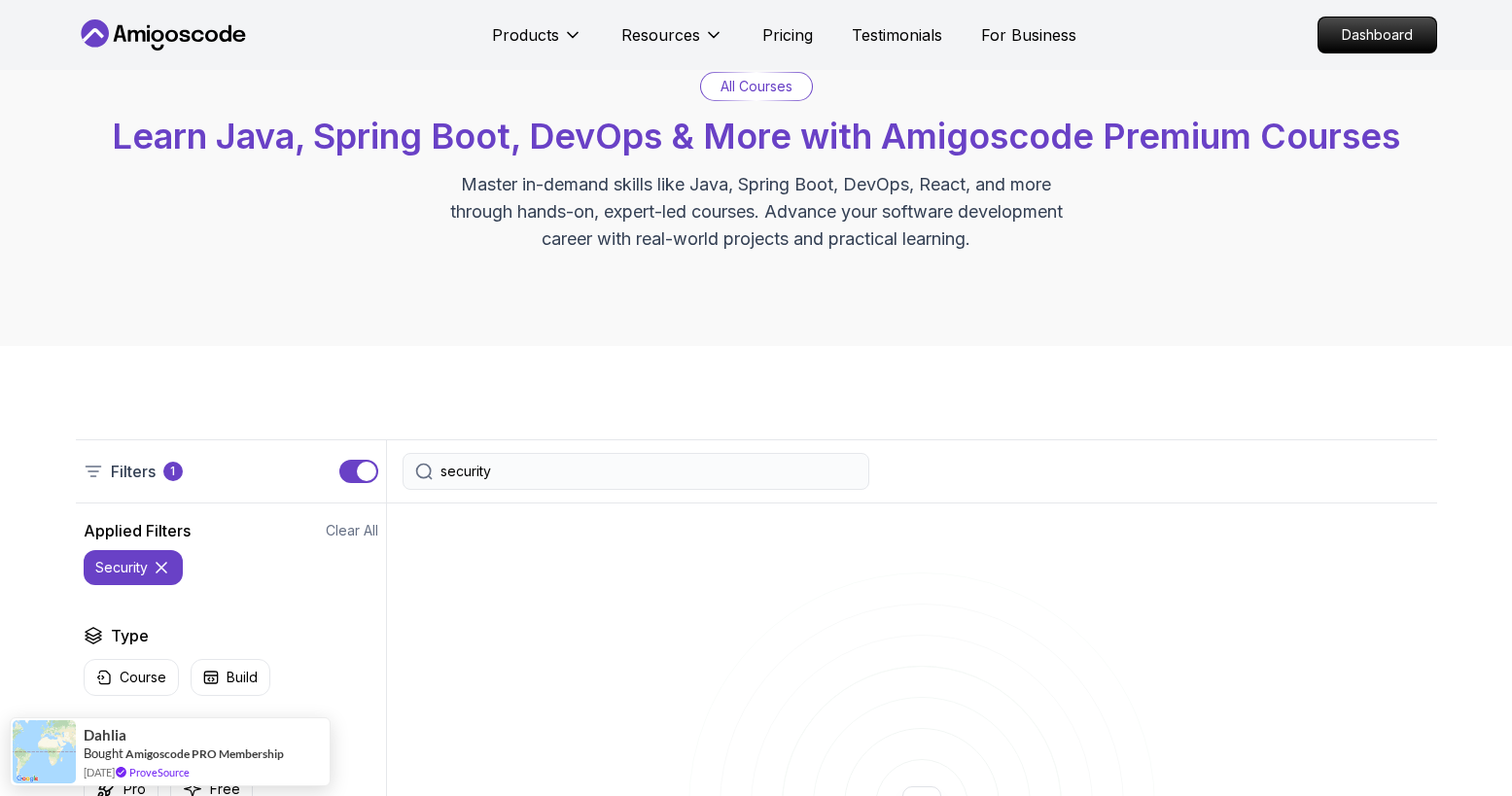 scroll, scrollTop: 0, scrollLeft: 0, axis: both 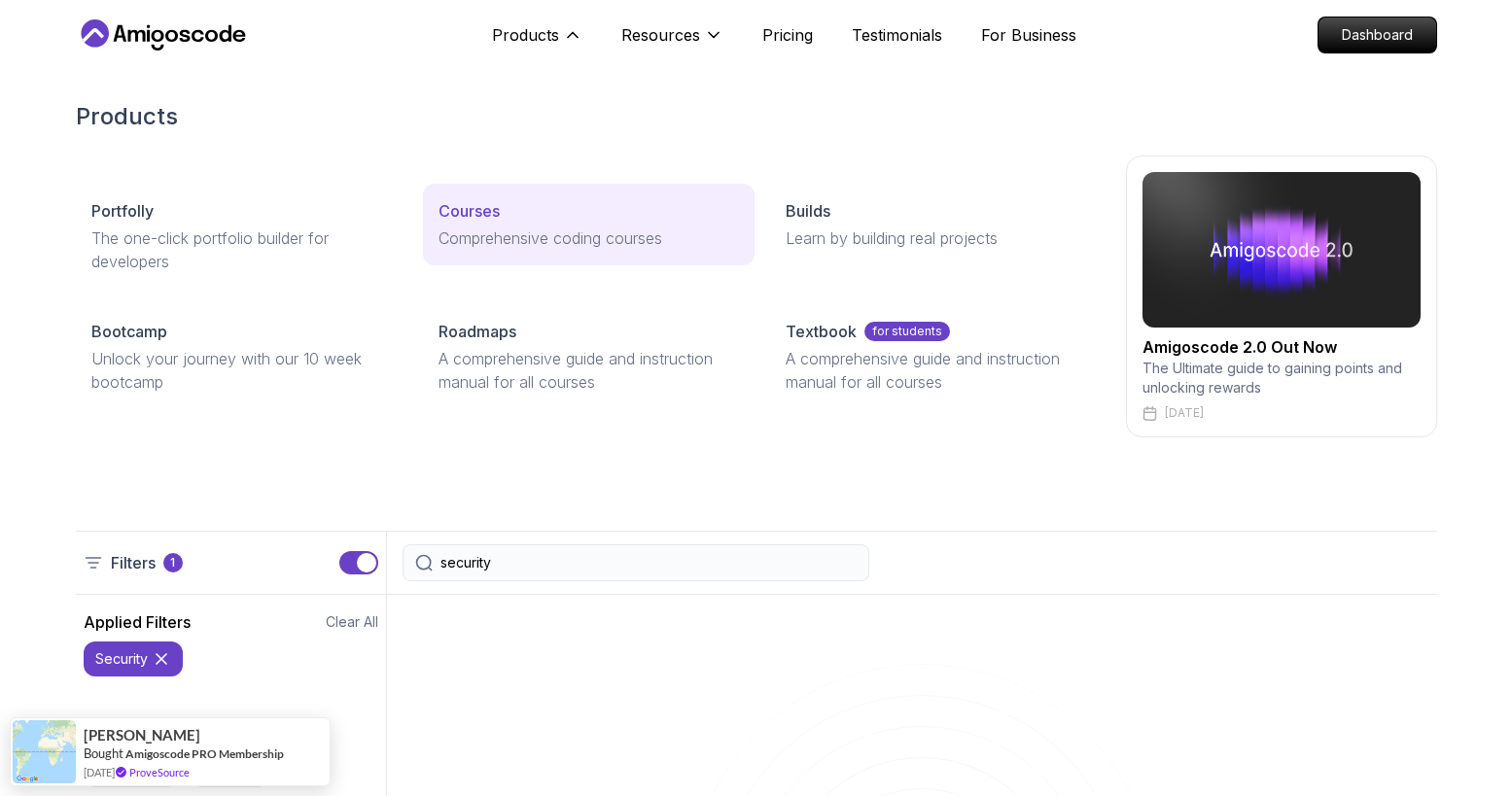 click on "Comprehensive coding courses" at bounding box center [588, 238] 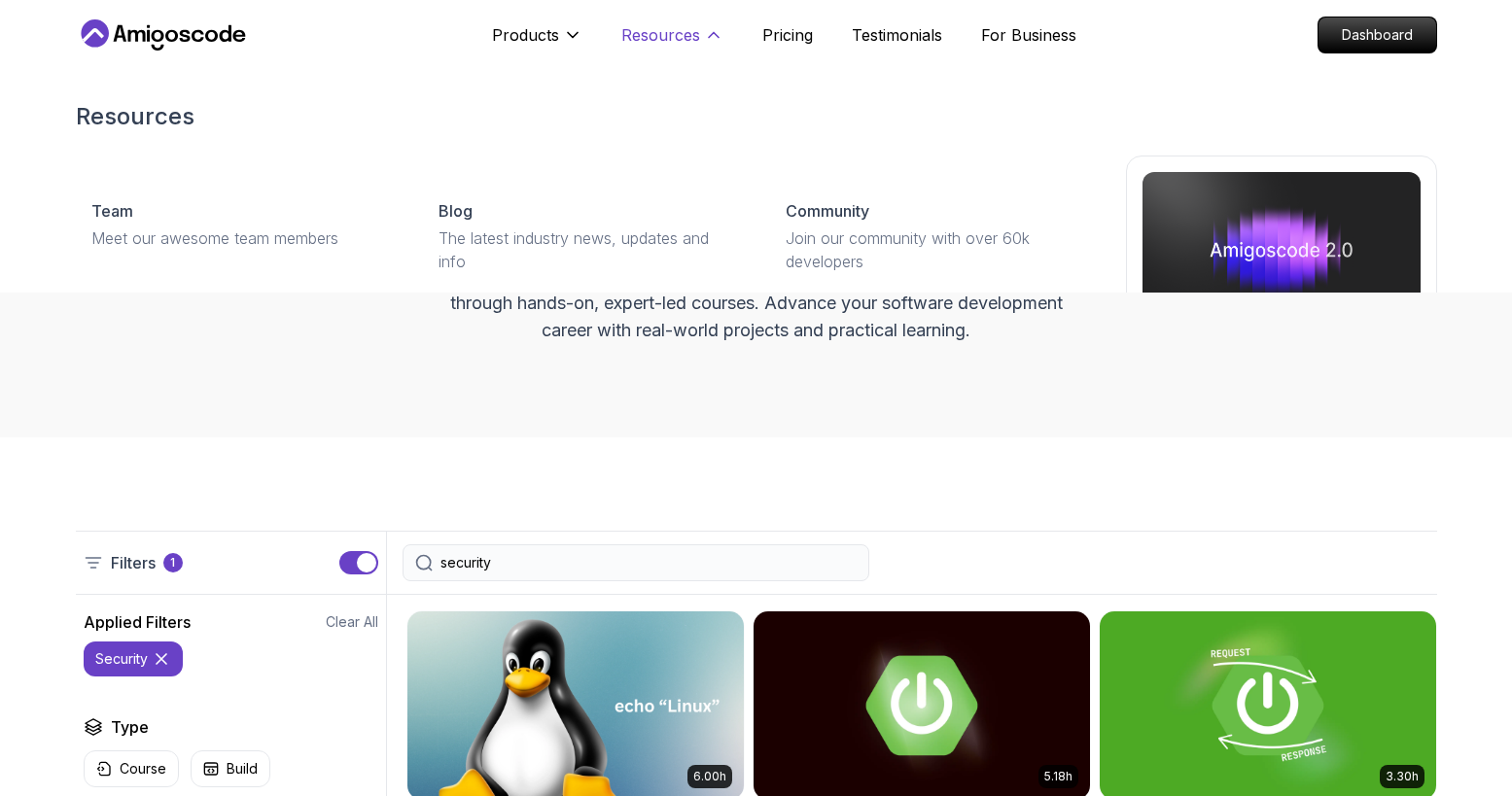 click on "Resources" at bounding box center (672, 43) 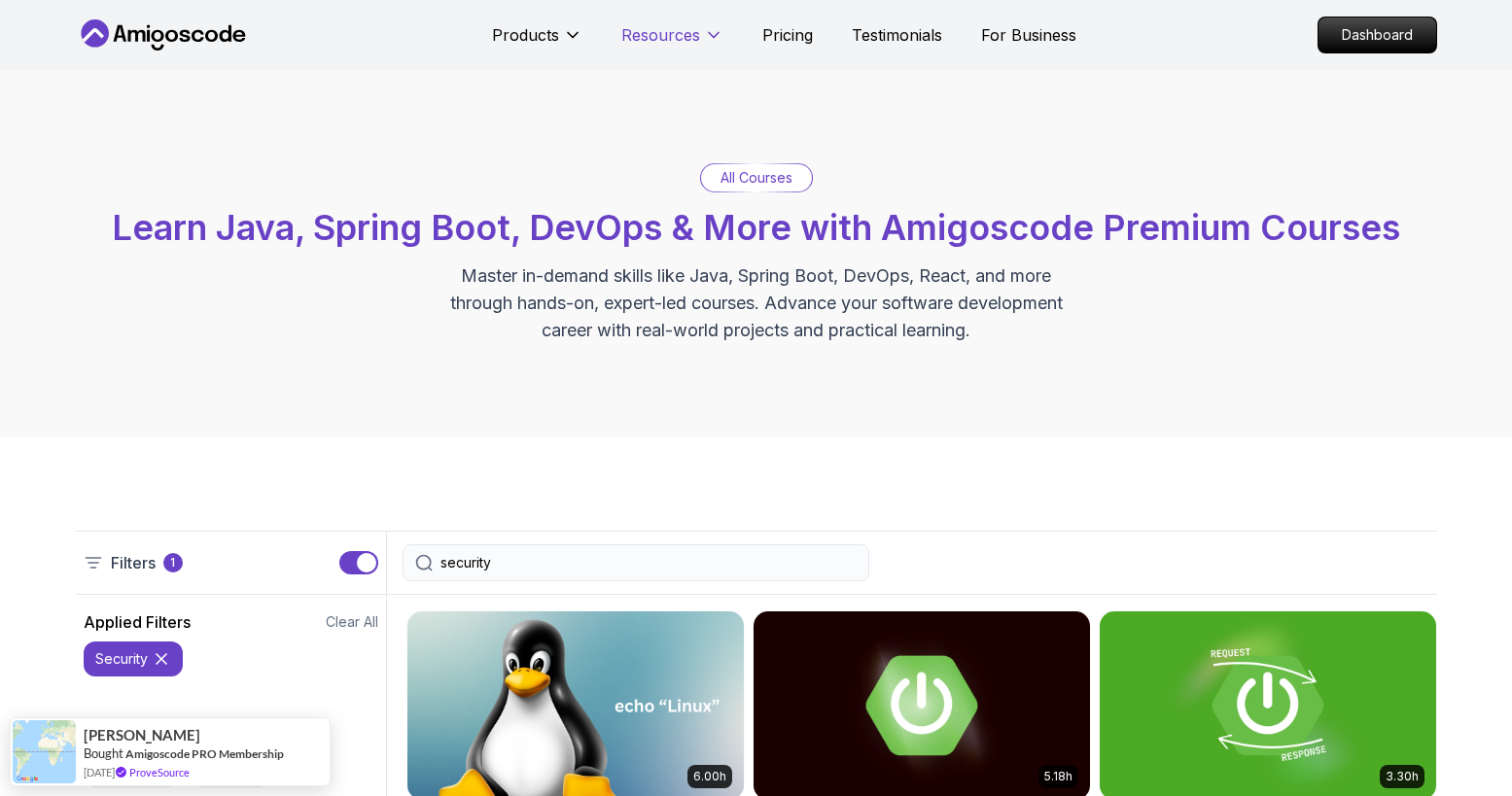 click 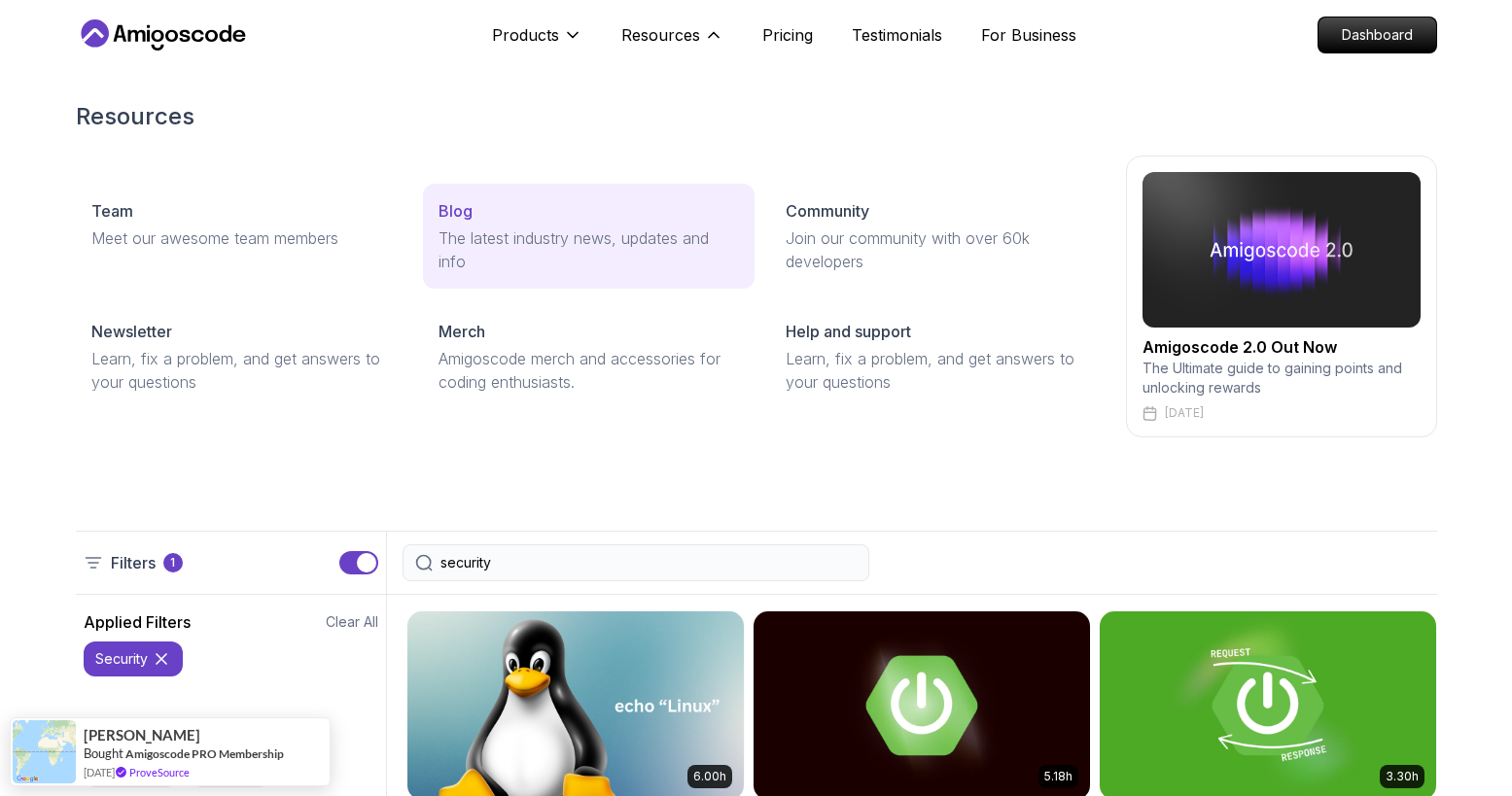 click on "The latest industry news, updates and info" at bounding box center (588, 250) 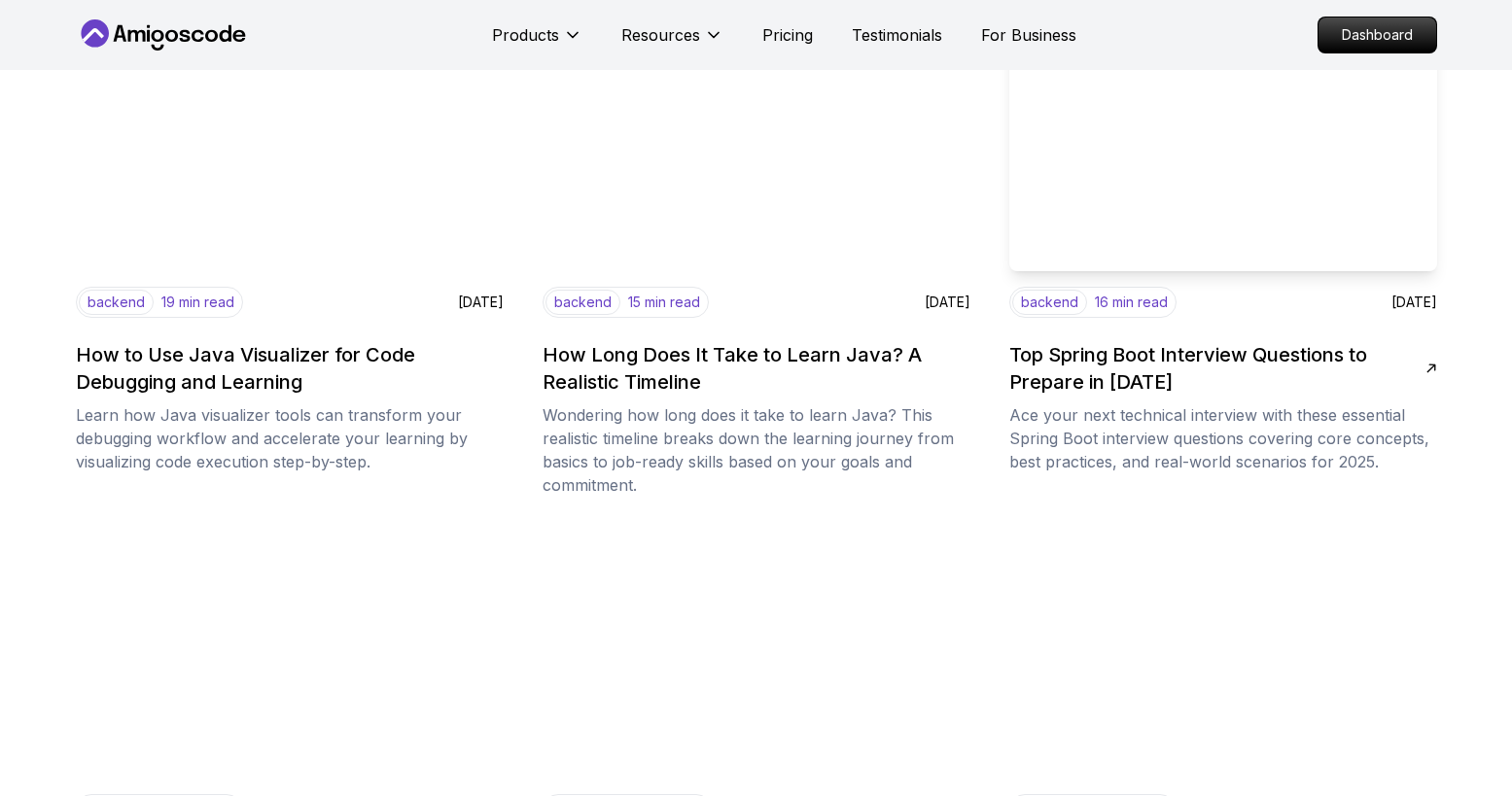 scroll, scrollTop: 1323, scrollLeft: 0, axis: vertical 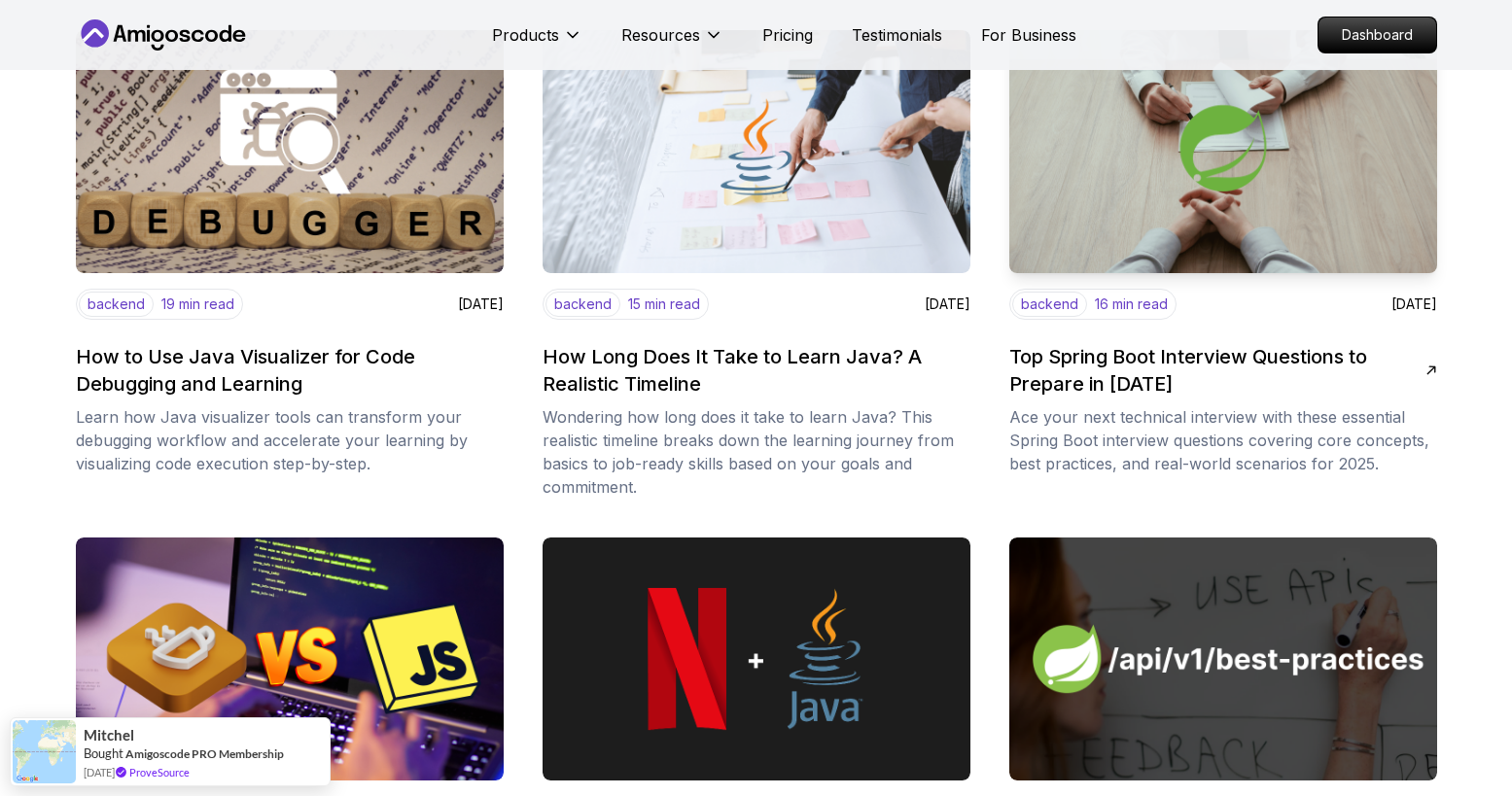 click 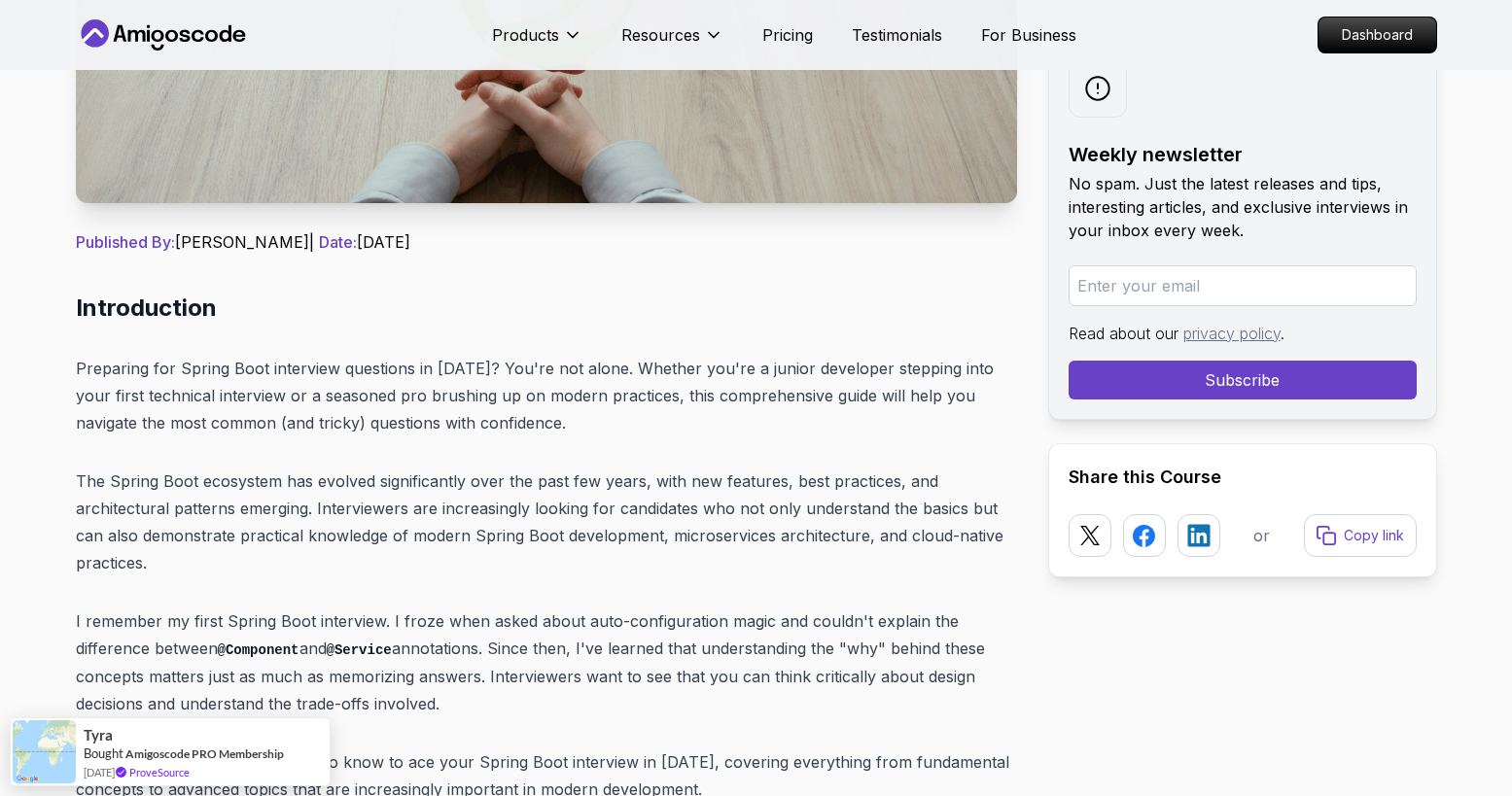 scroll, scrollTop: 0, scrollLeft: 0, axis: both 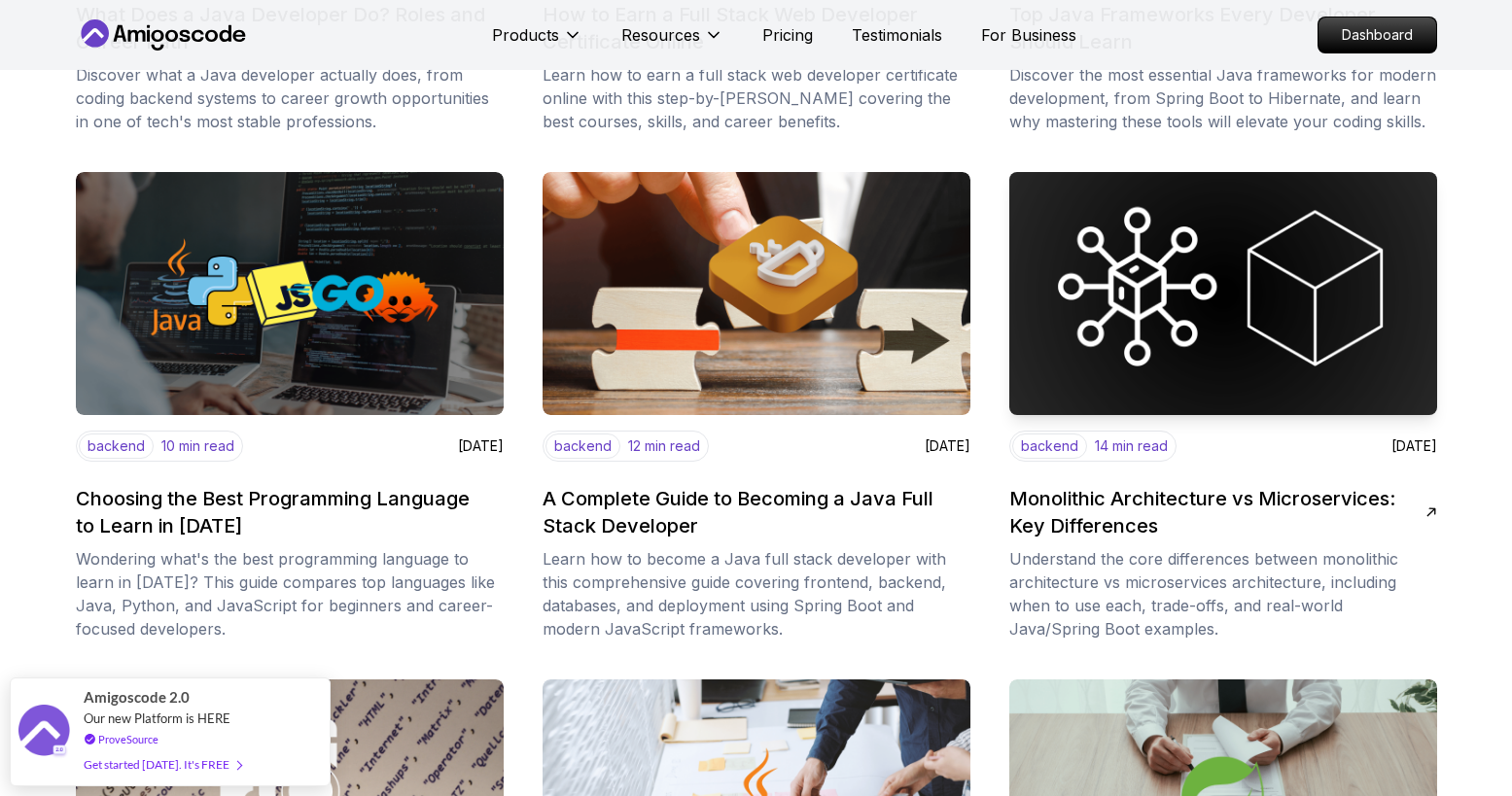click on "Monolithic Architecture vs Microservices: Key Differences" at bounding box center (1217, 512) 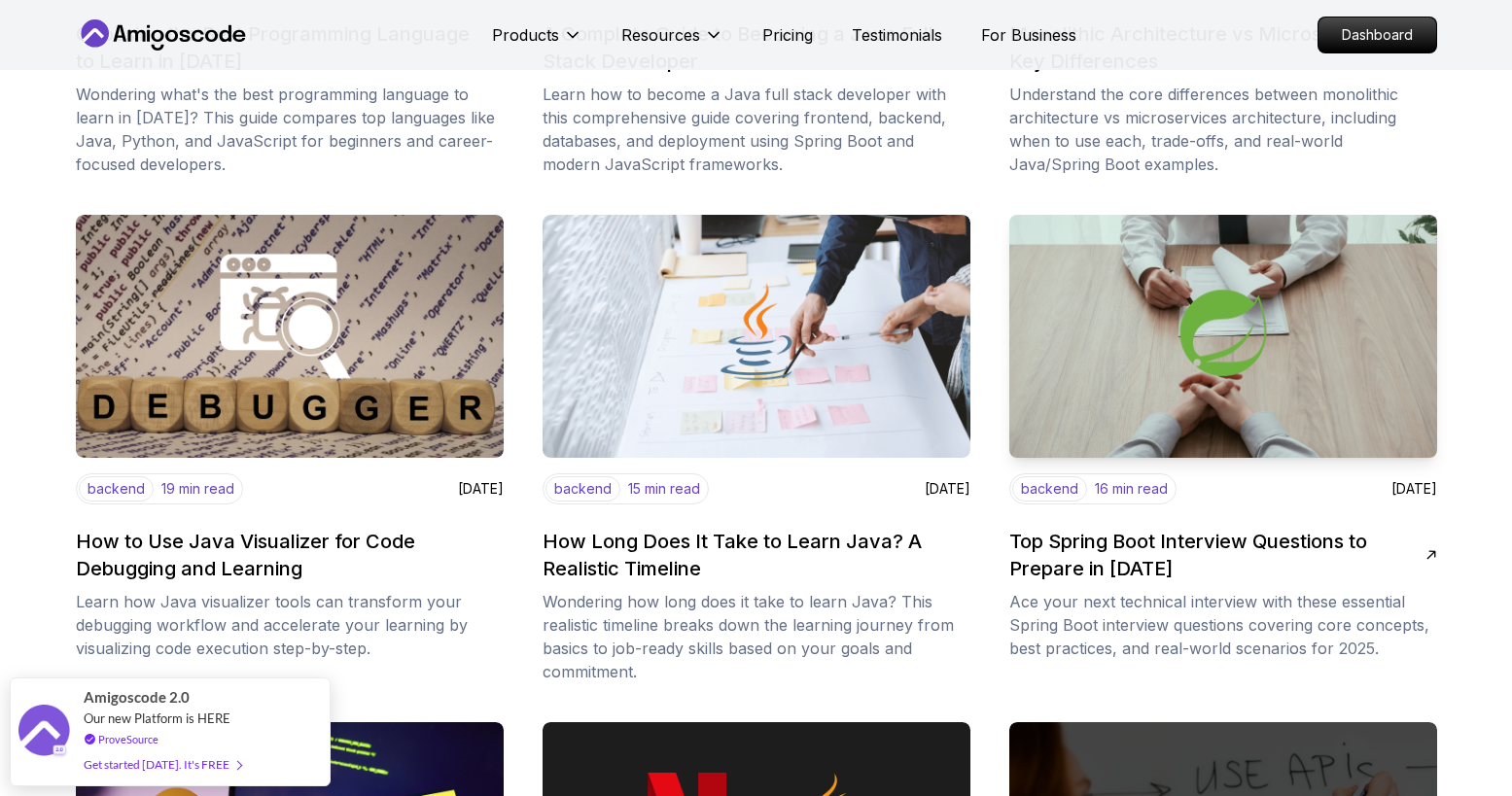 scroll, scrollTop: 1159, scrollLeft: 0, axis: vertical 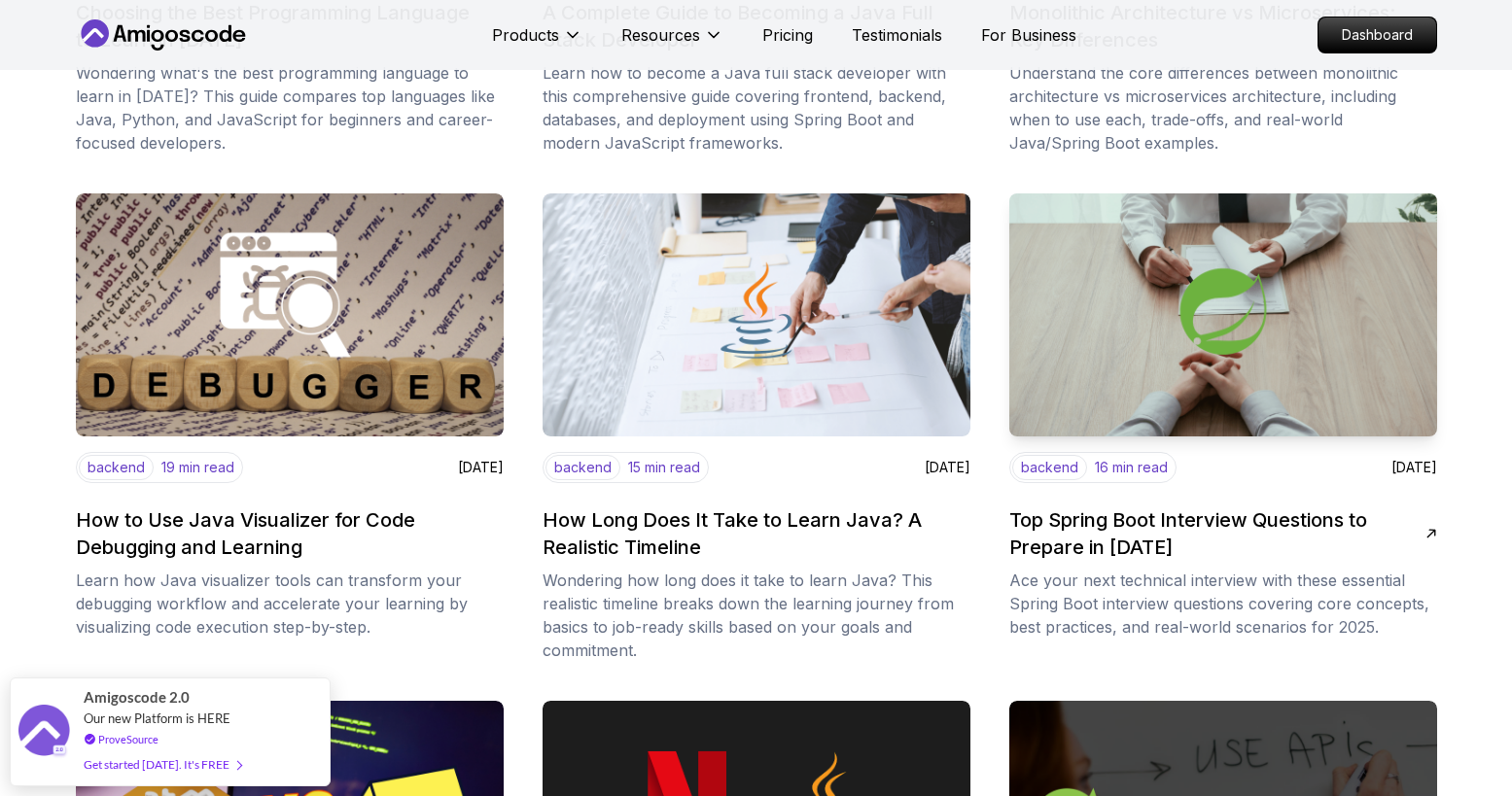 click on "Top Spring Boot Interview Questions to Prepare in 2025" at bounding box center (1217, 534) 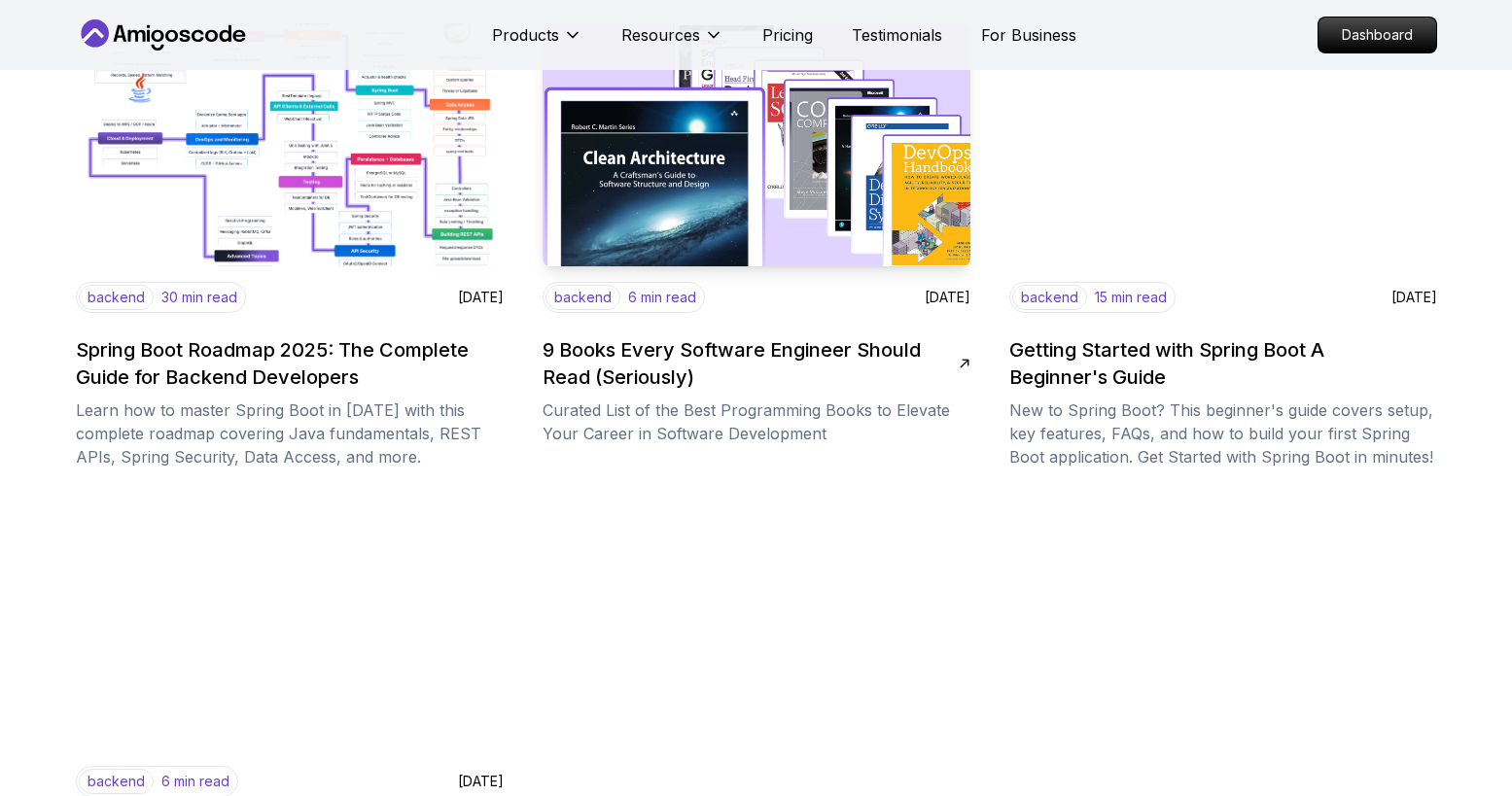 scroll, scrollTop: 2349, scrollLeft: 0, axis: vertical 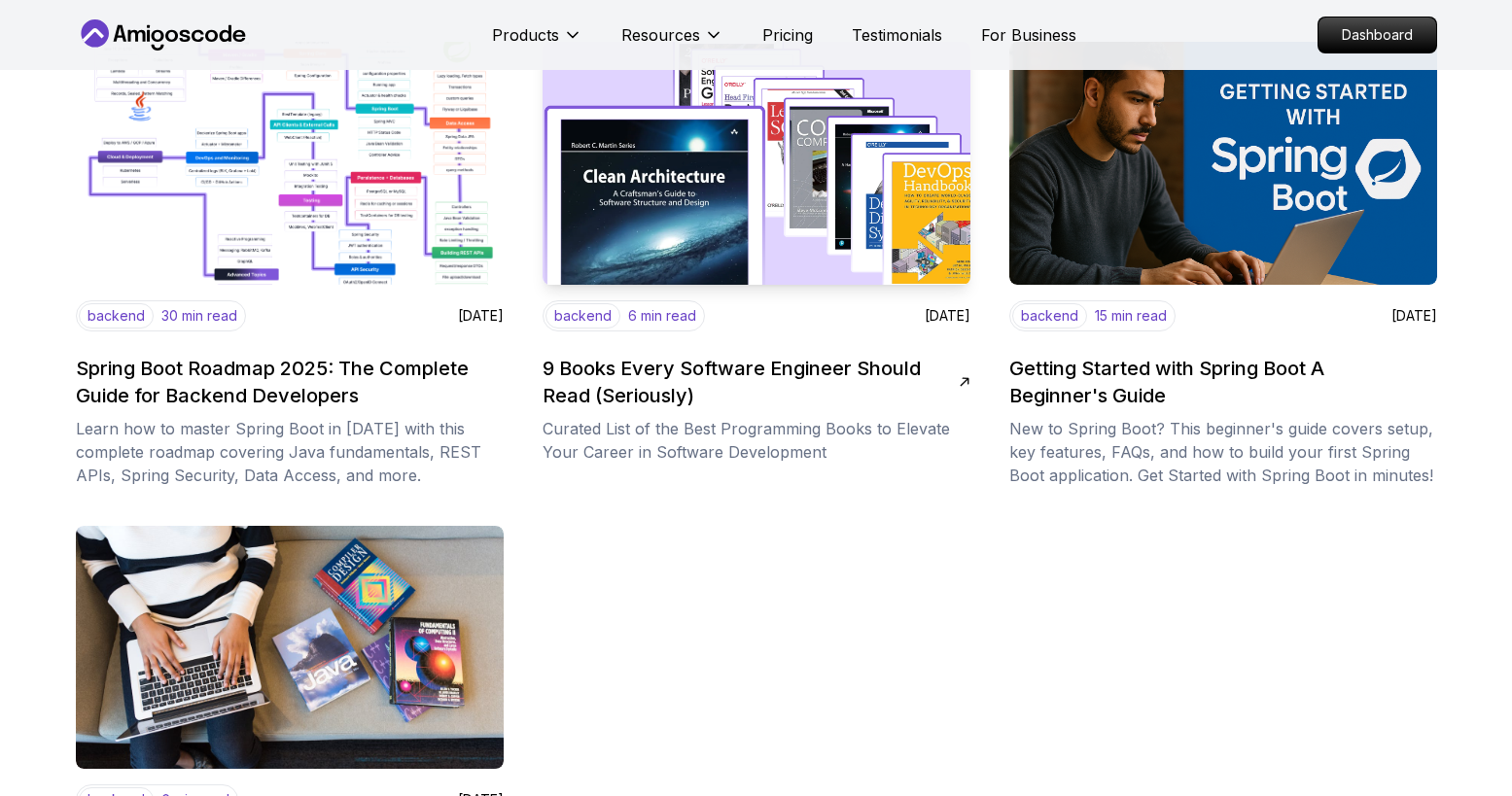 click on "9 Books Every Software Engineer Should Read (Seriously)" at bounding box center [751, 382] 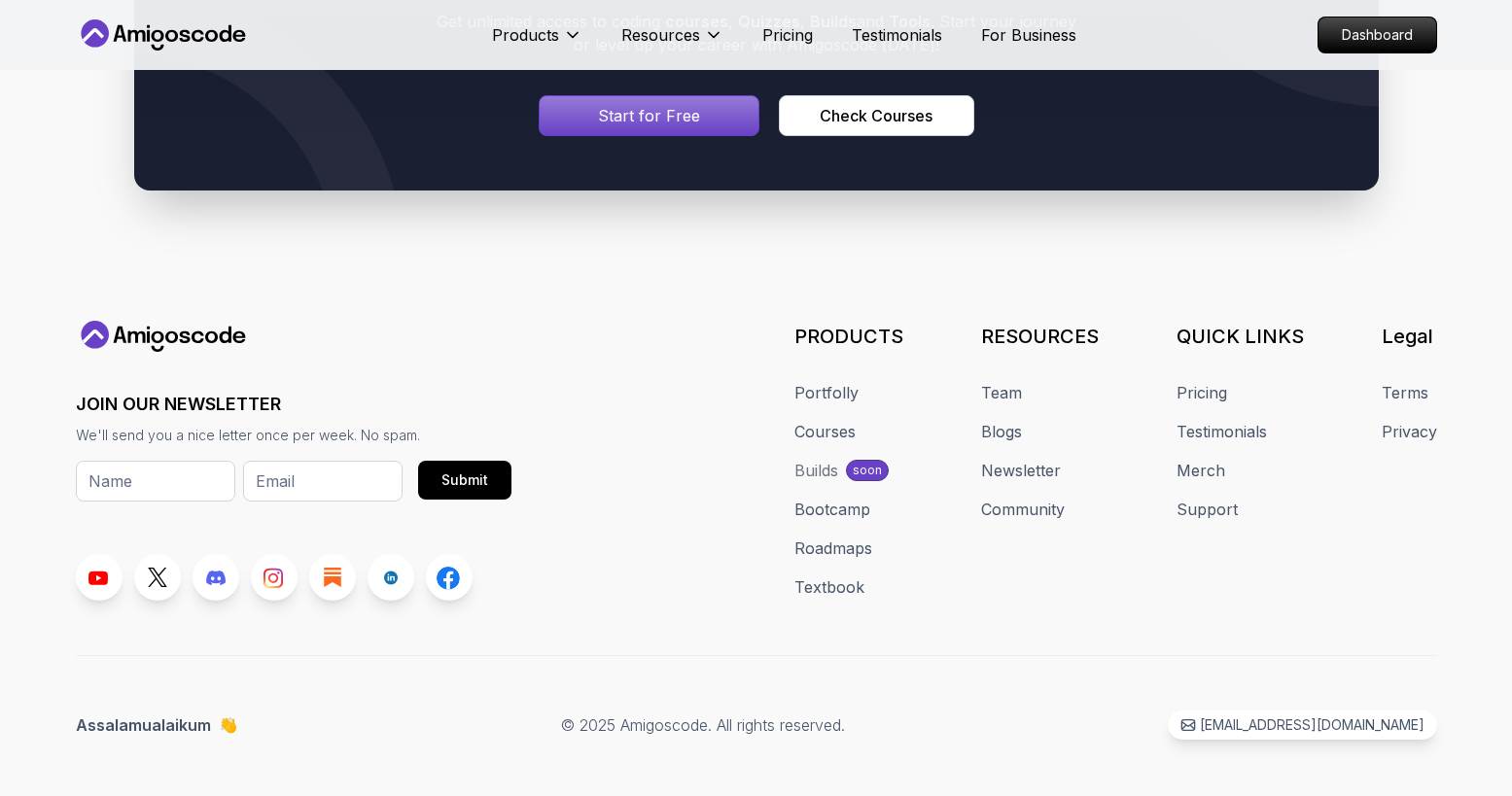 scroll, scrollTop: 3561, scrollLeft: 0, axis: vertical 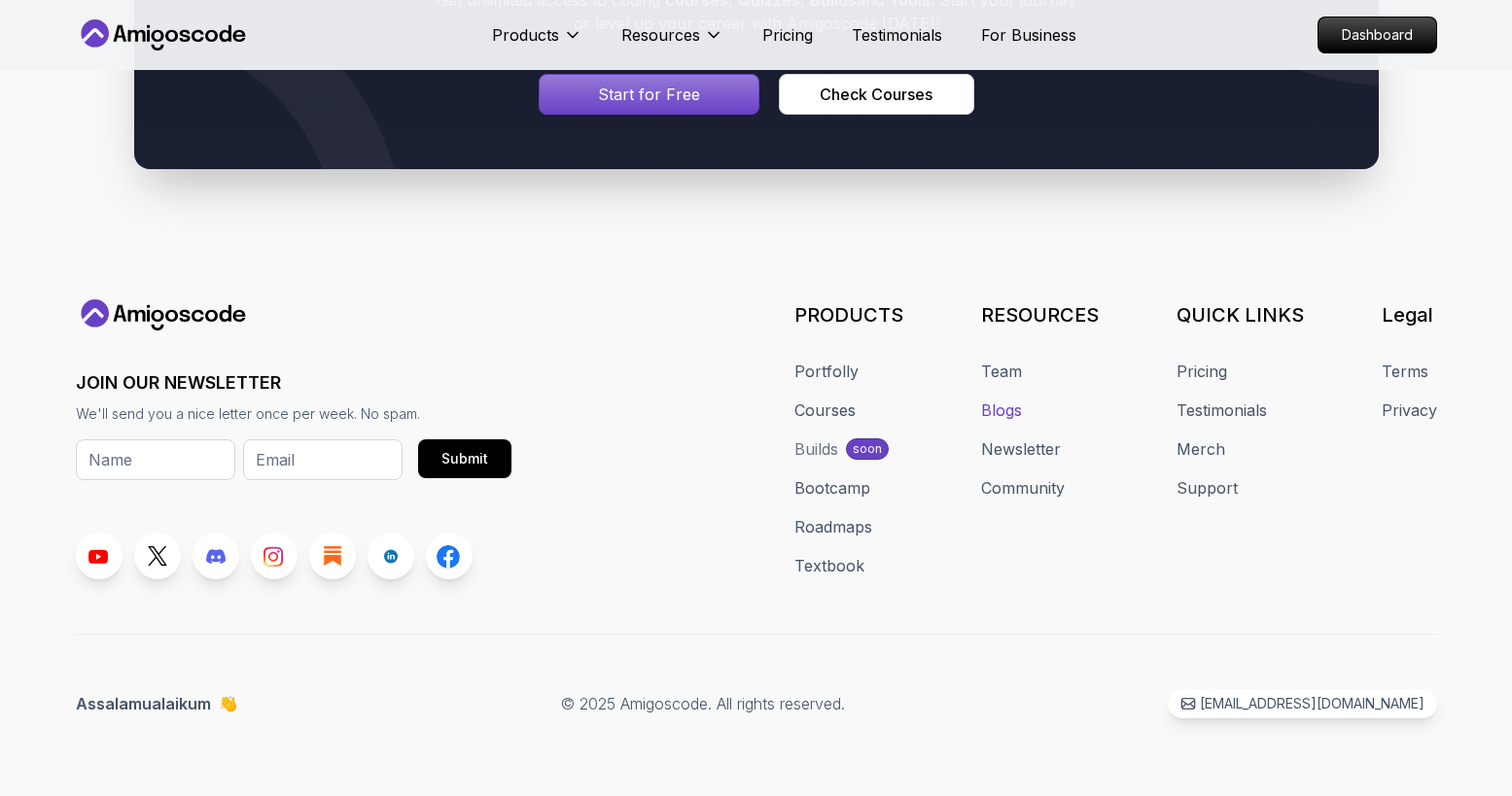 click on "Blogs" at bounding box center [1002, 410] 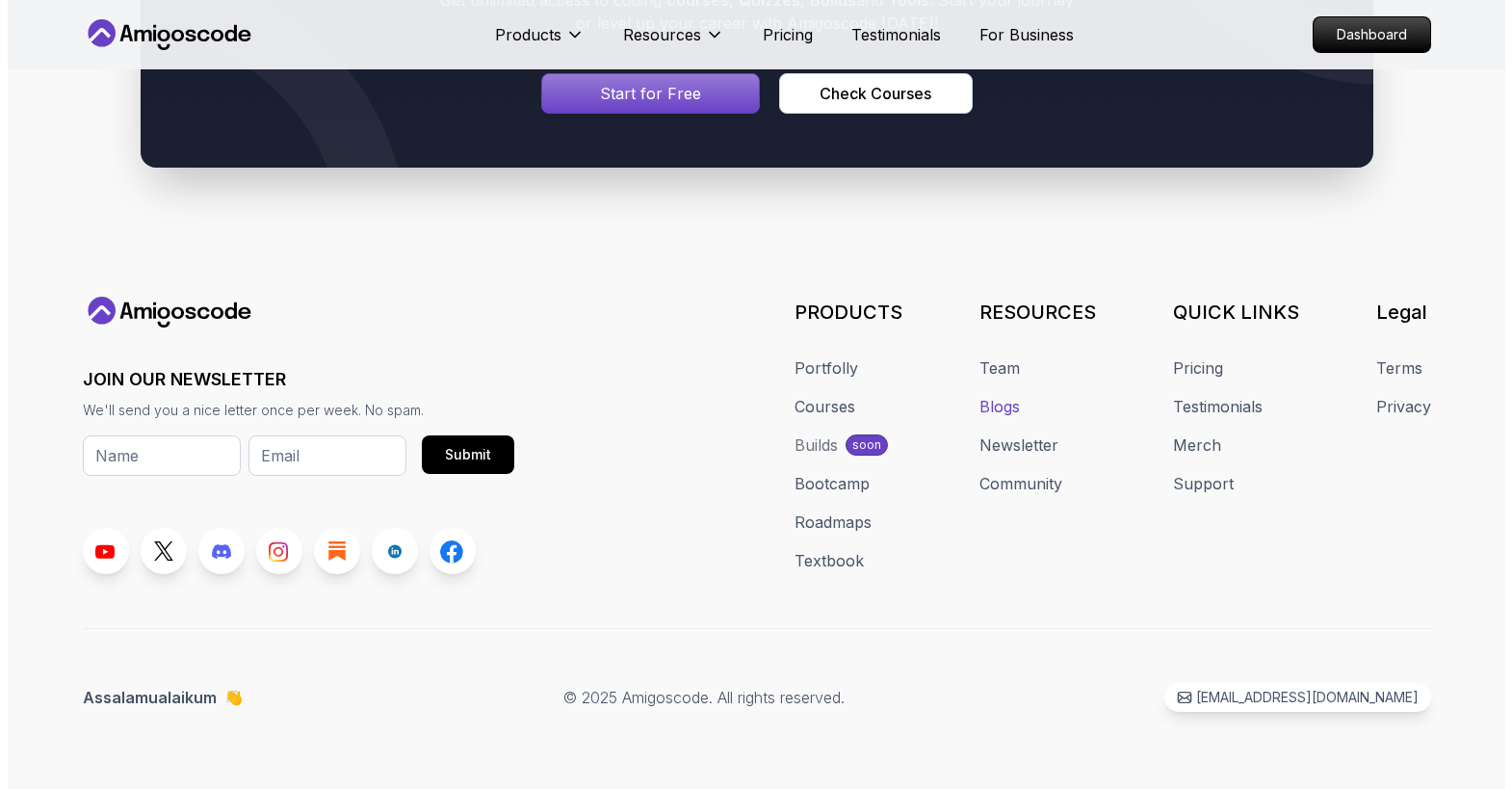 scroll, scrollTop: 0, scrollLeft: 0, axis: both 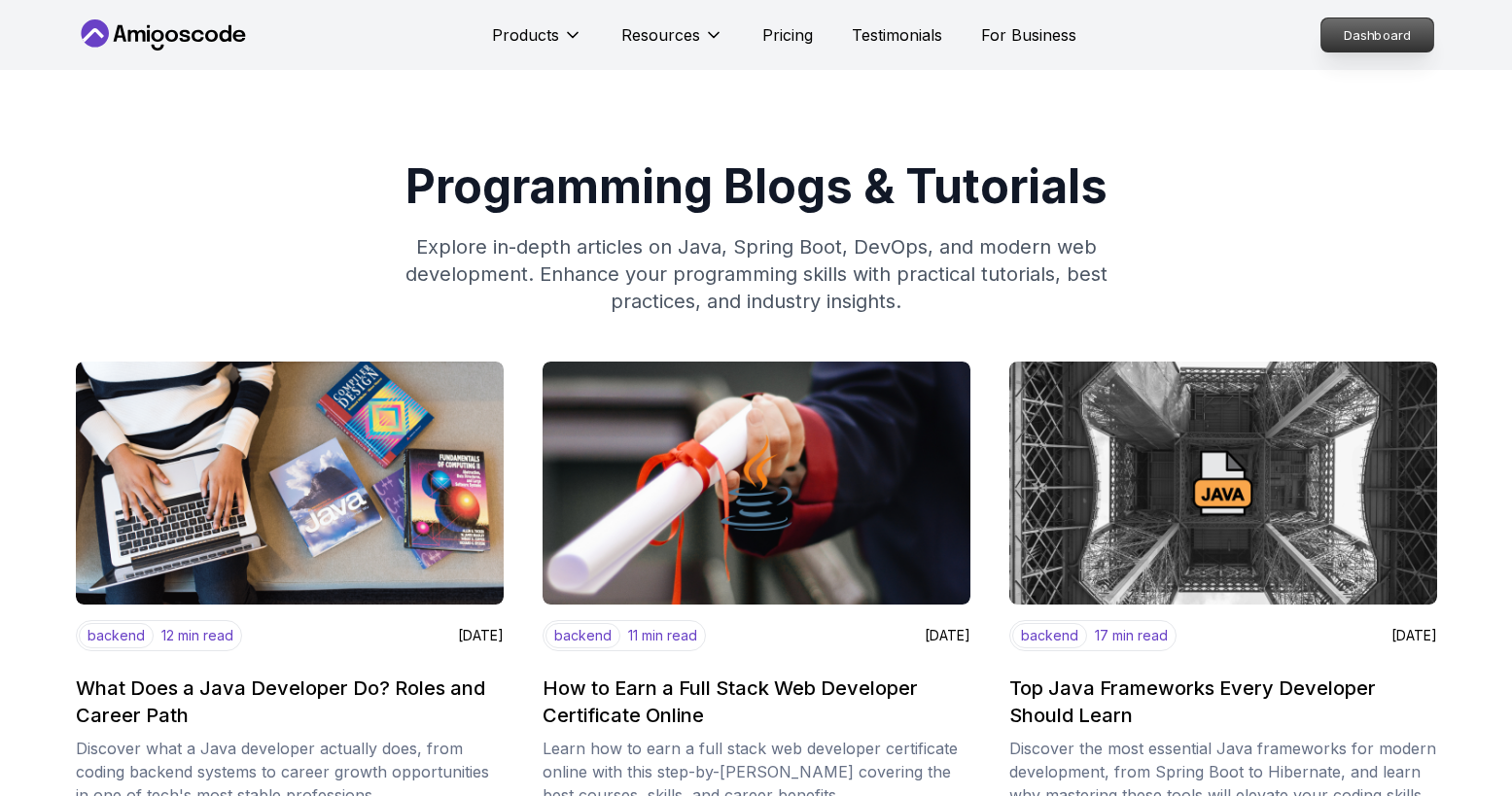 click on "Dashboard" at bounding box center (1377, 35) 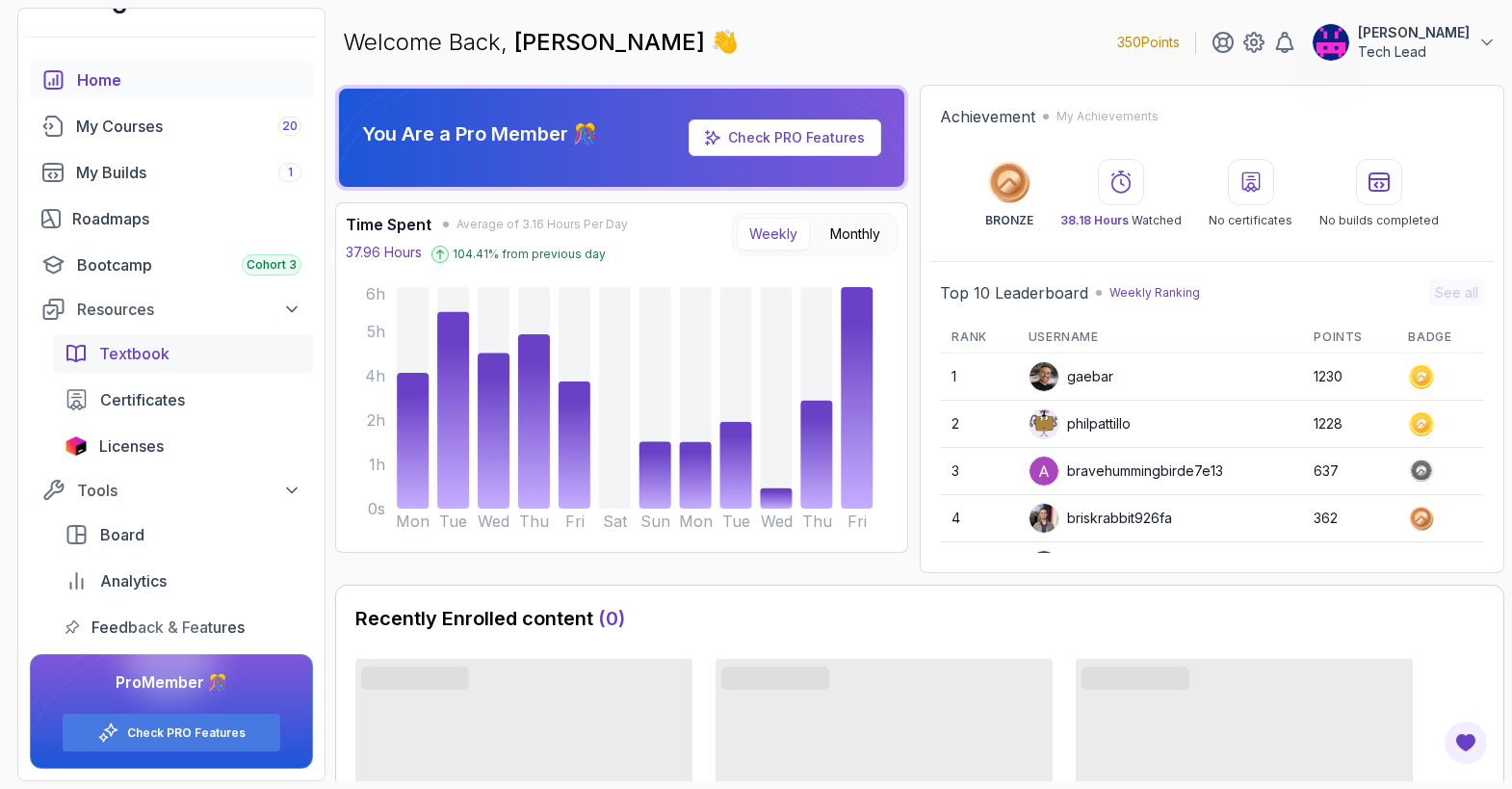 scroll, scrollTop: 0, scrollLeft: 0, axis: both 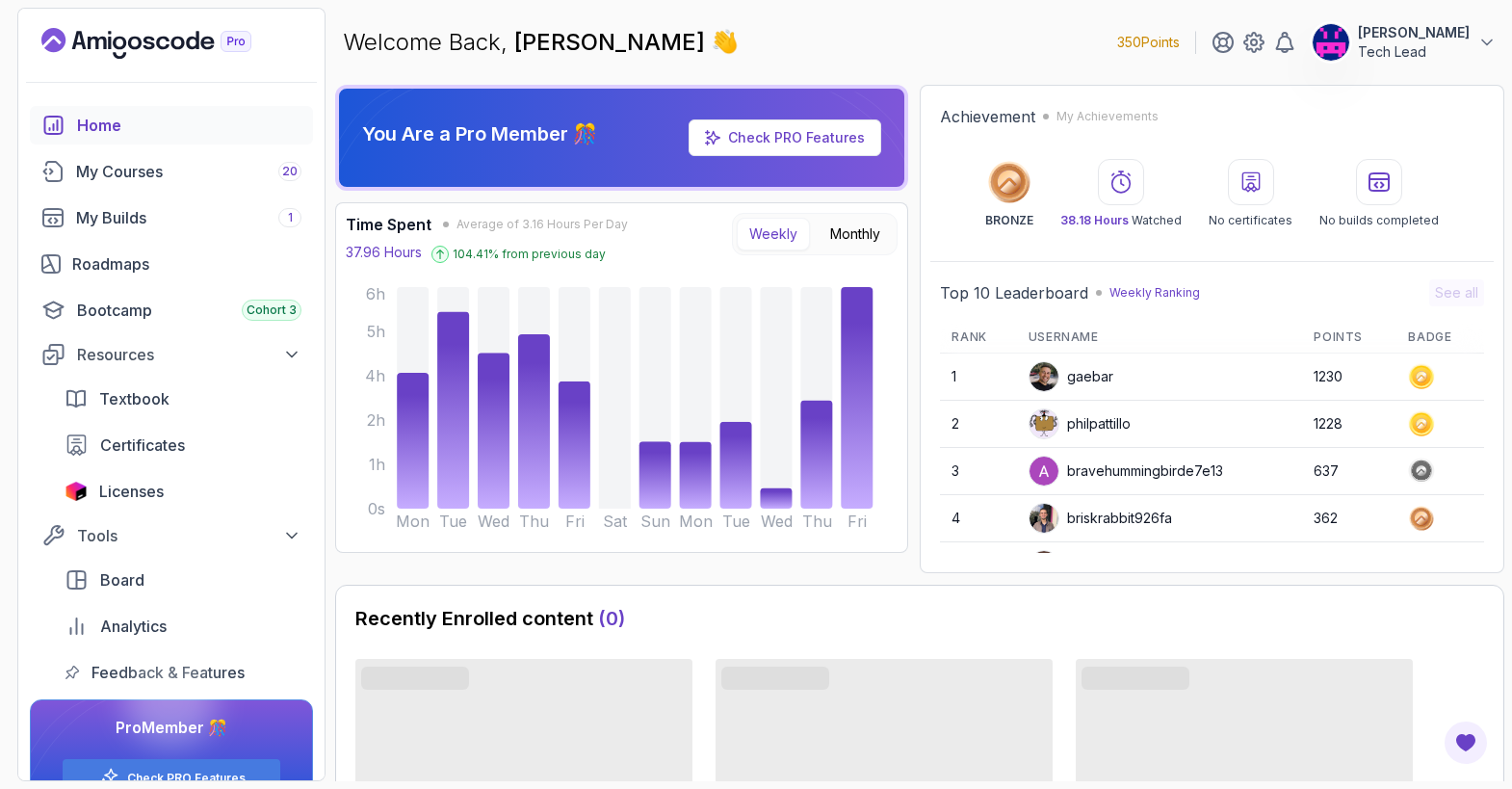 click on "Welcome Back,   Dipendra Parmar   👋 350  Points Dipendra Parmar Tech Lead" at bounding box center (920, 42) 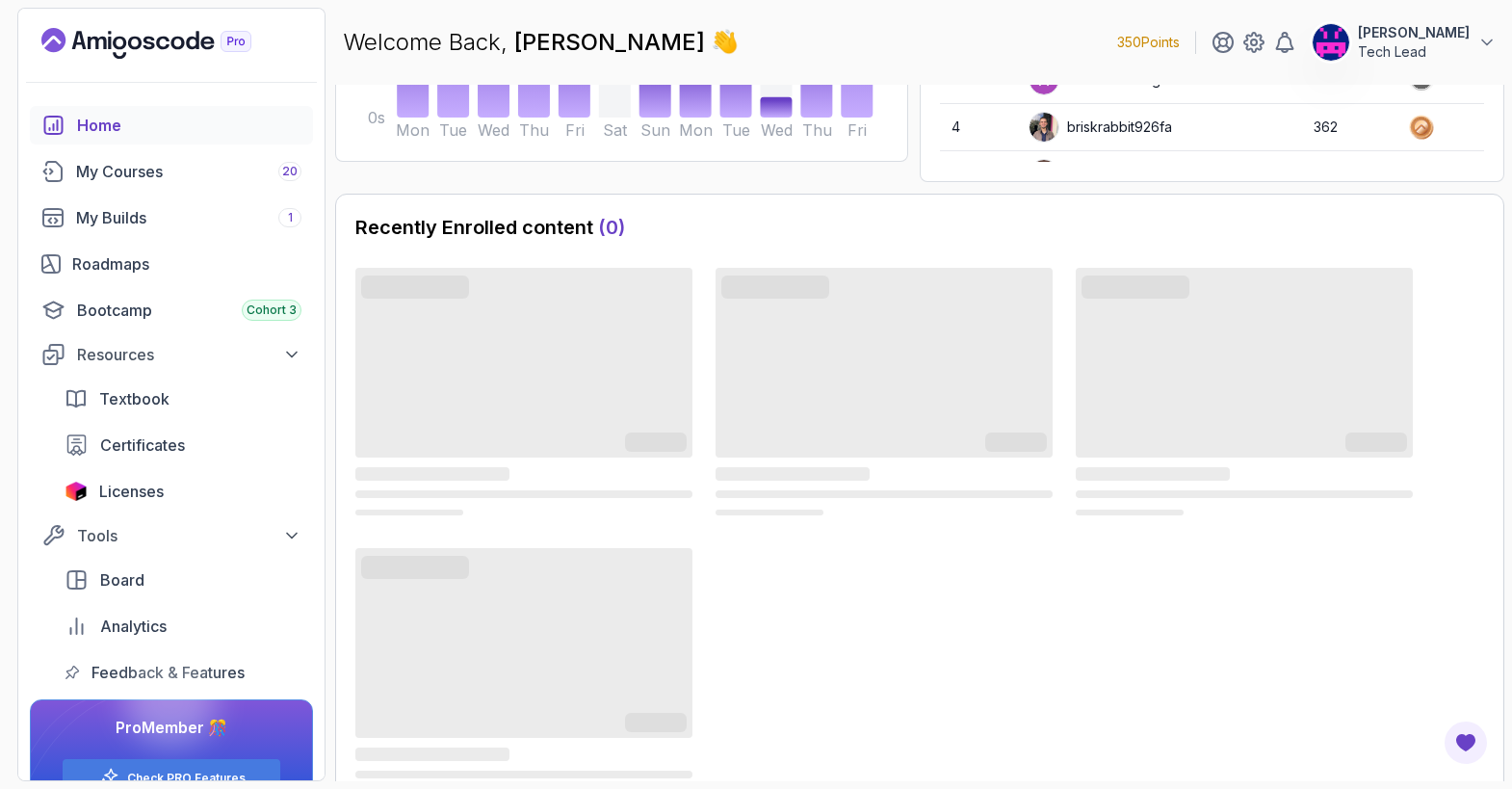 scroll, scrollTop: 432, scrollLeft: 0, axis: vertical 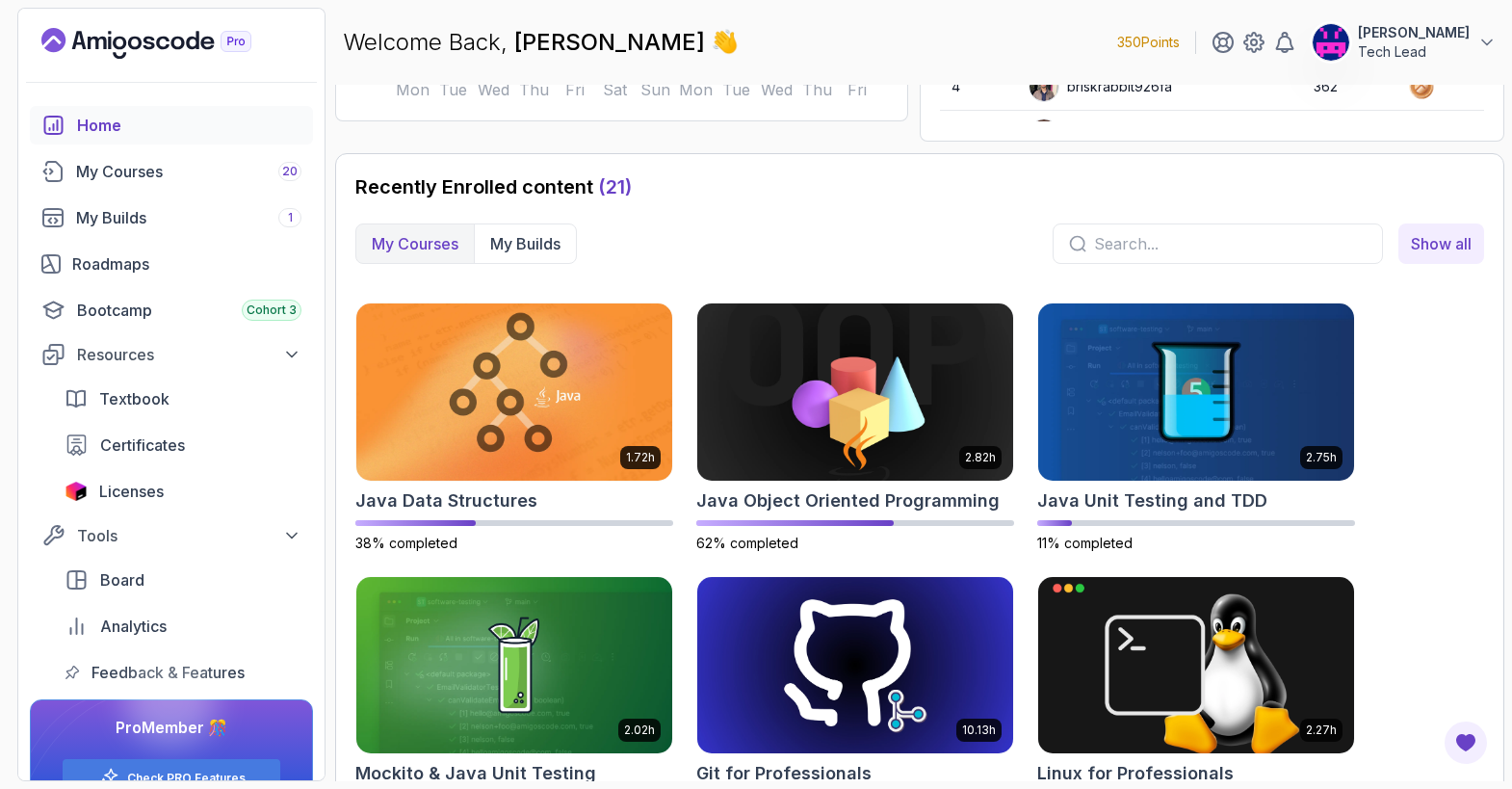 click at bounding box center (1230, 244) 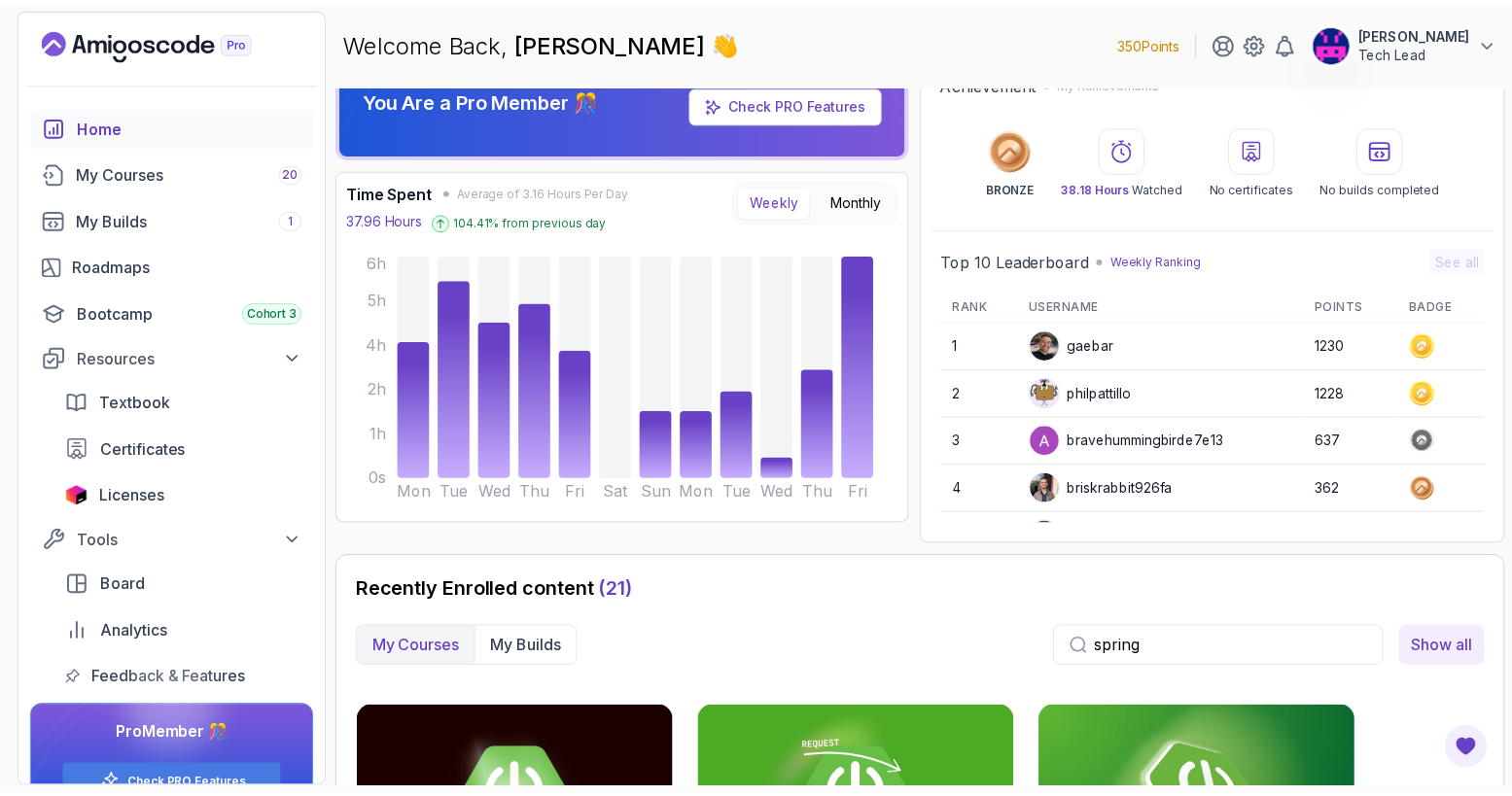 scroll, scrollTop: 0, scrollLeft: 0, axis: both 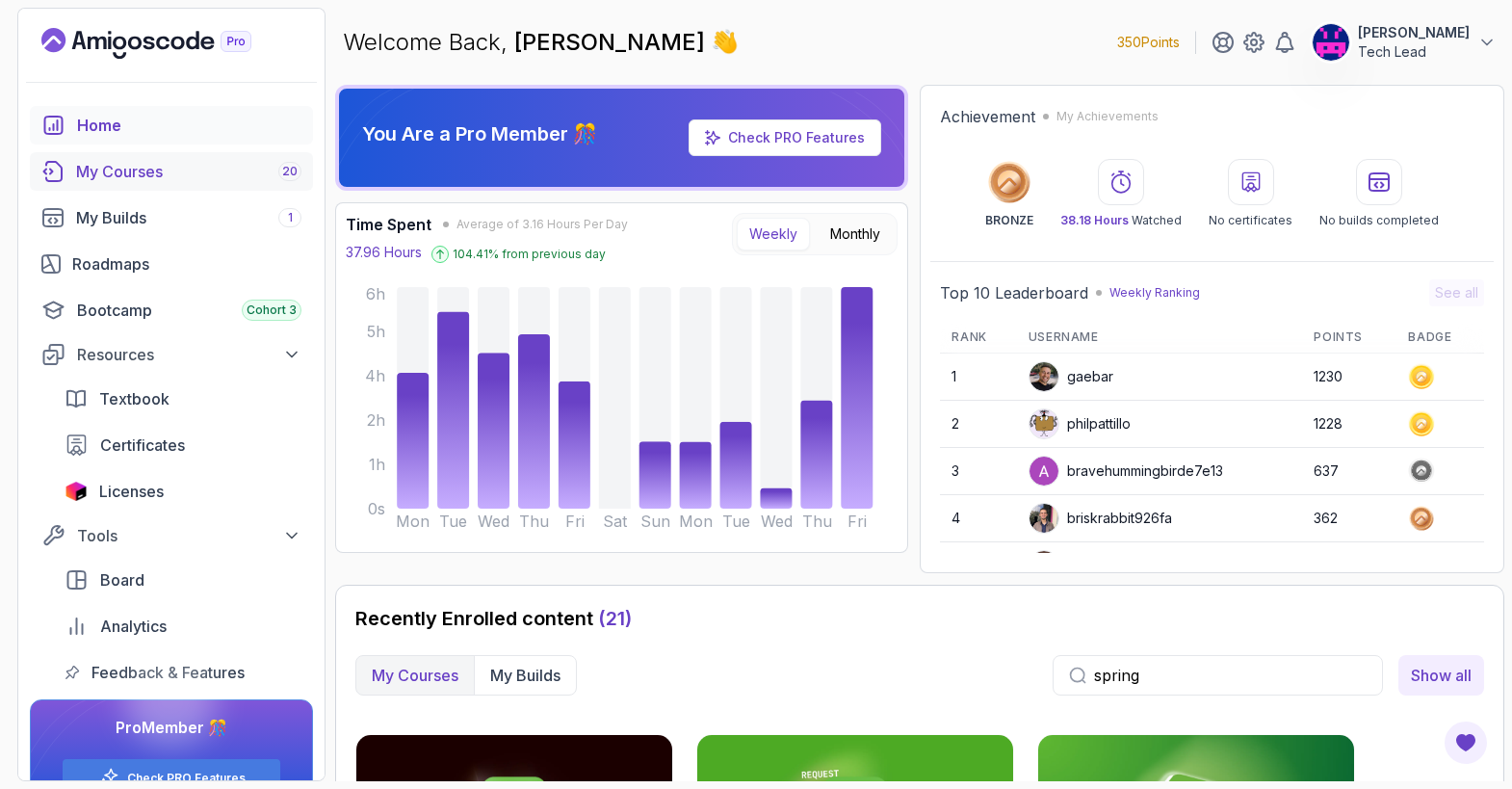type on "spring" 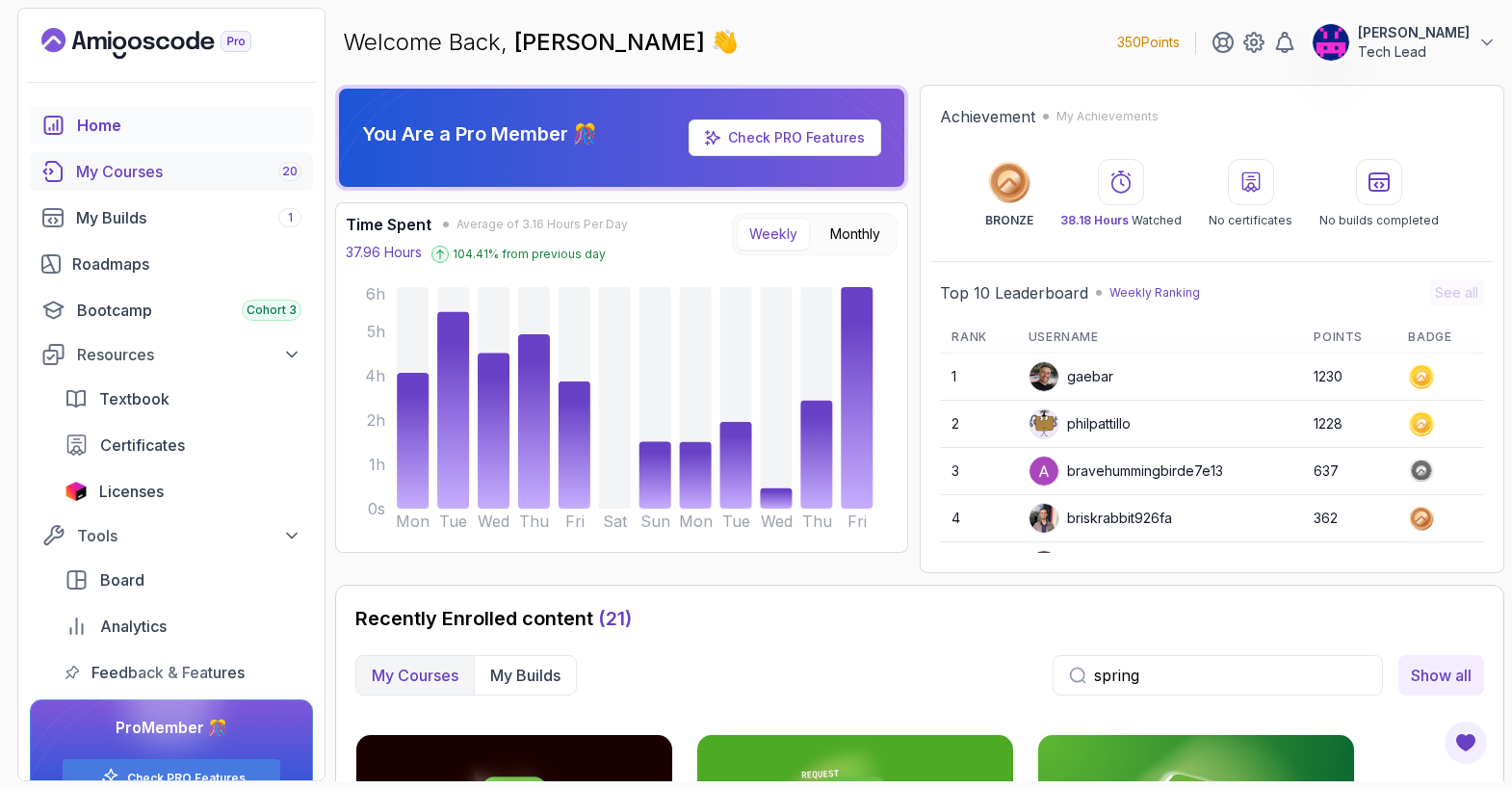 click on "My Courses 20" at bounding box center (189, 171) 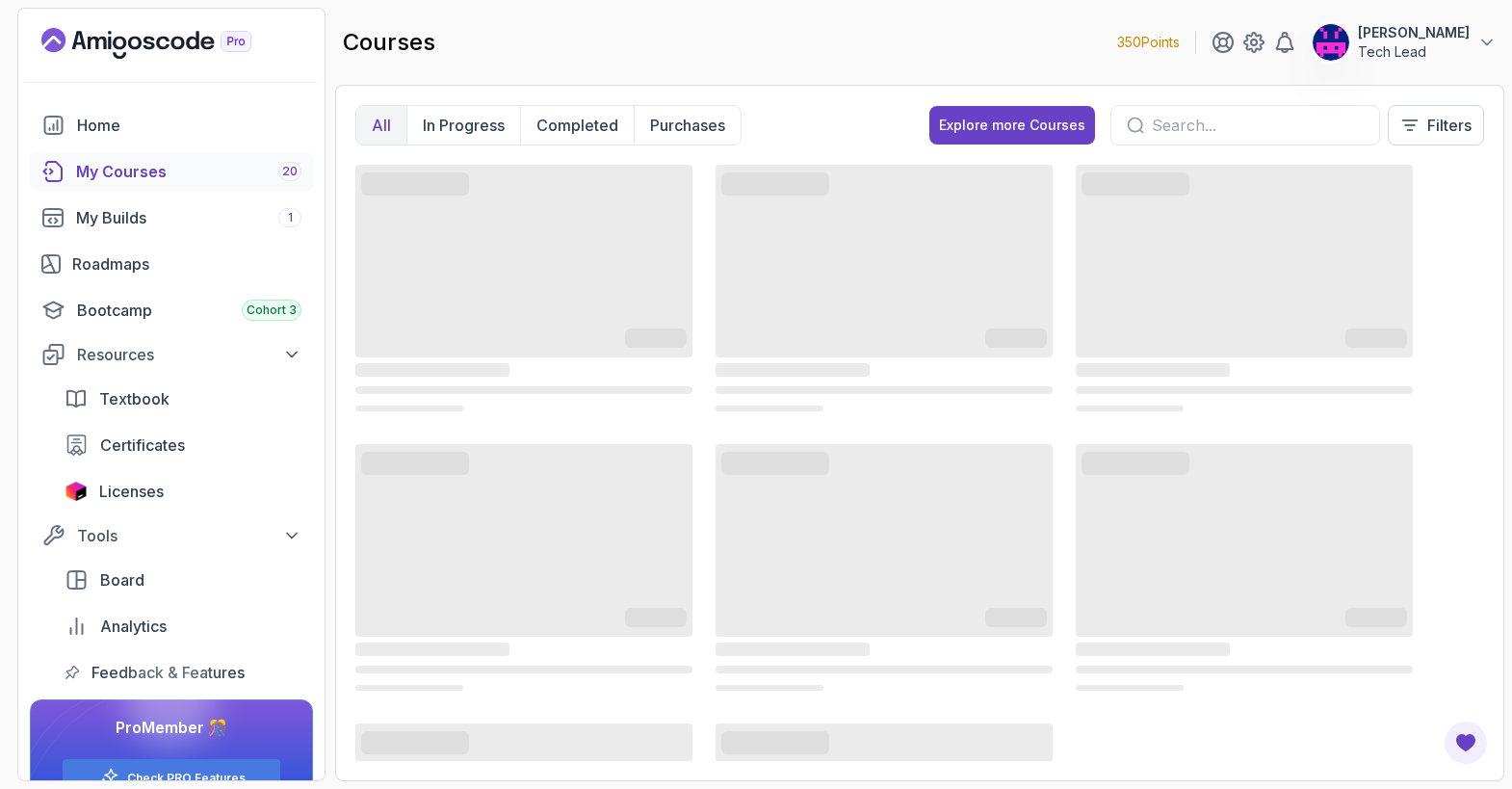 click on "All" at bounding box center (381, 125) 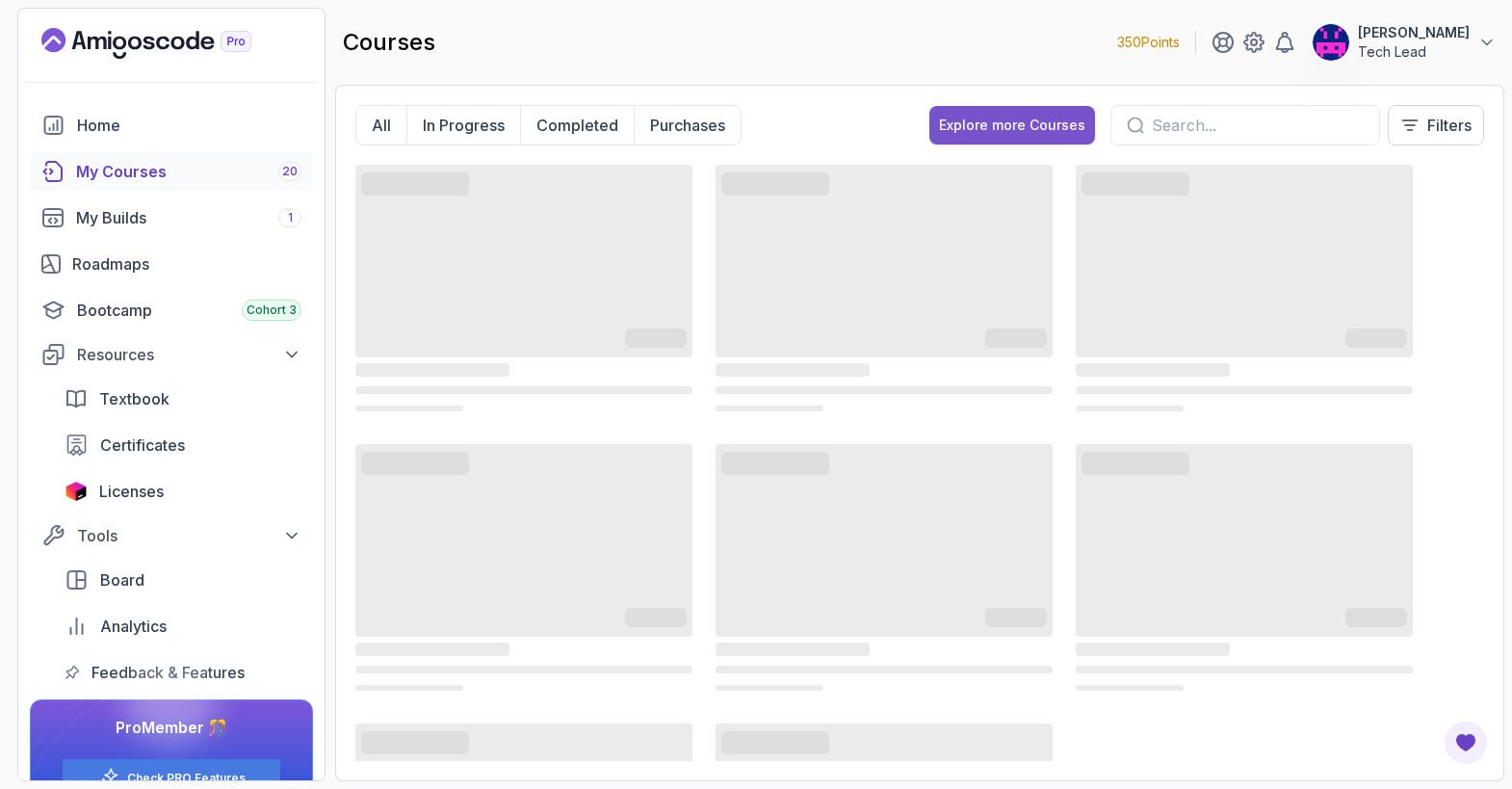 click on "Explore more Courses" at bounding box center (1012, 125) 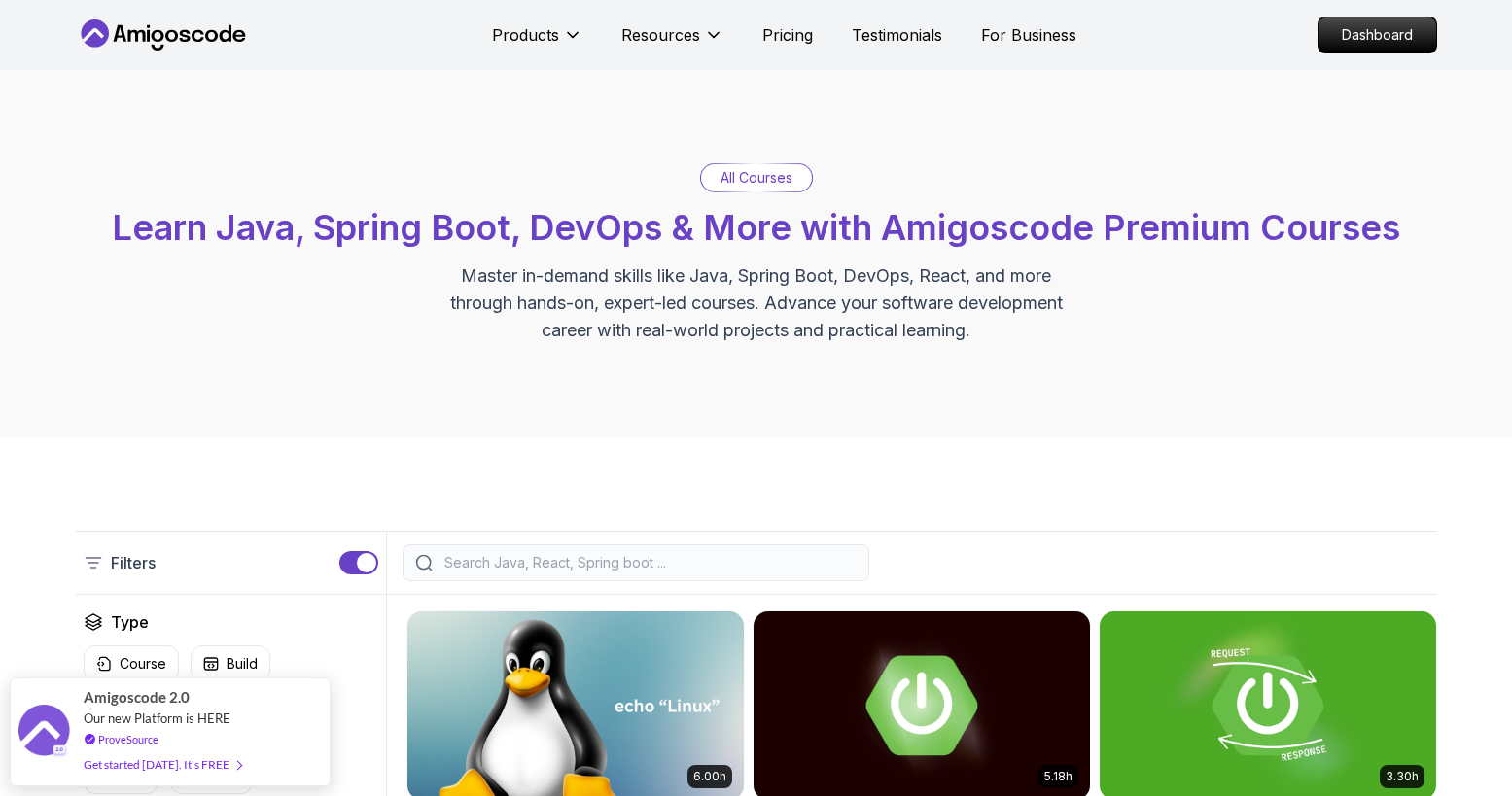 click on "All Courses" at bounding box center [756, 178] 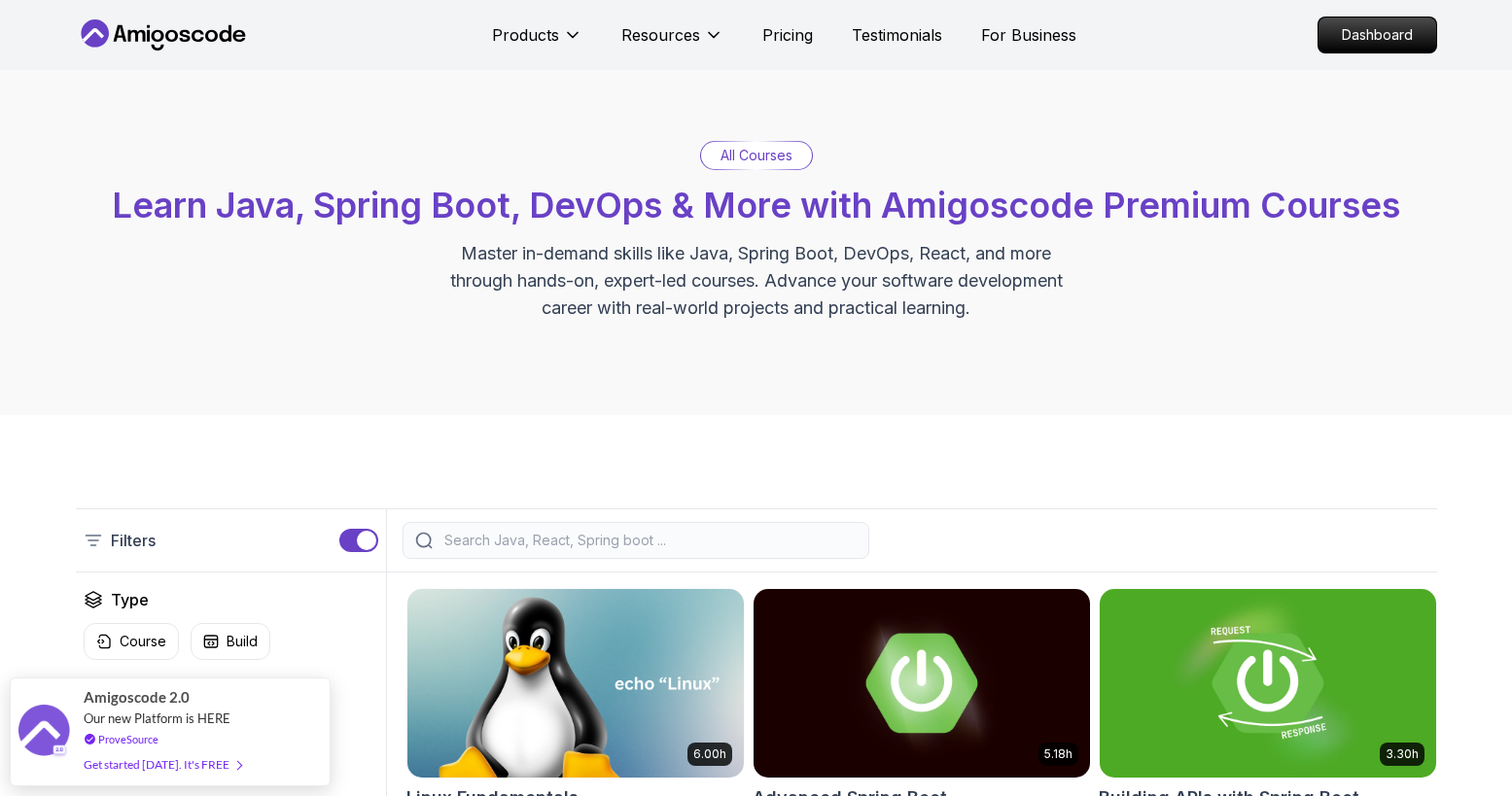 scroll, scrollTop: 0, scrollLeft: 0, axis: both 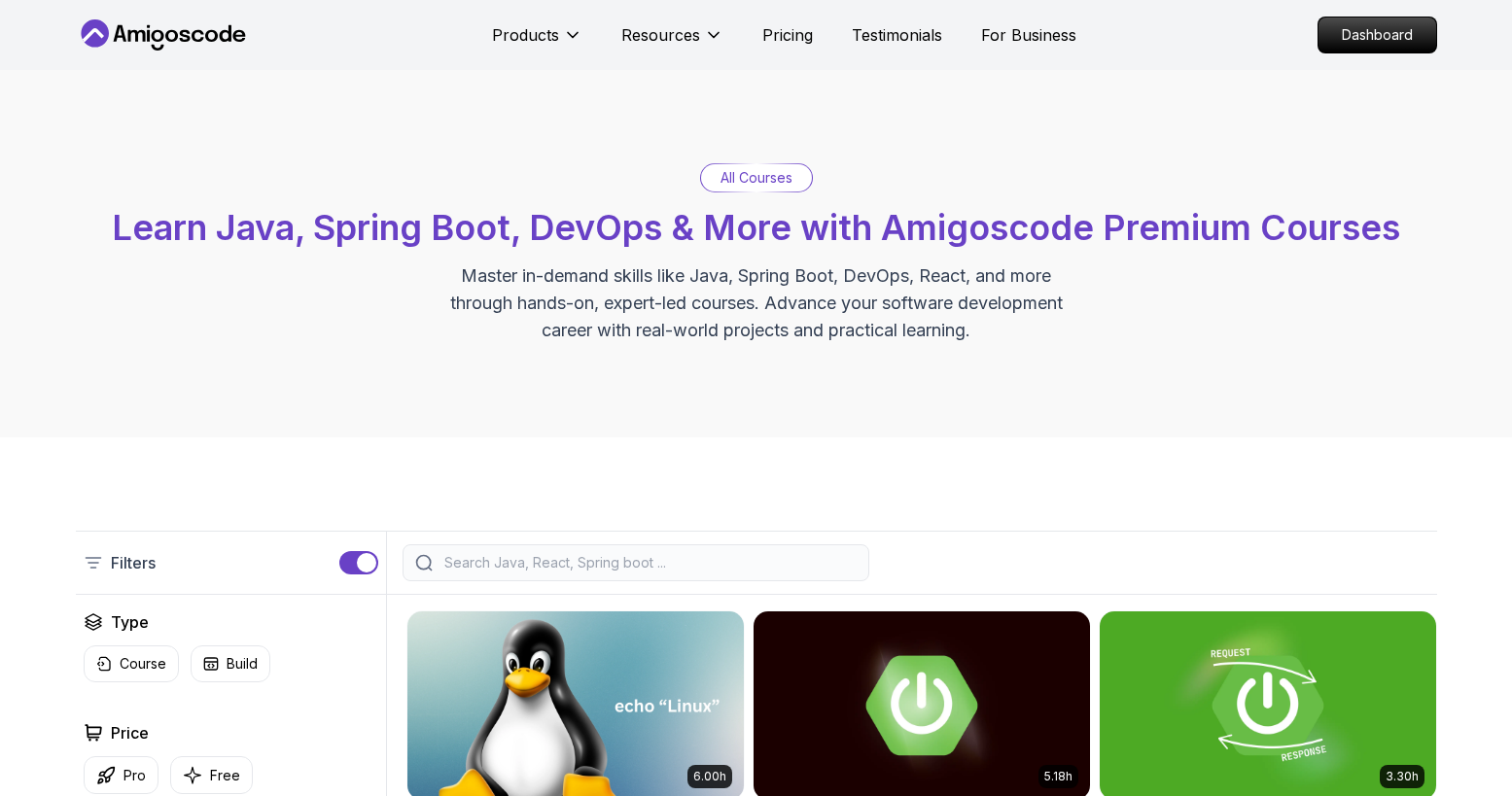 click at bounding box center (649, 563) 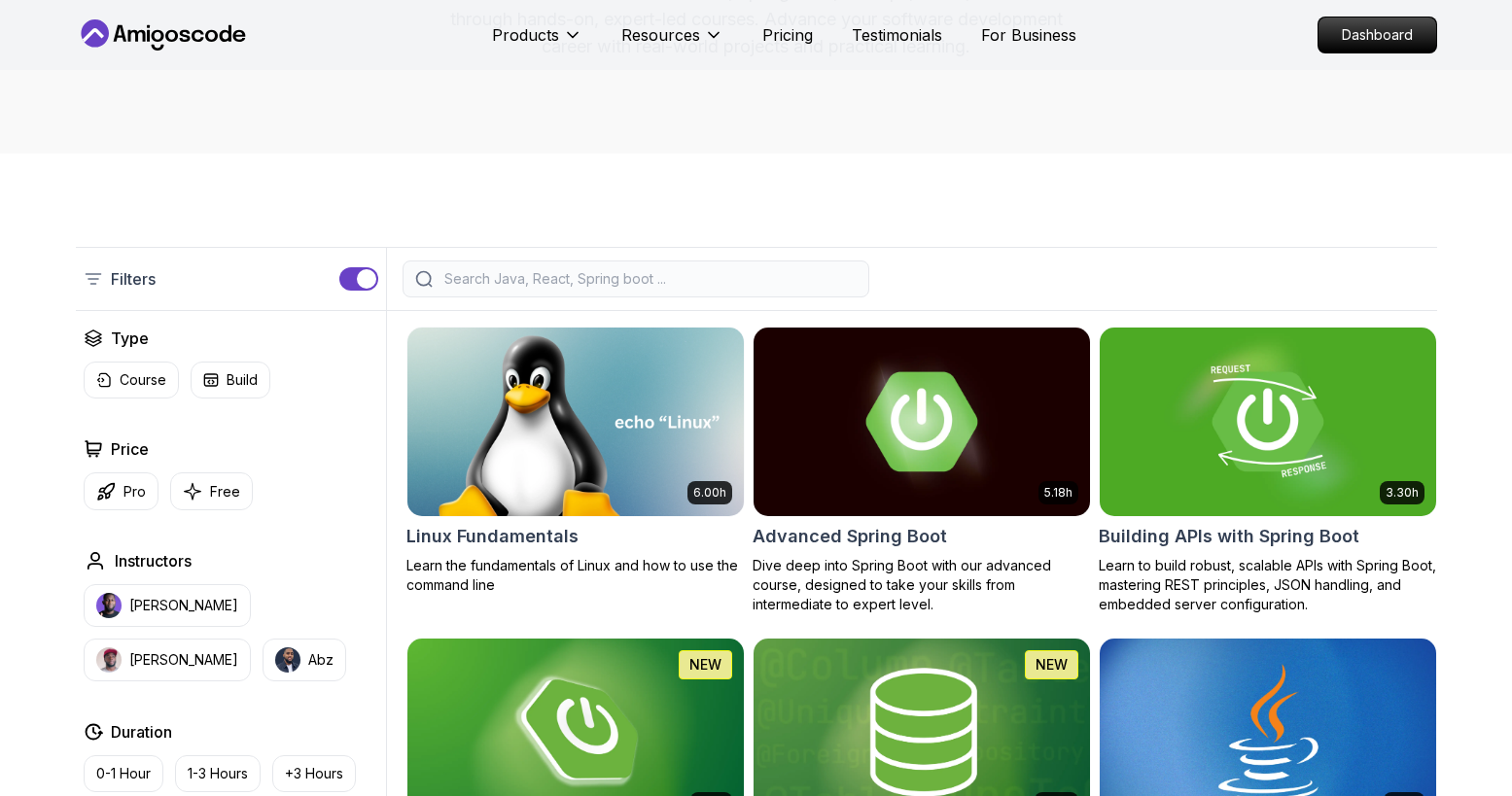scroll, scrollTop: 441, scrollLeft: 0, axis: vertical 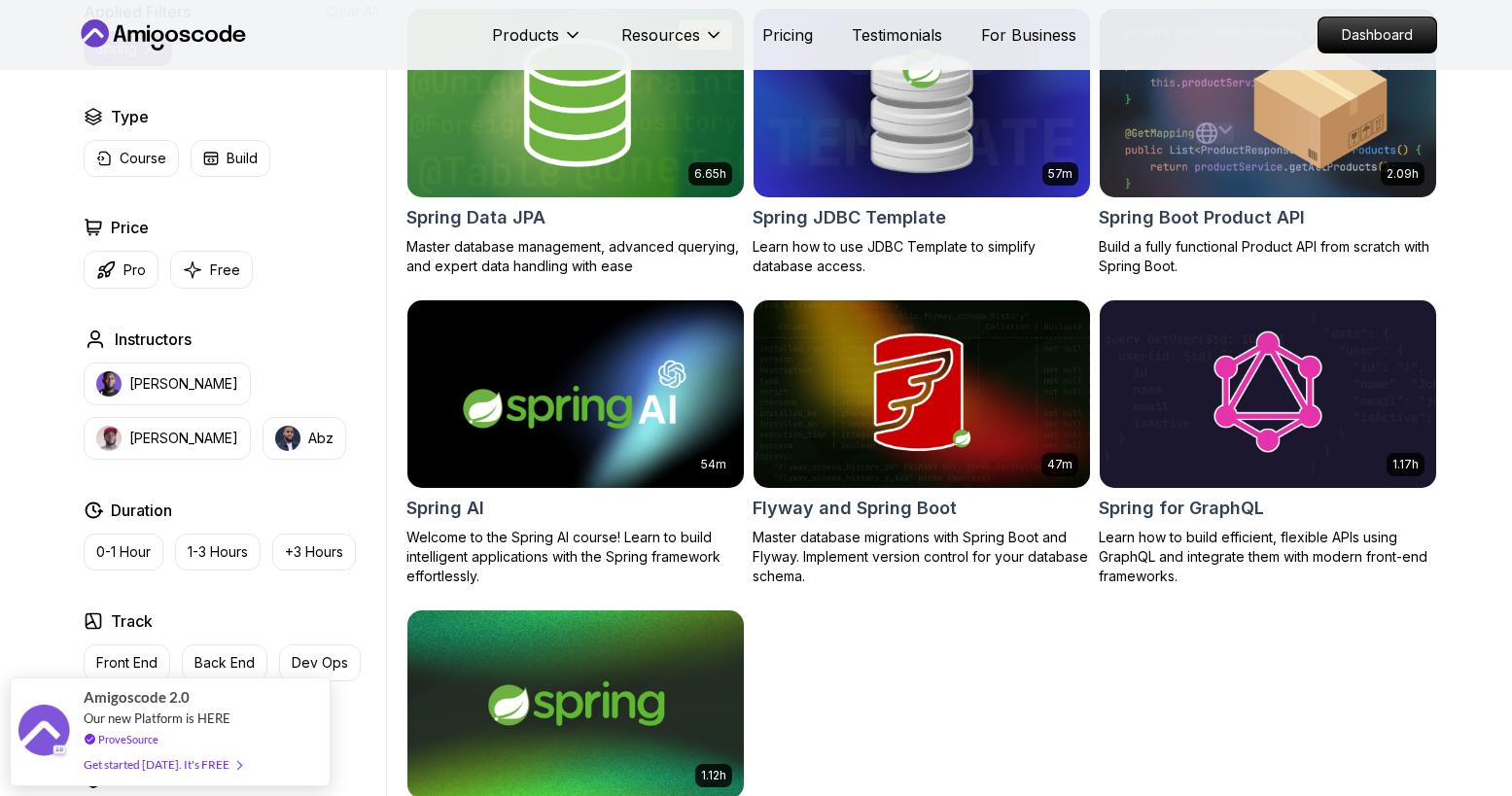 type on "Spring" 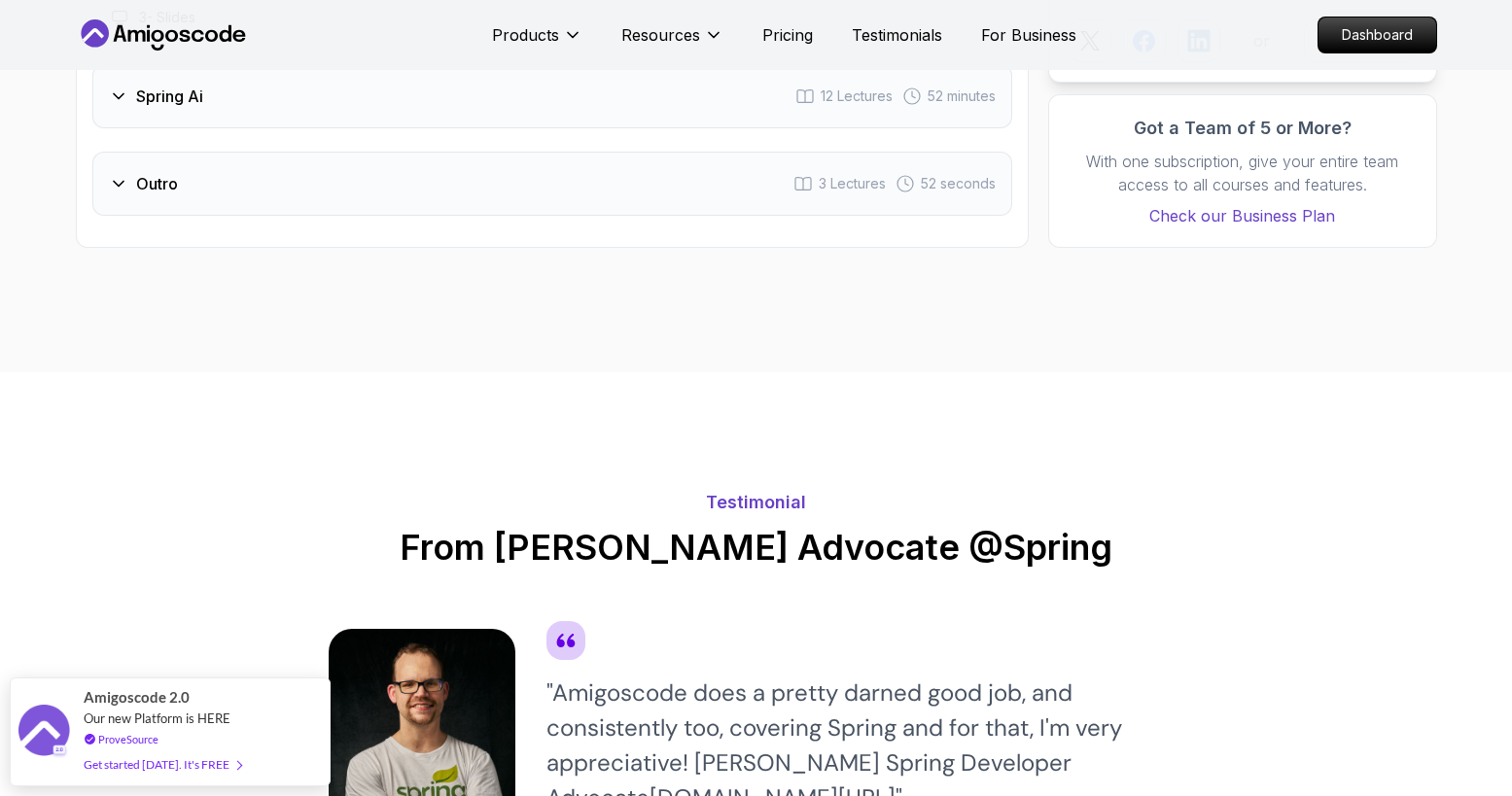 scroll, scrollTop: 2852, scrollLeft: 0, axis: vertical 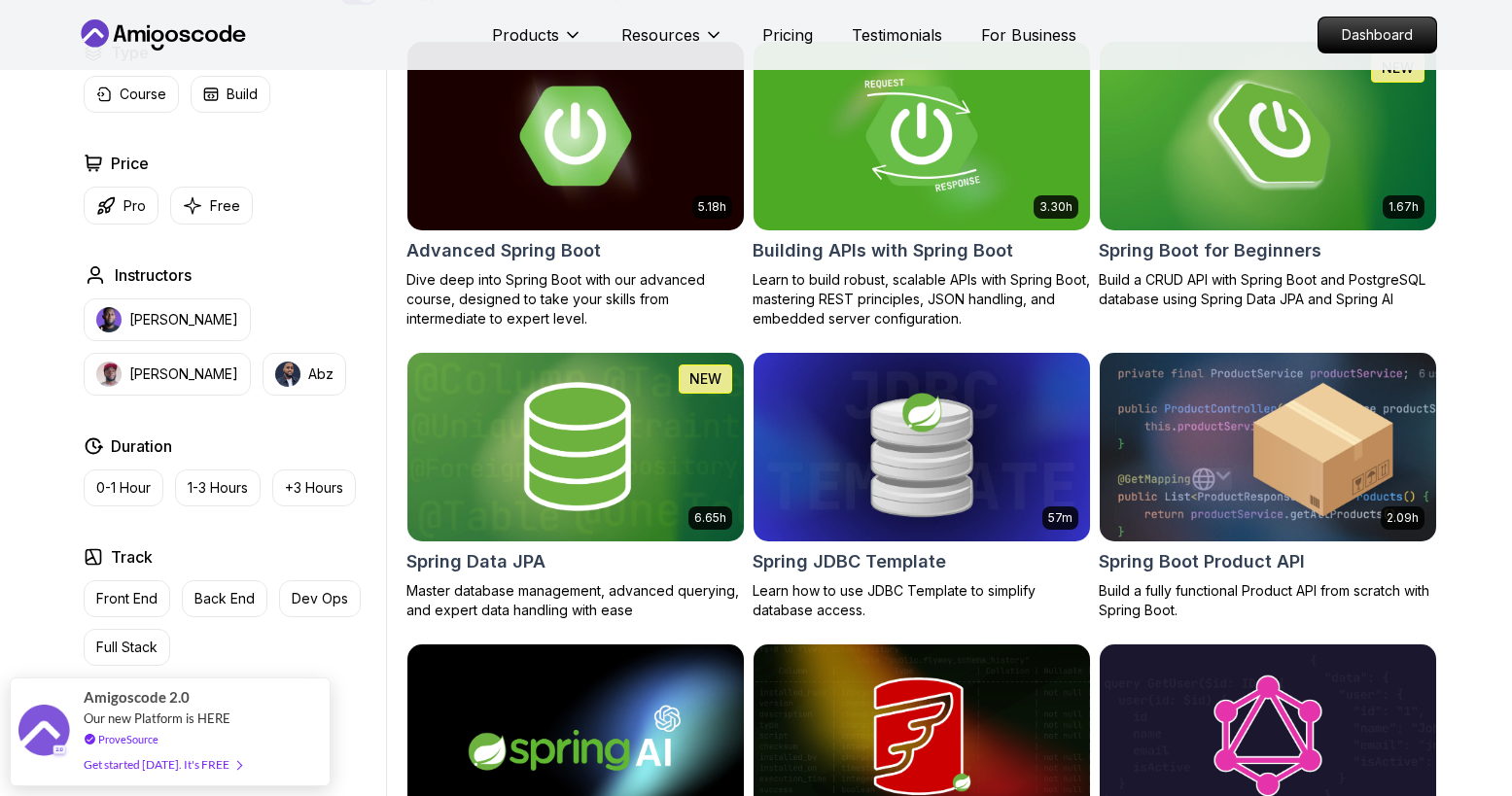 click at bounding box center (1267, 446) 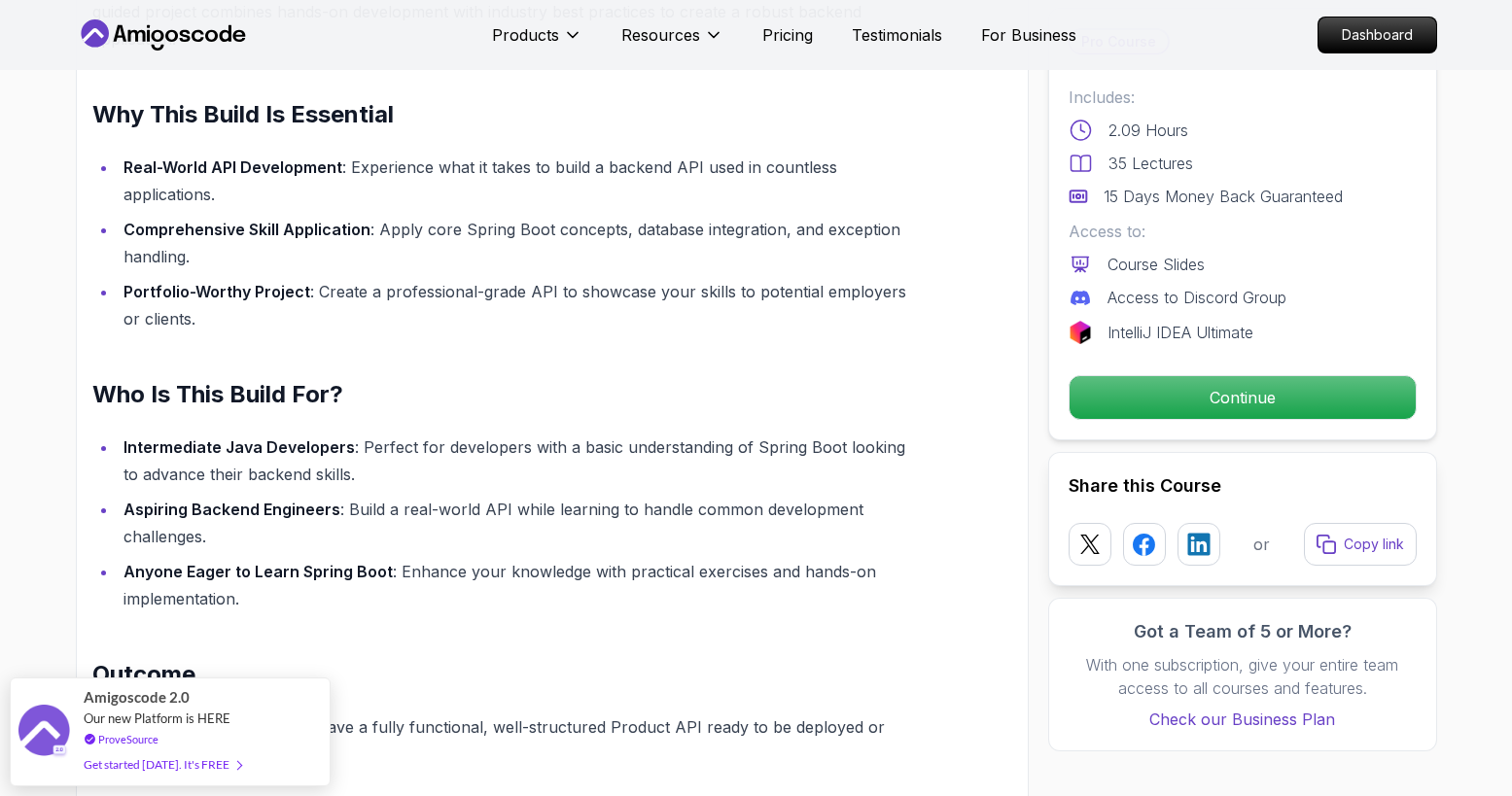 scroll, scrollTop: 0, scrollLeft: 0, axis: both 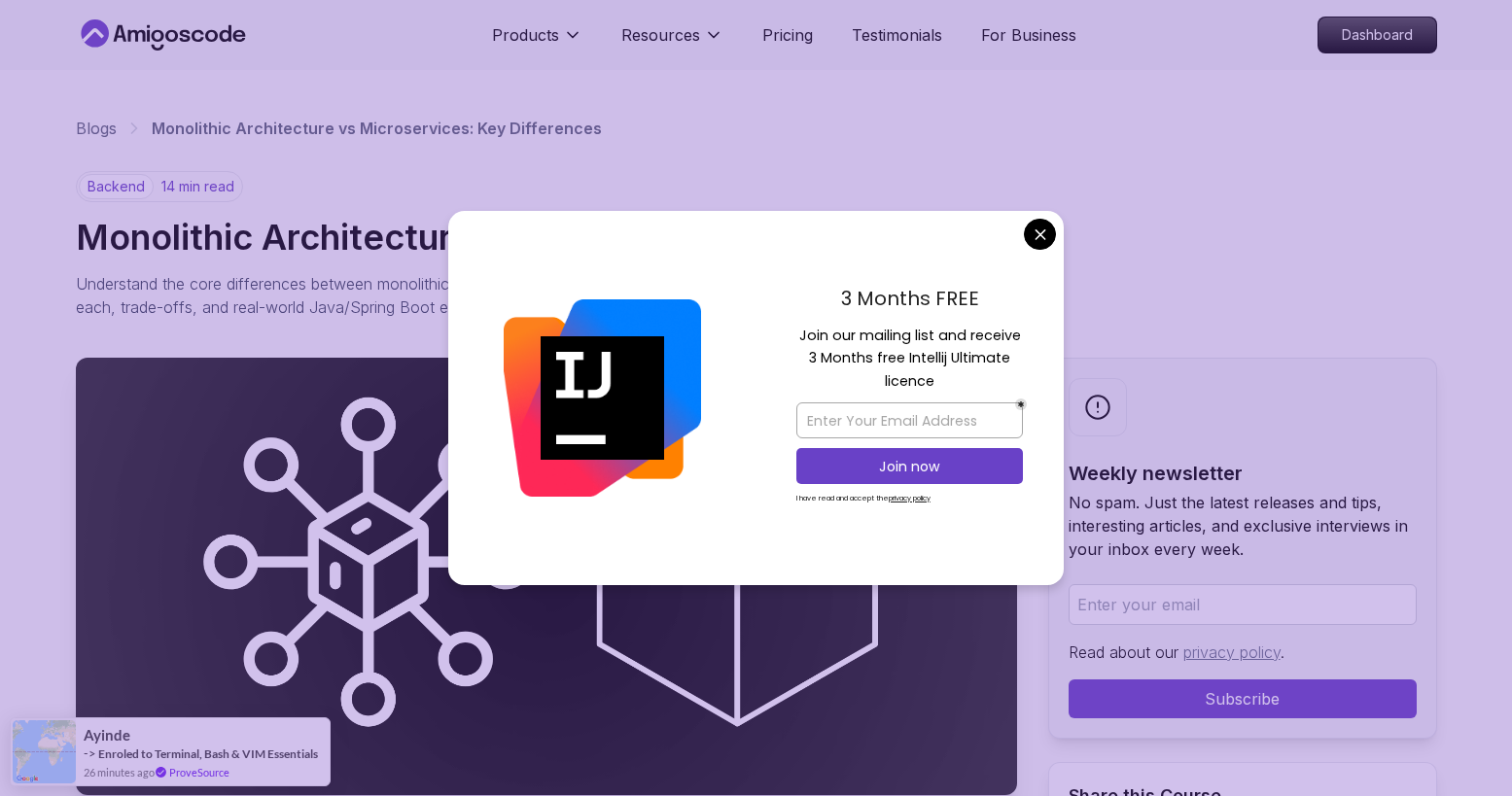 click on "Products Resources Pricing Testimonials For Business Dashboard Products Resources Pricing Testimonials For Business Dashboard Blogs Monolithic Architecture vs Microservices: Key Differences backend 14 min read Monolithic Architecture vs Microservices: Key Differences Understand the core differences between monolithic architecture vs microservices architecture, including when to use each, trade-offs, and real-world Java/Spring Boot examples. Weekly newsletter No spam. Just the latest releases and tips, interesting articles, and exclusive interviews in your inbox every week. Read about our   privacy policy . Subscribe Share this Course or Copy link Published By:  Nelson Djalo  |   Date:  June 24, 2025 Introduction
Table of Contents
What Is Monolithic Architecture?
What Is Microservices Architecture?
Key Differences
When to Use Each
Choose Monolithic If:
Choose Microservices If:
Common Pitfalls
Best Practices
For Monoliths:
For Microservices:
Alternatives Worth Considering" at bounding box center [756, 8951] 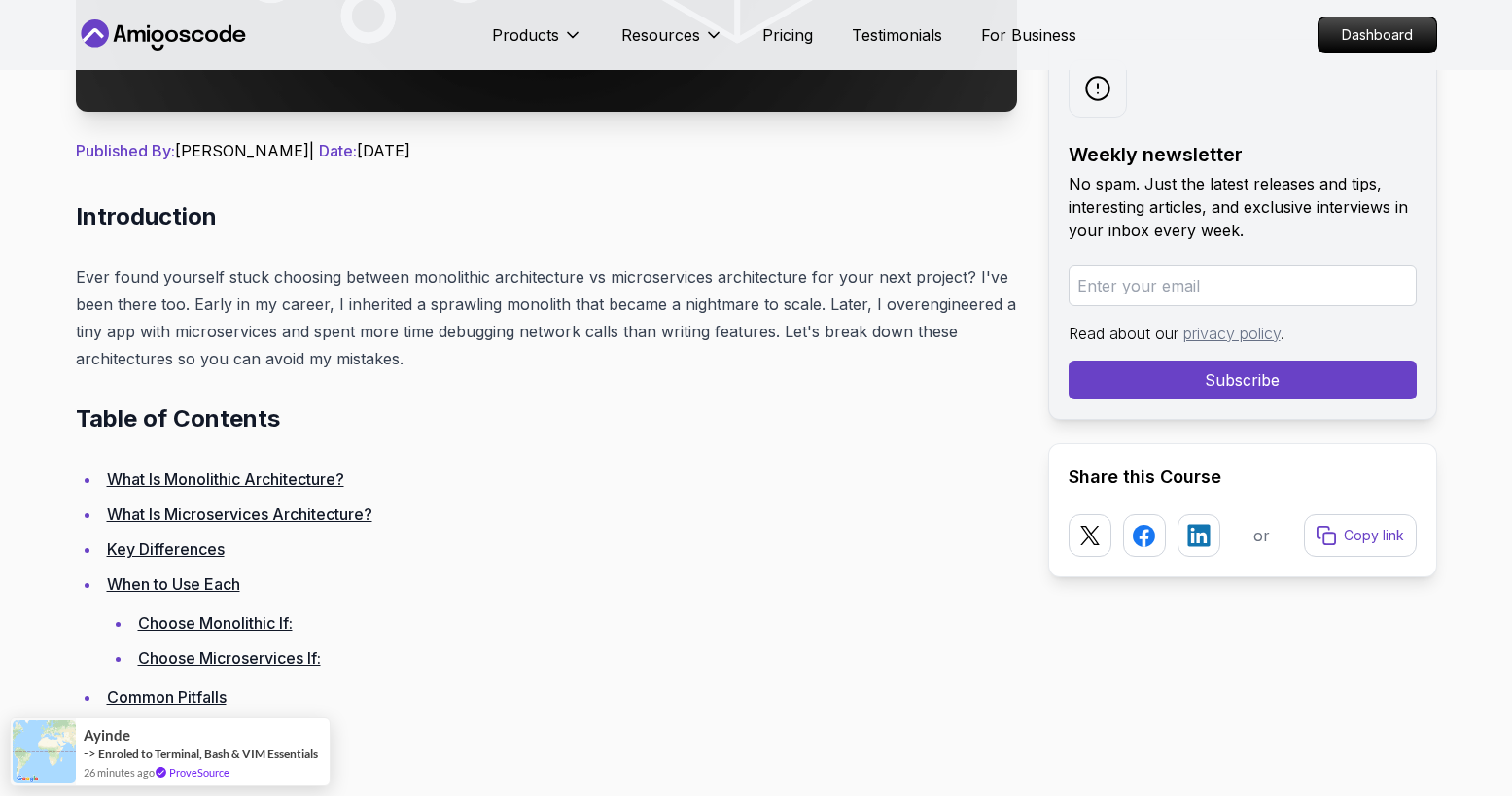 scroll, scrollTop: 709, scrollLeft: 0, axis: vertical 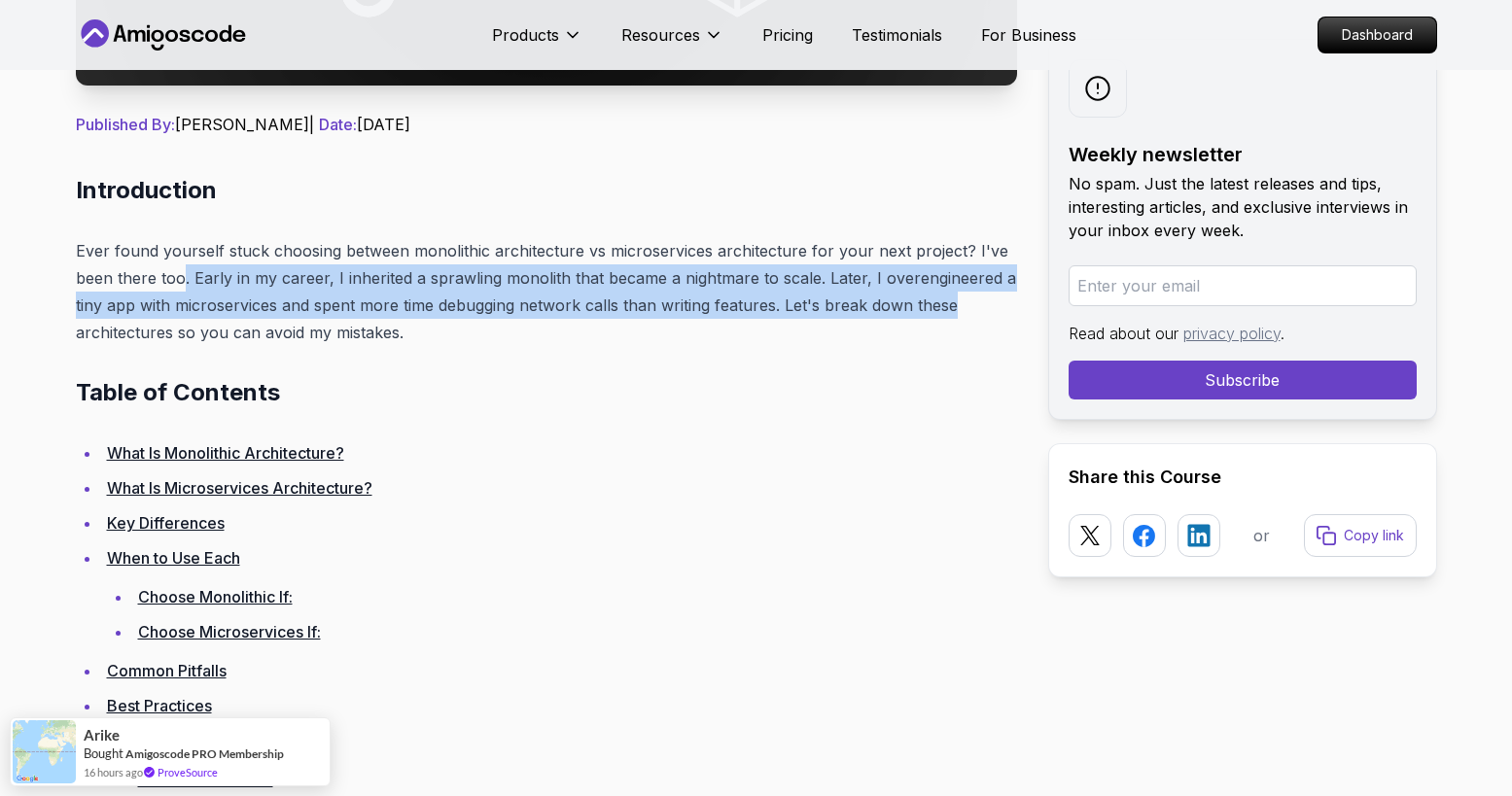 drag, startPoint x: 184, startPoint y: 281, endPoint x: 968, endPoint y: 308, distance: 784.4648 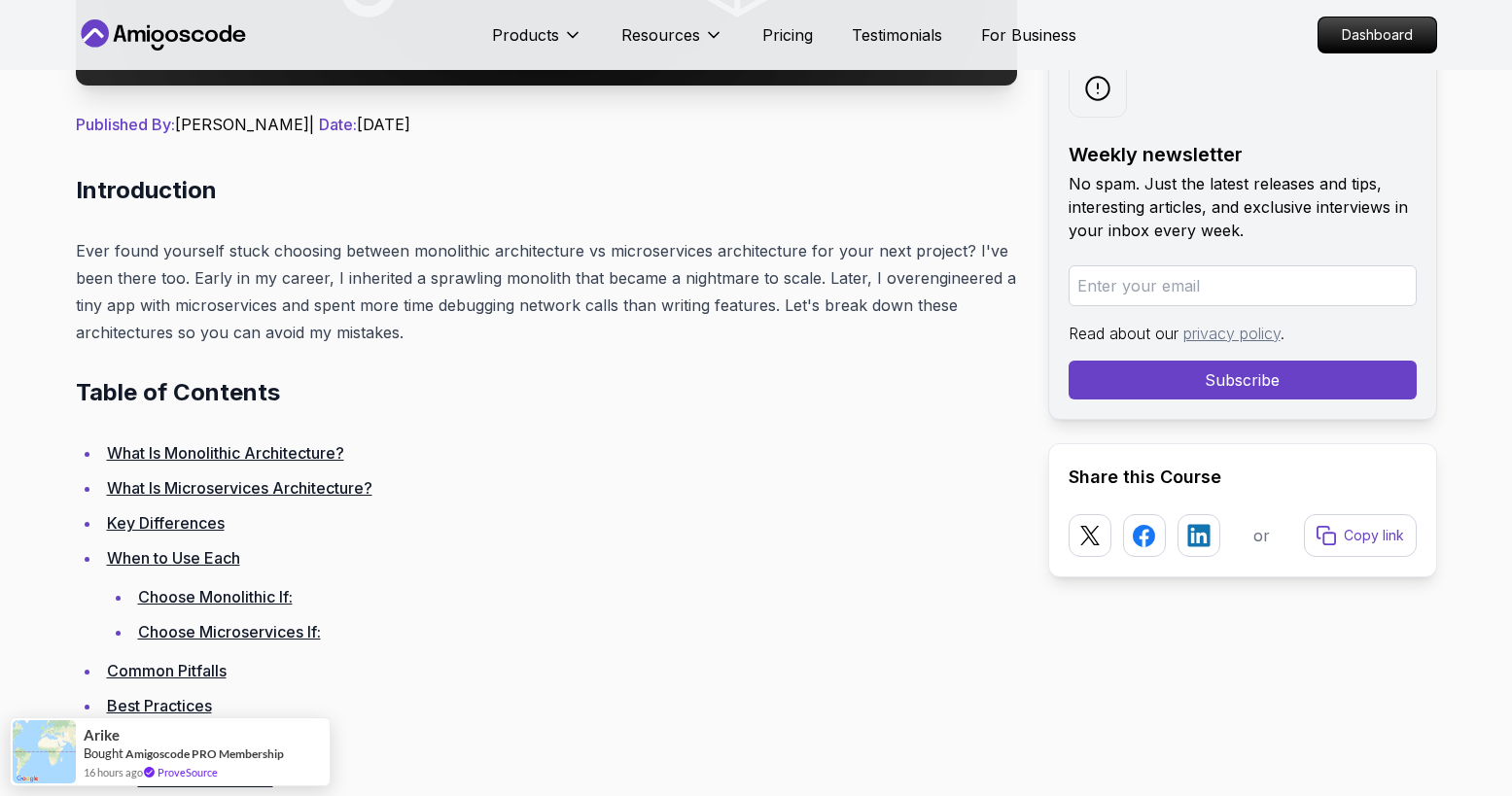 click on "Introduction
Ever found yourself stuck choosing between monolithic architecture vs microservices architecture for your next project? I've been there too. Early in my career, I inherited a sprawling monolith that became a nightmare to scale. Later, I overengineered a tiny app with microservices and spent more time debugging network calls than writing features. Let's break down these architectures so you can avoid my mistakes.
Table of Contents
What Is Monolithic Architecture?
What Is Microservices Architecture?
Key Differences
When to Use Each
Choose Monolithic If:
Choose Microservices If:
Common Pitfalls
Best Practices
For Monoliths:
For Microservices:
Alternatives Worth Considering
FAQs
Conclusion
What Is Monolithic Architecture?
Imagine building a house where the kitchen, bedroom, and bathroom are all one room. That's a monolith. In software terms:
Single codebase : All components (UI, business logic, database access) live together
Tight coupling" at bounding box center [546, 8149] 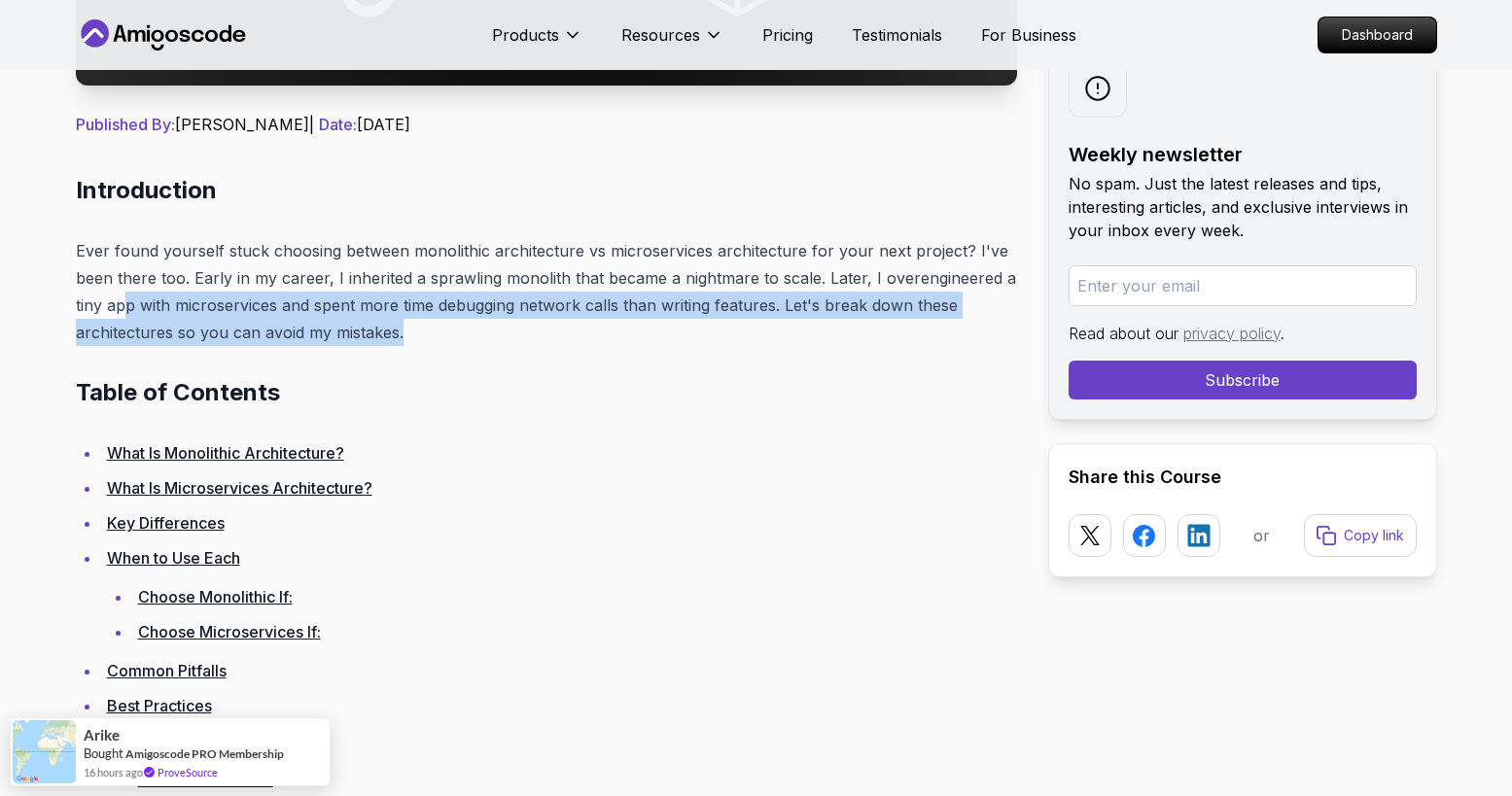 drag, startPoint x: 128, startPoint y: 306, endPoint x: 545, endPoint y: 340, distance: 418.3838 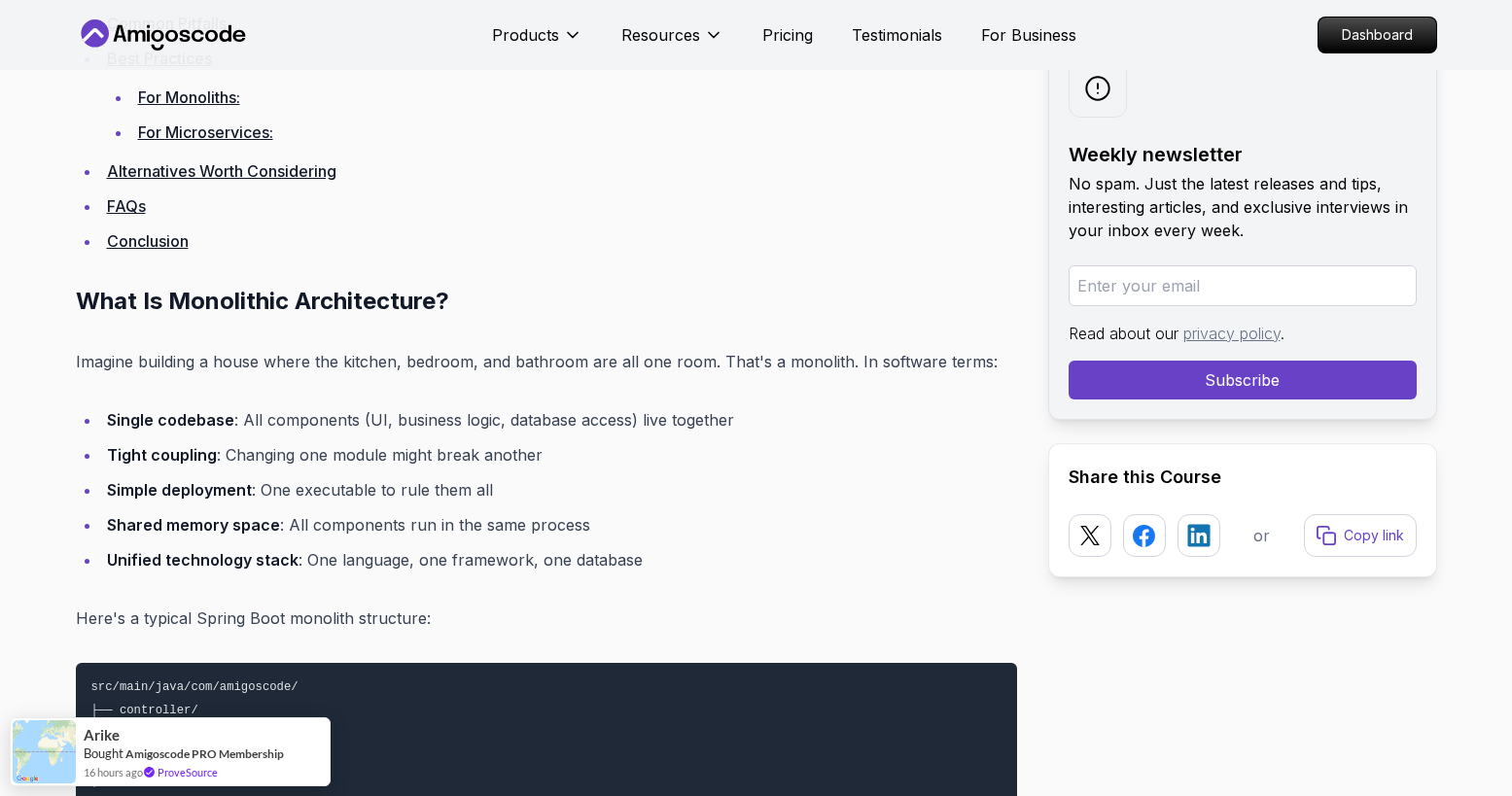 scroll, scrollTop: 1462, scrollLeft: 0, axis: vertical 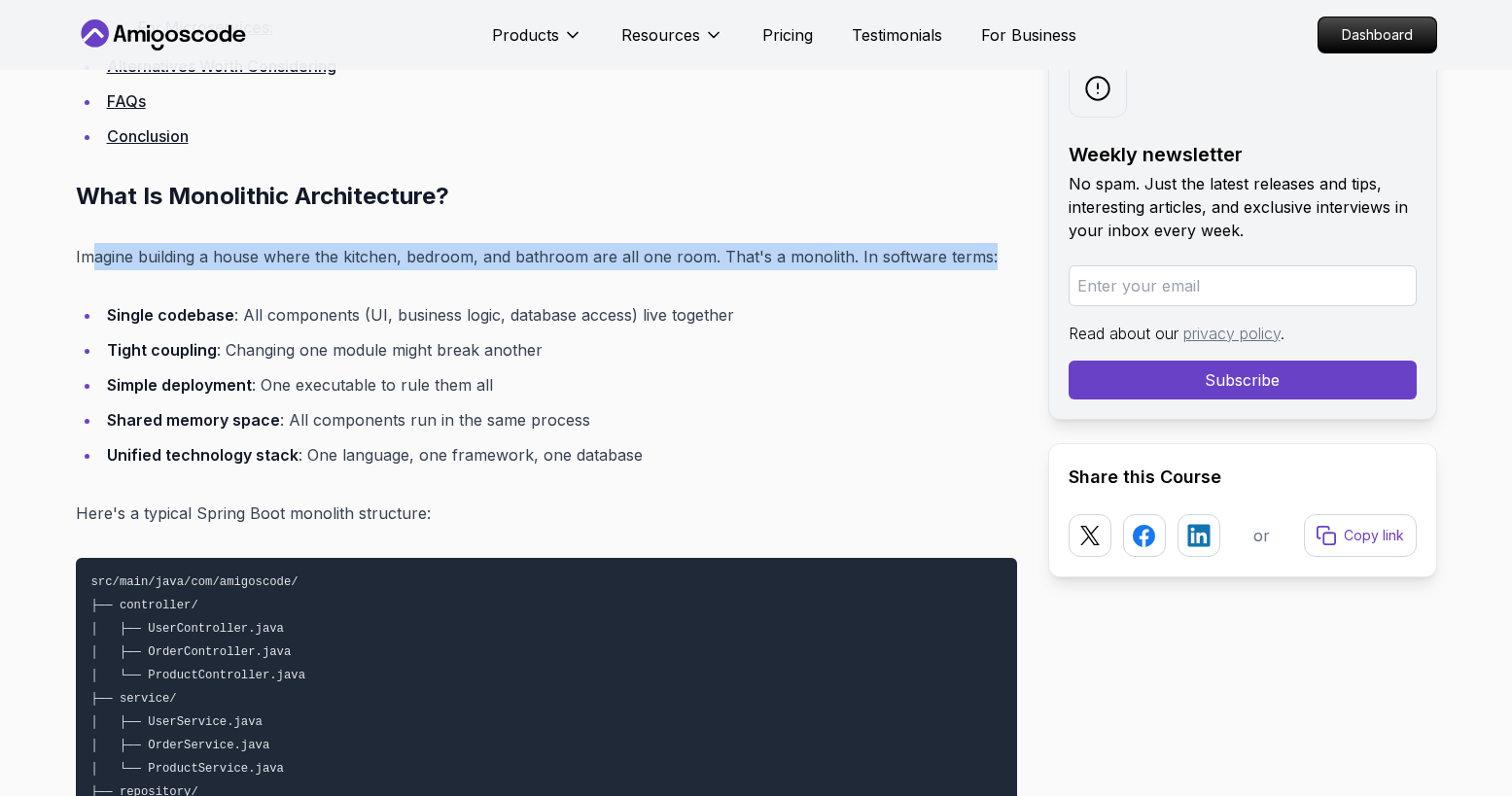 drag, startPoint x: 94, startPoint y: 256, endPoint x: 1033, endPoint y: 272, distance: 939.1363 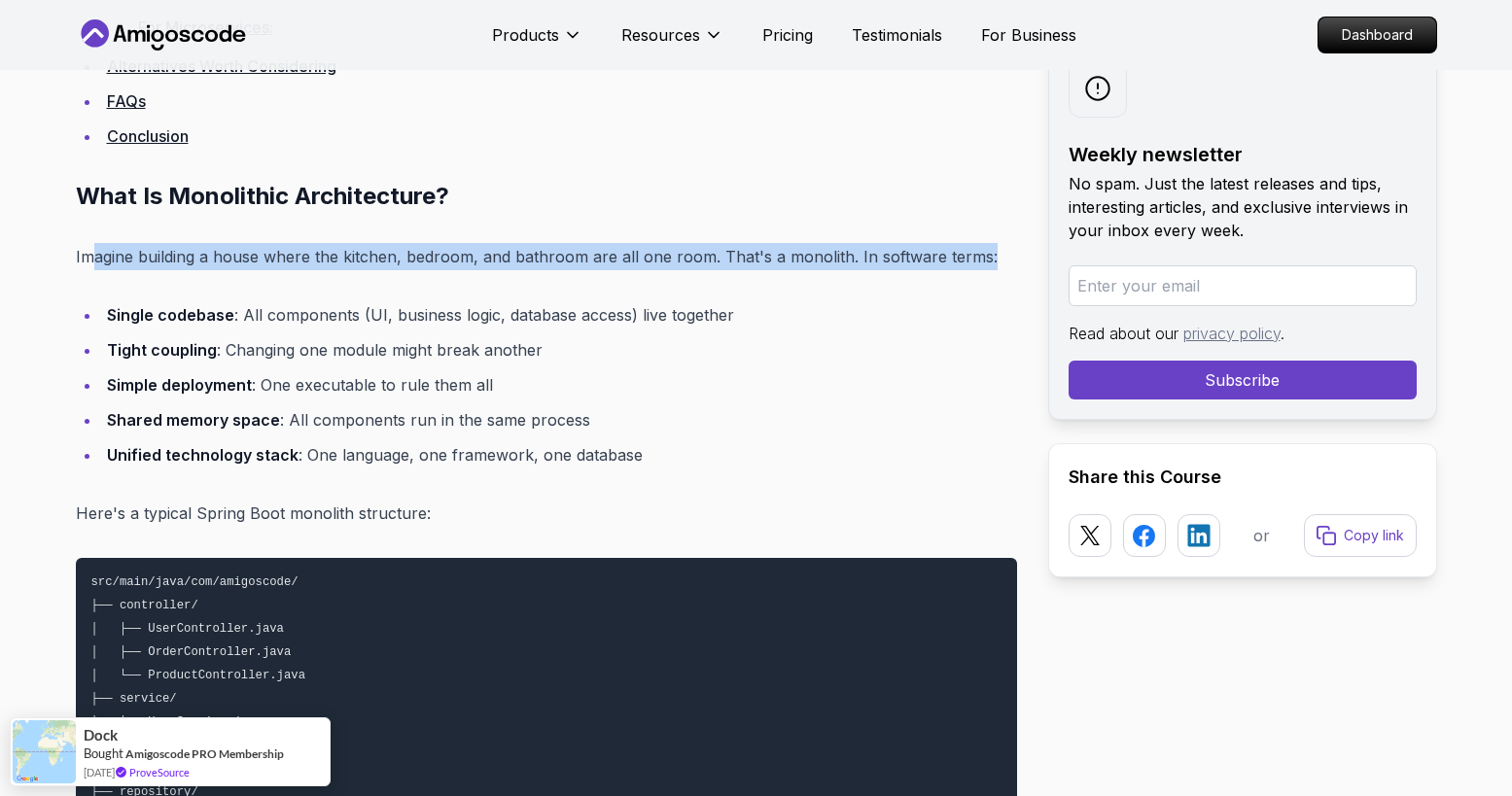 click on "Introduction
Ever found yourself stuck choosing between monolithic architecture vs microservices architecture for your next project? I've been there too. Early in my career, I inherited a sprawling monolith that became a nightmare to scale. Later, I overengineered a tiny app with microservices and spent more time debugging network calls than writing features. Let's break down these architectures so you can avoid my mistakes.
Table of Contents
What Is Monolithic Architecture?
What Is Microservices Architecture?
Key Differences
When to Use Each
Choose Monolithic If:
Choose Microservices If:
Common Pitfalls
Best Practices
For Monoliths:
For Microservices:
Alternatives Worth Considering
FAQs
Conclusion
What Is Monolithic Architecture?
Imagine building a house where the kitchen, bedroom, and bathroom are all one room. That's a monolith. In software terms:
Single codebase : All components (UI, business logic, database access) live together
Tight coupling" at bounding box center [546, 7396] 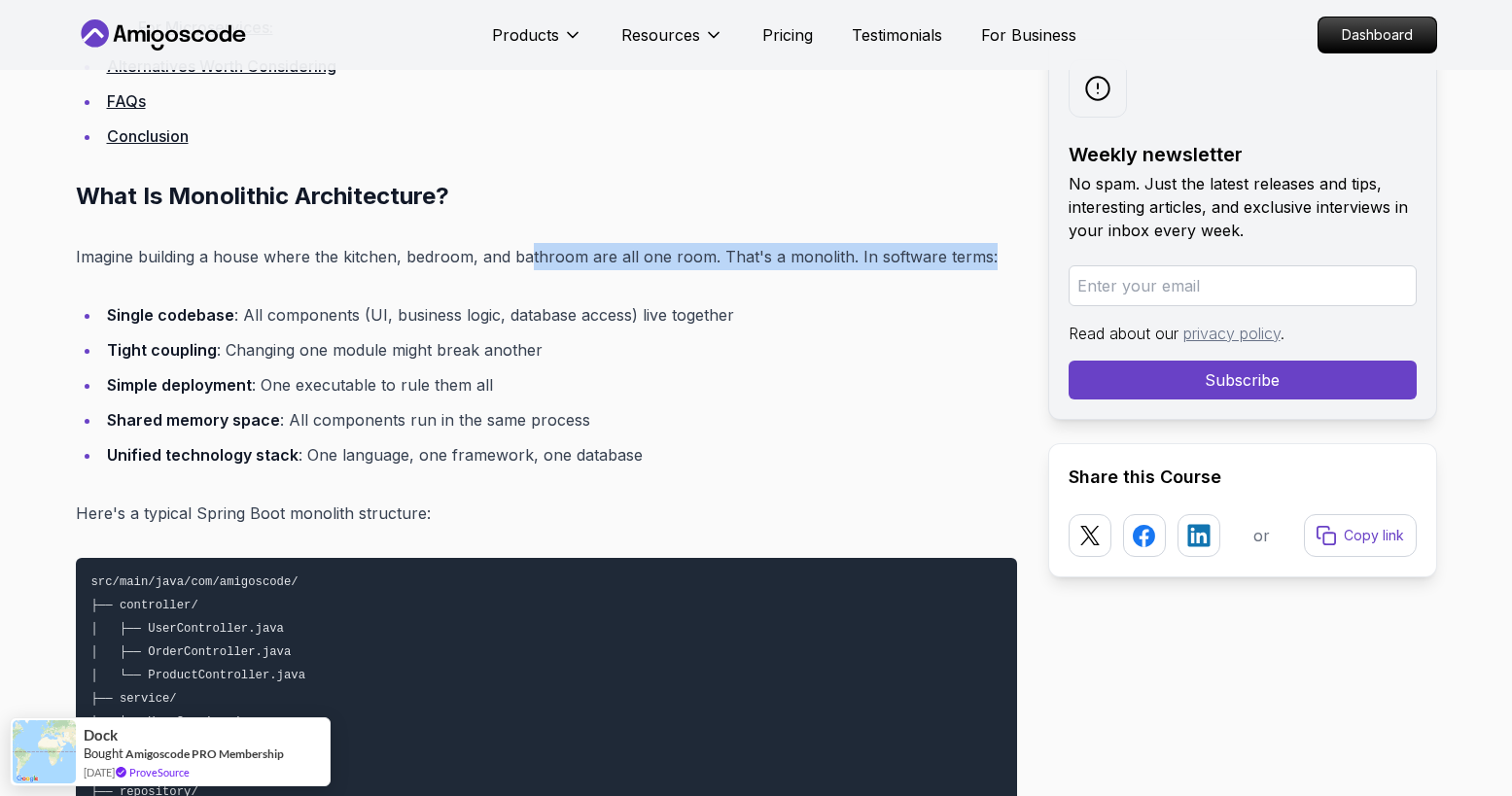 drag, startPoint x: 530, startPoint y: 255, endPoint x: 989, endPoint y: 258, distance: 459.0098 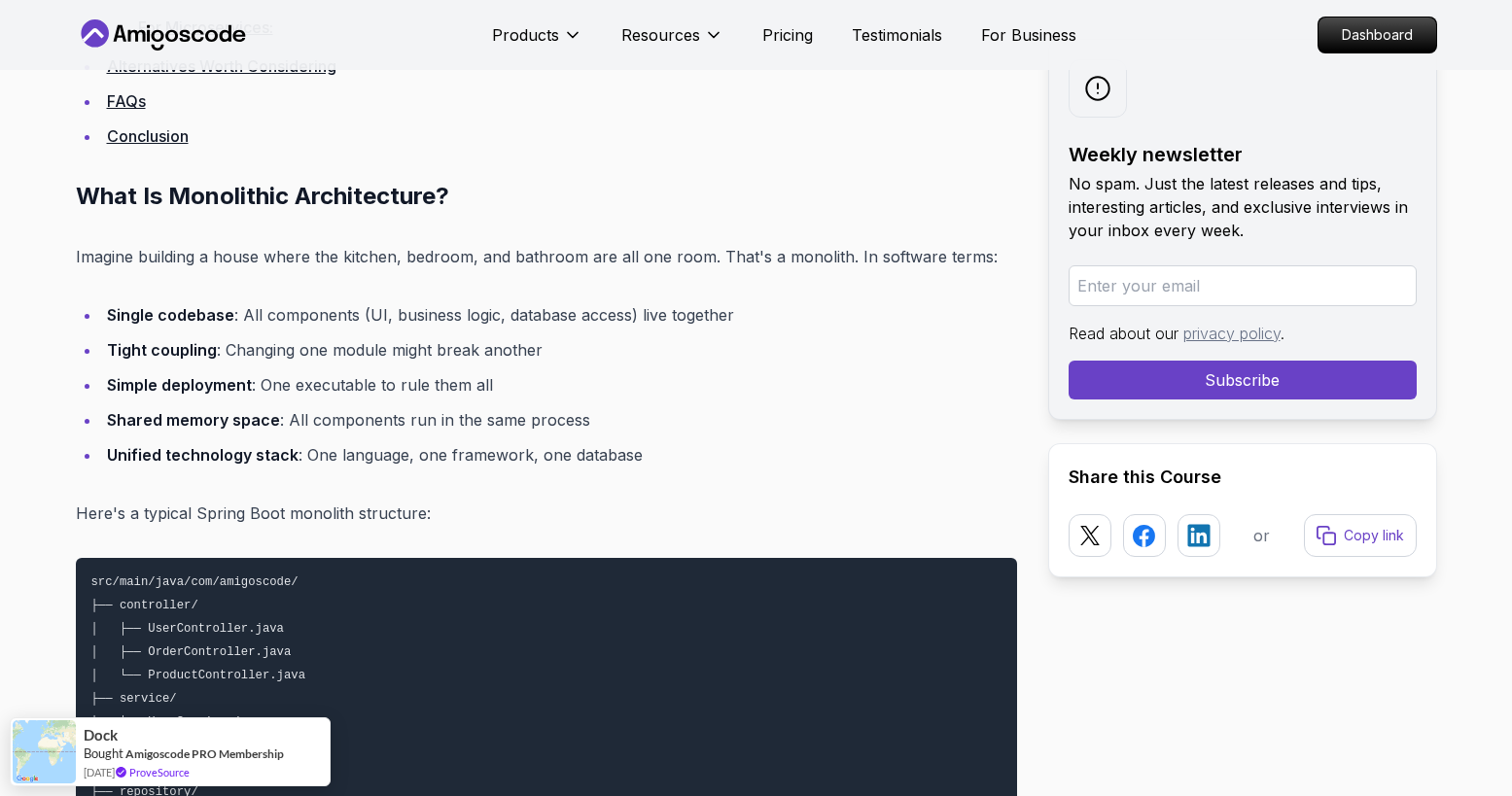 click on "Introduction
Ever found yourself stuck choosing between monolithic architecture vs microservices architecture for your next project? I've been there too. Early in my career, I inherited a sprawling monolith that became a nightmare to scale. Later, I overengineered a tiny app with microservices and spent more time debugging network calls than writing features. Let's break down these architectures so you can avoid my mistakes.
Table of Contents
What Is Monolithic Architecture?
What Is Microservices Architecture?
Key Differences
When to Use Each
Choose Monolithic If:
Choose Microservices If:
Common Pitfalls
Best Practices
For Monoliths:
For Microservices:
Alternatives Worth Considering
FAQs
Conclusion
What Is Monolithic Architecture?
Imagine building a house where the kitchen, bedroom, and bathroom are all one room. That's a monolith. In software terms:
Single codebase : All components (UI, business logic, database access) live together
Tight coupling" at bounding box center (546, 7396) 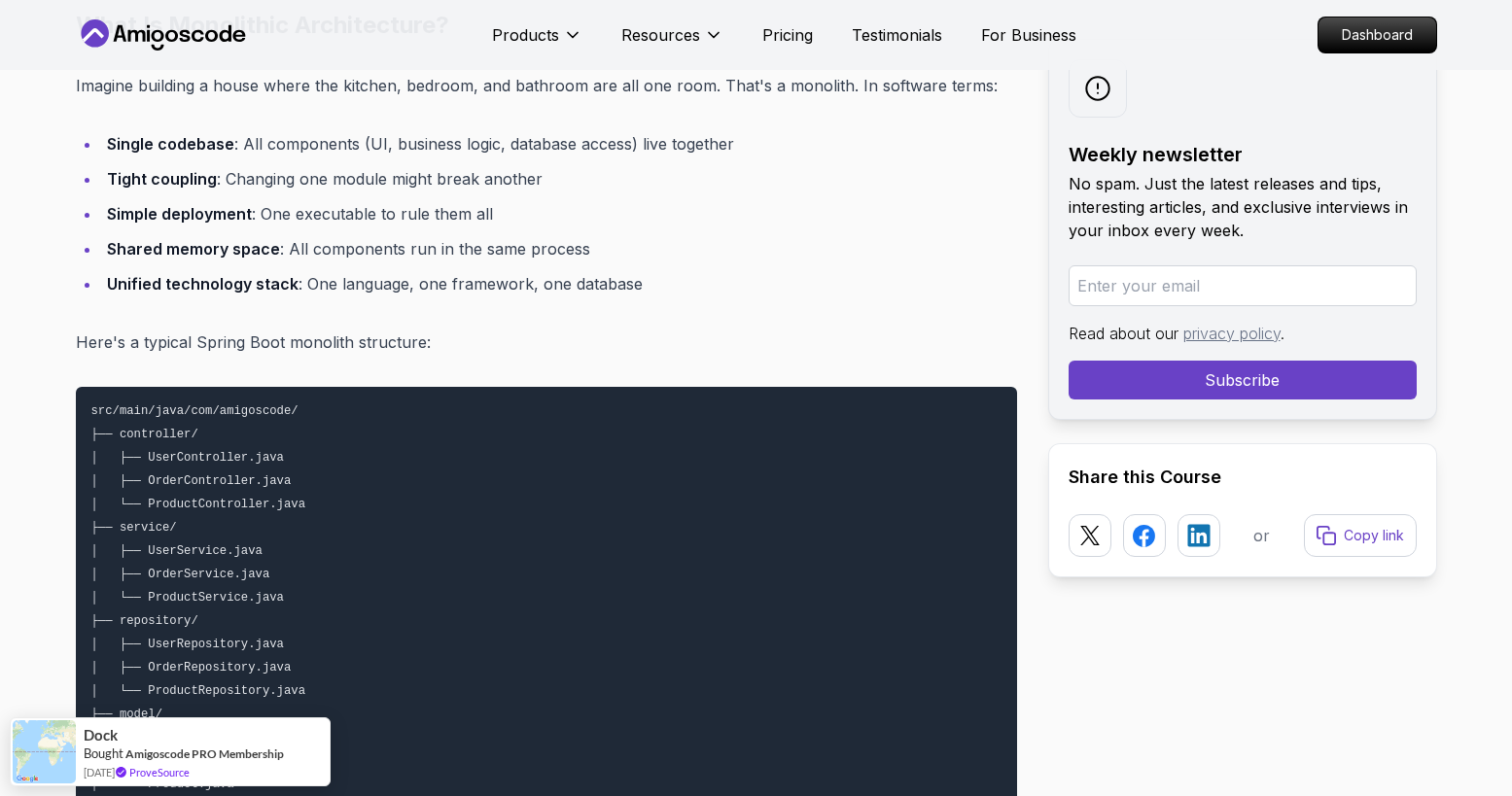 scroll, scrollTop: 1647, scrollLeft: 0, axis: vertical 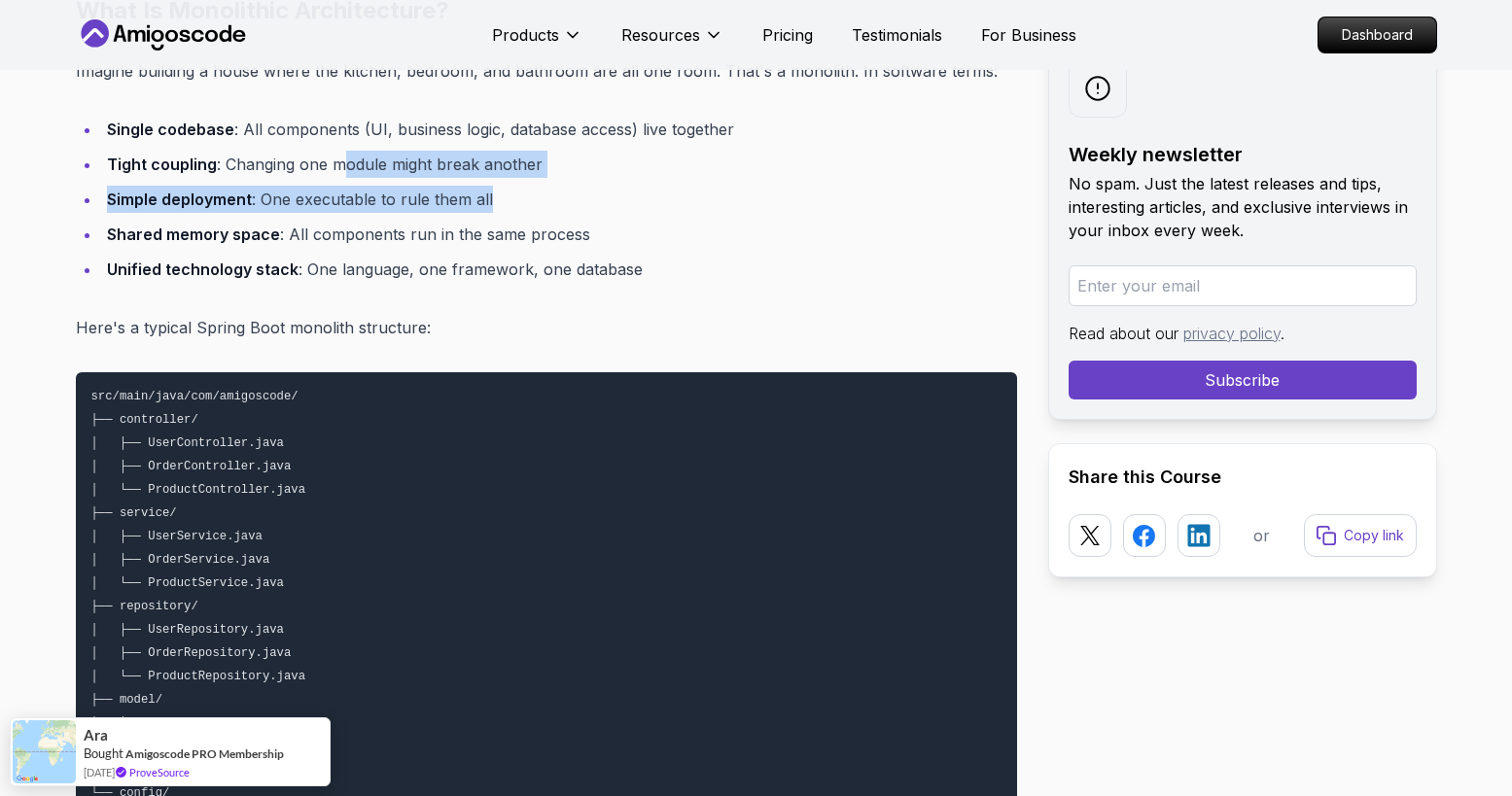 drag, startPoint x: 348, startPoint y: 167, endPoint x: 689, endPoint y: 186, distance: 341.52892 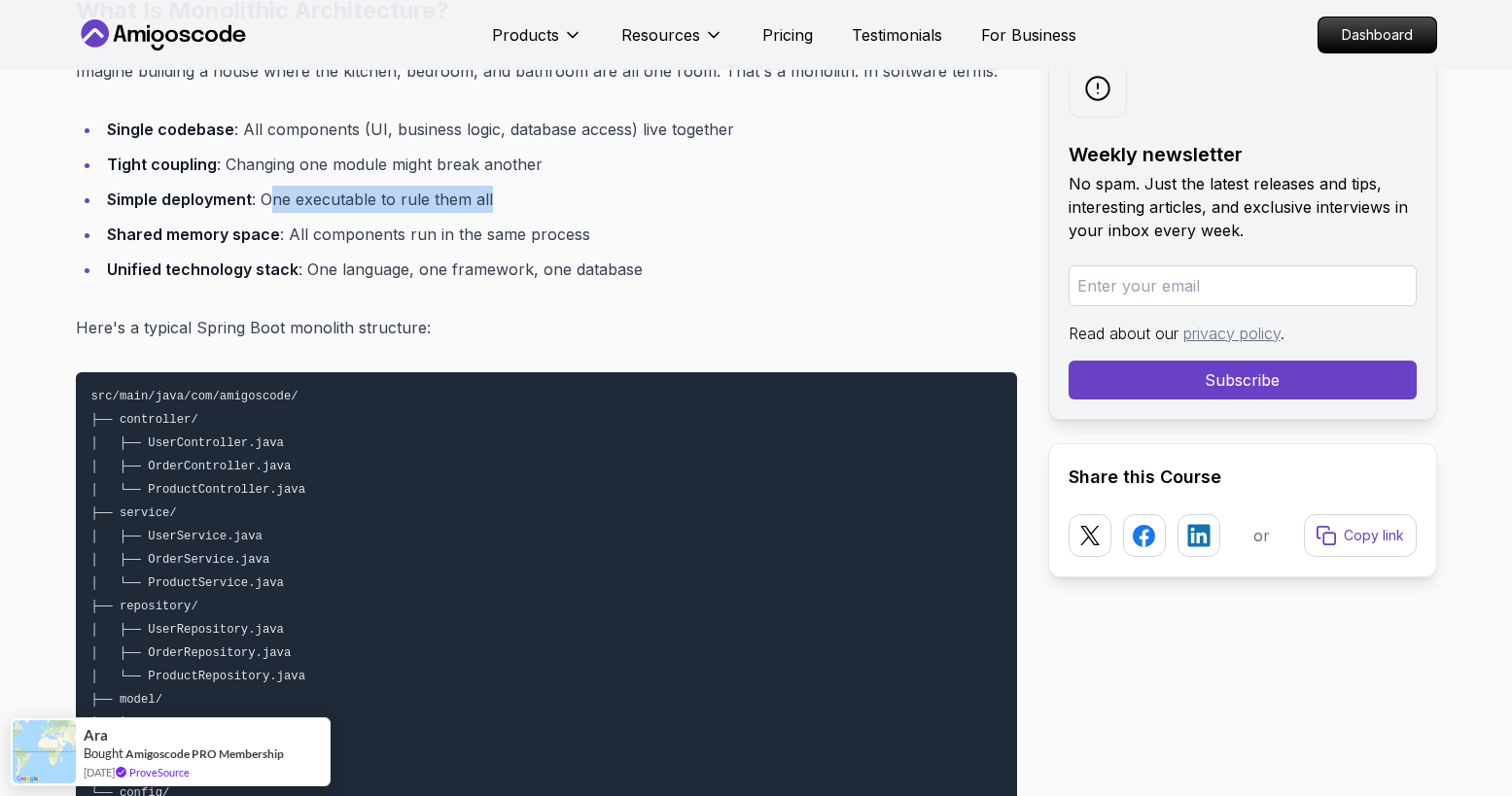 drag, startPoint x: 266, startPoint y: 198, endPoint x: 535, endPoint y: 200, distance: 269.00743 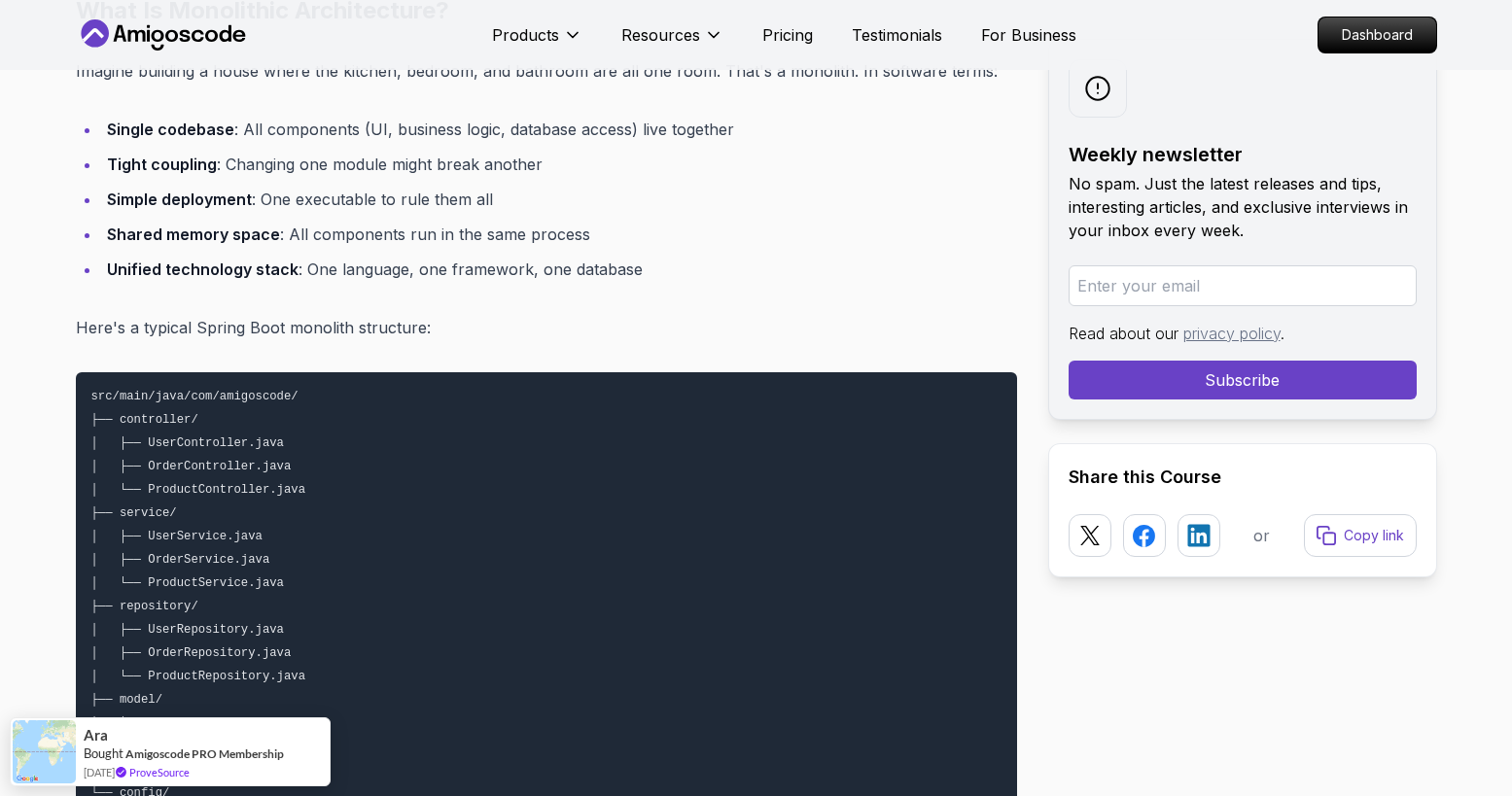 click on "Single codebase : All components (UI, business logic, database access) live together
Tight coupling : Changing one module might break another
Simple deployment : One executable to rule them all
Shared memory space : All components run in the same process
Unified technology stack : One language, one framework, one database" at bounding box center [546, 199] 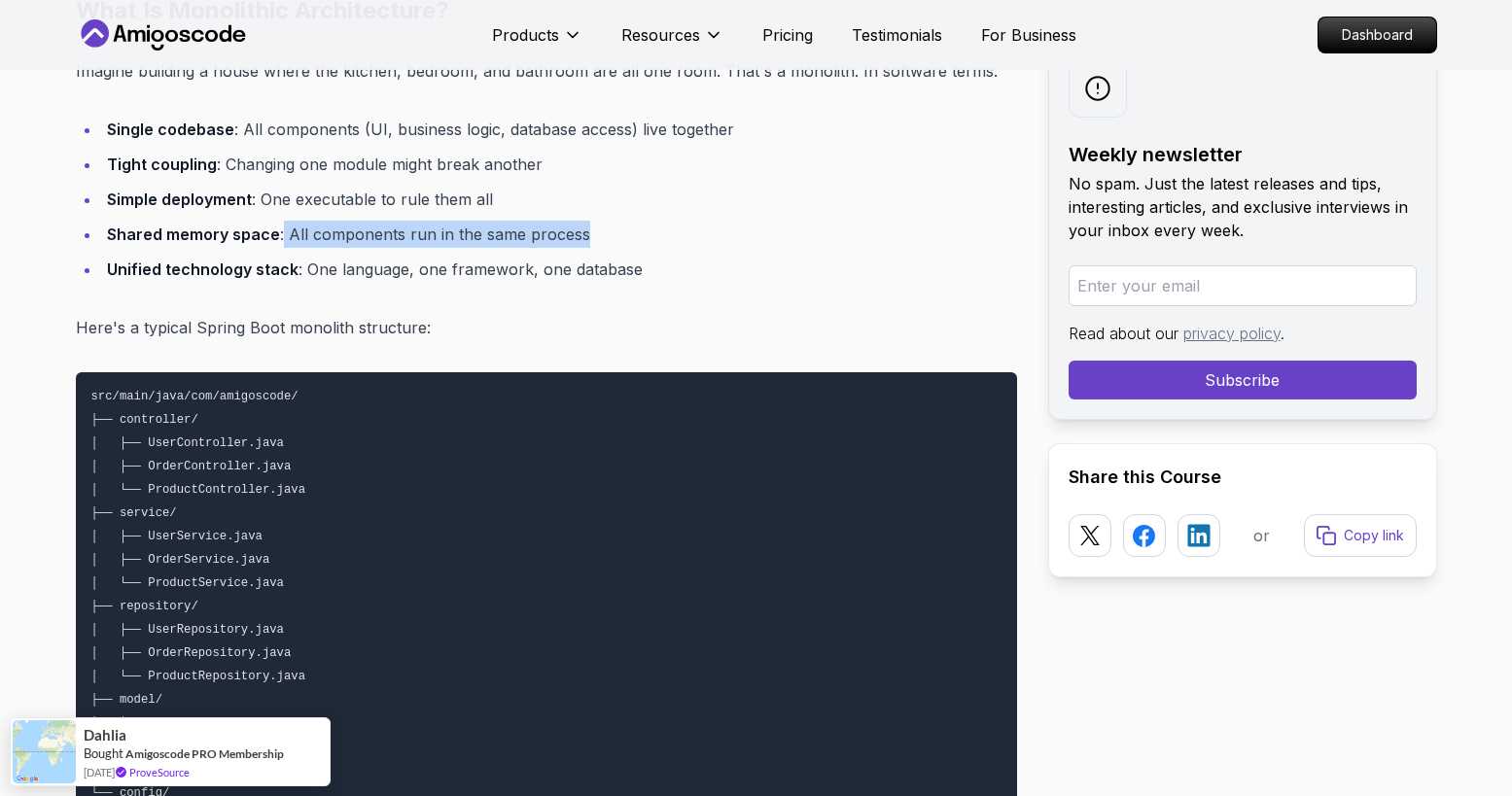drag, startPoint x: 281, startPoint y: 233, endPoint x: 595, endPoint y: 228, distance: 314.0398 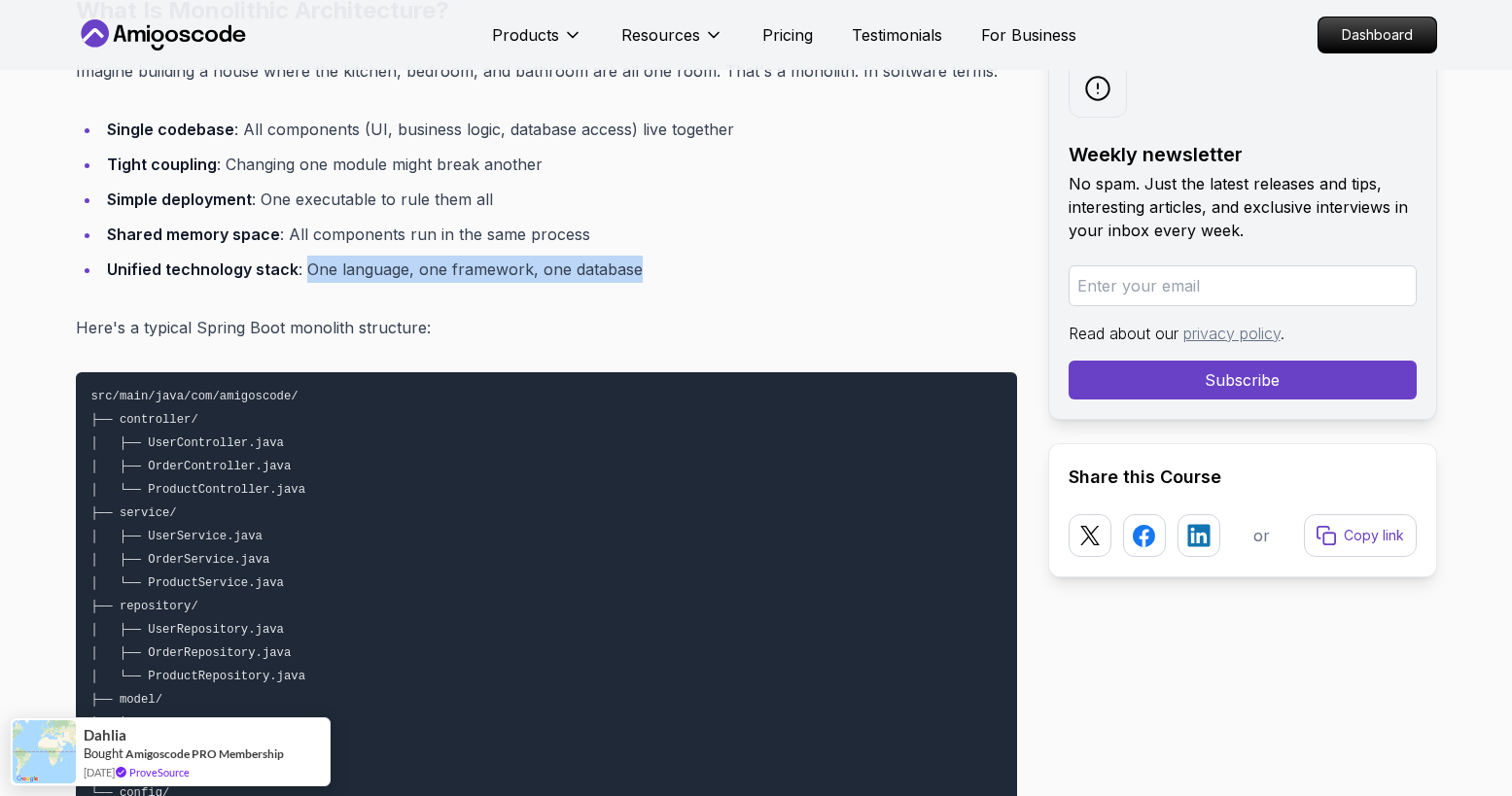 drag, startPoint x: 306, startPoint y: 267, endPoint x: 649, endPoint y: 261, distance: 343.05247 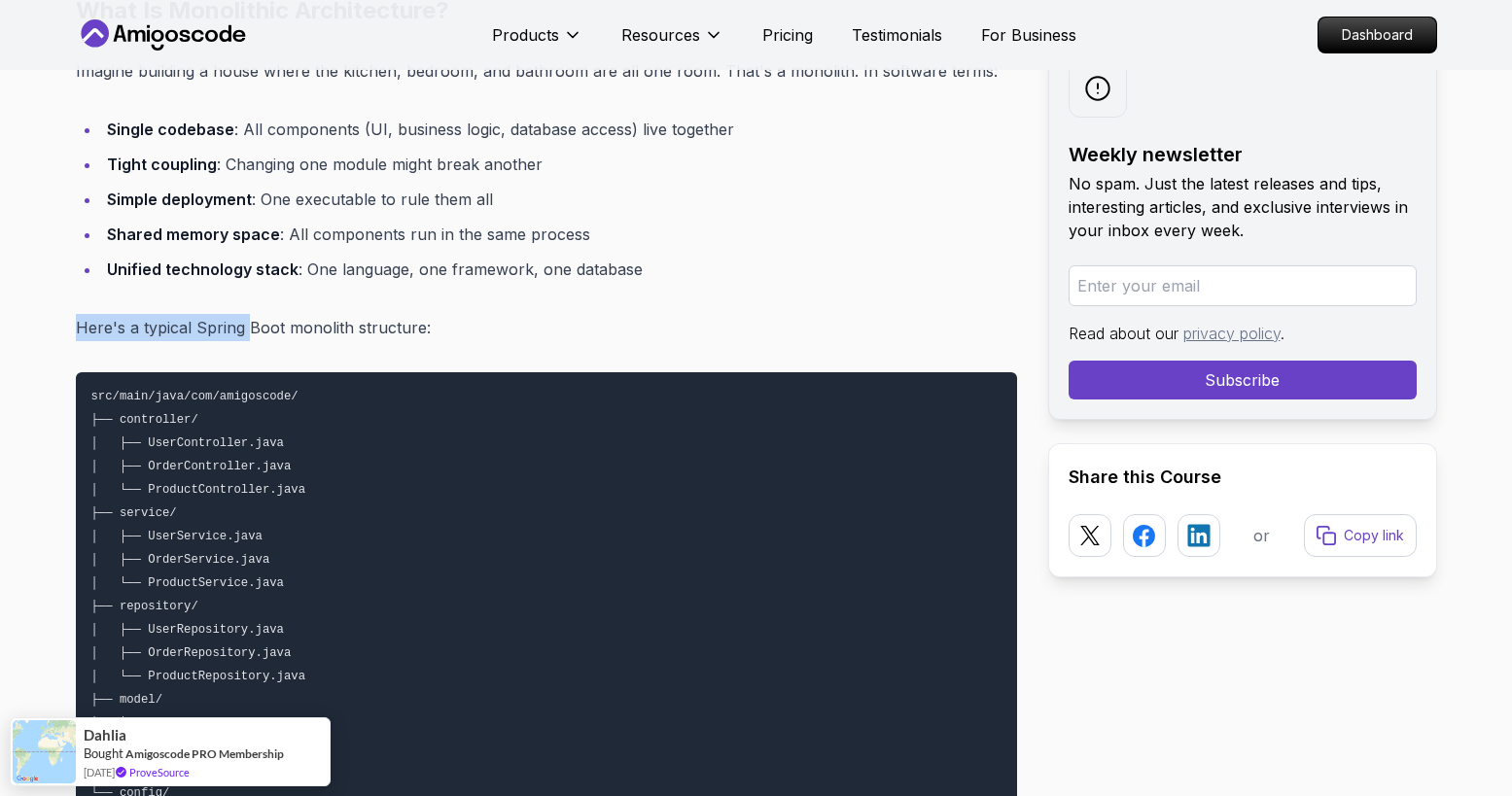 drag, startPoint x: 77, startPoint y: 330, endPoint x: 263, endPoint y: 327, distance: 186.02419 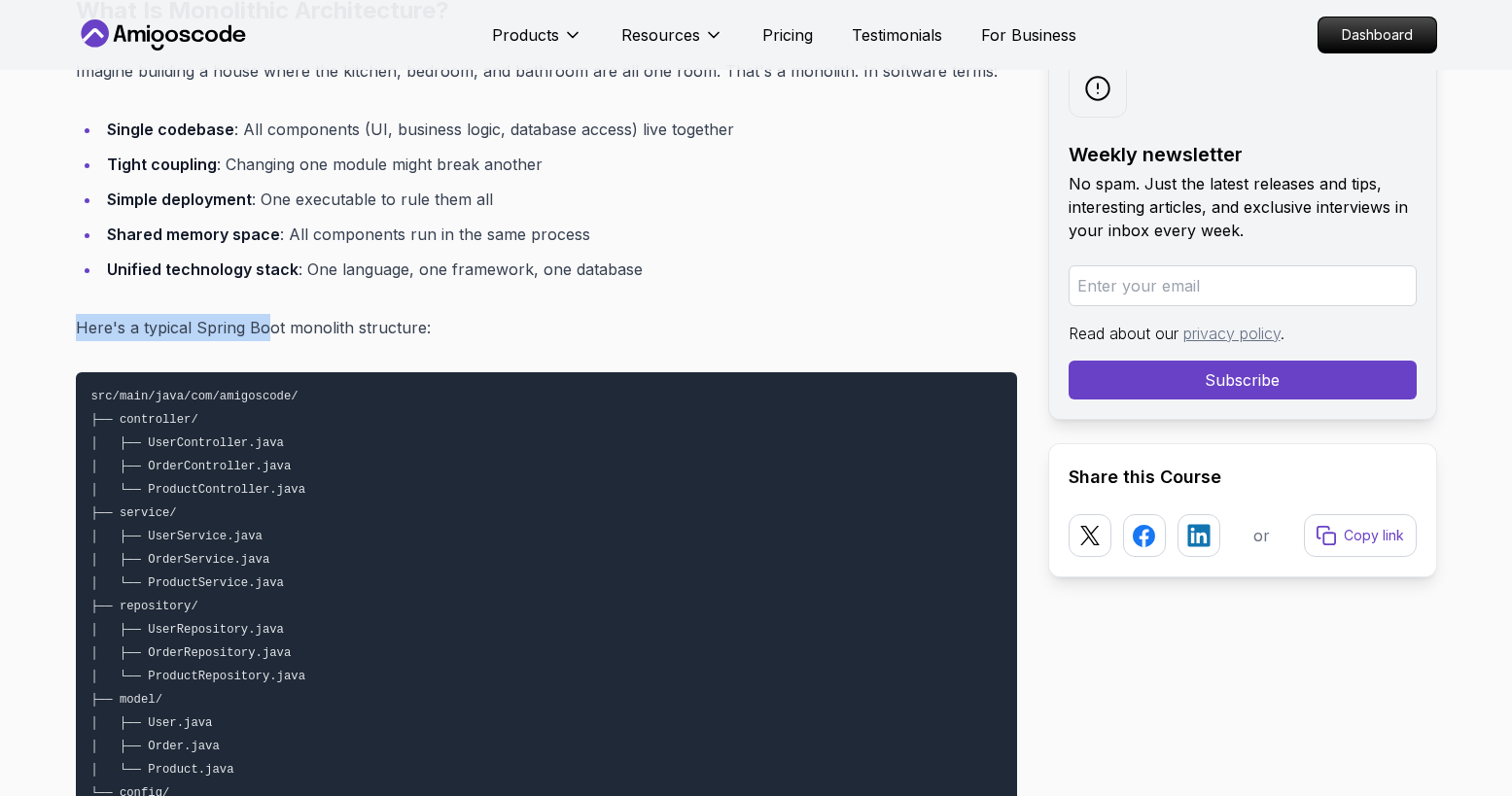click on "Here's a typical Spring Boot monolith structure:" at bounding box center (546, 328) 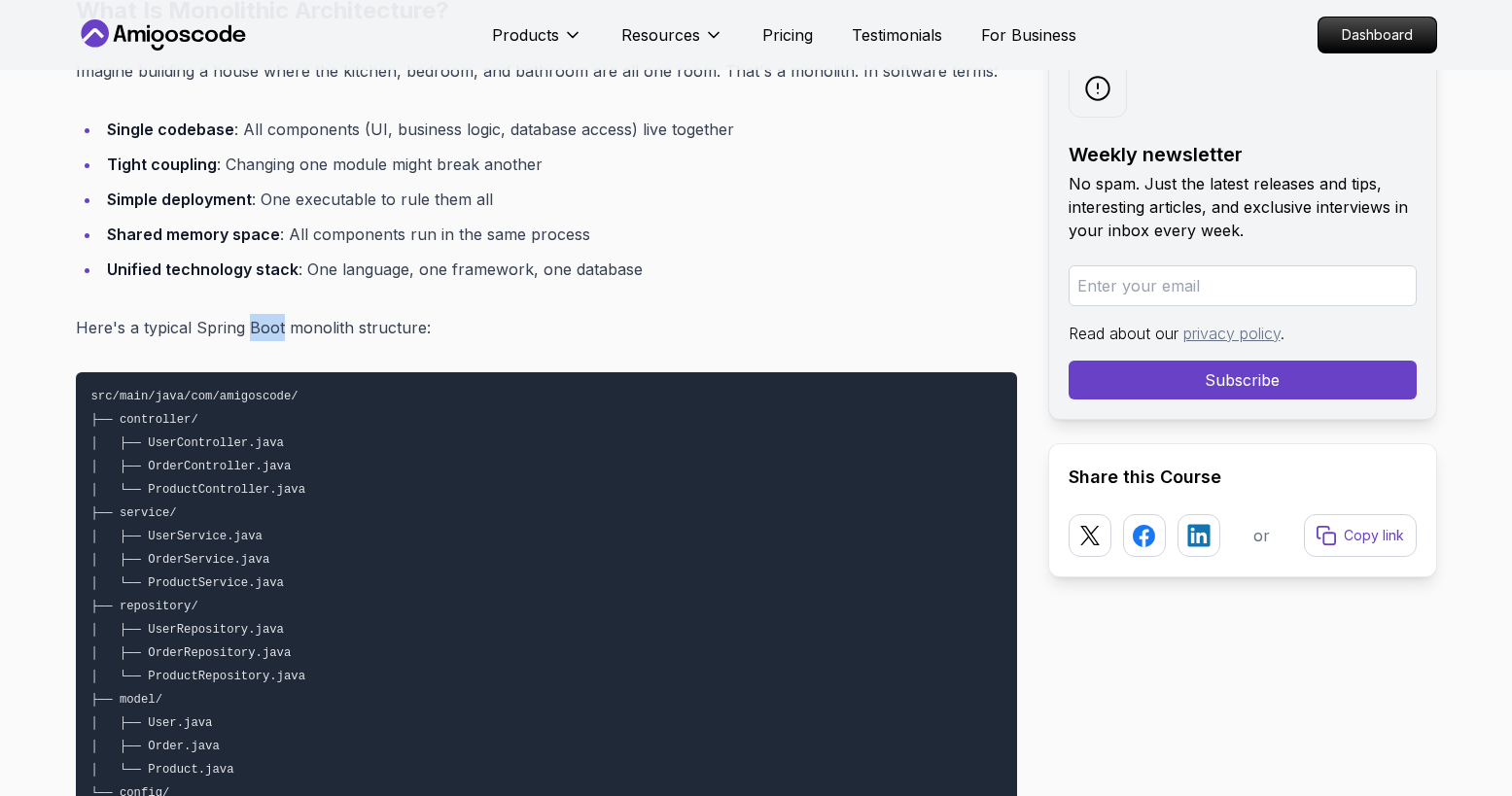 click on "Here's a typical Spring Boot monolith structure:" at bounding box center (546, 328) 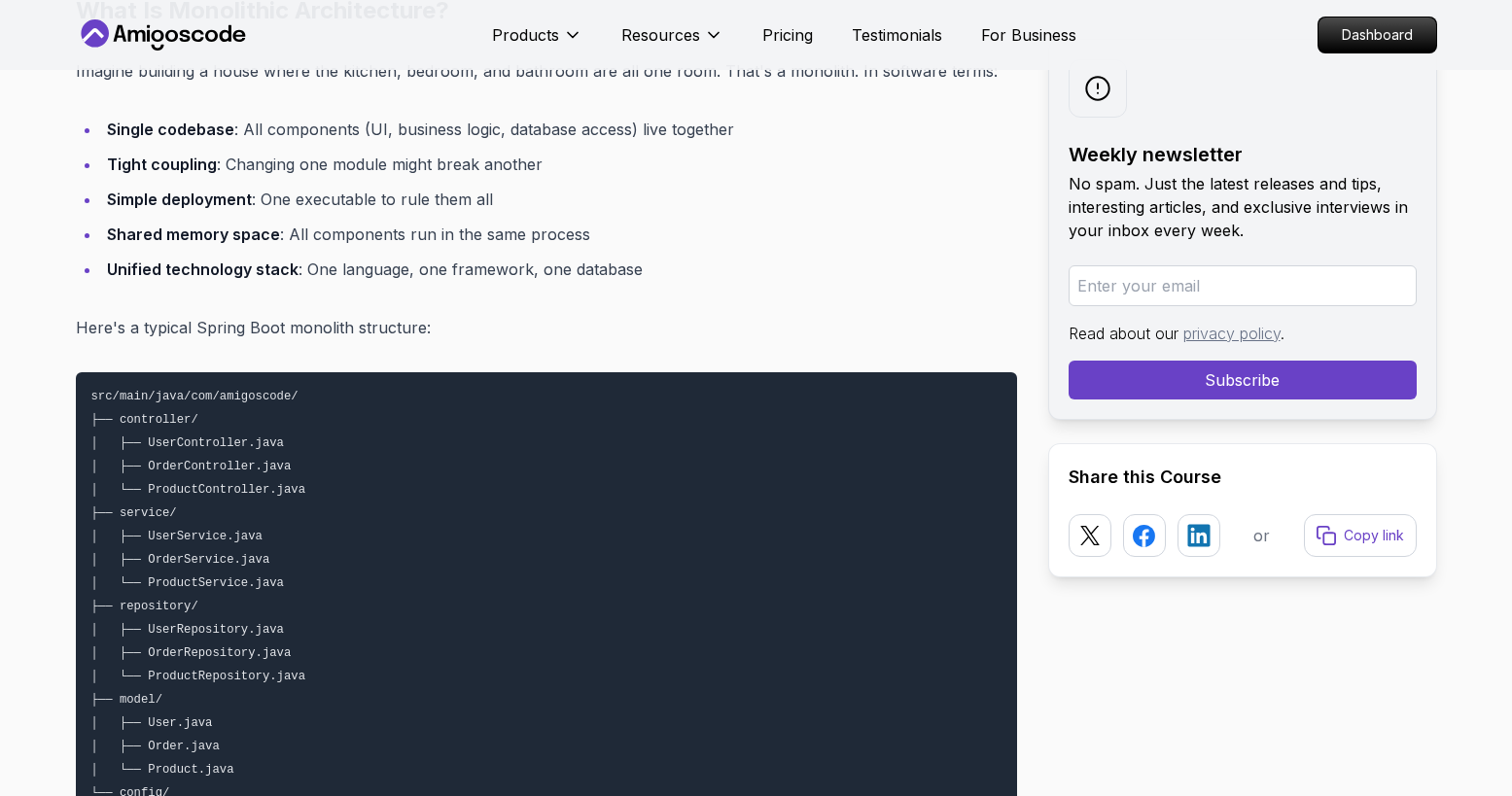 click on "Here's a typical Spring Boot monolith structure:" at bounding box center (546, 328) 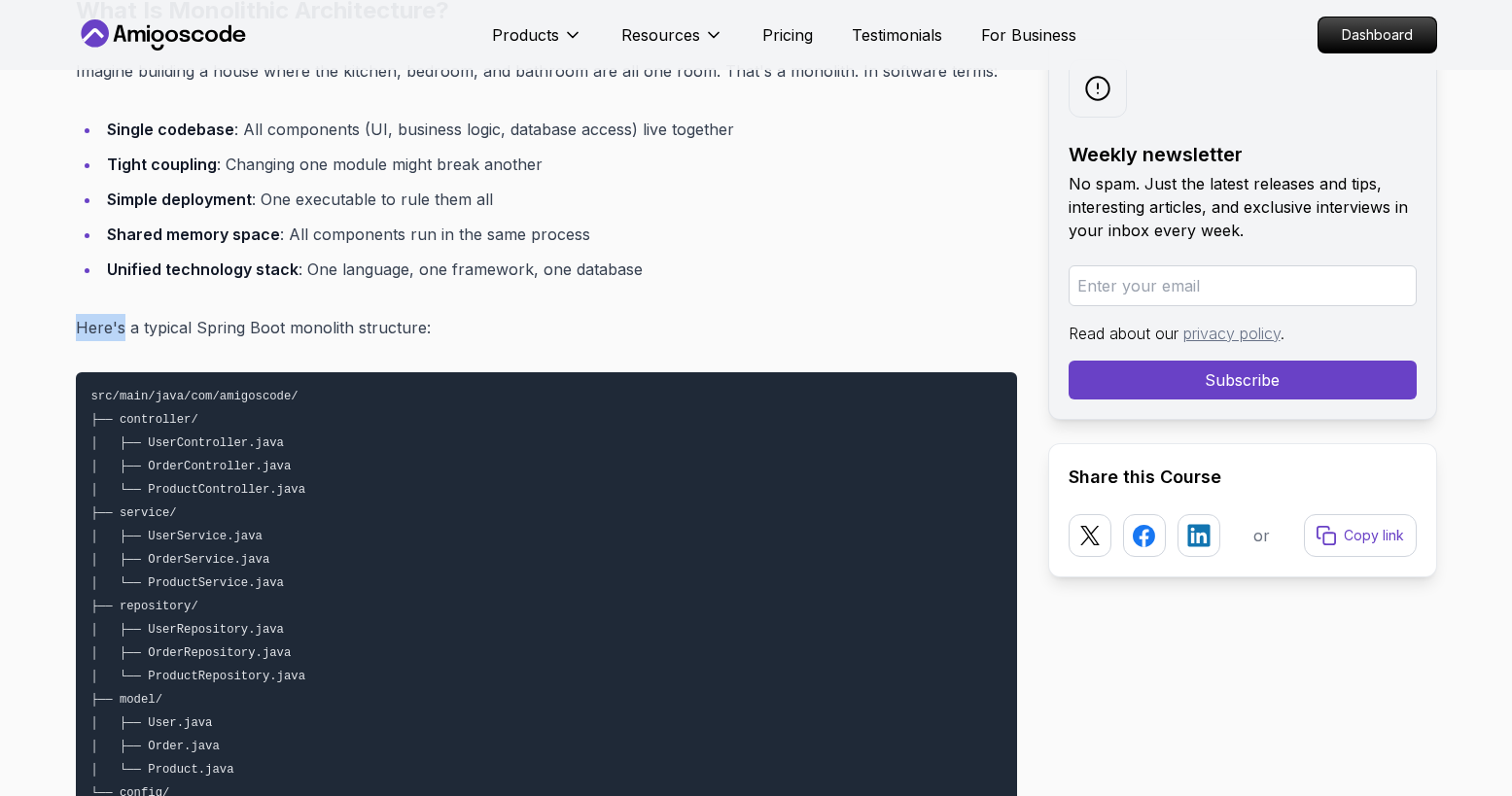 click on "Here's a typical Spring Boot monolith structure:" at bounding box center (546, 328) 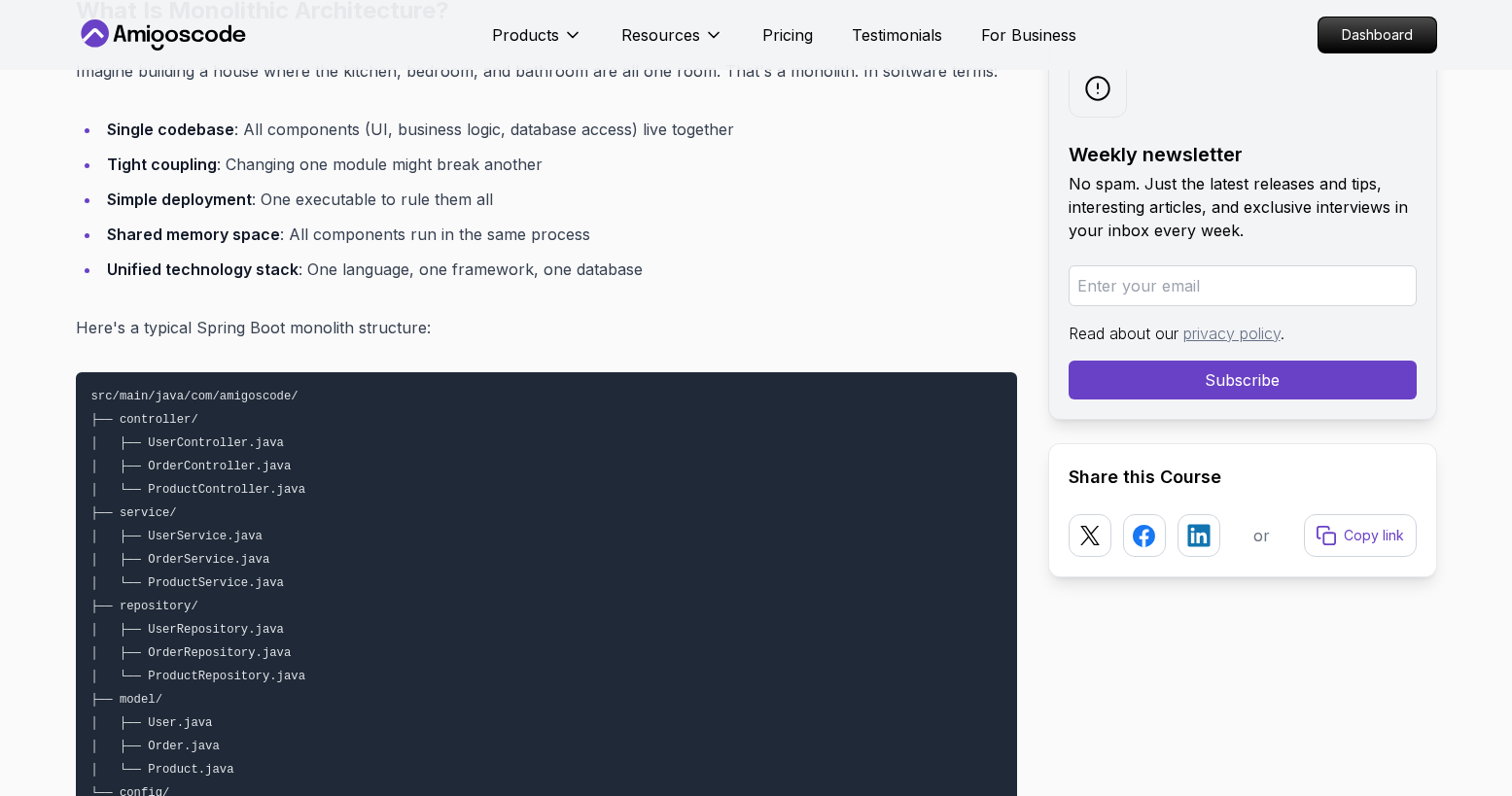 click on "Here's a typical Spring Boot monolith structure:" at bounding box center [546, 328] 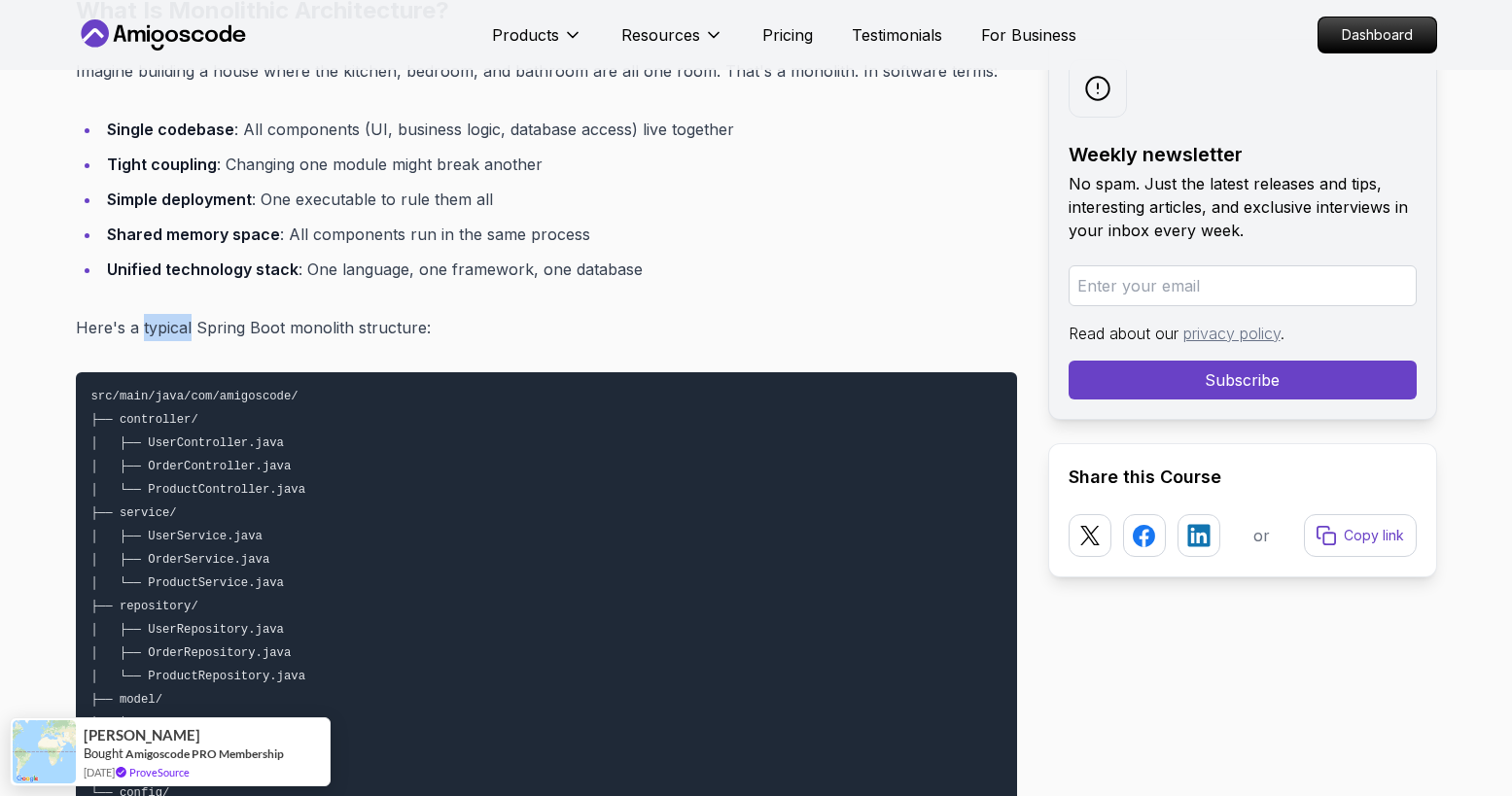 click on "Here's a typical Spring Boot monolith structure:" at bounding box center [546, 328] 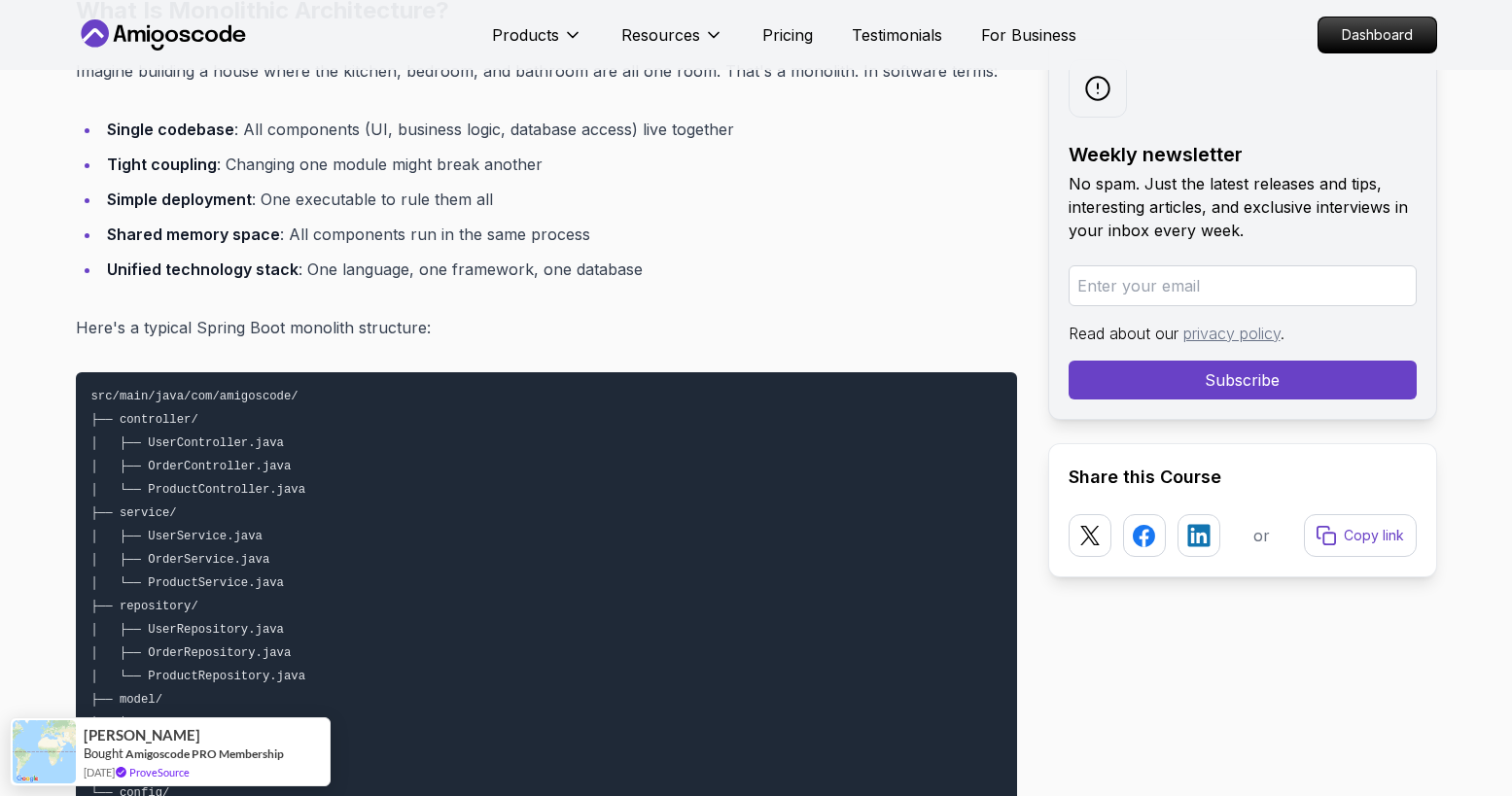 click on "Here's a typical Spring Boot monolith structure:" at bounding box center (546, 328) 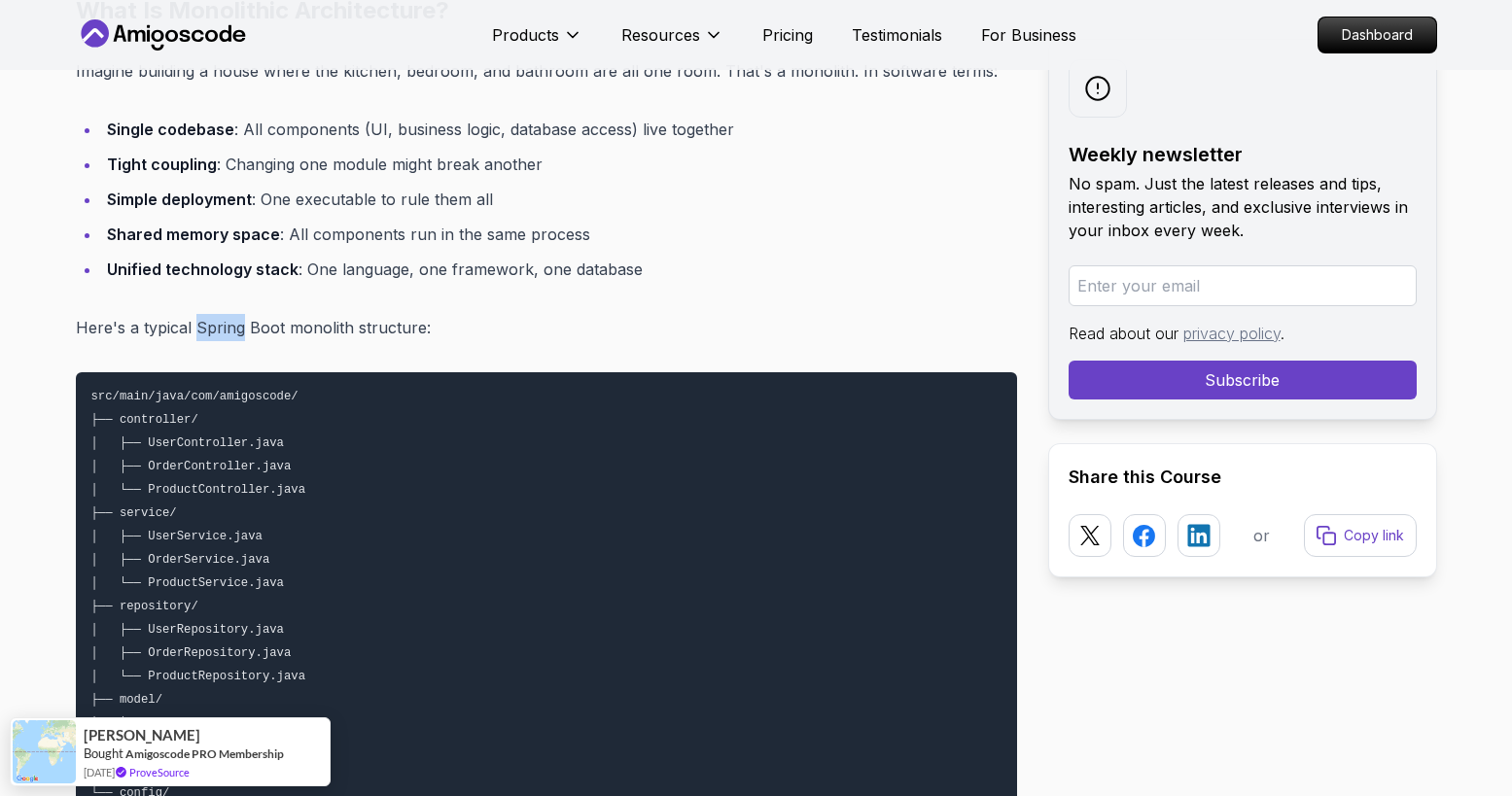 click on "Here's a typical Spring Boot monolith structure:" at bounding box center (546, 328) 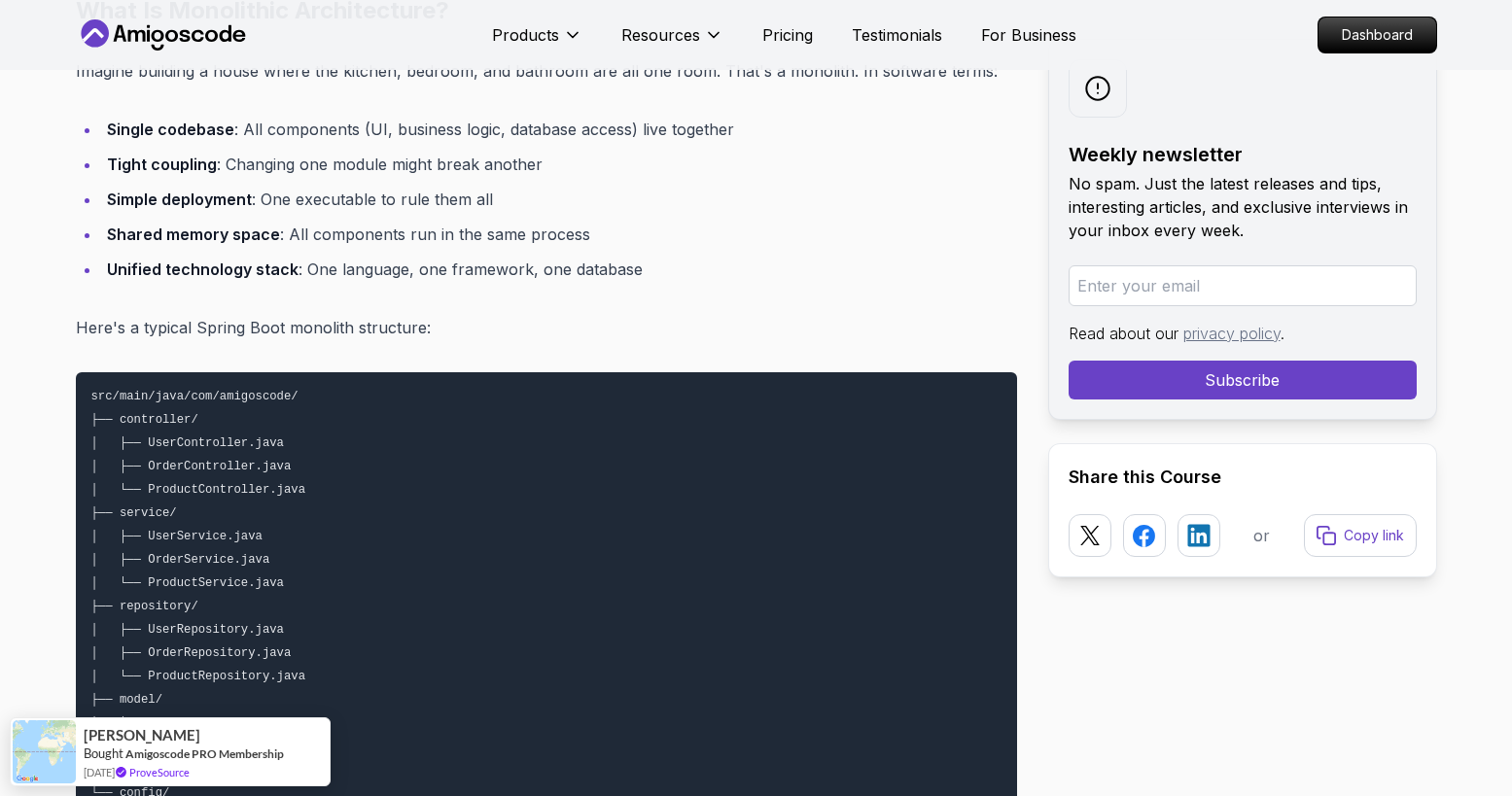 click on "Here's a typical Spring Boot monolith structure:" at bounding box center (546, 328) 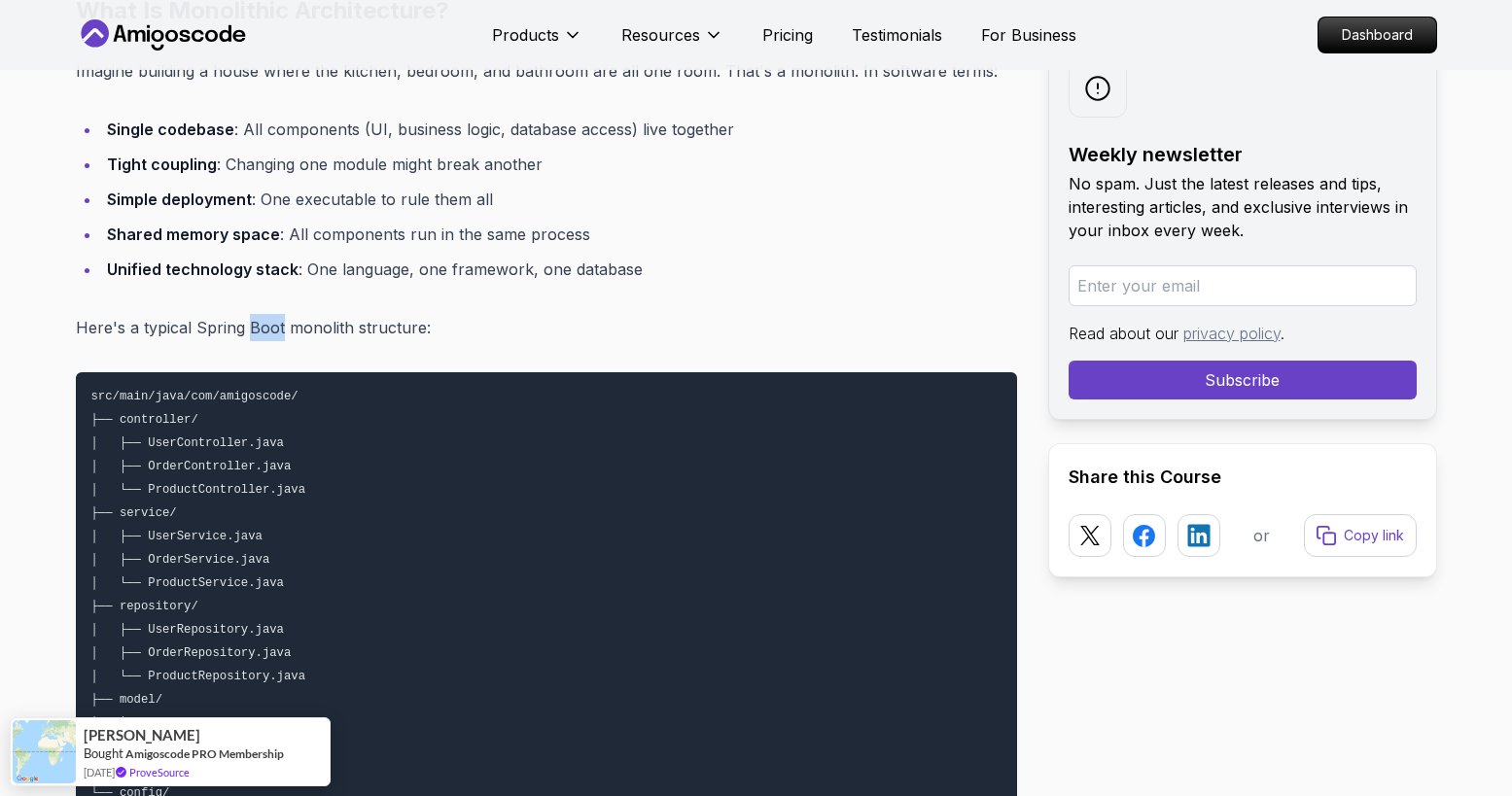 click on "Here's a typical Spring Boot monolith structure:" at bounding box center (546, 328) 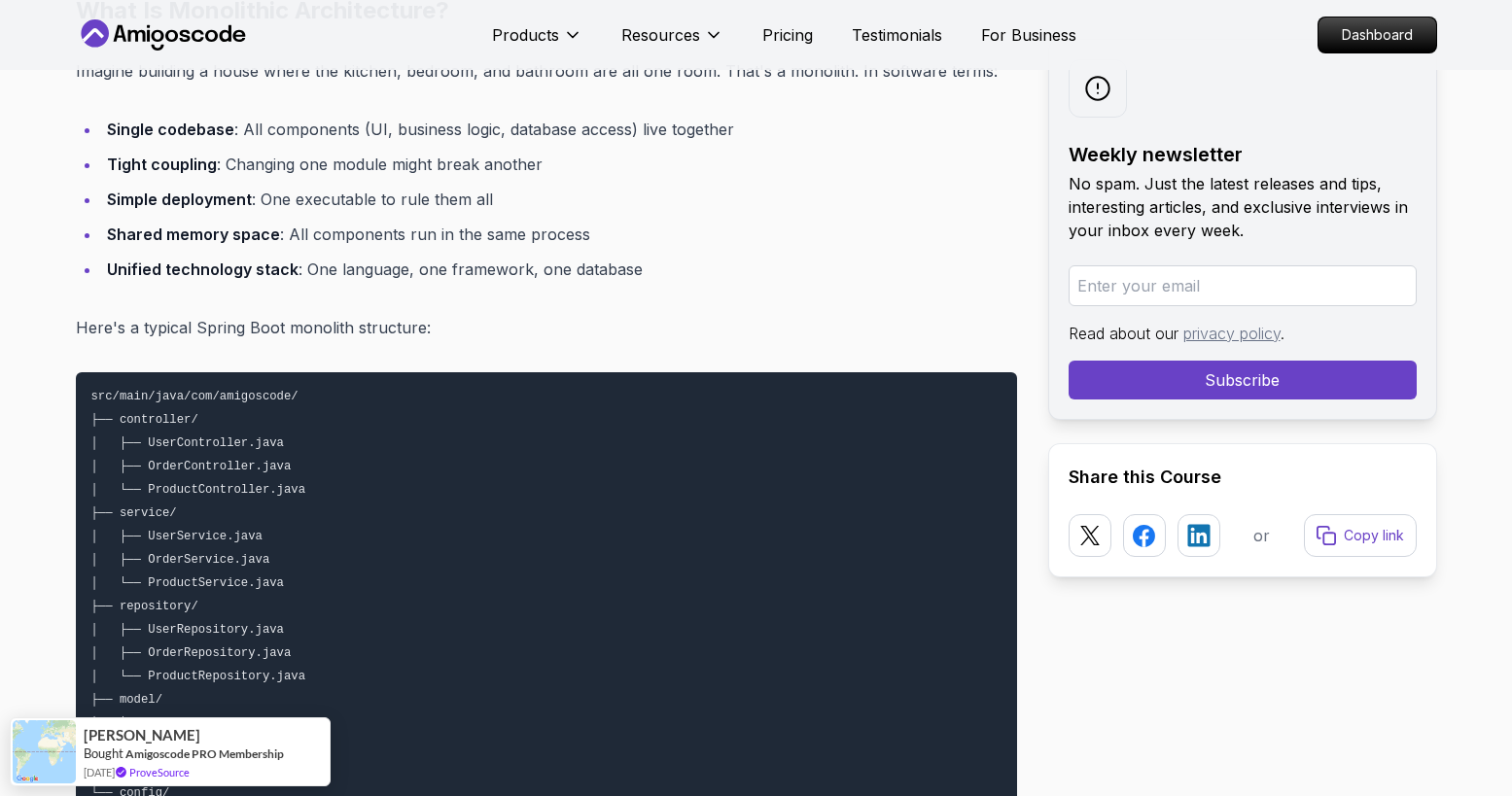 click on "Here's a typical Spring Boot monolith structure:" at bounding box center [546, 328] 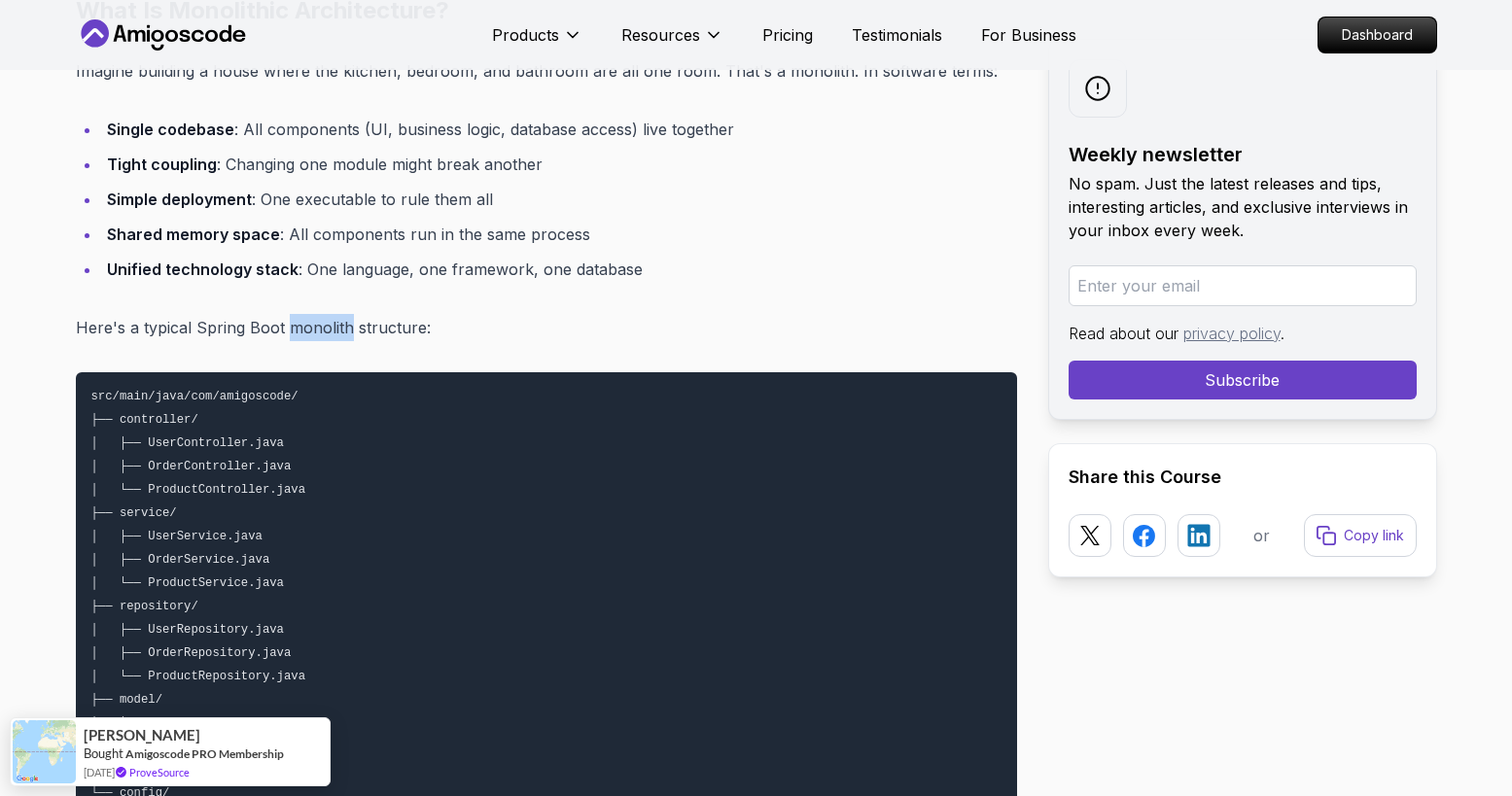 click on "Here's a typical Spring Boot monolith structure:" at bounding box center [546, 328] 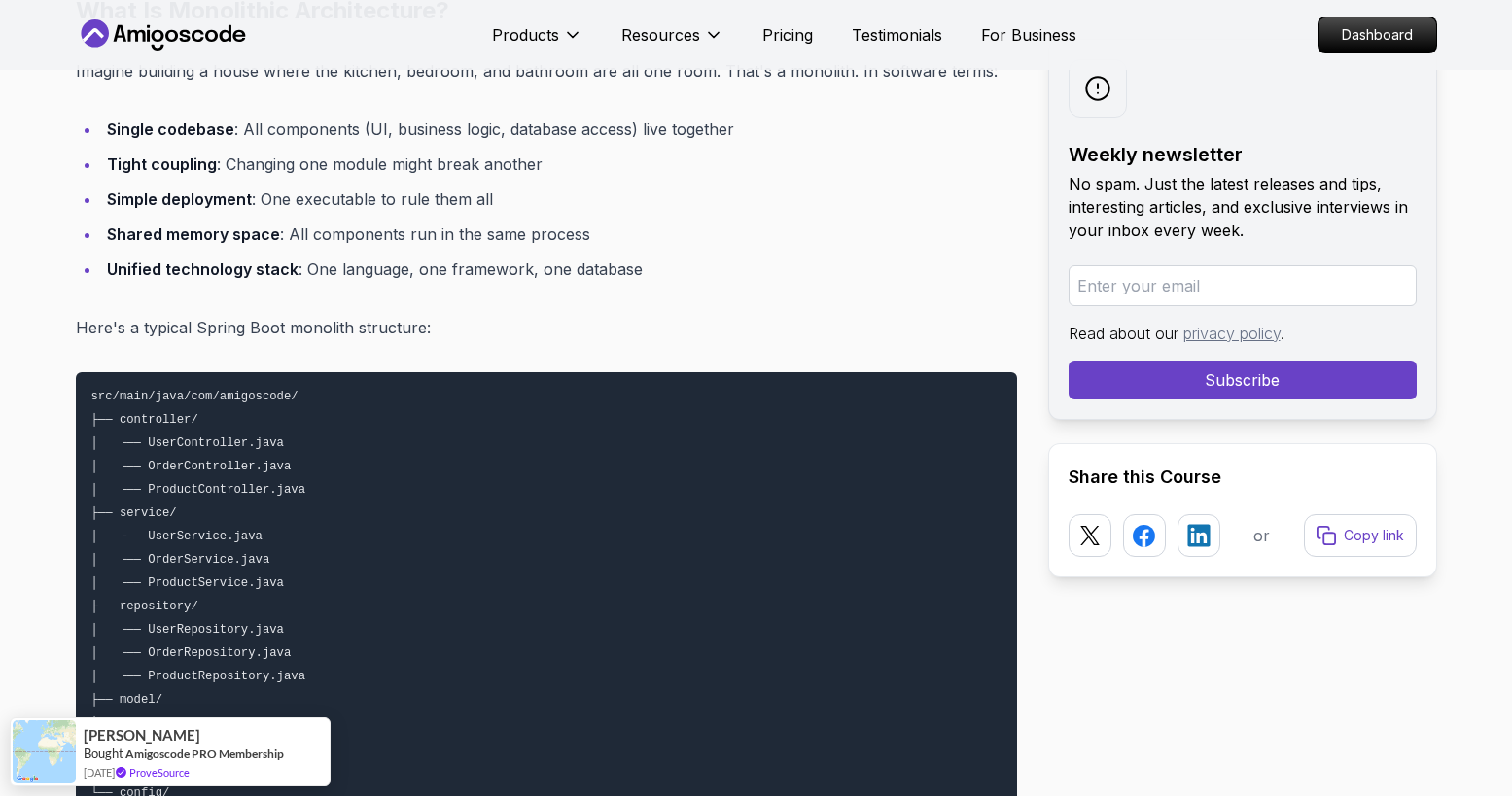 click on "Here's a typical Spring Boot monolith structure:" at bounding box center [546, 328] 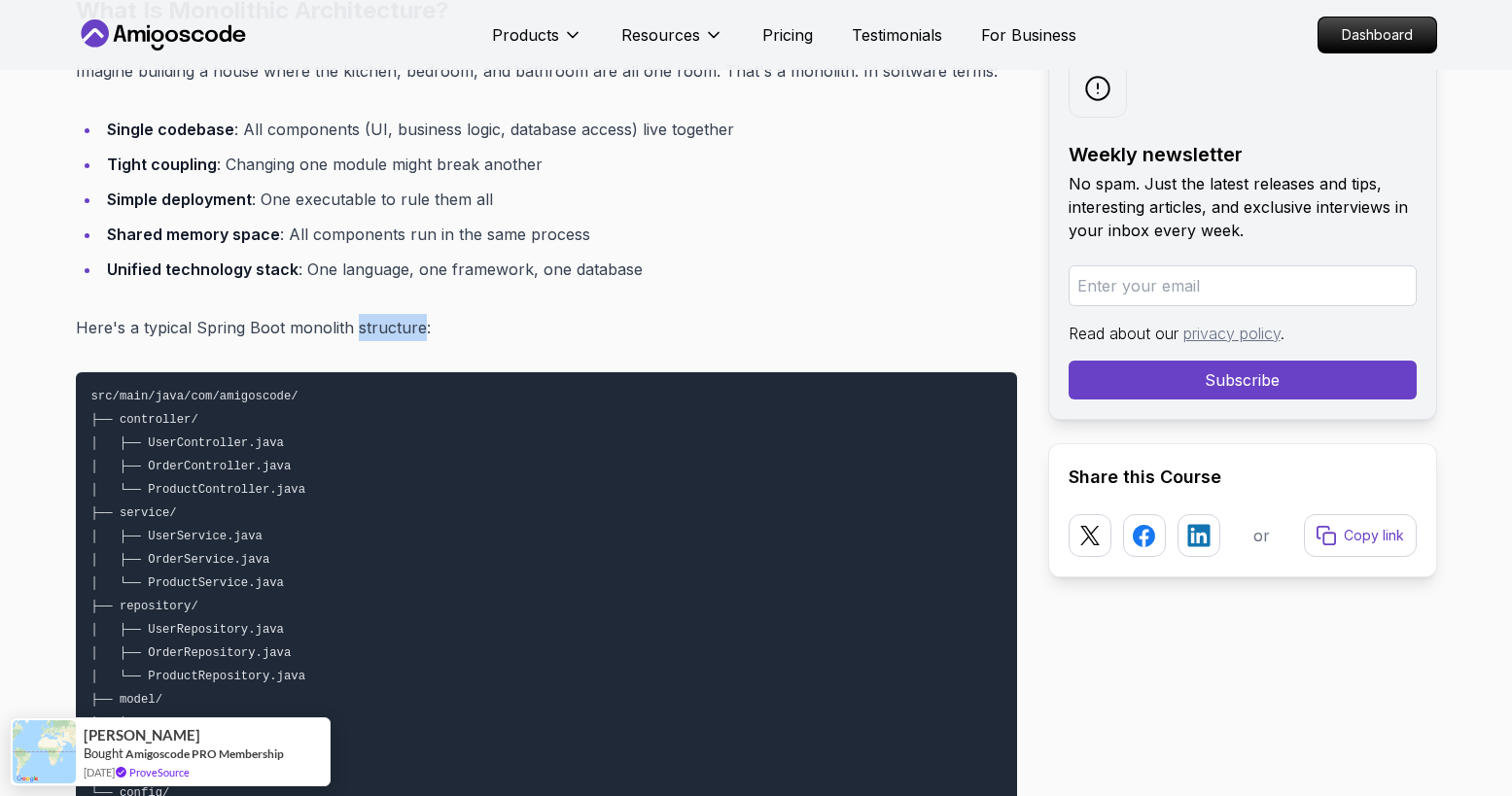 click on "Here's a typical Spring Boot monolith structure:" at bounding box center (546, 328) 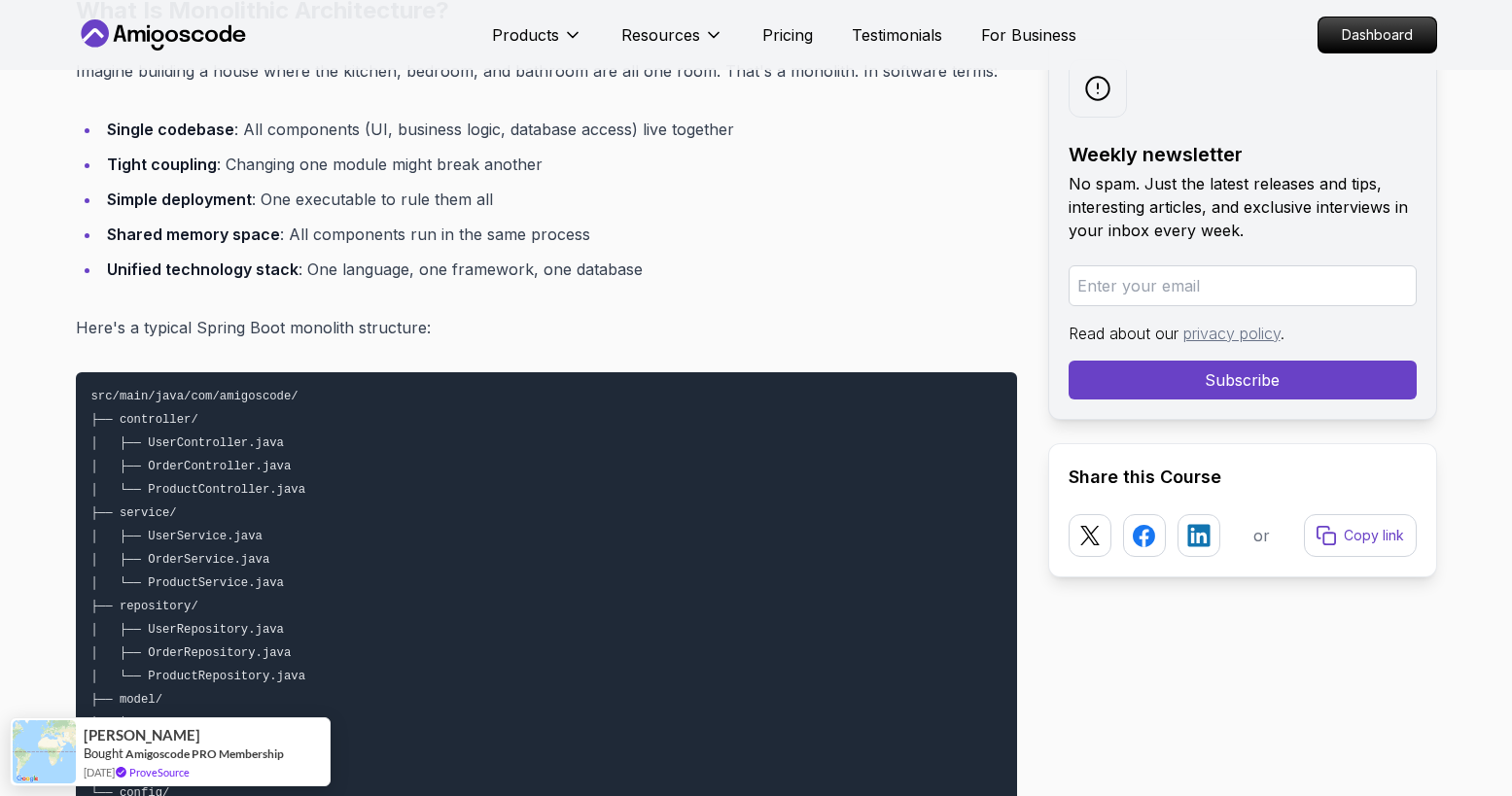 click on "Here's a typical Spring Boot monolith structure:" at bounding box center (546, 328) 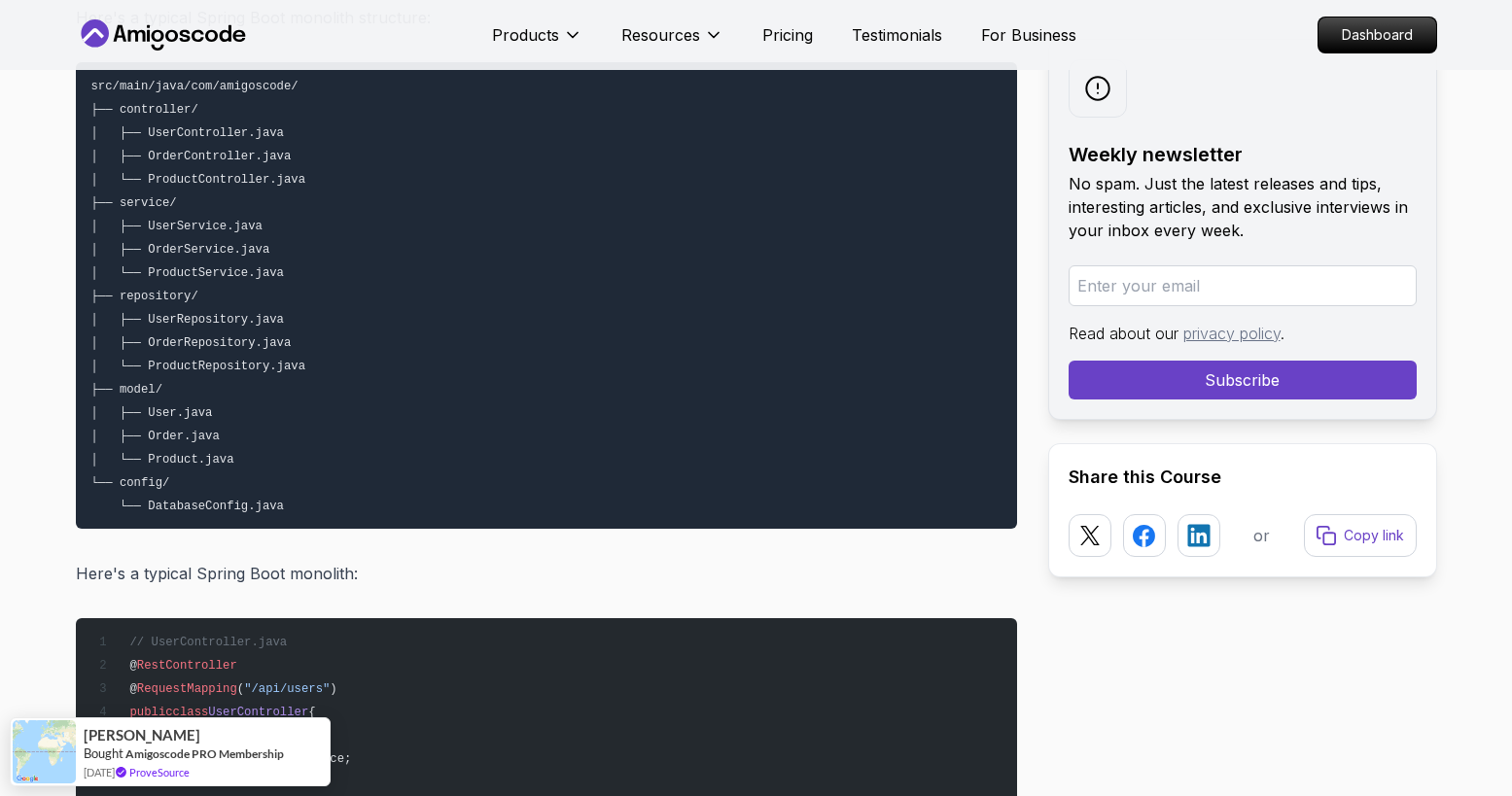 scroll, scrollTop: 1955, scrollLeft: 0, axis: vertical 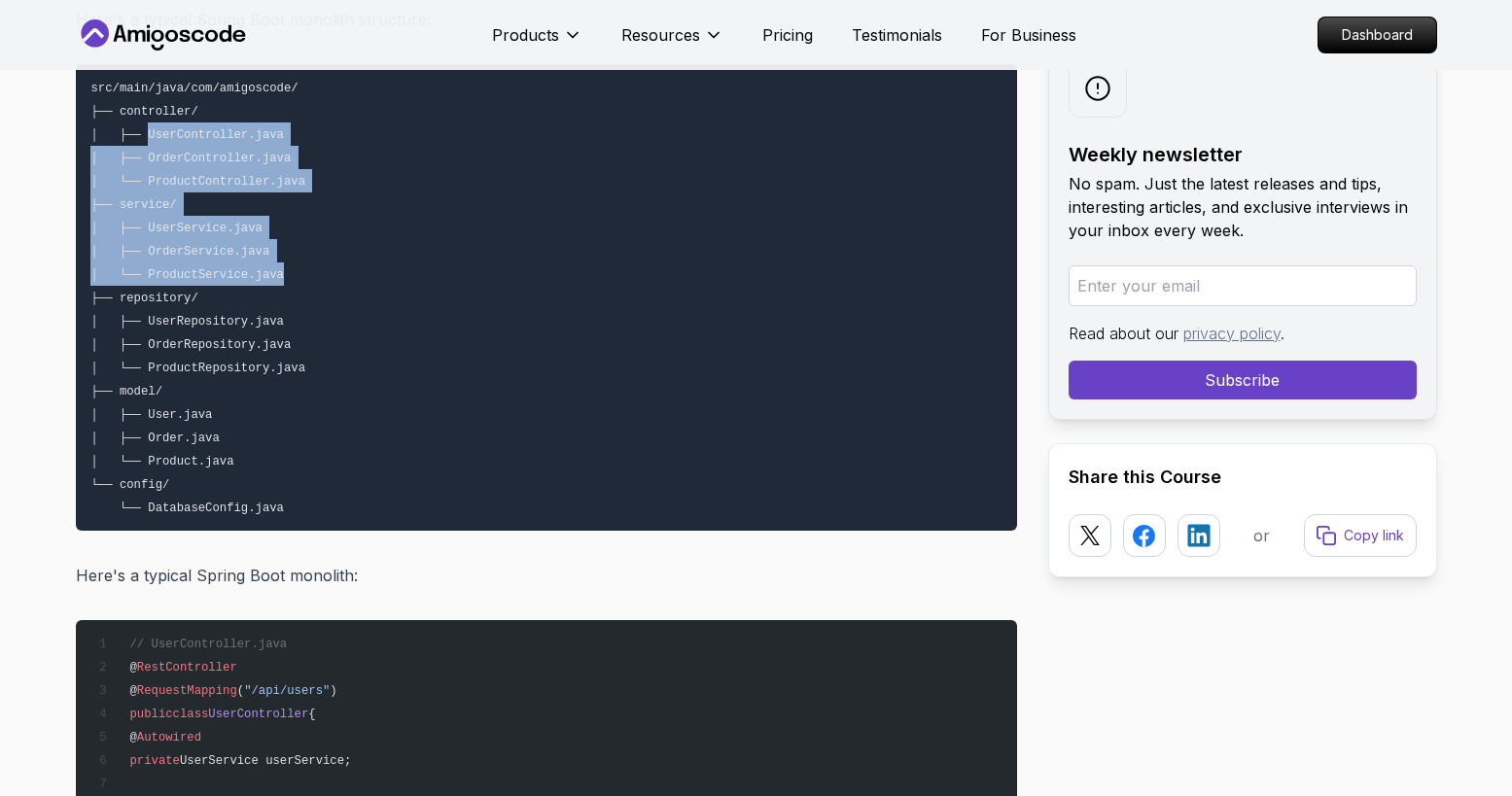 drag, startPoint x: 148, startPoint y: 134, endPoint x: 332, endPoint y: 266, distance: 226.45088 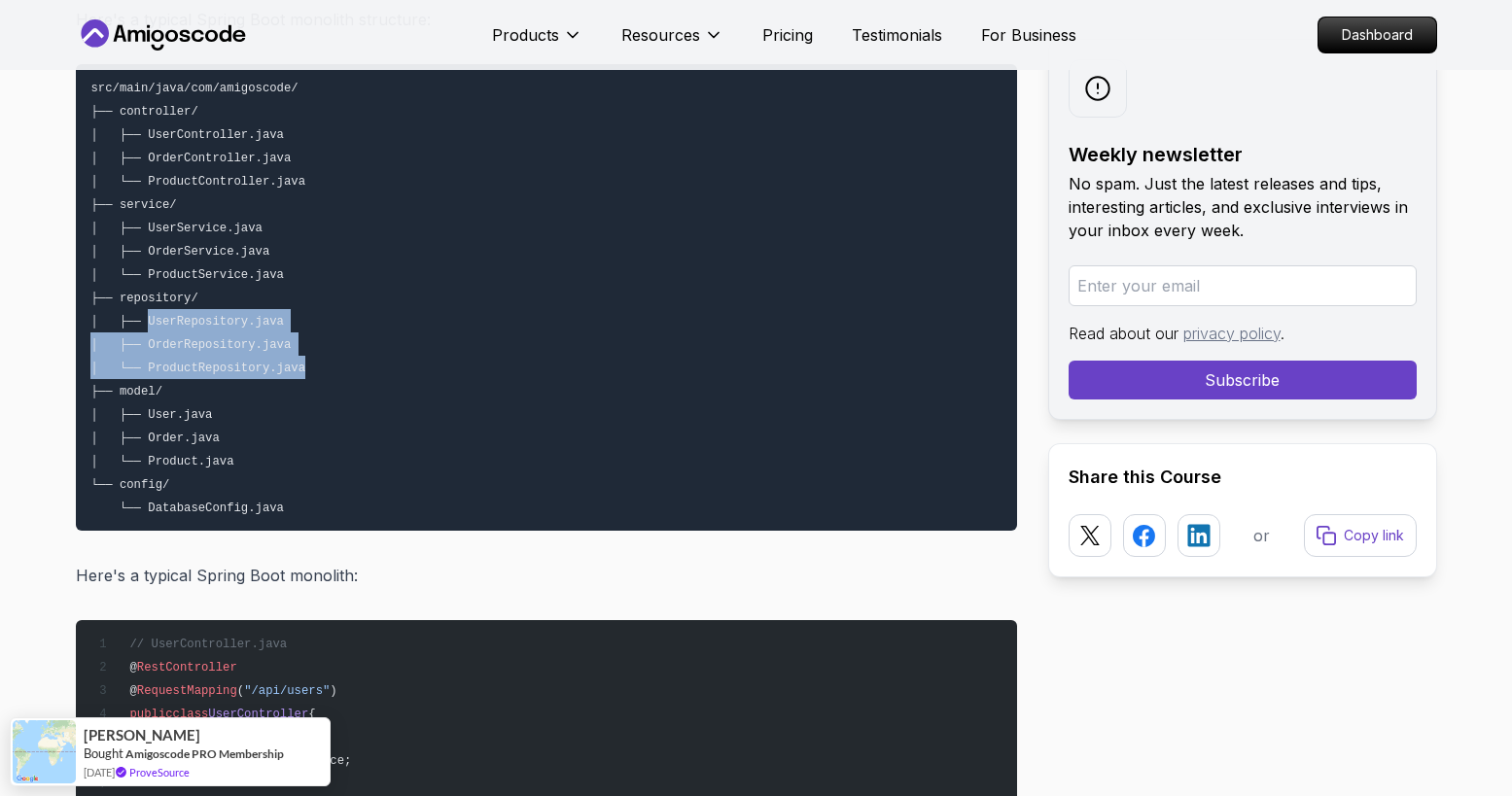 drag, startPoint x: 151, startPoint y: 324, endPoint x: 327, endPoint y: 359, distance: 179.4464 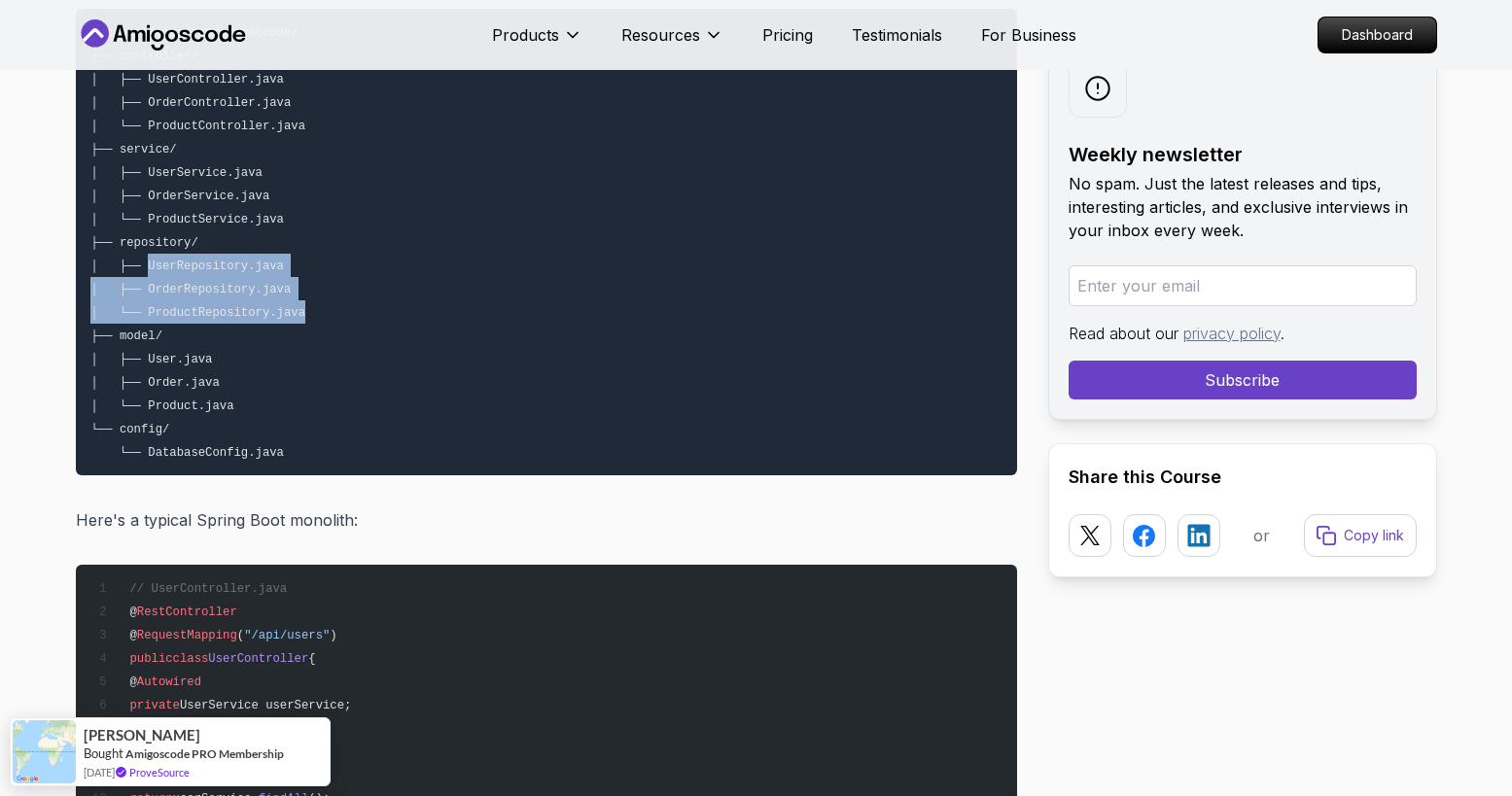 scroll, scrollTop: 2013, scrollLeft: 0, axis: vertical 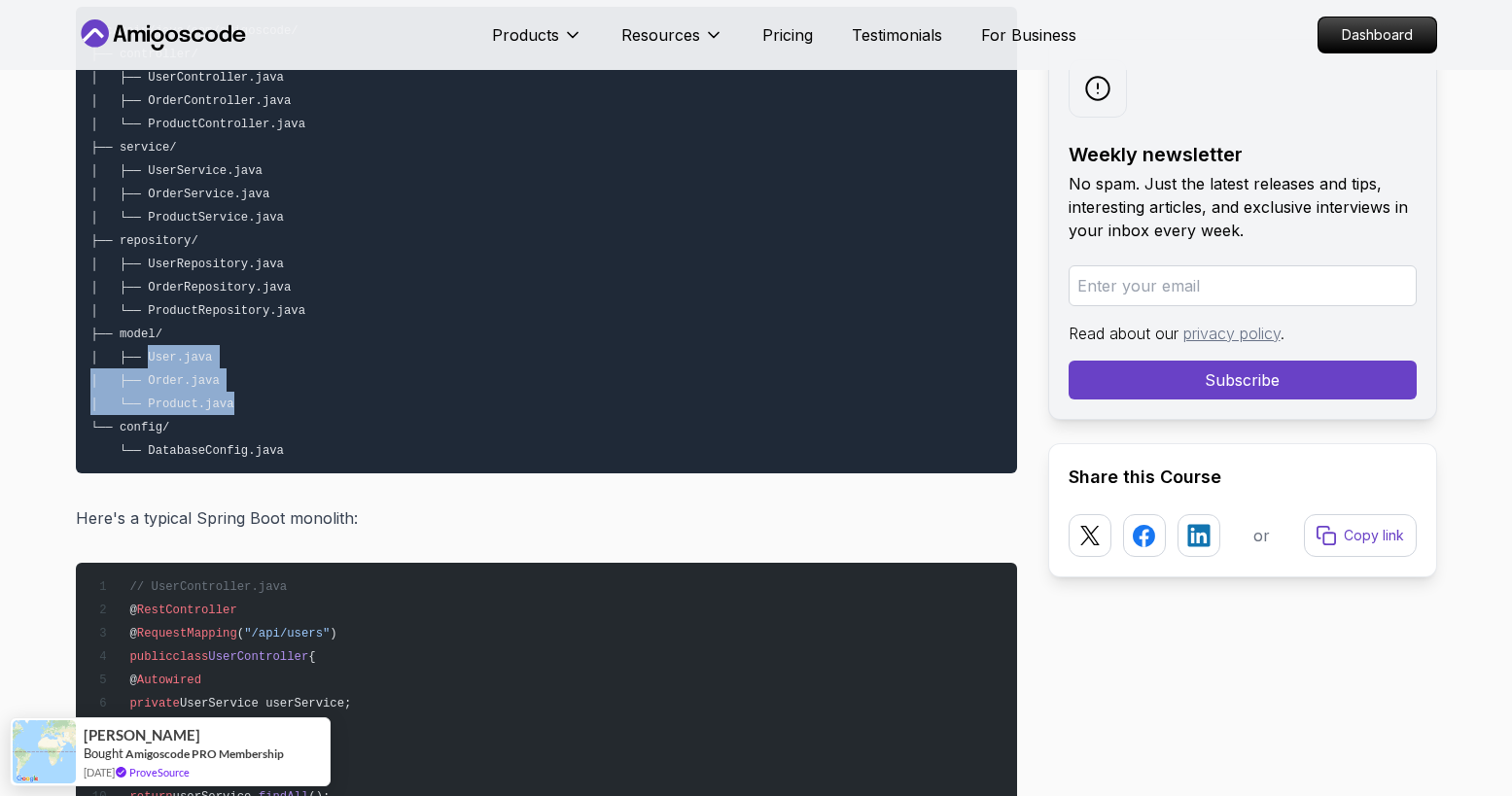 drag, startPoint x: 147, startPoint y: 360, endPoint x: 284, endPoint y: 394, distance: 141.15594 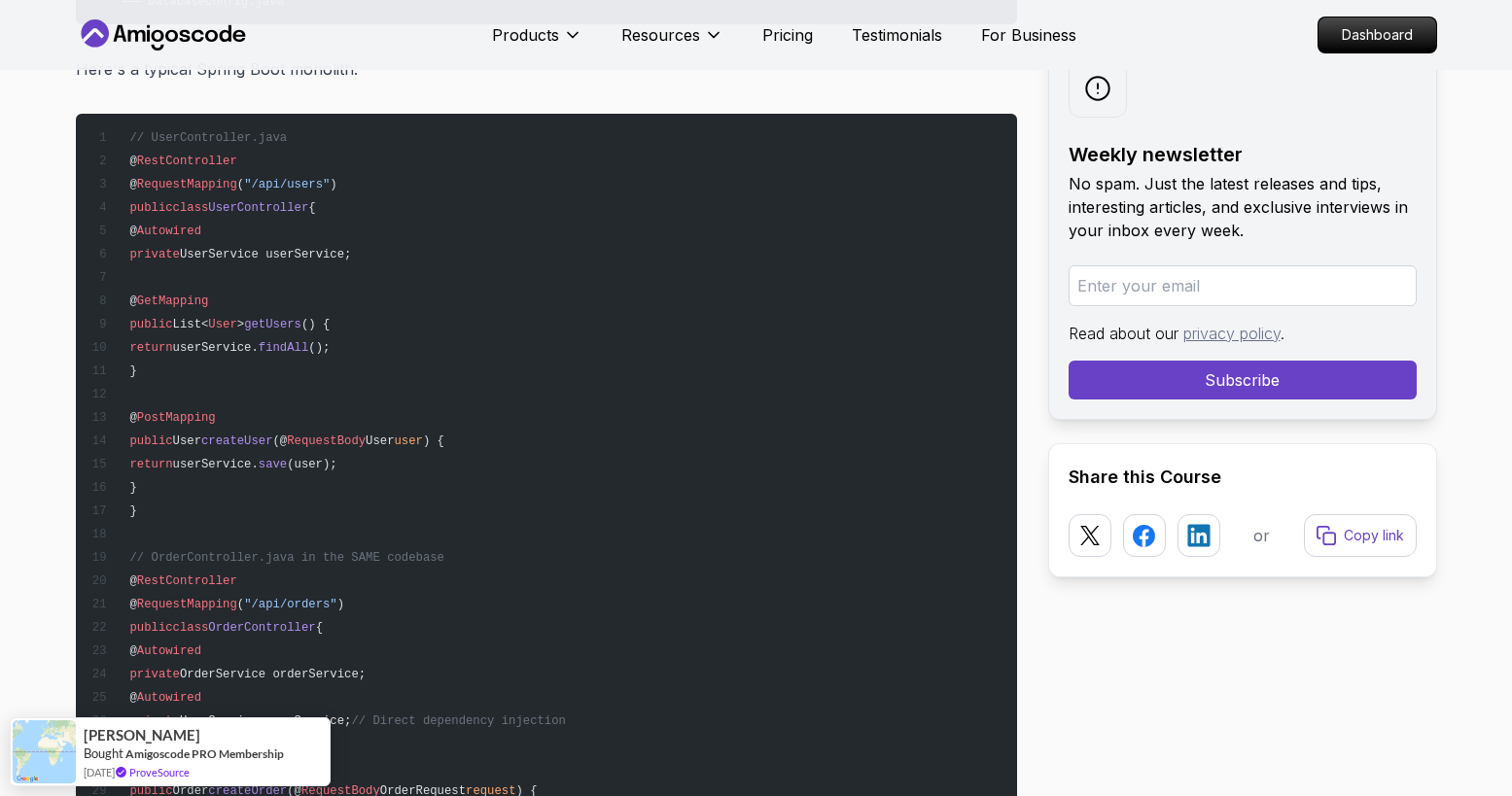 scroll, scrollTop: 2466, scrollLeft: 0, axis: vertical 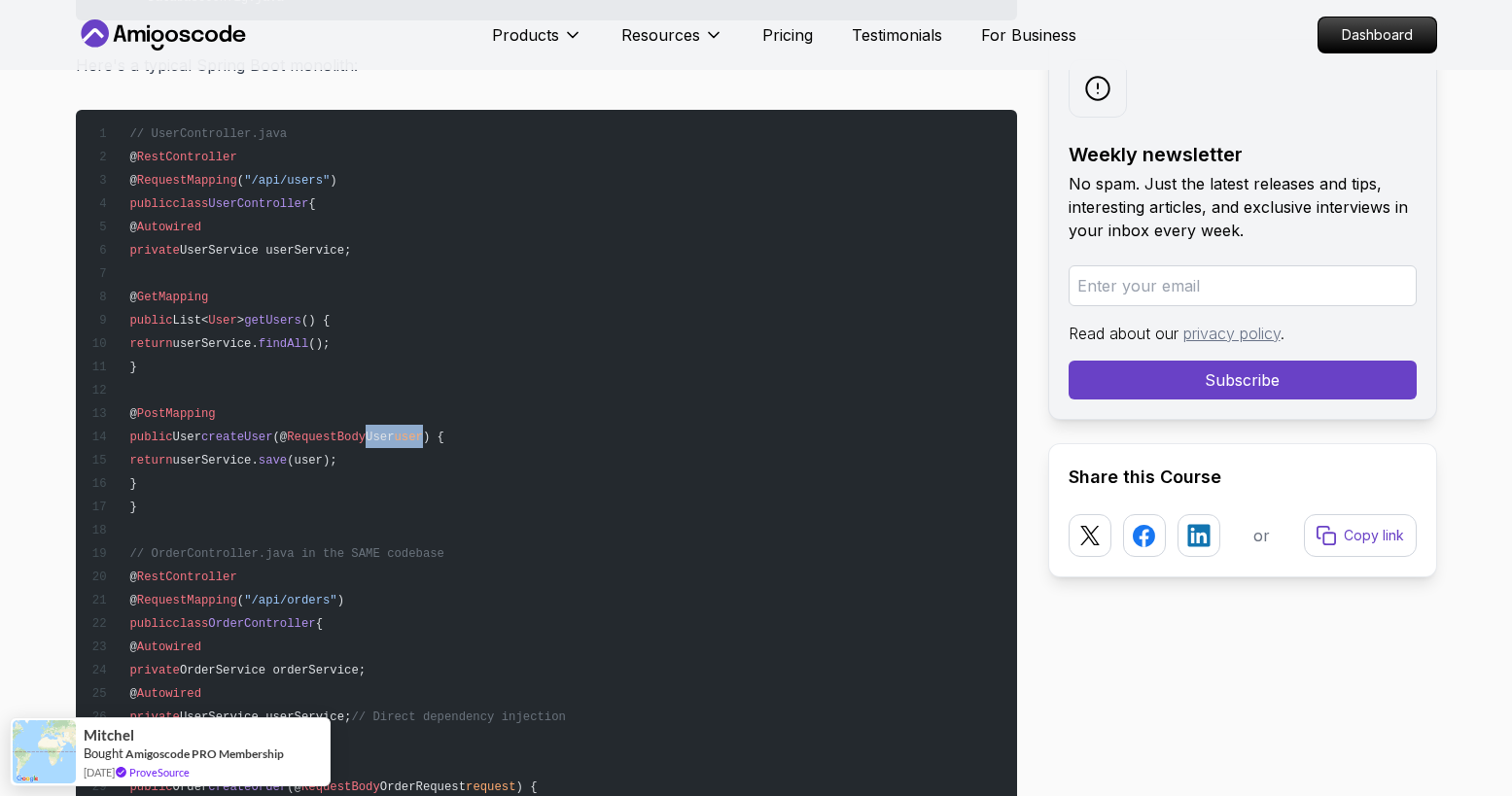 drag, startPoint x: 412, startPoint y: 434, endPoint x: 479, endPoint y: 437, distance: 67.067131 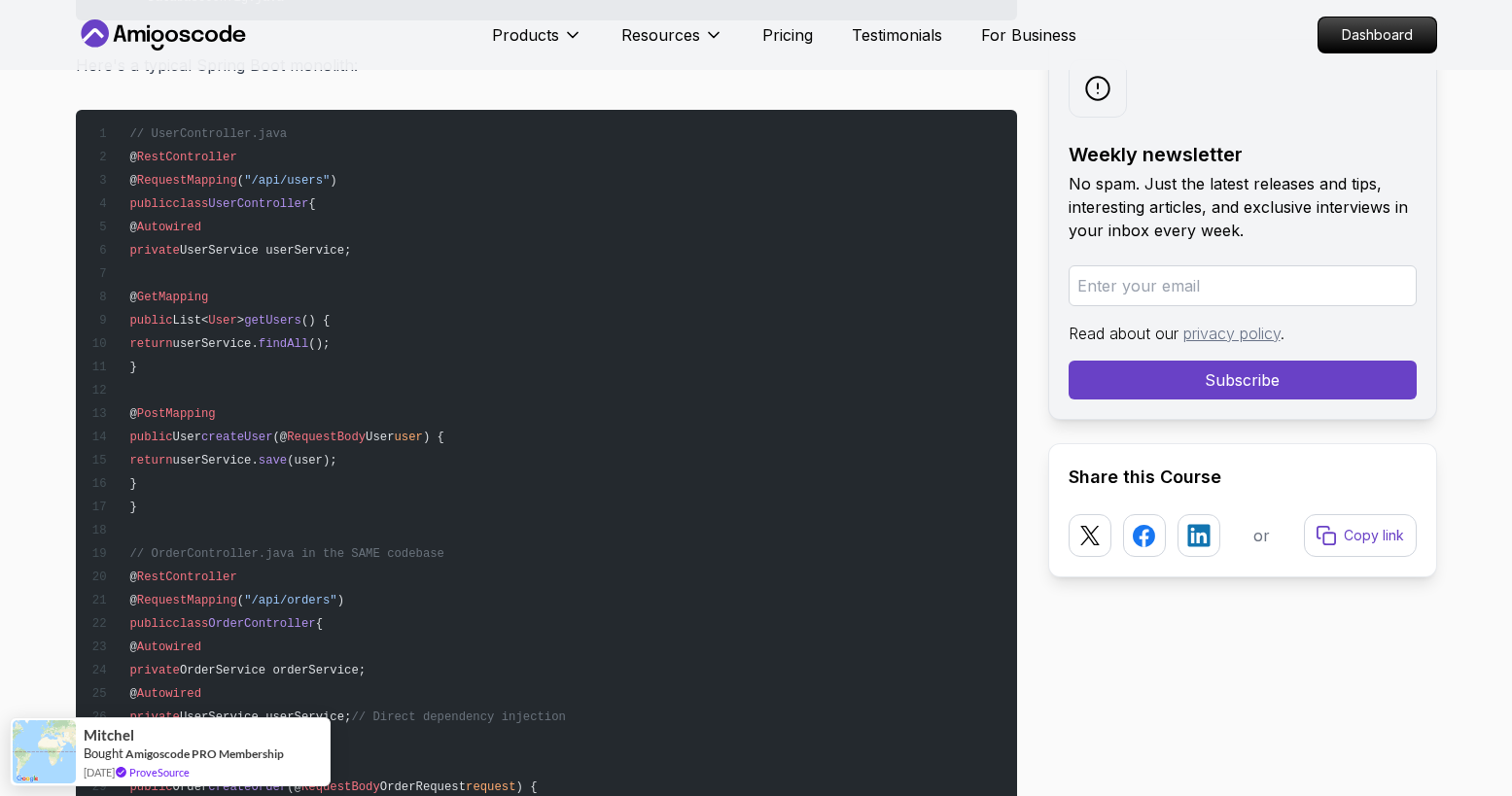 click on "// UserController.java
@ RestController
@ RequestMapping ( "/api/users" )
public  class  UserController  {
@ Autowired
private  UserService userService;
@ GetMapping
public  List< User >  getUsers () {
return  userService. findAll ();
}
@ PostMapping
public  User  createUser (@ RequestBody  User  user ) {
return  userService. save (user);
}
}
// OrderController.java in the SAME codebase
@ RestController
@ RequestMapping ( "/api/orders" )
public  class  OrderController  {
@ Autowired
private  OrderService orderService;
@ Autowired
private  UserService userService;  // Direct dependency injection
@ PostMapping
public  Order  createOrder (@ RequestBody  OrderRequest  request ) {
// Direct method call - no network overhead
User user  =  userService. findById (request. getUserId ());
return  orderService. createOrder" at bounding box center (546, 670) 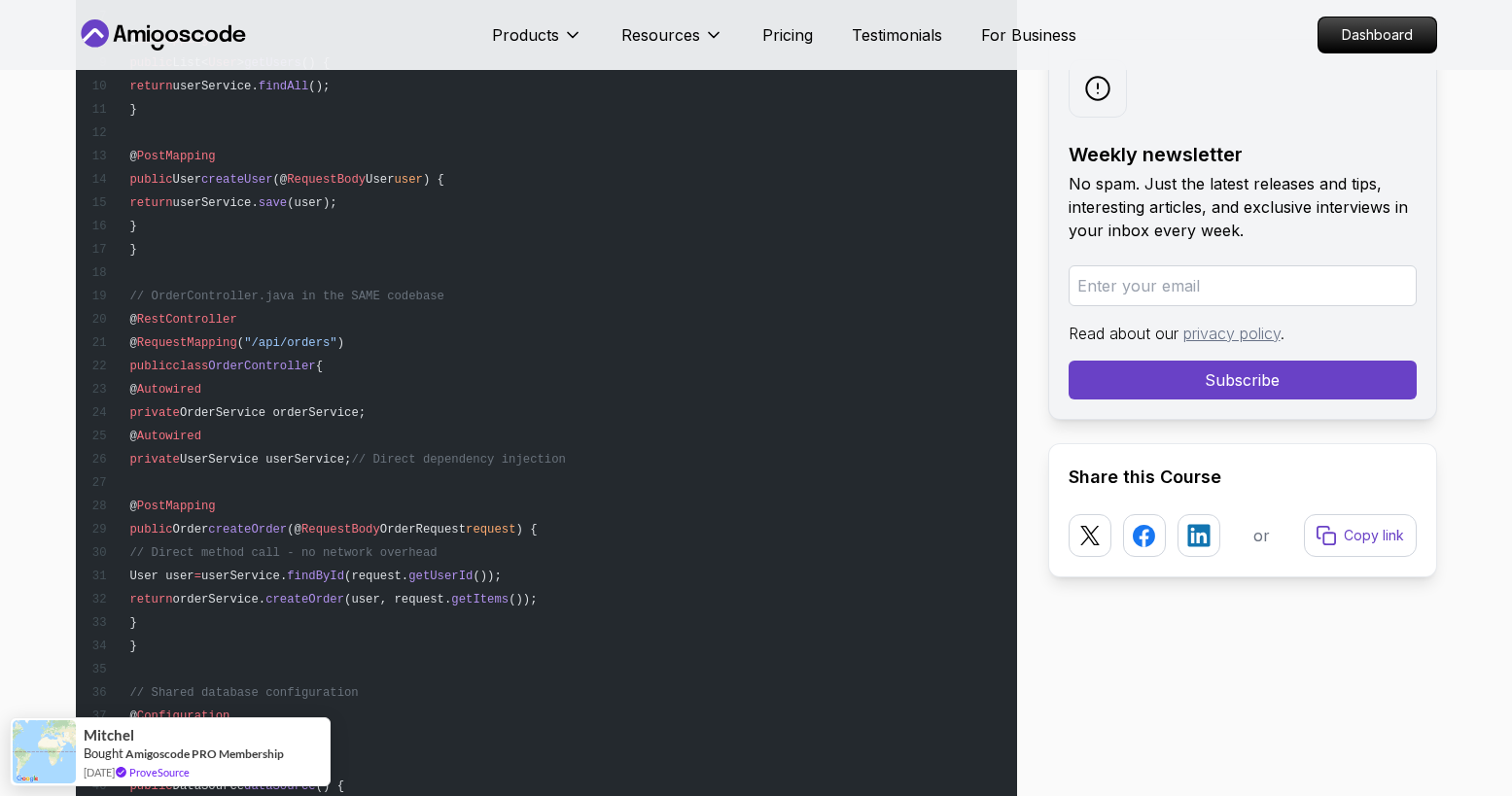 scroll, scrollTop: 2741, scrollLeft: 0, axis: vertical 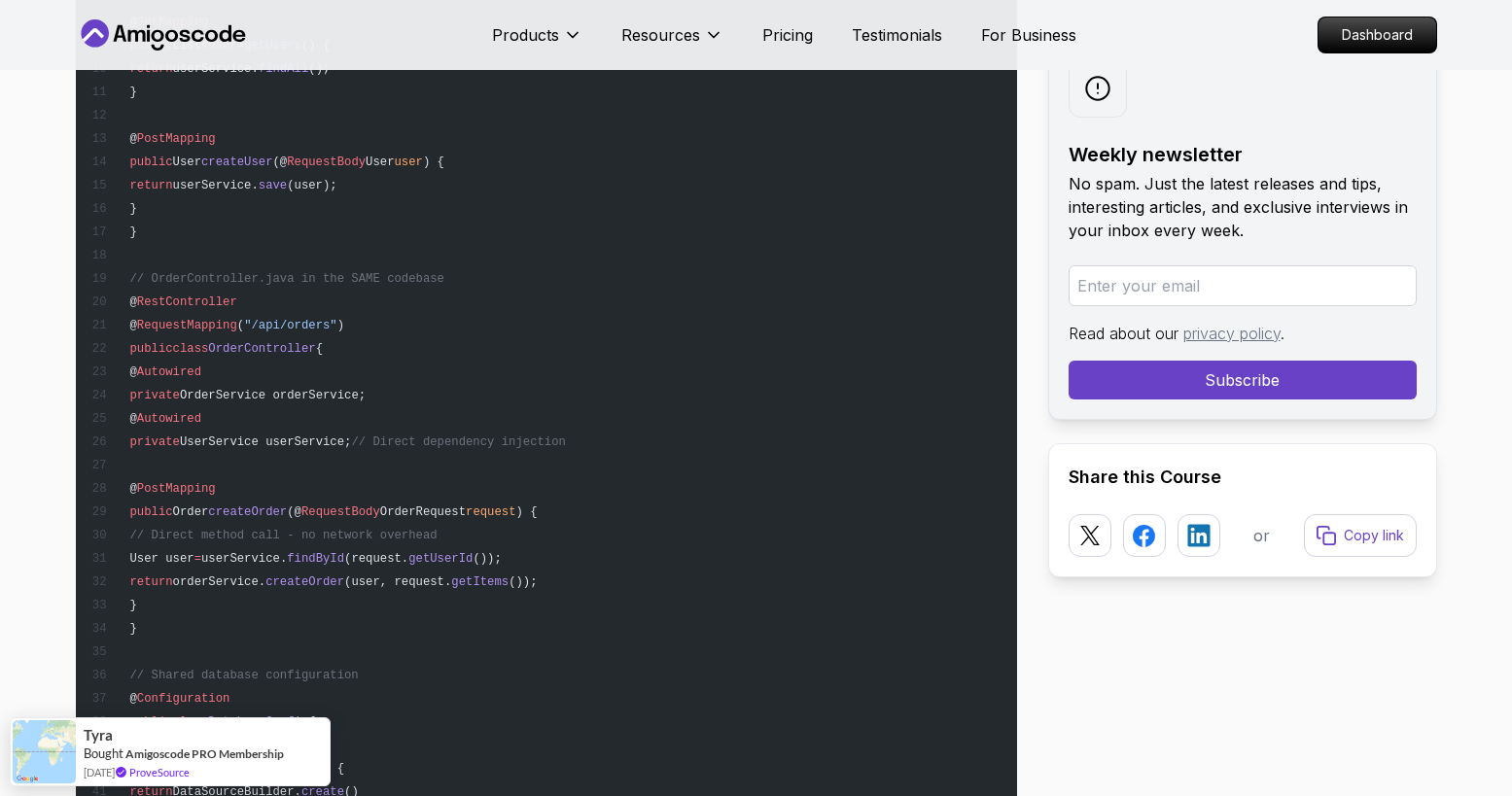 drag, startPoint x: 142, startPoint y: 275, endPoint x: 449, endPoint y: 274, distance: 307.0016 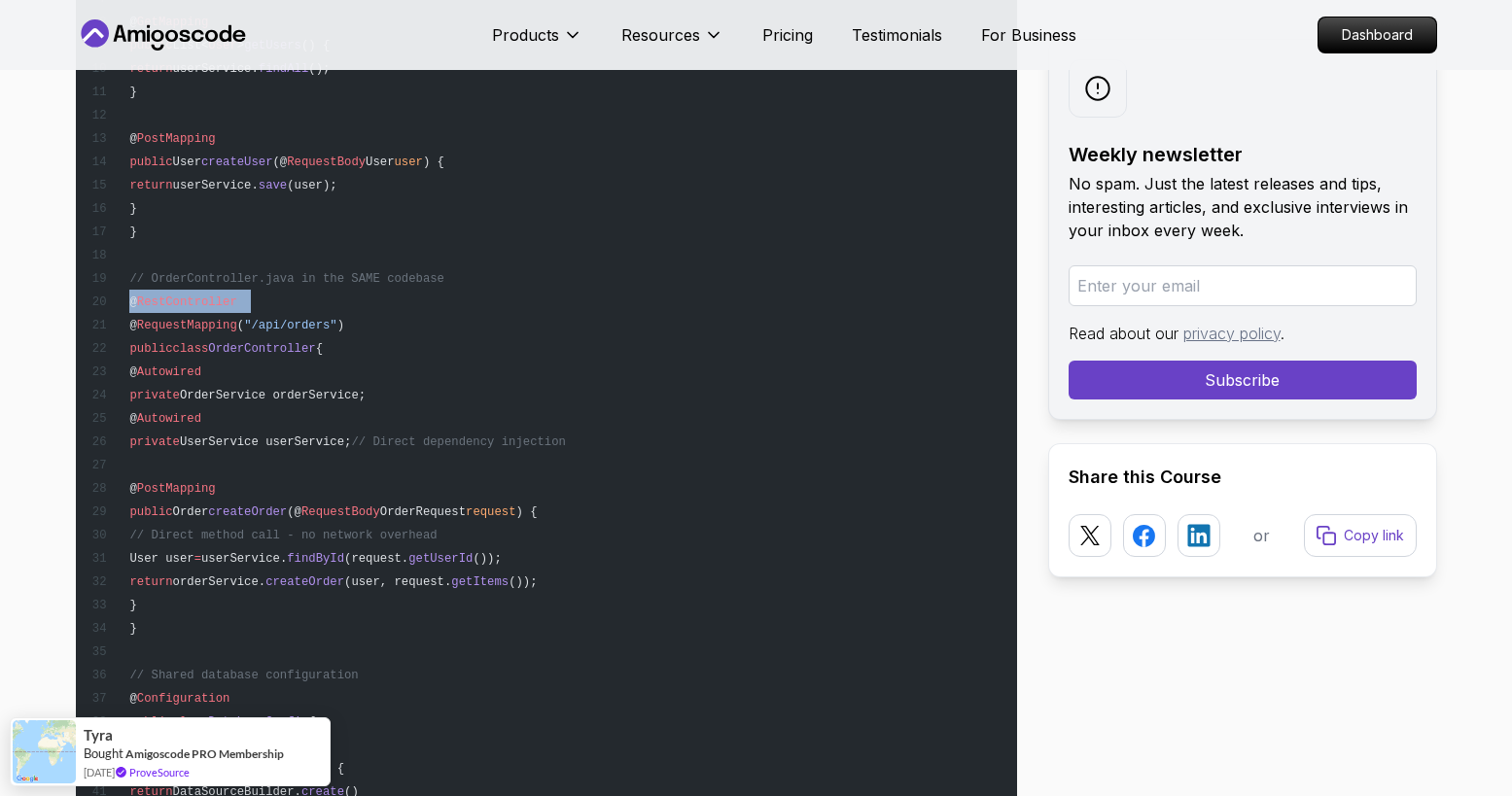drag, startPoint x: 267, startPoint y: 298, endPoint x: 130, endPoint y: 302, distance: 137.05838 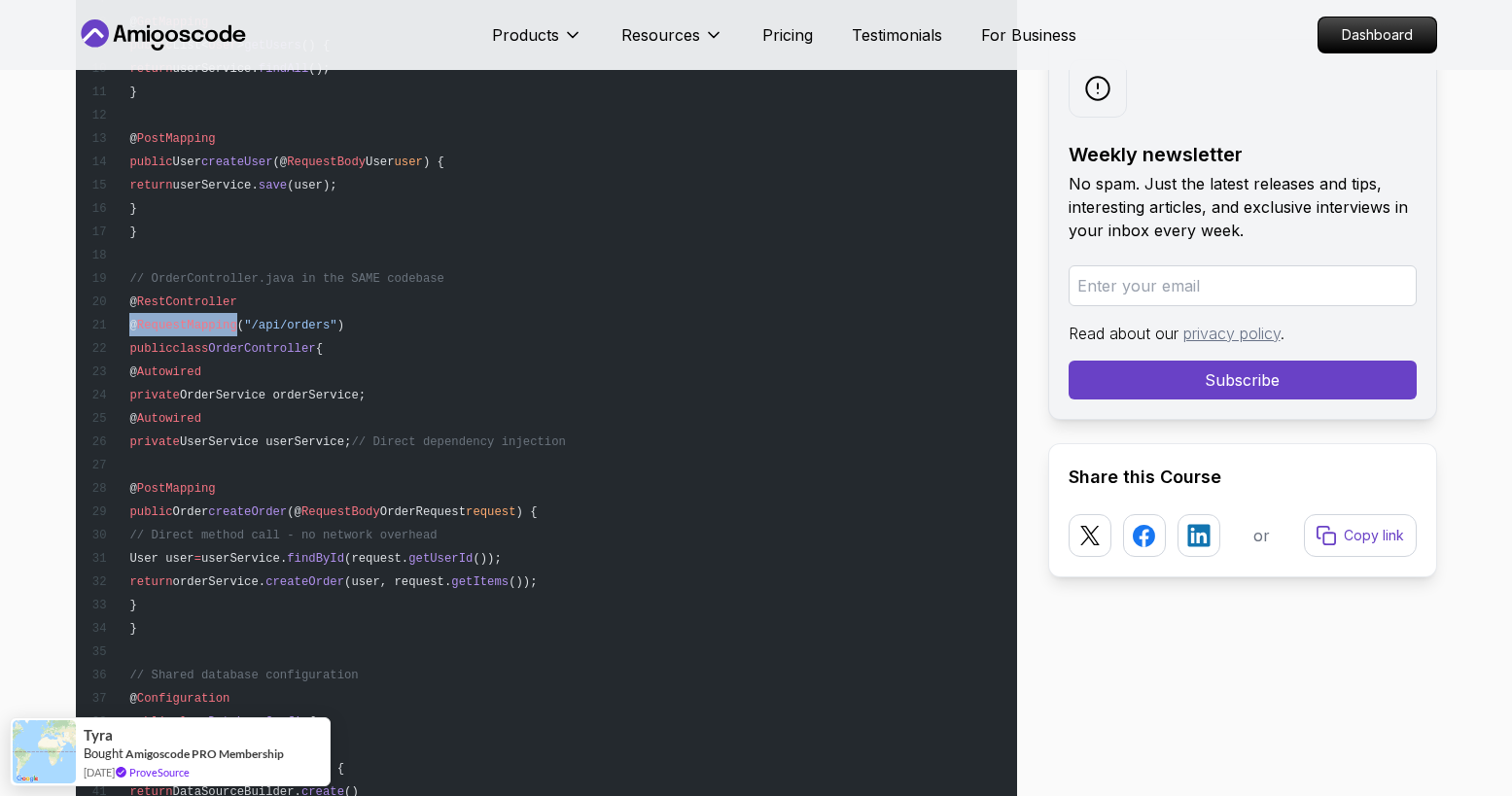 drag, startPoint x: 129, startPoint y: 324, endPoint x: 238, endPoint y: 327, distance: 109.04128 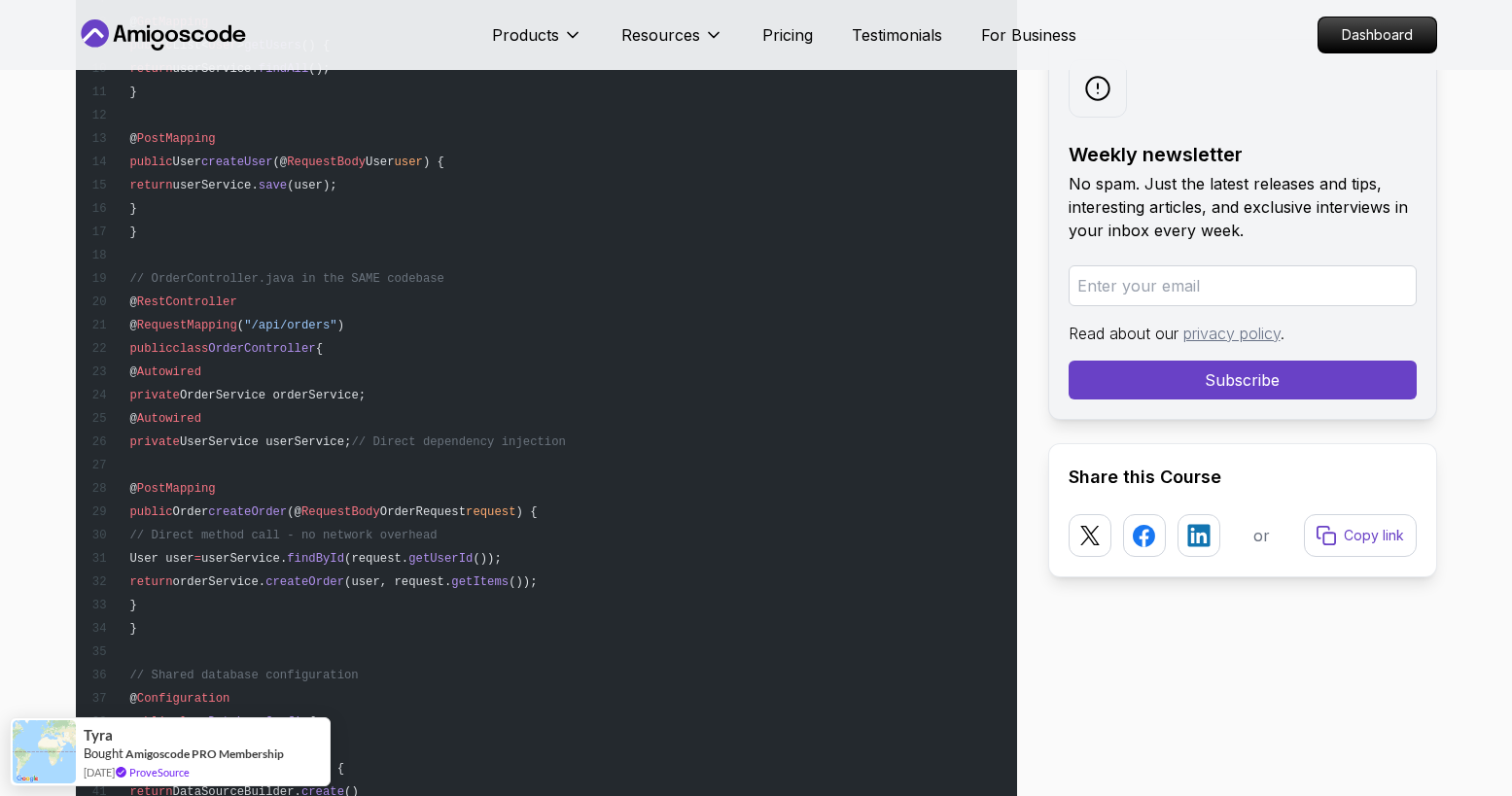 click on "// UserController.java
@ RestController
@ RequestMapping ( "/api/users" )
public  class  UserController  {
@ Autowired
private  UserService userService;
@ GetMapping
public  List< User >  getUsers () {
return  userService. findAll ();
}
@ PostMapping
public  User  createUser (@ RequestBody  User  user ) {
return  userService. save (user);
}
}
// OrderController.java in the SAME codebase
@ RestController
@ RequestMapping ( "/api/orders" )
public  class  OrderController  {
@ Autowired
private  OrderService orderService;
@ Autowired
private  UserService userService;  // Direct dependency injection
@ PostMapping
public  Order  createOrder (@ RequestBody  OrderRequest  request ) {
// Direct method call - no network overhead
User user  =  userService. findById (request. getUserId ());
return  orderService. createOrder" at bounding box center (546, 395) 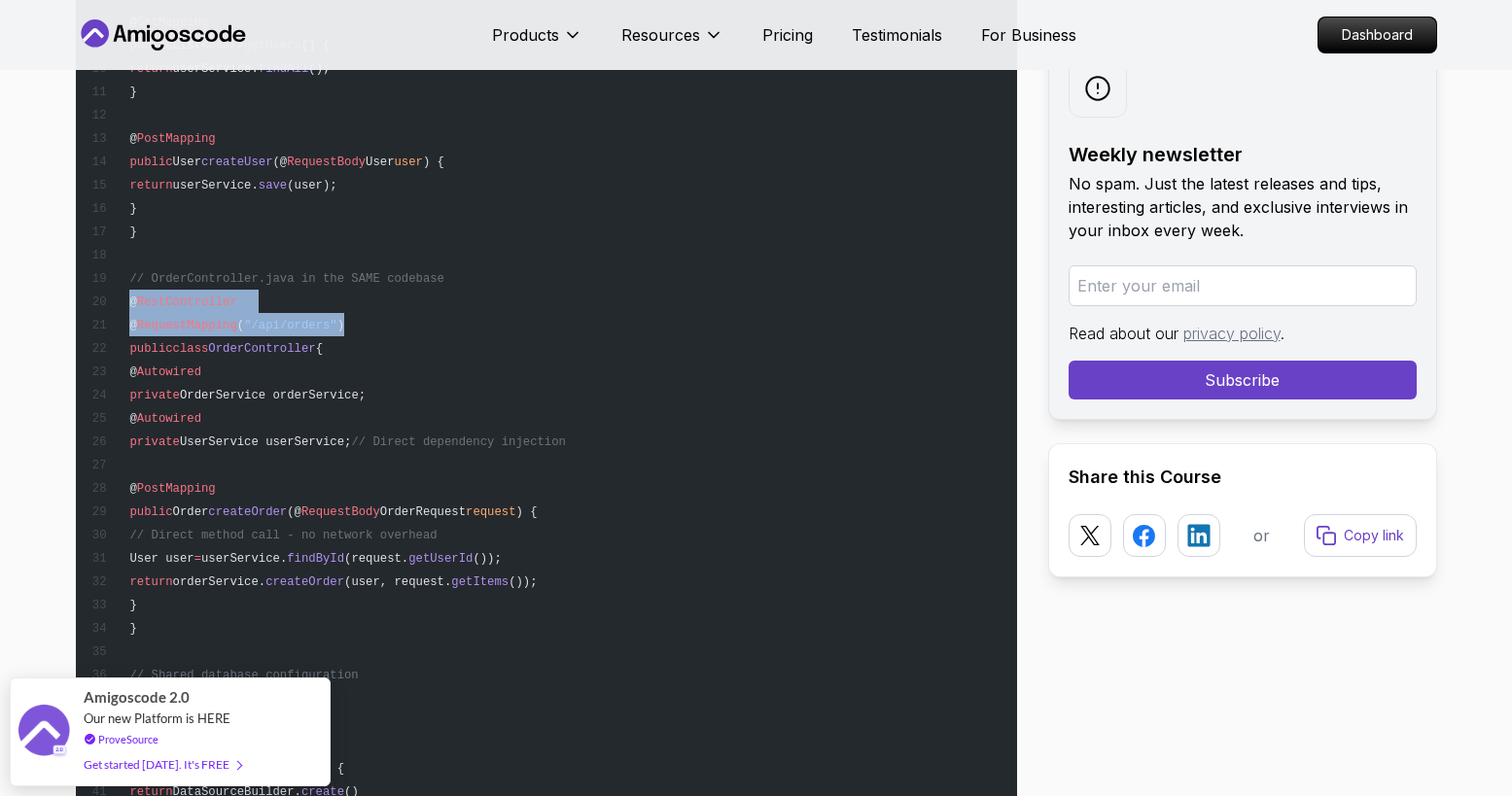 drag, startPoint x: 126, startPoint y: 304, endPoint x: 362, endPoint y: 321, distance: 236.6115 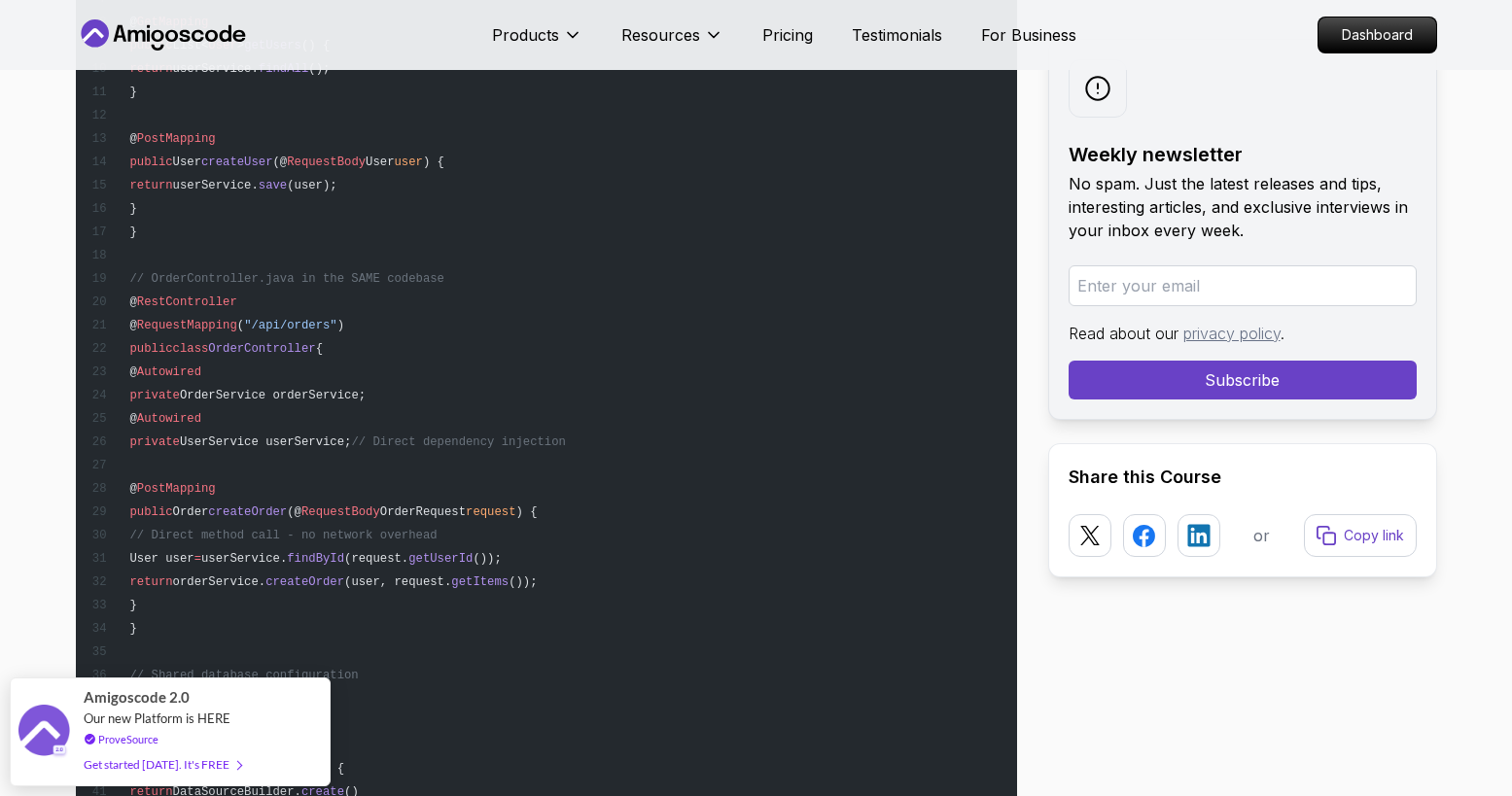 drag, startPoint x: 131, startPoint y: 349, endPoint x: 462, endPoint y: 399, distance: 334.7551 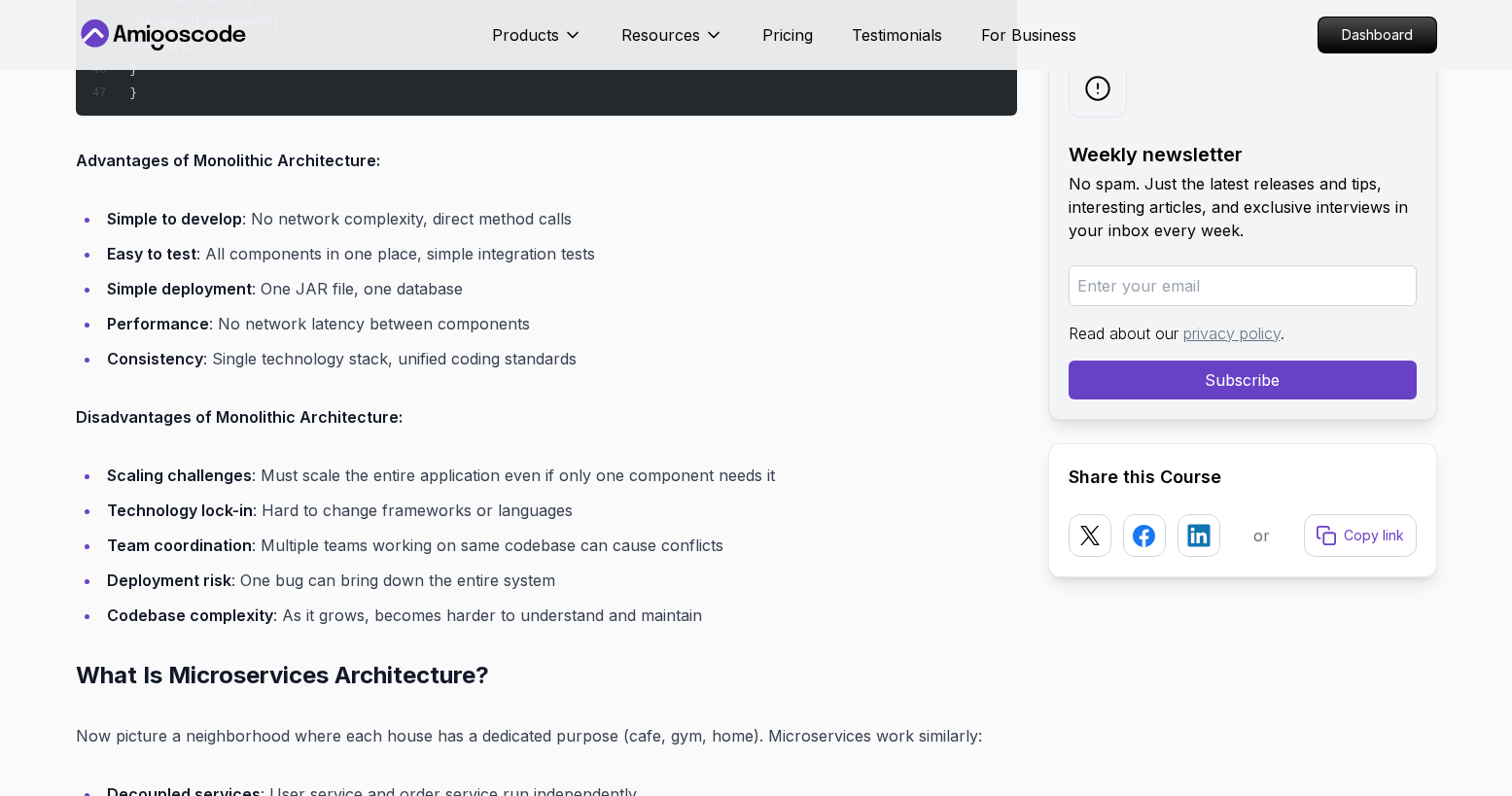 scroll, scrollTop: 3593, scrollLeft: 0, axis: vertical 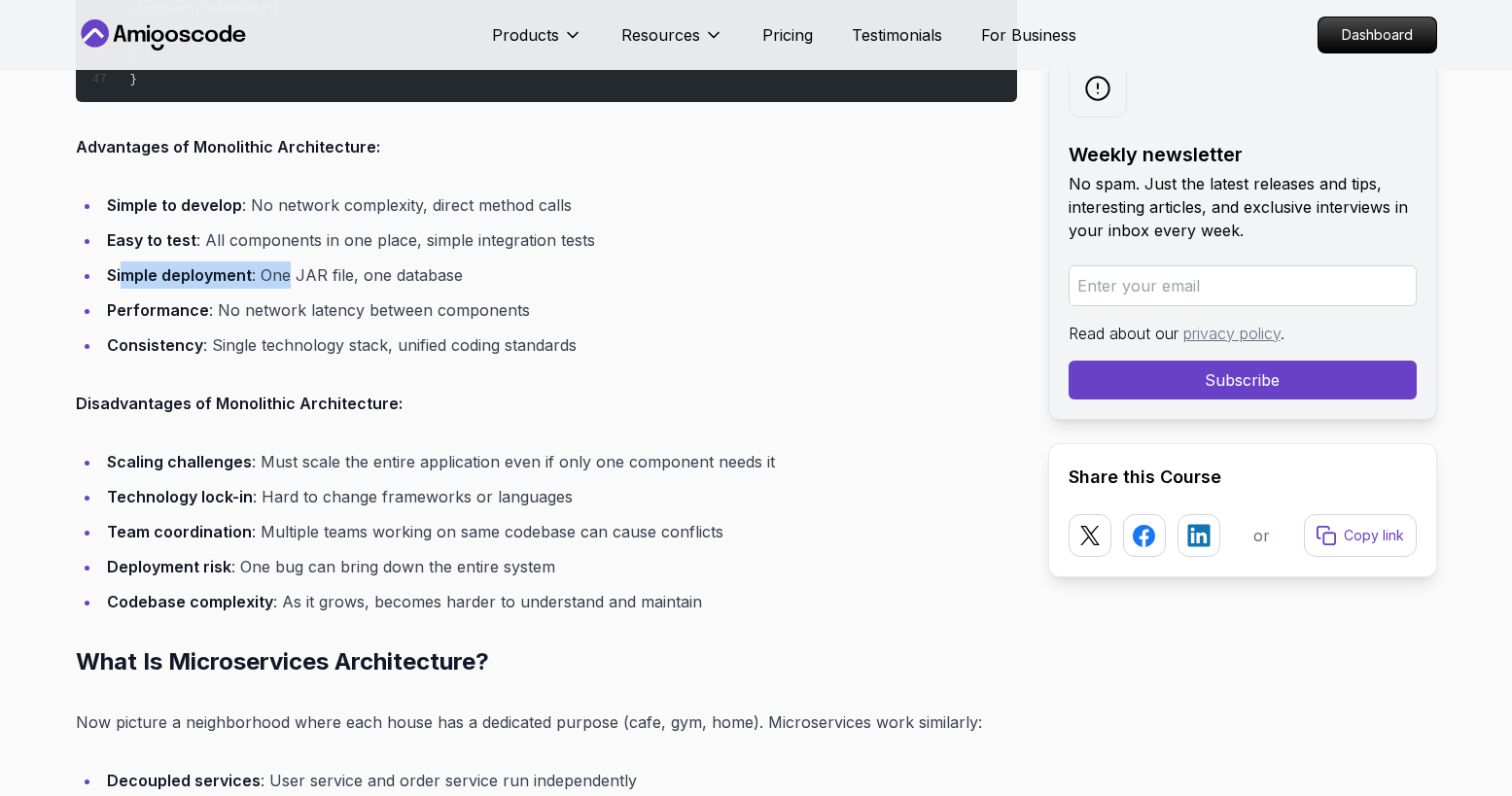 drag, startPoint x: 122, startPoint y: 278, endPoint x: 292, endPoint y: 286, distance: 170.18813 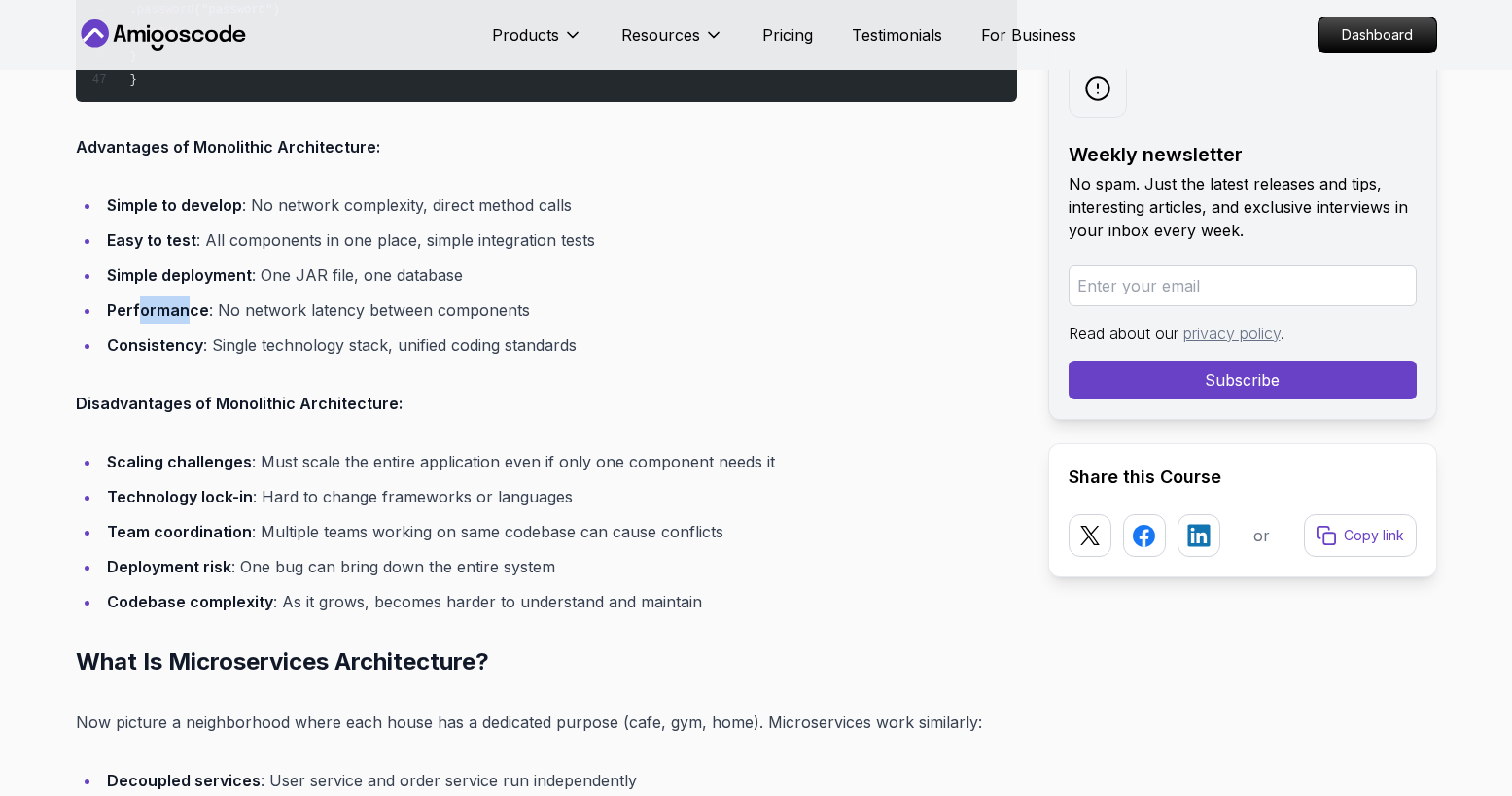 drag, startPoint x: 138, startPoint y: 308, endPoint x: 182, endPoint y: 309, distance: 44.01136 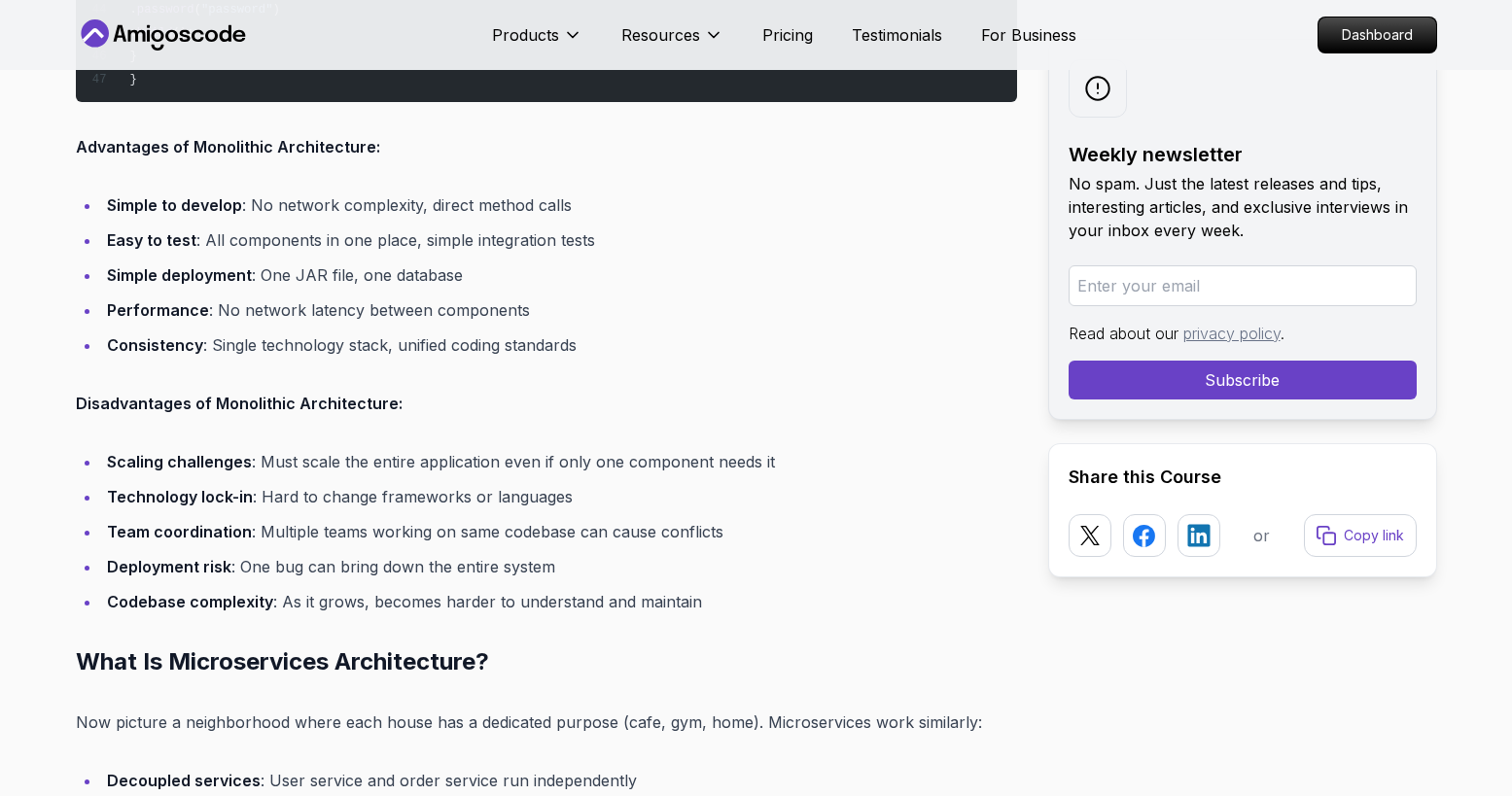 click on "Consistency" at bounding box center (155, 345) 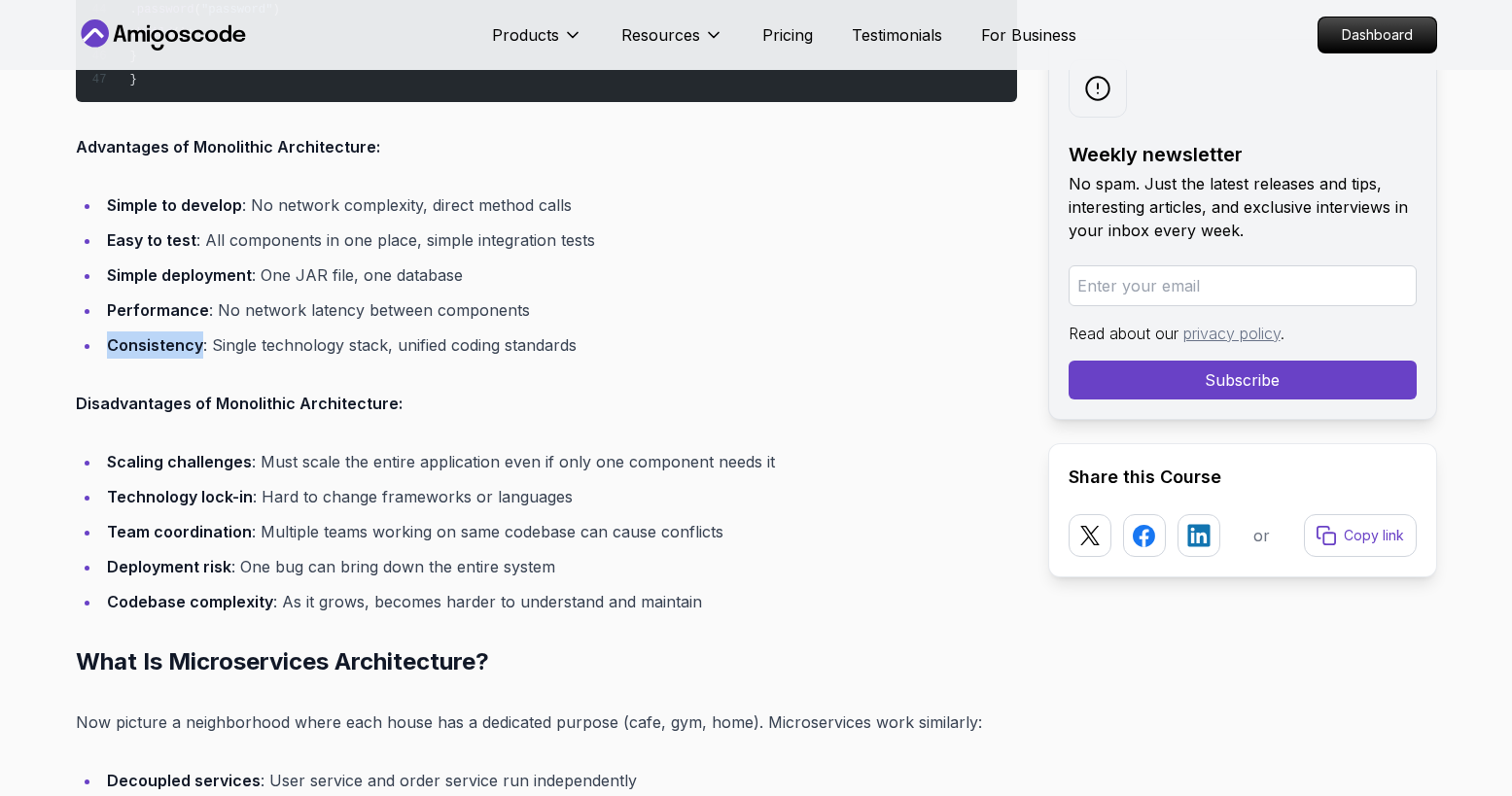 click on "Consistency" at bounding box center [155, 345] 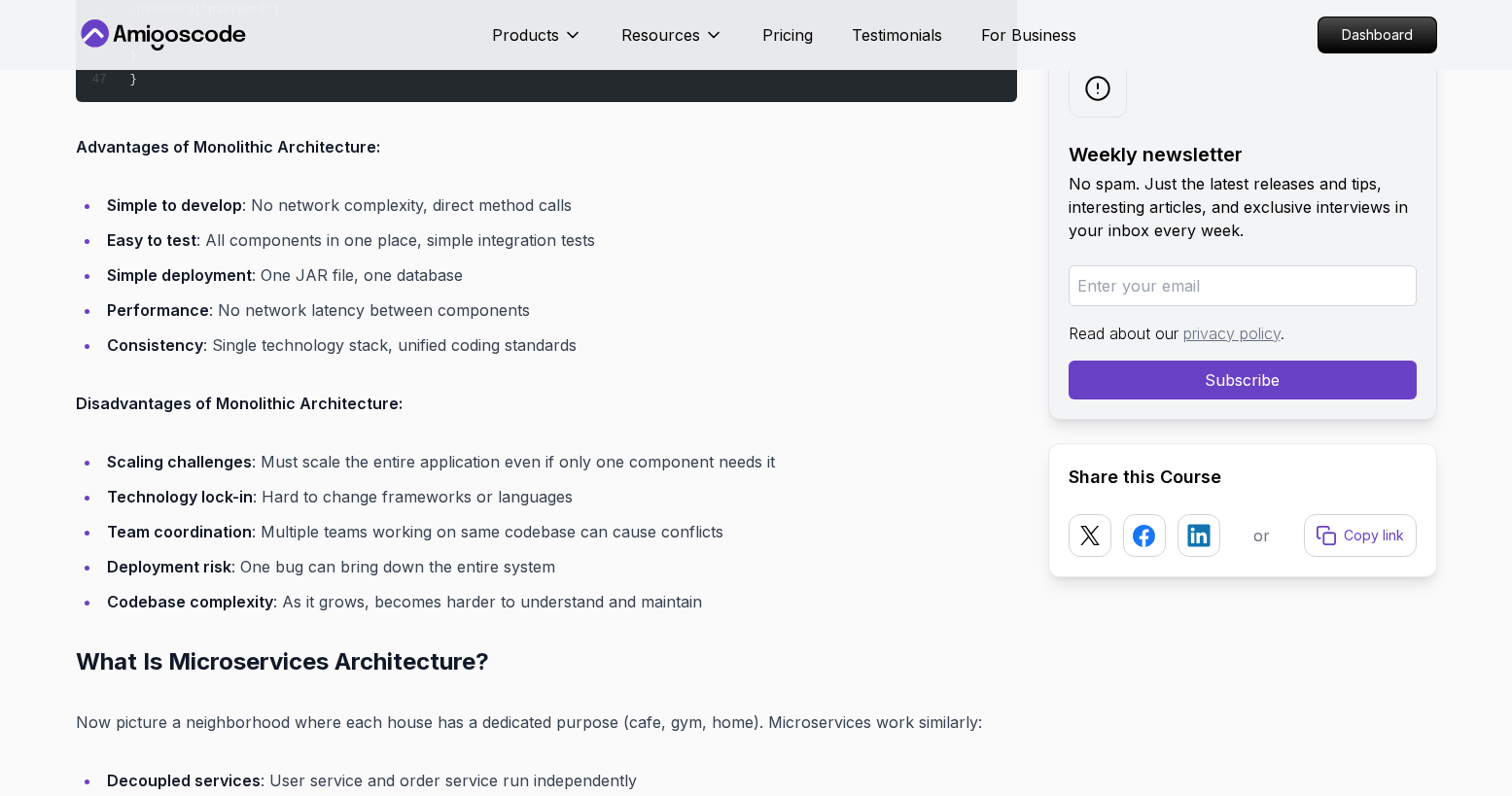 click on "Disadvantages of Monolithic Architecture:" at bounding box center [546, 403] 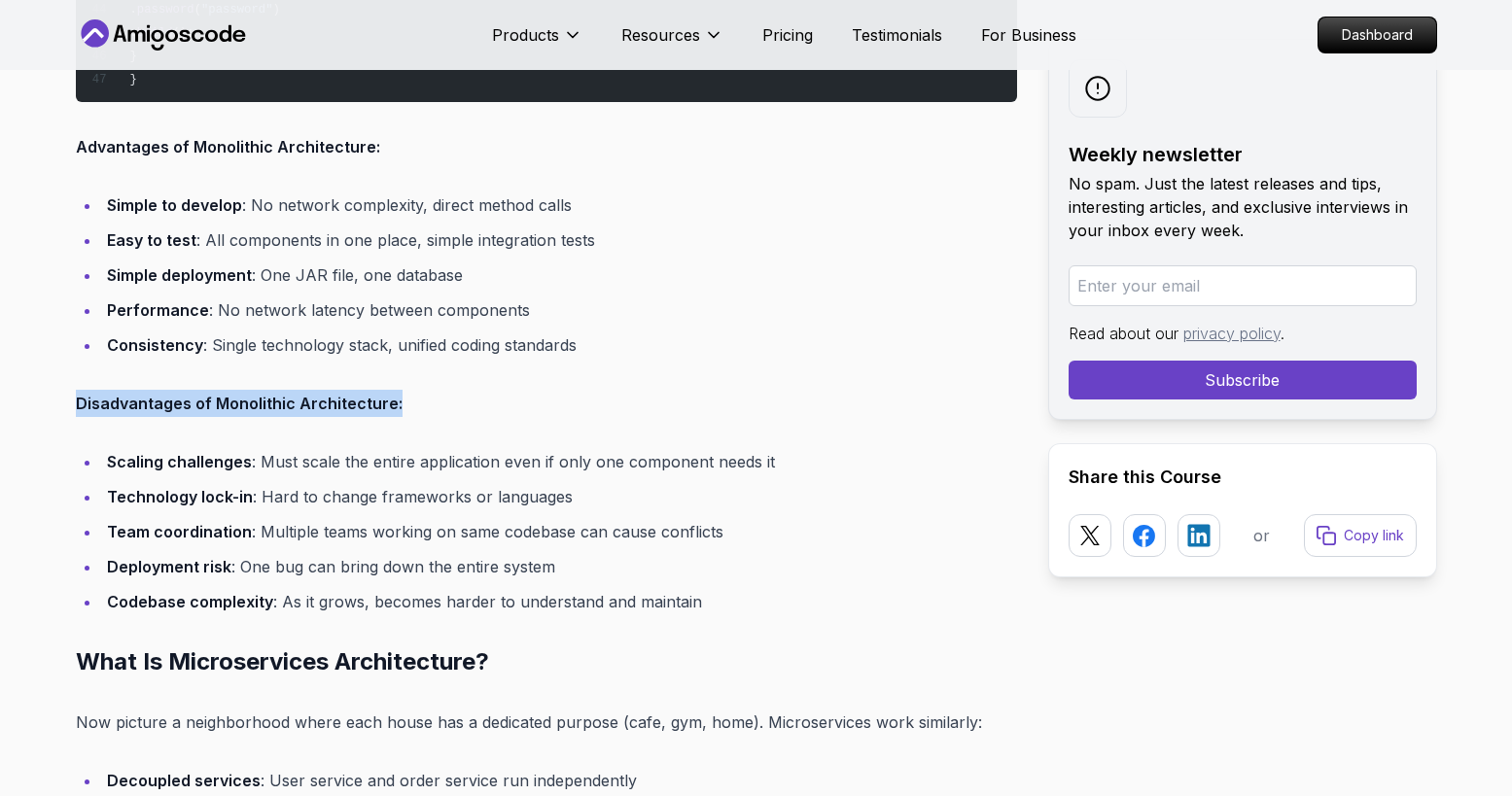 drag, startPoint x: 405, startPoint y: 408, endPoint x: 66, endPoint y: 408, distance: 339 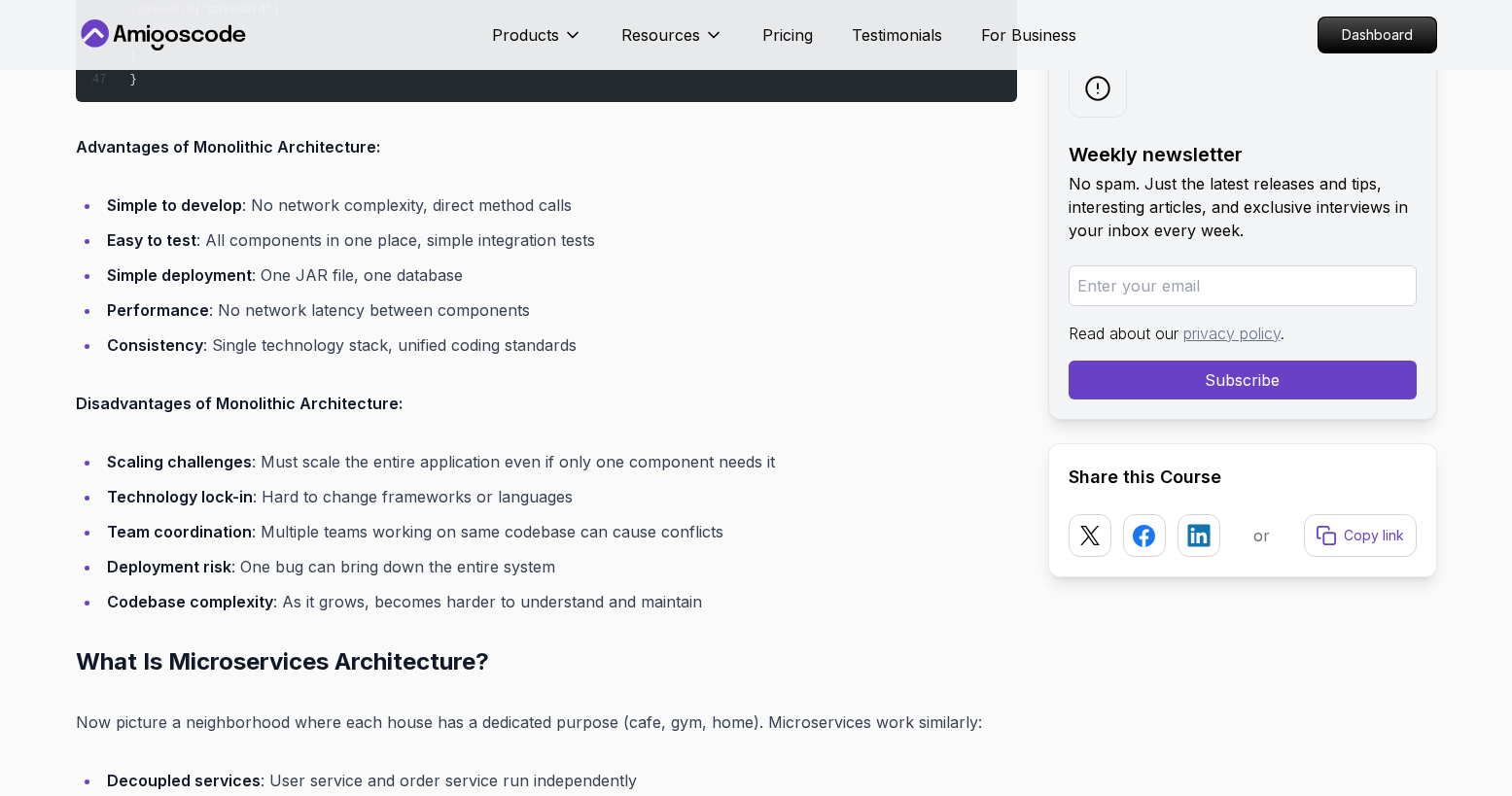 click on "Introduction
Ever found yourself stuck choosing between monolithic architecture vs microservices architecture for your next project? I've been there too. Early in my career, I inherited a sprawling monolith that became a nightmare to scale. Later, I overengineered a tiny app with microservices and spent more time debugging network calls than writing features. Let's break down these architectures so you can avoid my mistakes.
Table of Contents
What Is Monolithic Architecture?
What Is Microservices Architecture?
Key Differences
When to Use Each
Choose Monolithic If:
Choose Microservices If:
Common Pitfalls
Best Practices
For Monoliths:
For Microservices:
Alternatives Worth Considering
FAQs
Conclusion
What Is Monolithic Architecture?
Imagine building a house where the kitchen, bedroom, and bathroom are all one room. That's a monolith. In software terms:
Single codebase : All components (UI, business logic, database access) live together
Tight coupling" at bounding box center [546, 5265] 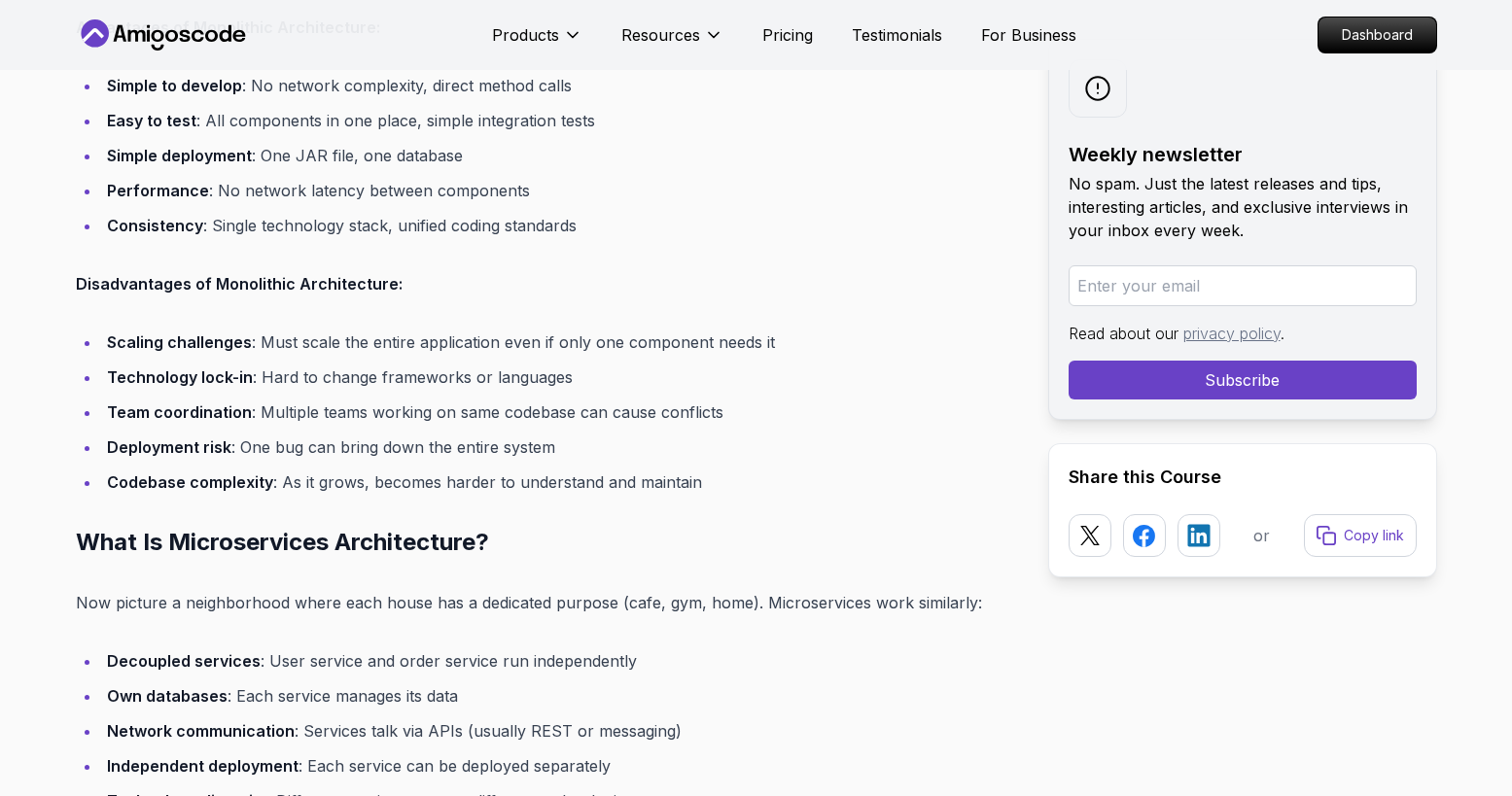 scroll, scrollTop: 3718, scrollLeft: 0, axis: vertical 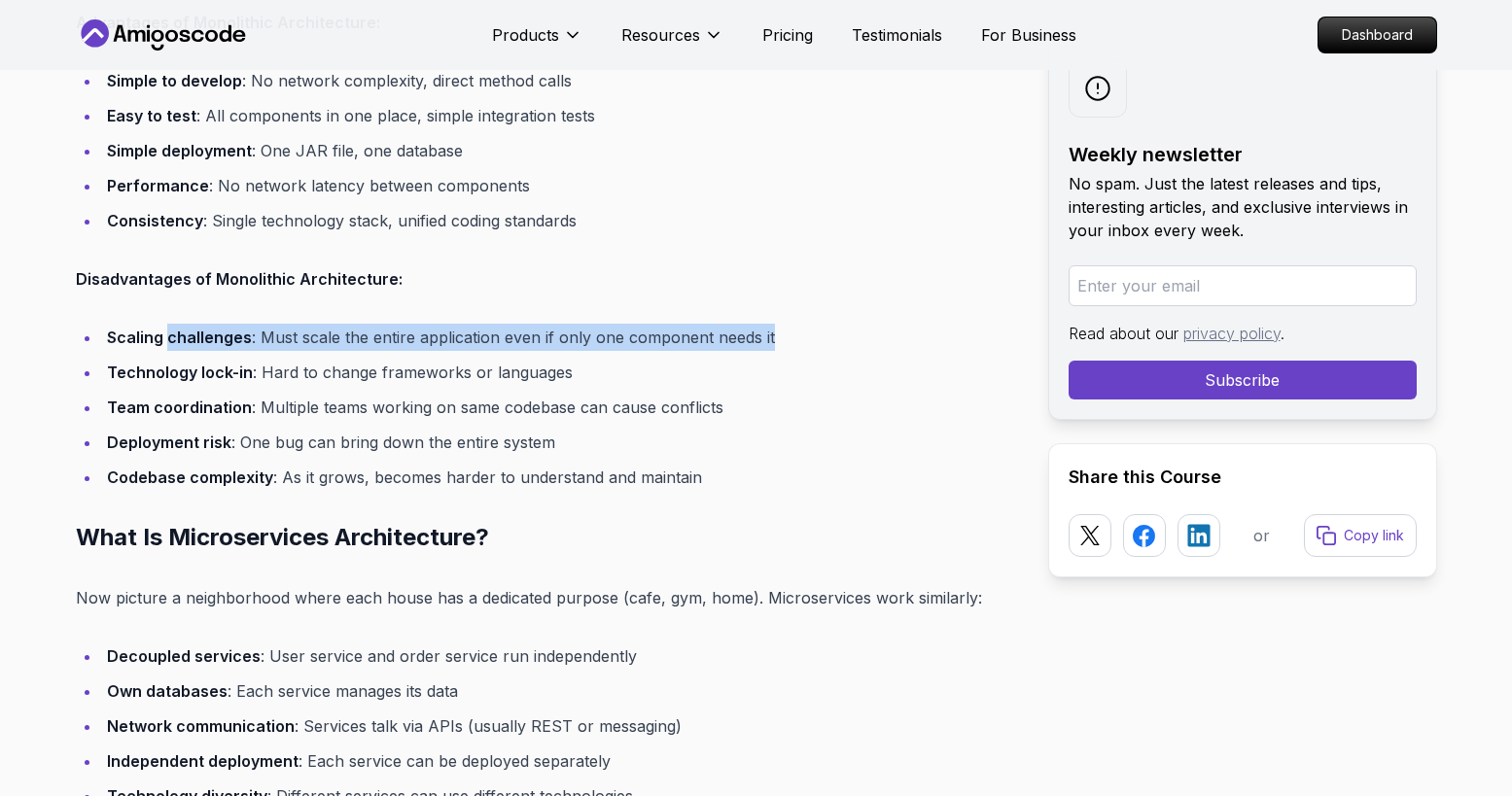 drag, startPoint x: 166, startPoint y: 337, endPoint x: 810, endPoint y: 341, distance: 644.0124 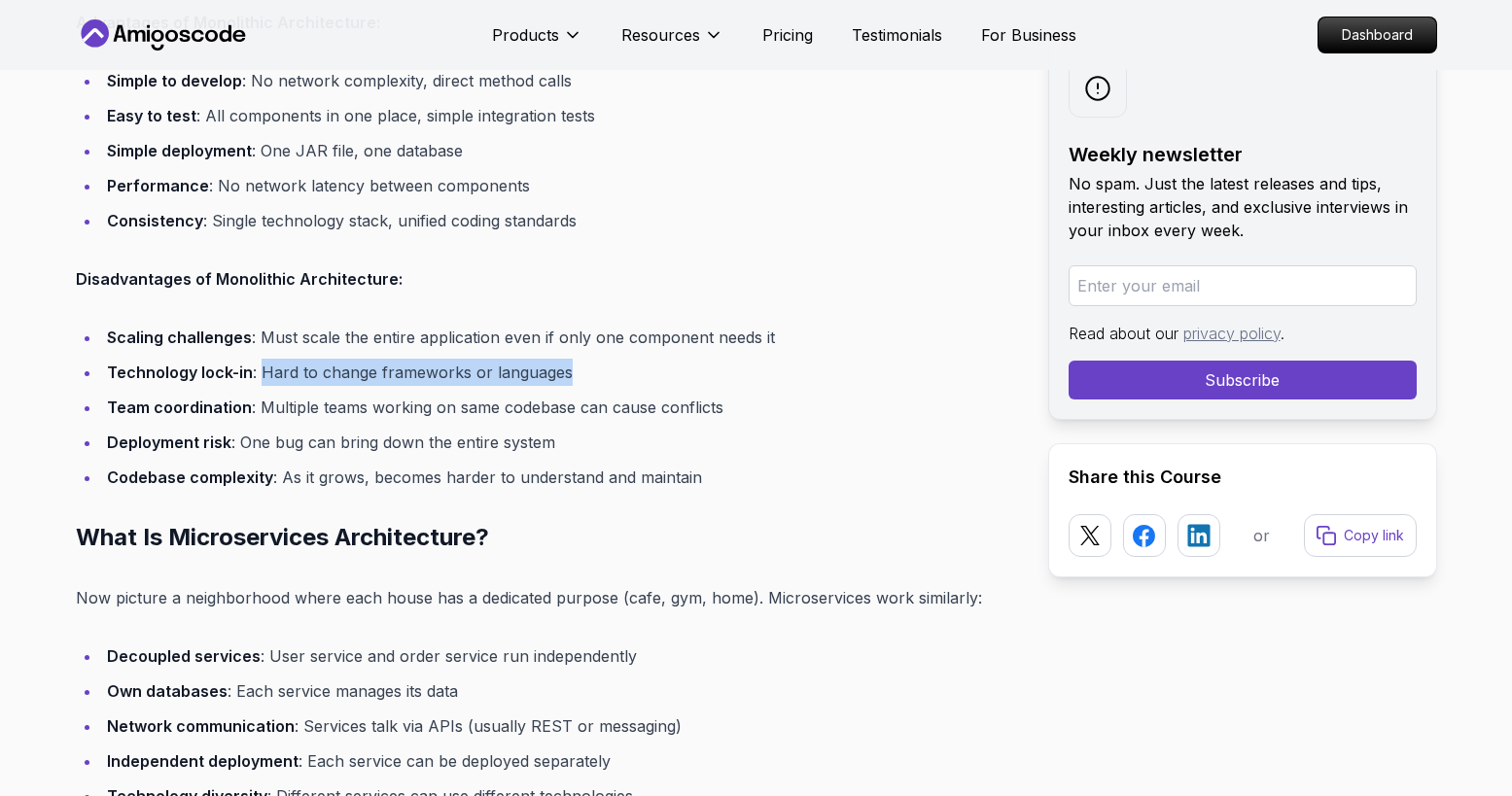 drag, startPoint x: 259, startPoint y: 376, endPoint x: 604, endPoint y: 369, distance: 345.071 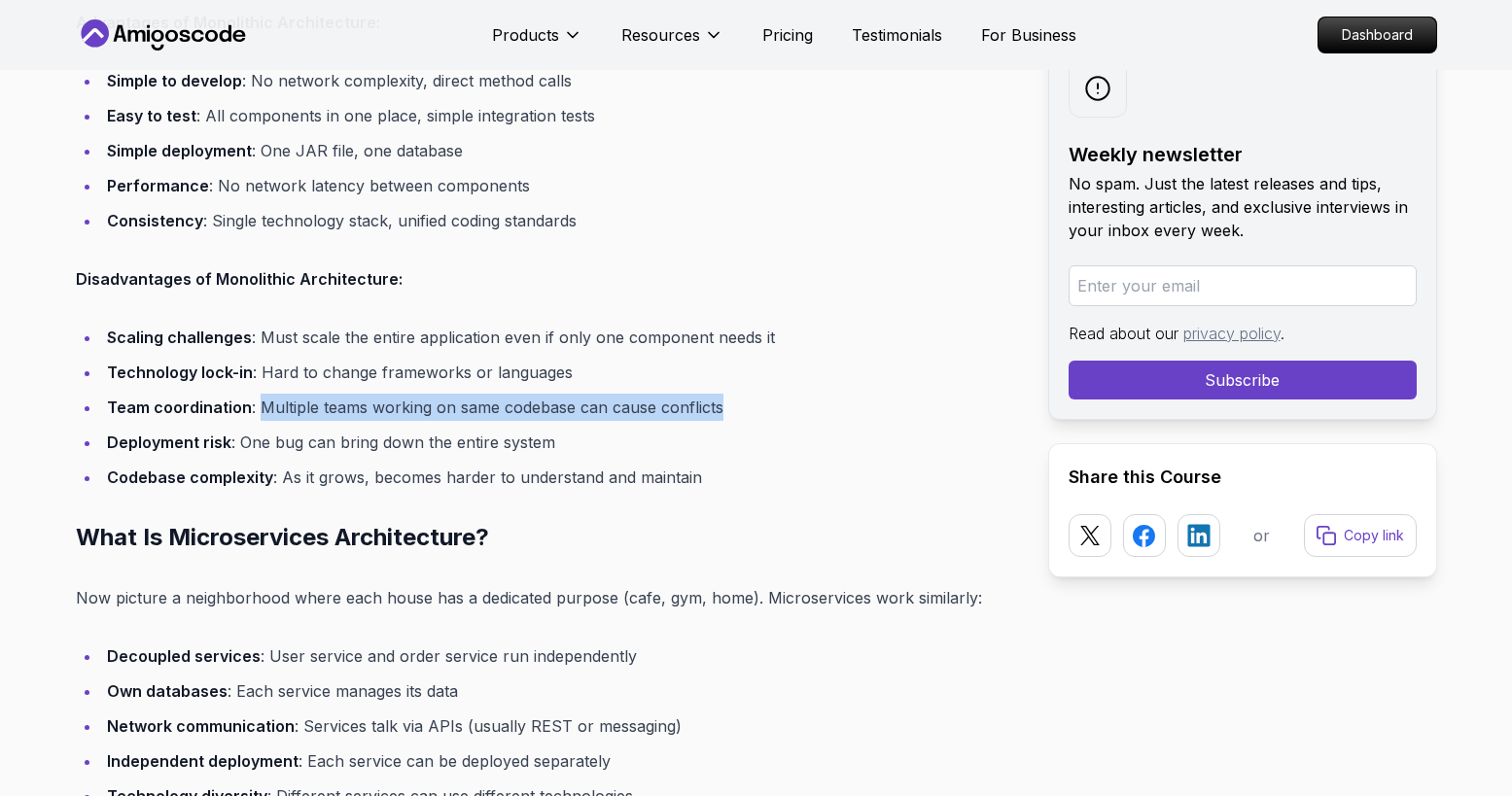 drag, startPoint x: 289, startPoint y: 405, endPoint x: 782, endPoint y: 413, distance: 493.0649 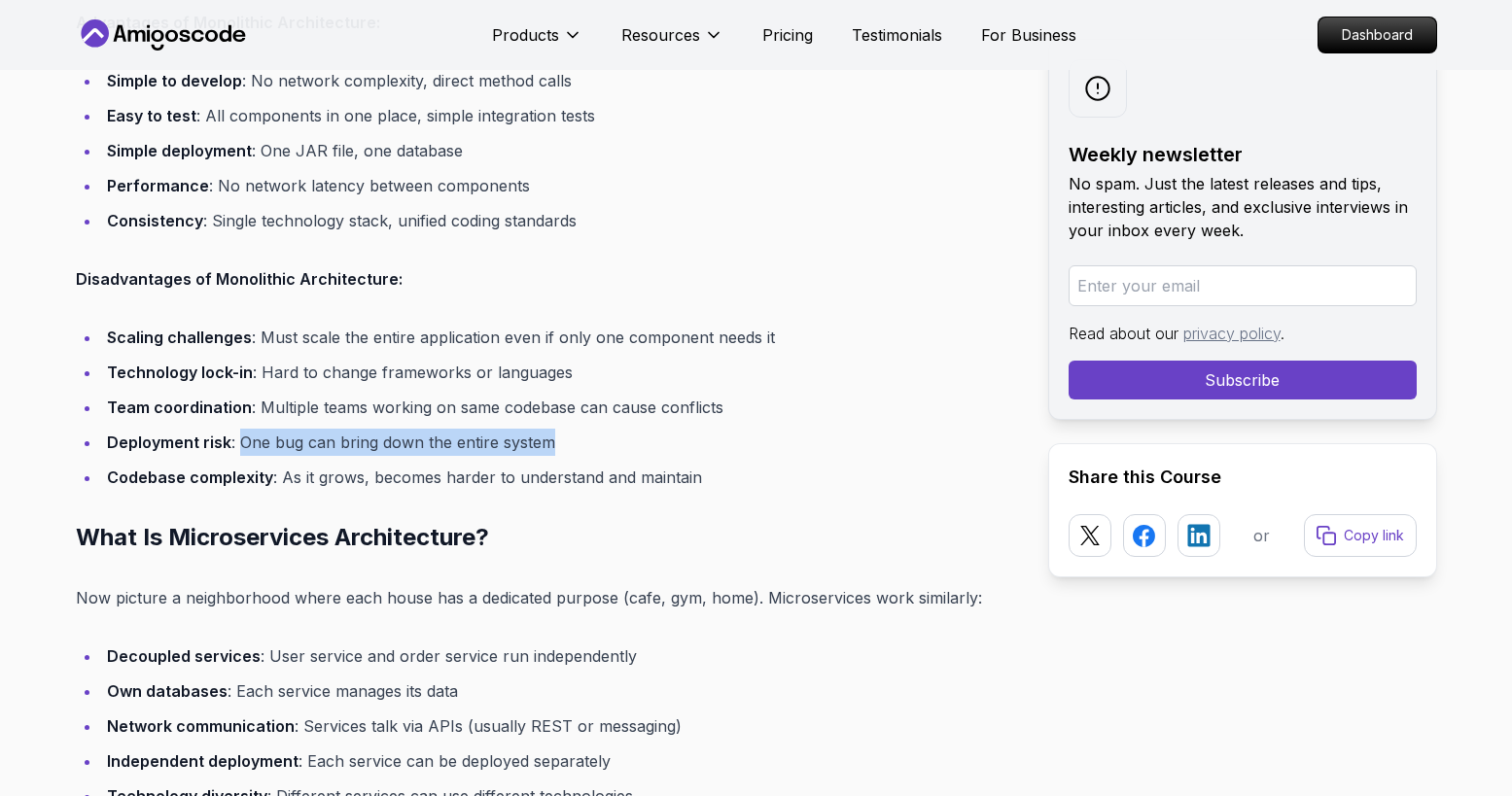drag, startPoint x: 240, startPoint y: 442, endPoint x: 597, endPoint y: 443, distance: 357.0014 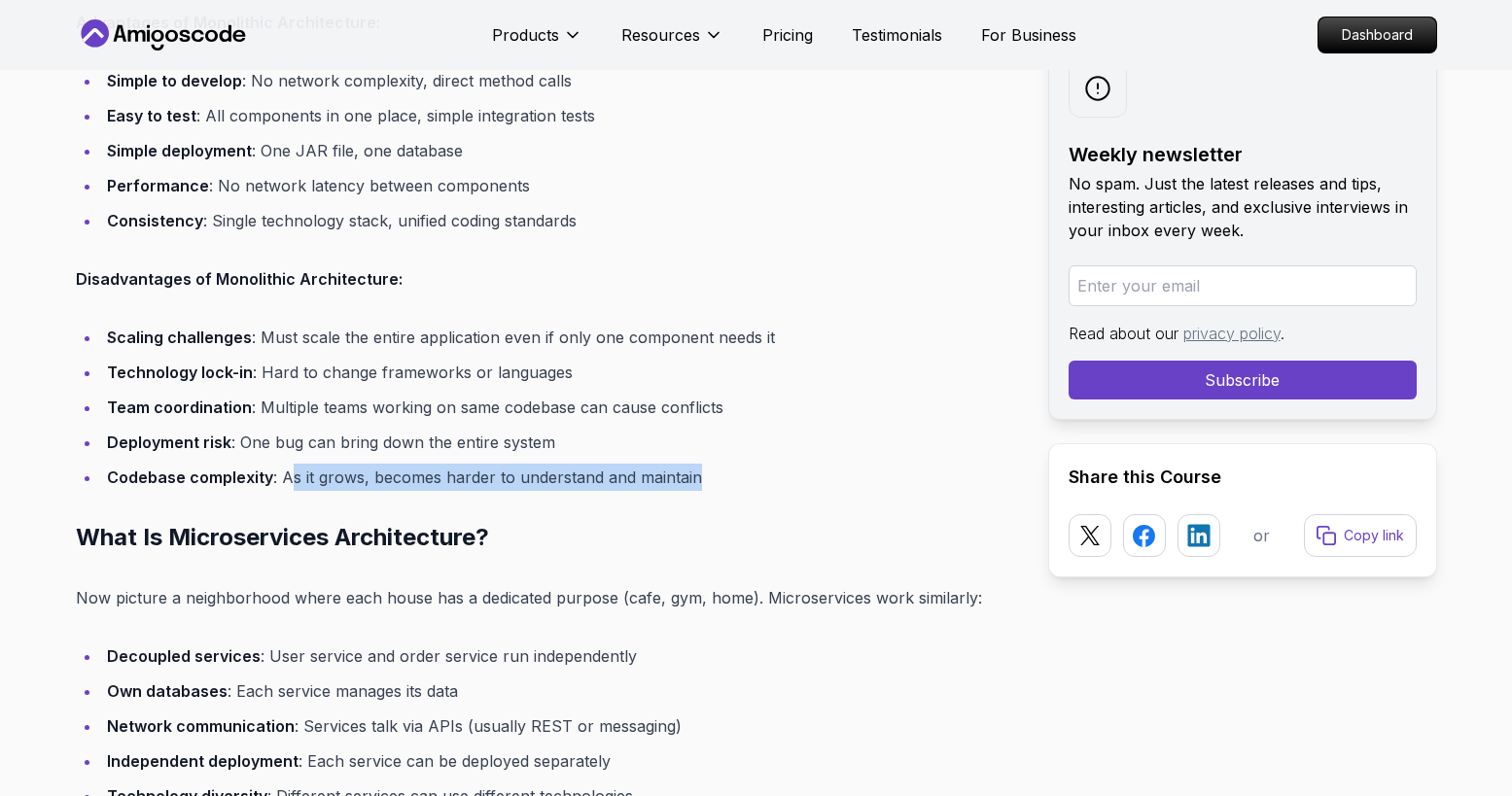 drag, startPoint x: 290, startPoint y: 478, endPoint x: 763, endPoint y: 472, distance: 473.03805 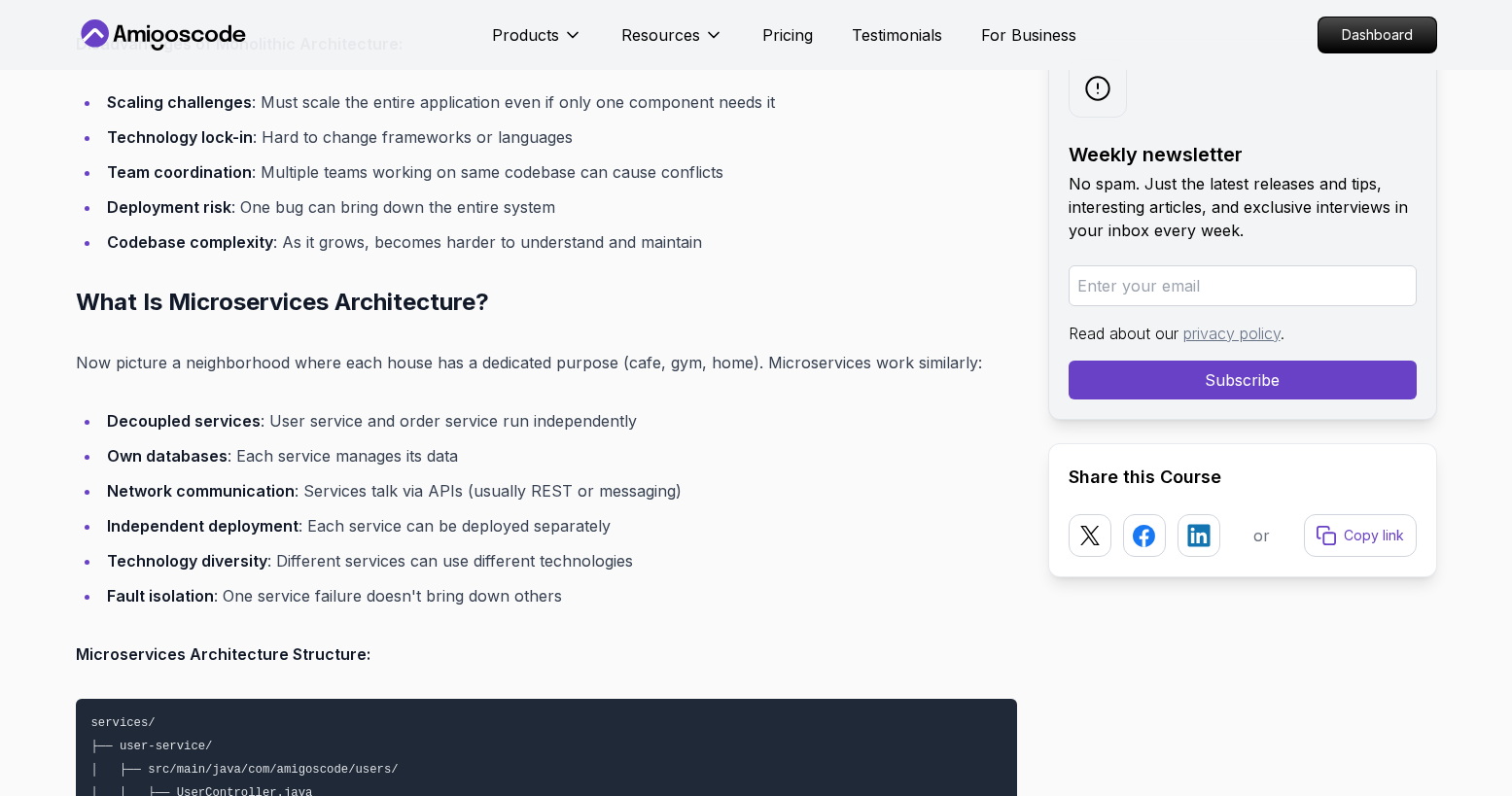 scroll, scrollTop: 4119, scrollLeft: 0, axis: vertical 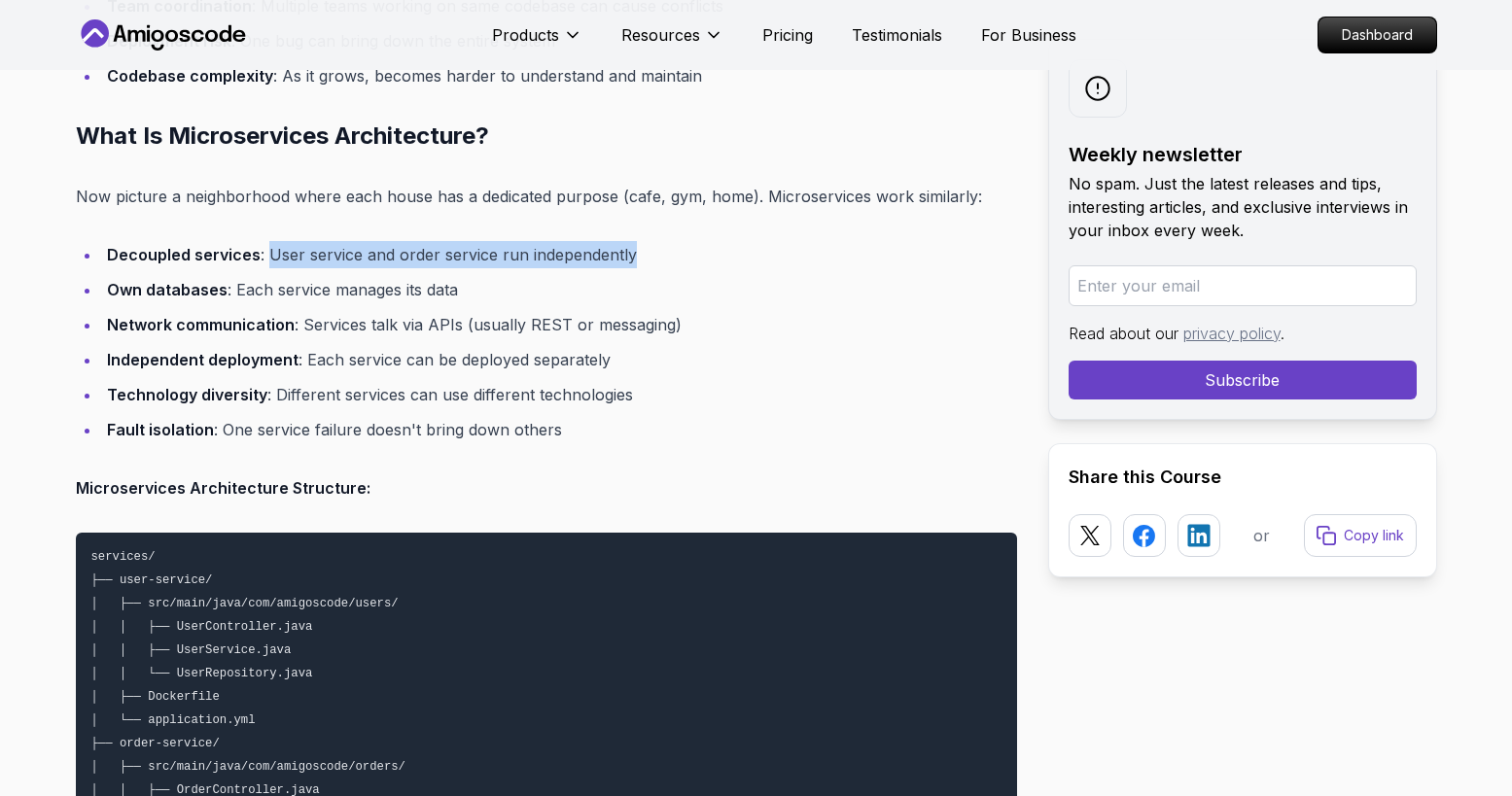 drag, startPoint x: 268, startPoint y: 259, endPoint x: 630, endPoint y: 261, distance: 362.0055 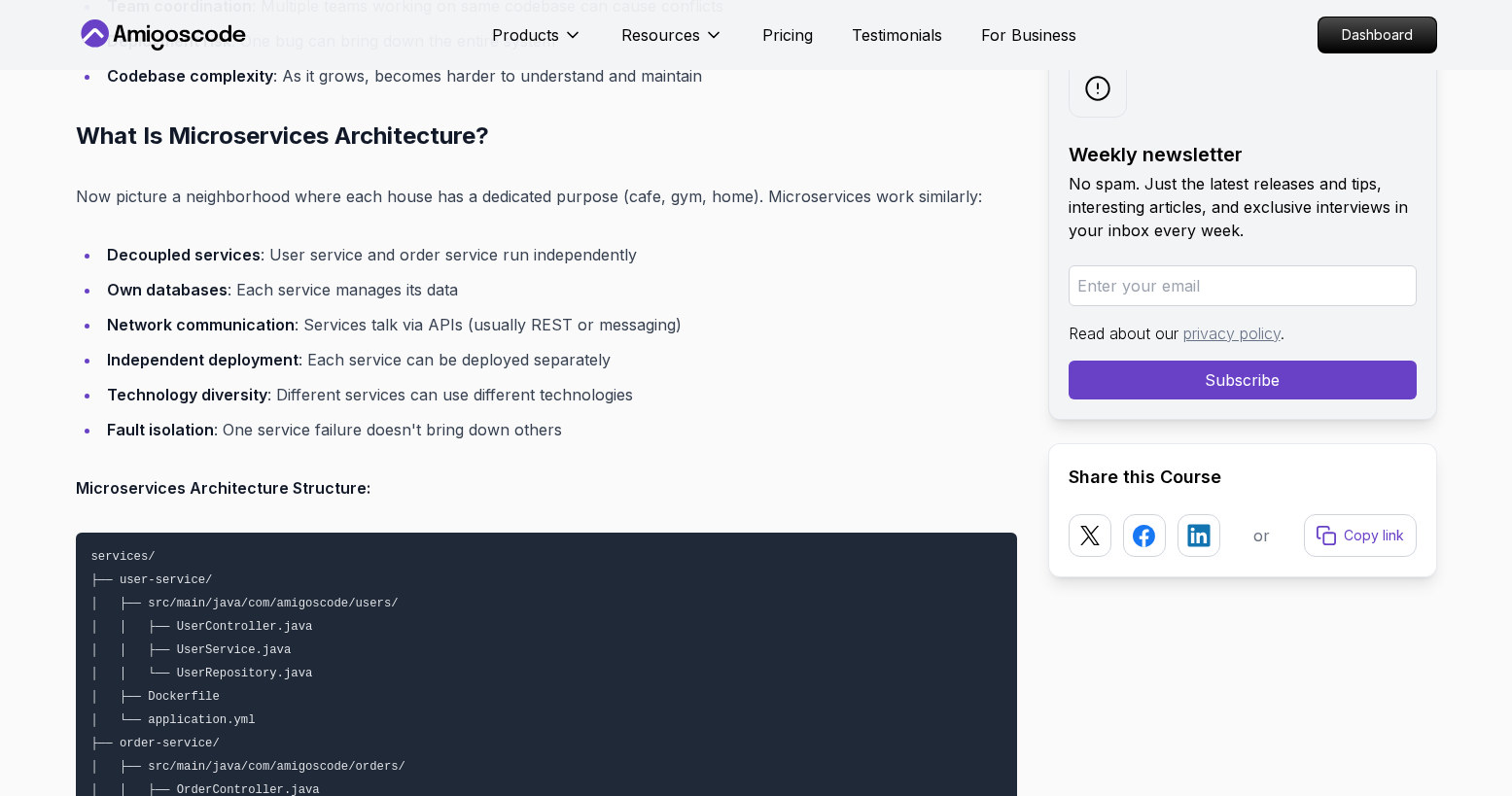 click on "Own databases : Each service manages its data" at bounding box center [559, 290] 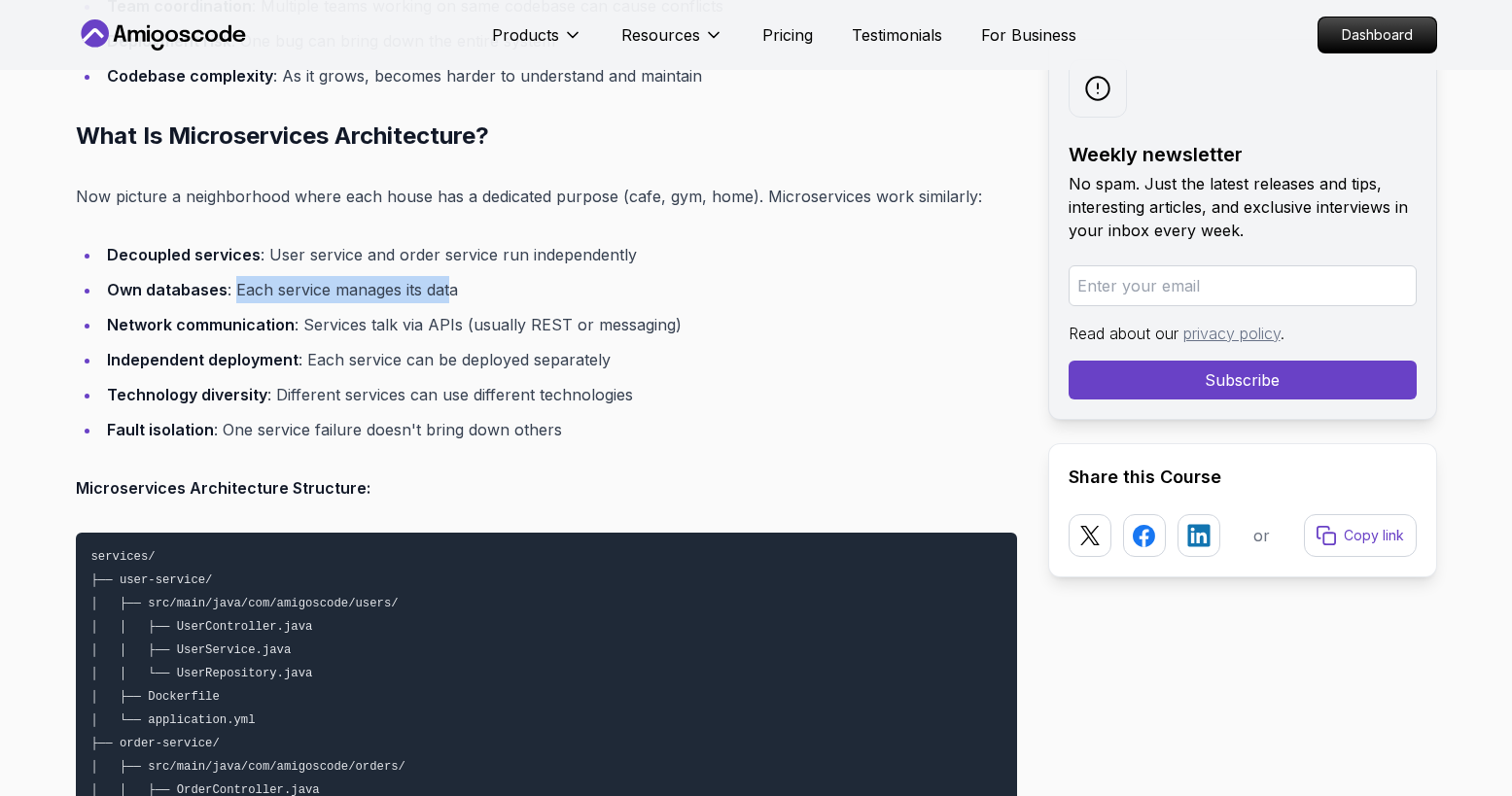 drag, startPoint x: 234, startPoint y: 292, endPoint x: 449, endPoint y: 290, distance: 215.0093 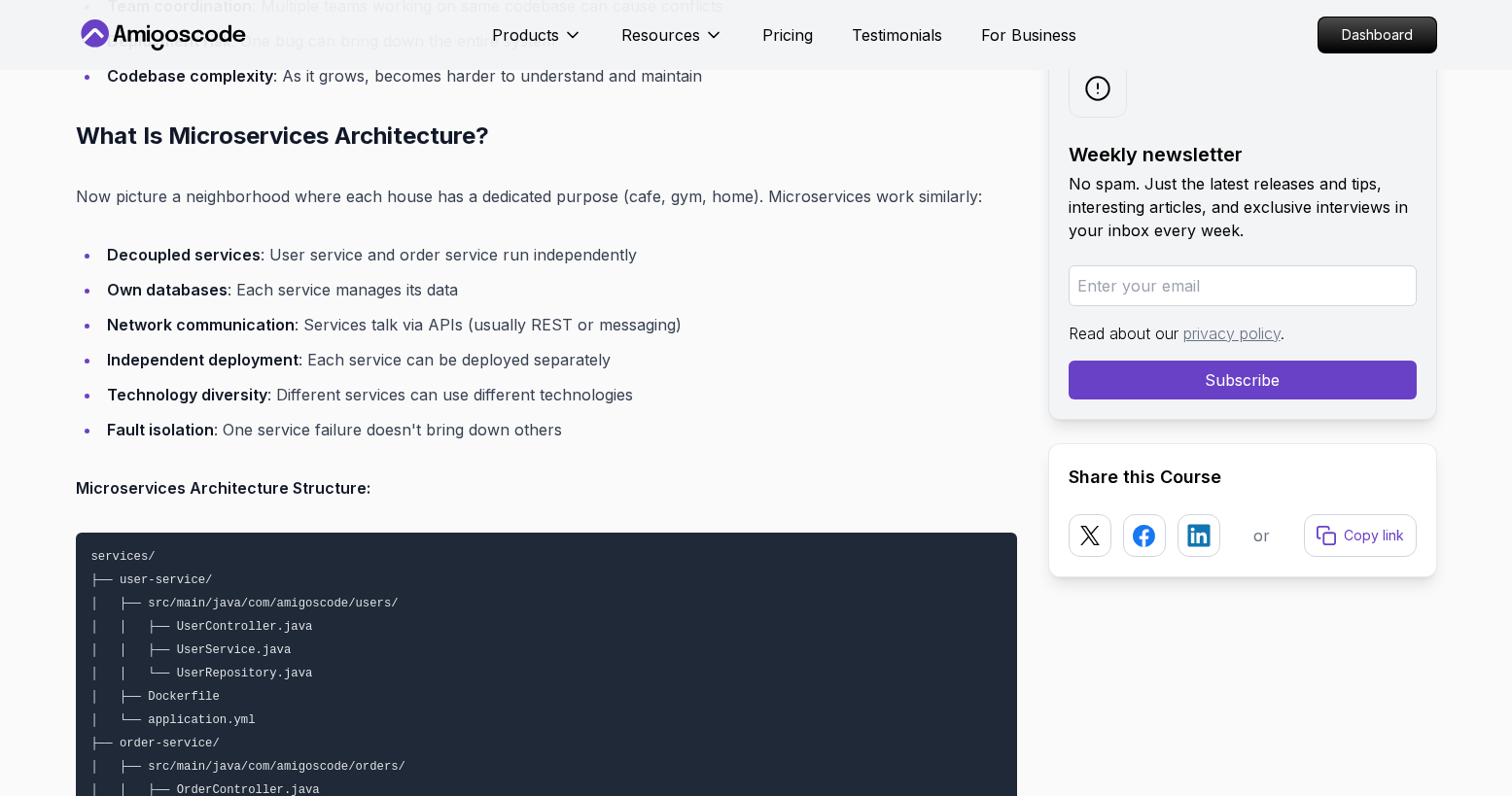 click on "Own databases : Each service manages its data" at bounding box center (559, 290) 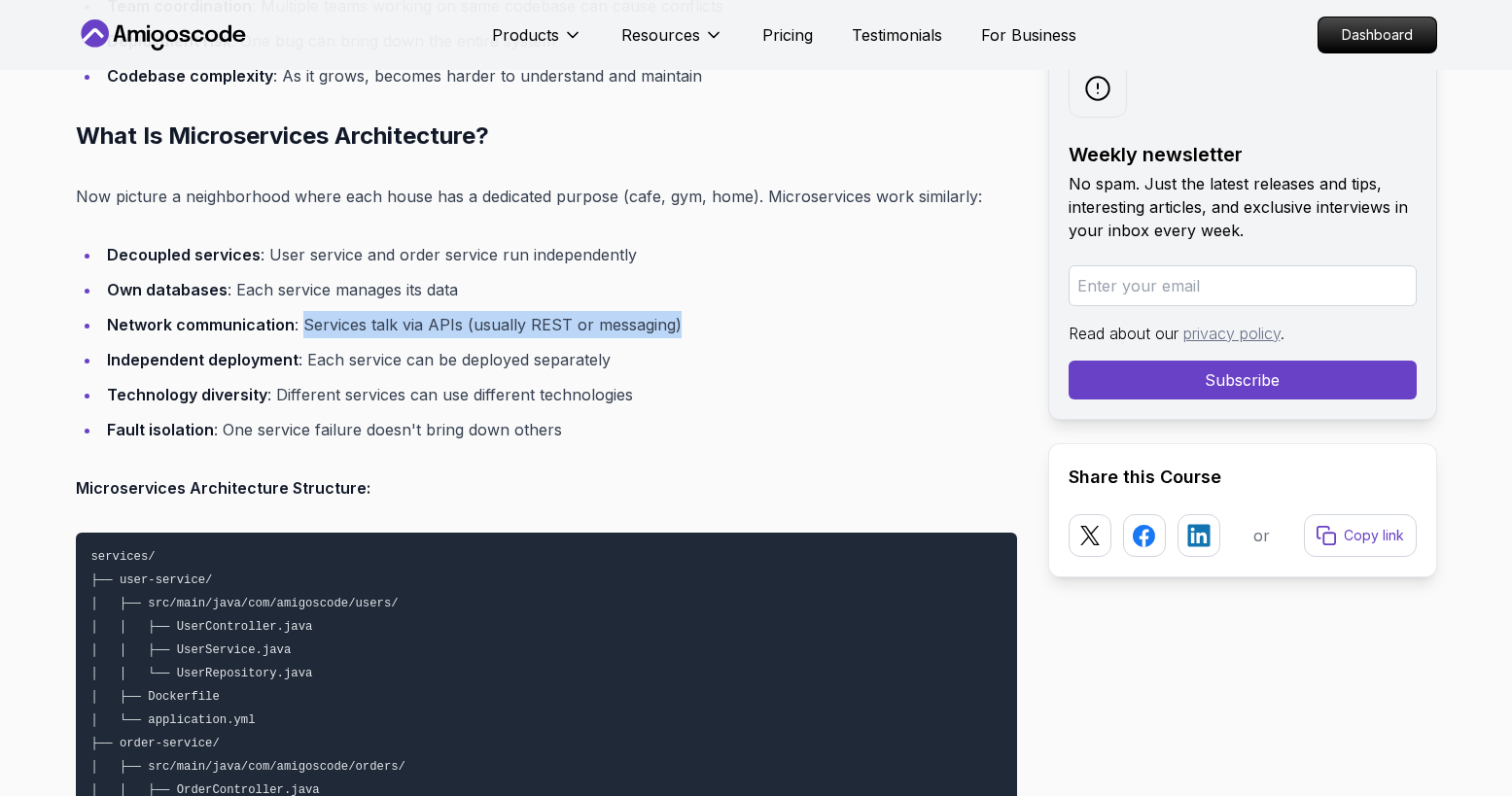 drag, startPoint x: 300, startPoint y: 320, endPoint x: 719, endPoint y: 330, distance: 419.1193 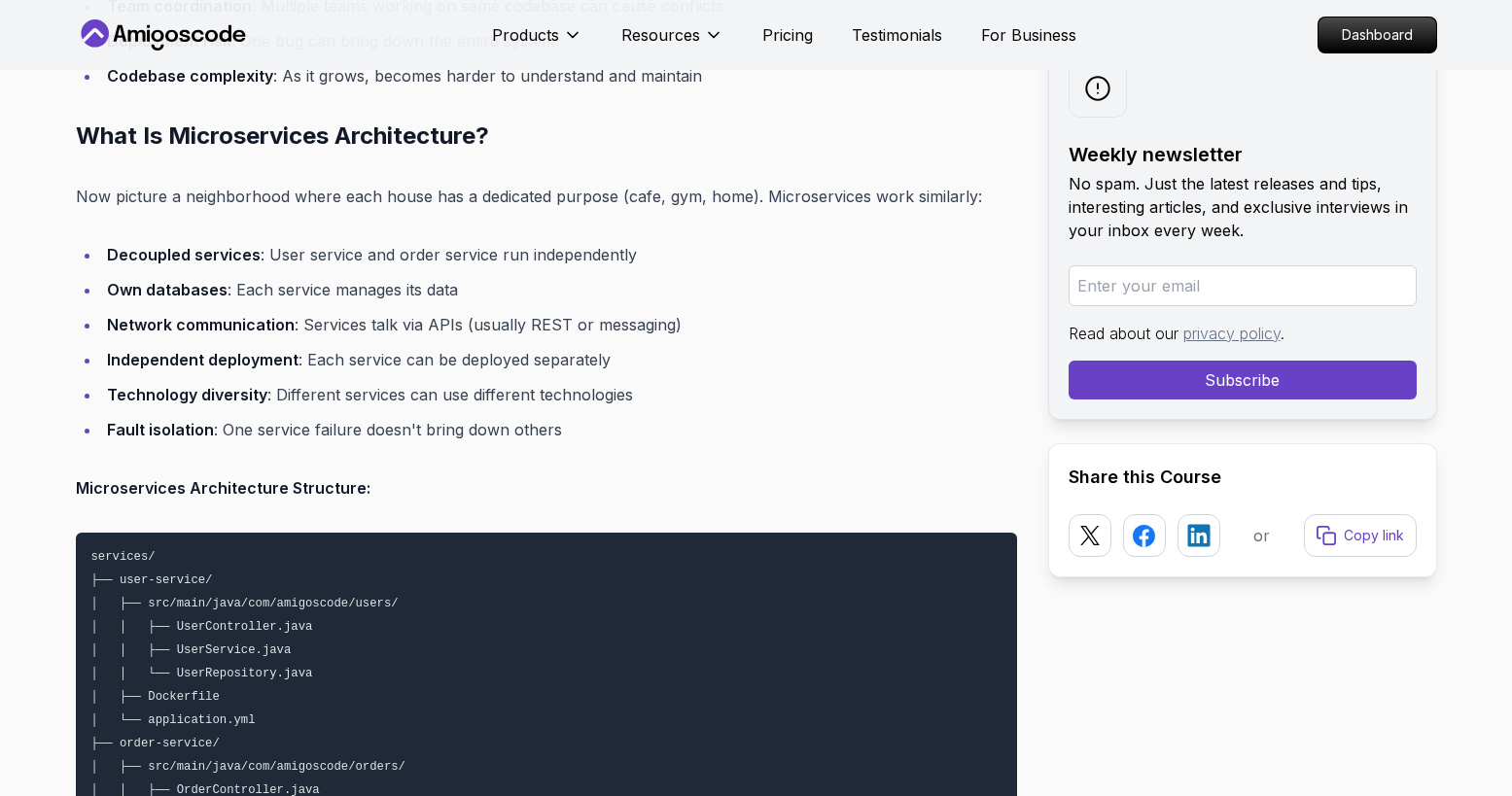 drag, startPoint x: 733, startPoint y: 329, endPoint x: 707, endPoint y: 326, distance: 26.172505 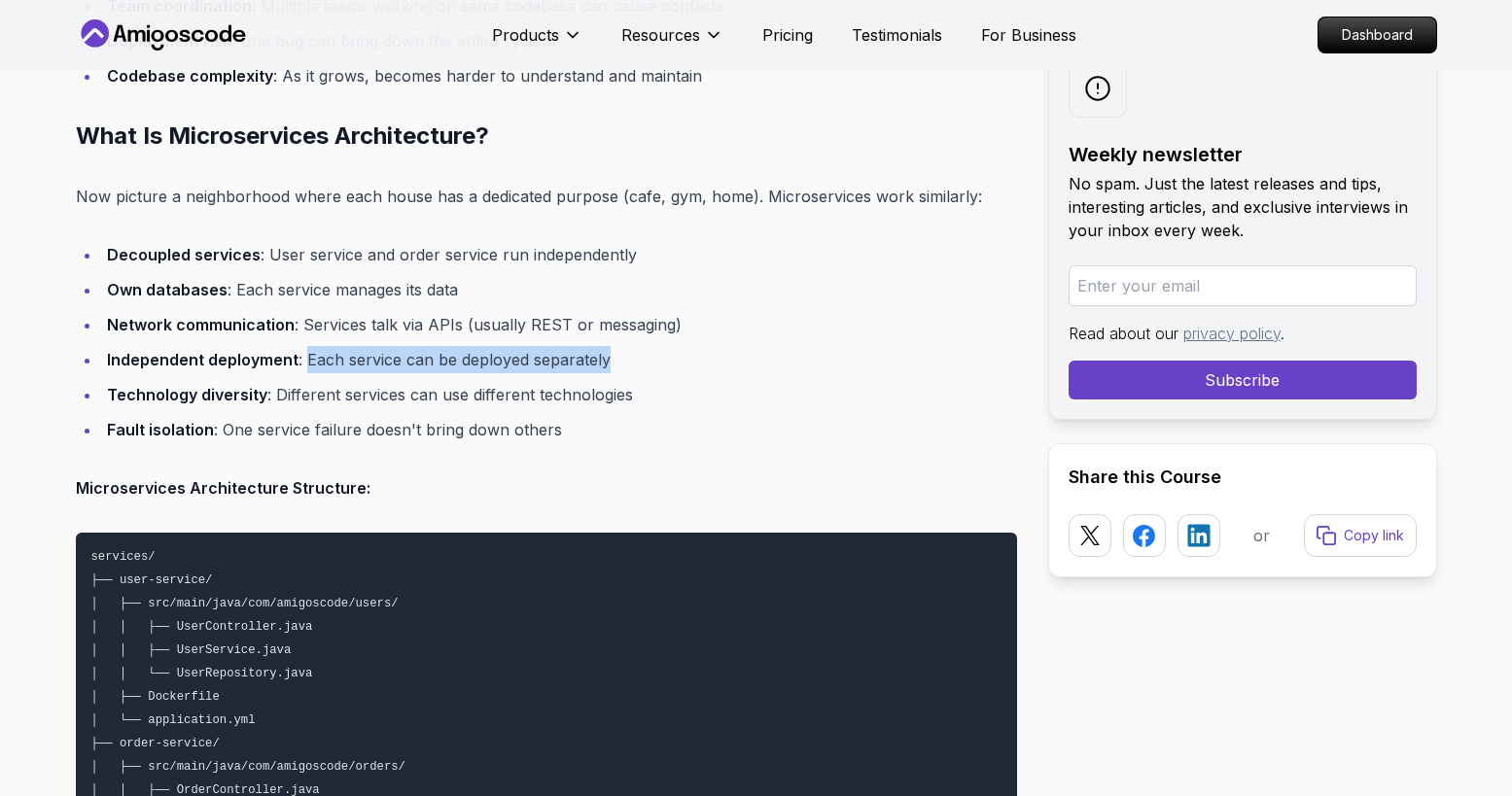drag, startPoint x: 307, startPoint y: 360, endPoint x: 632, endPoint y: 356, distance: 325.02461 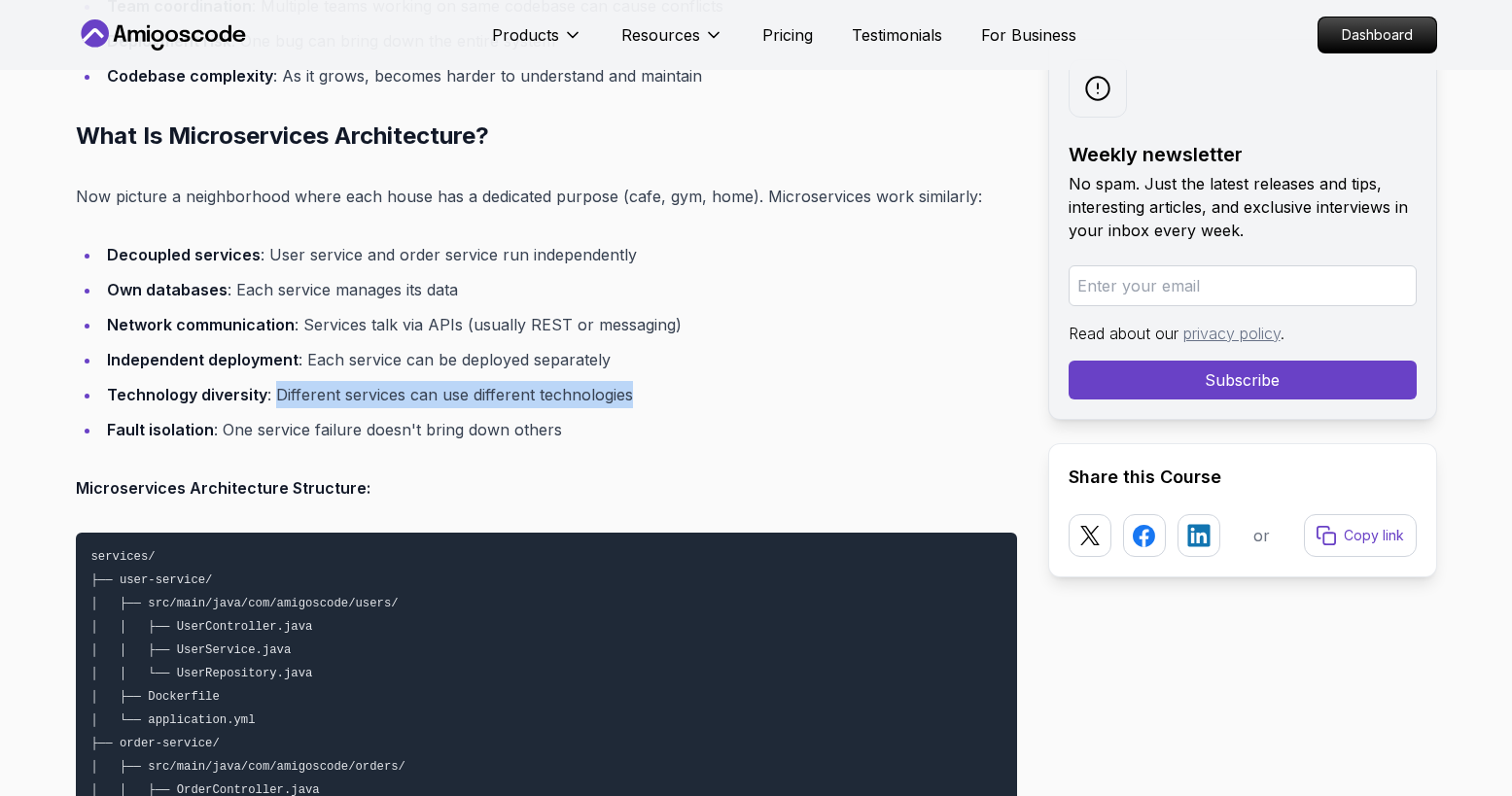 drag, startPoint x: 272, startPoint y: 397, endPoint x: 644, endPoint y: 402, distance: 372.0336 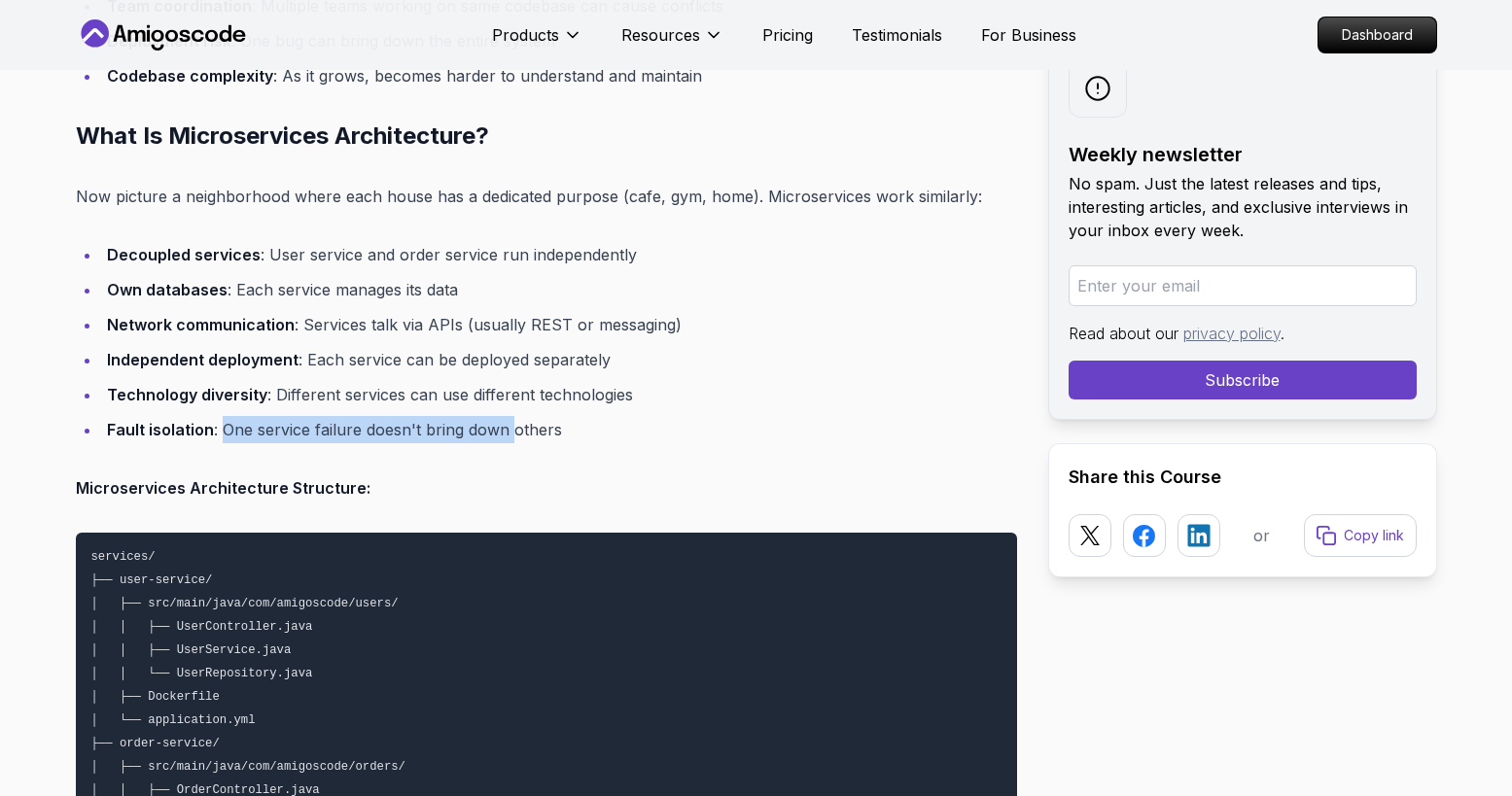 drag, startPoint x: 223, startPoint y: 435, endPoint x: 536, endPoint y: 435, distance: 313 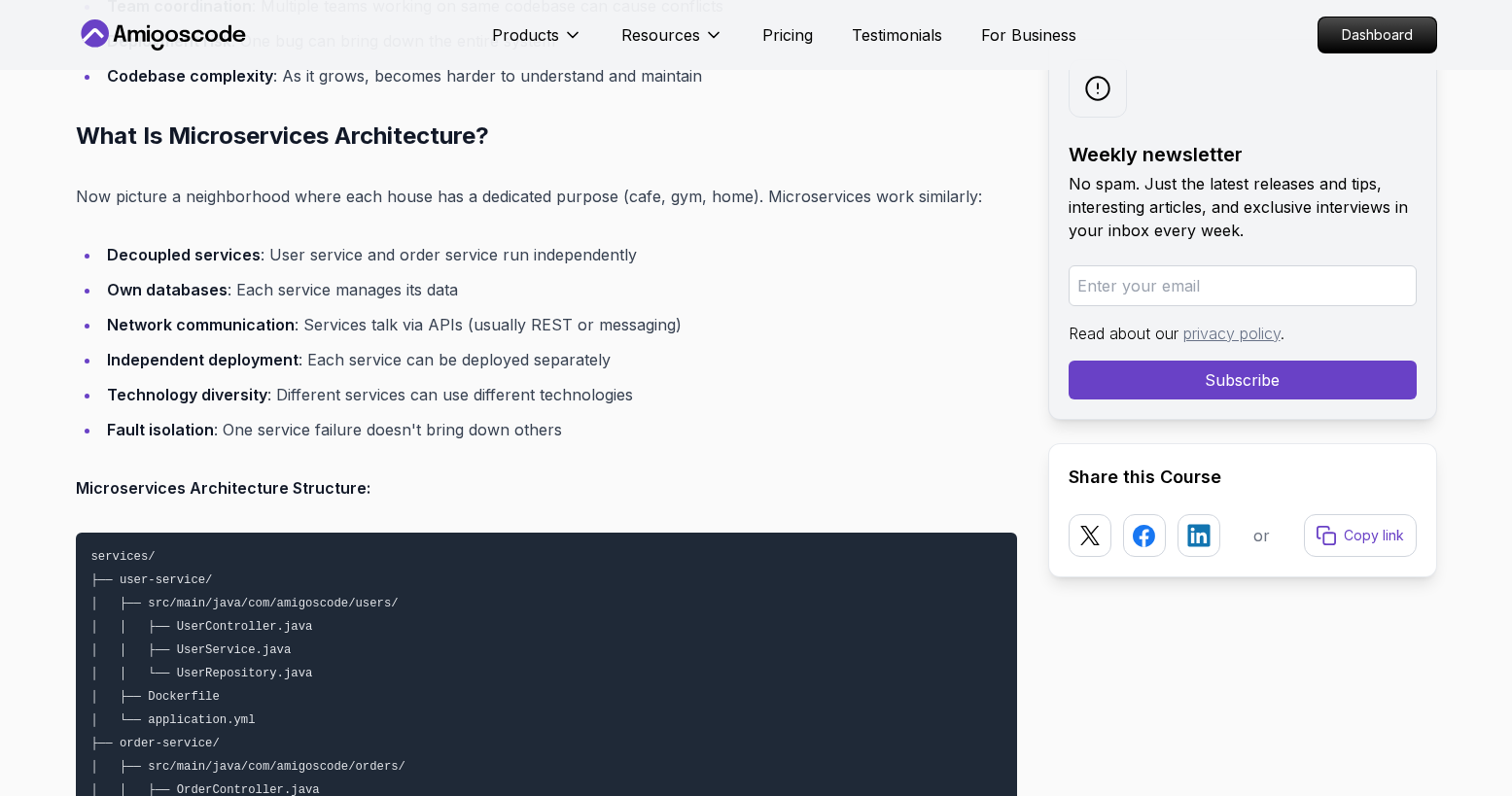 click on "Fault isolation : One service failure doesn't bring down others" at bounding box center (559, 430) 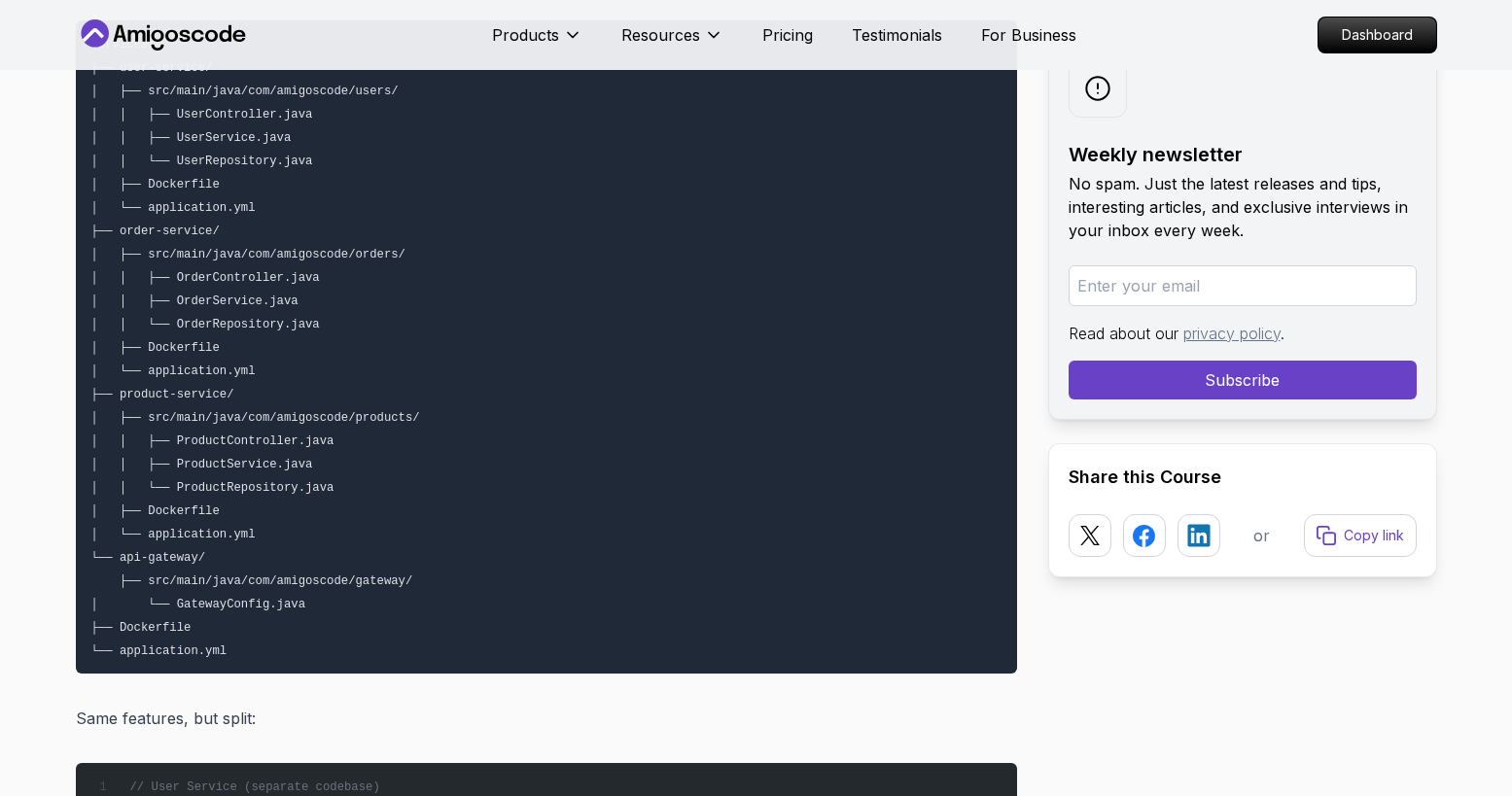 scroll, scrollTop: 4695, scrollLeft: 0, axis: vertical 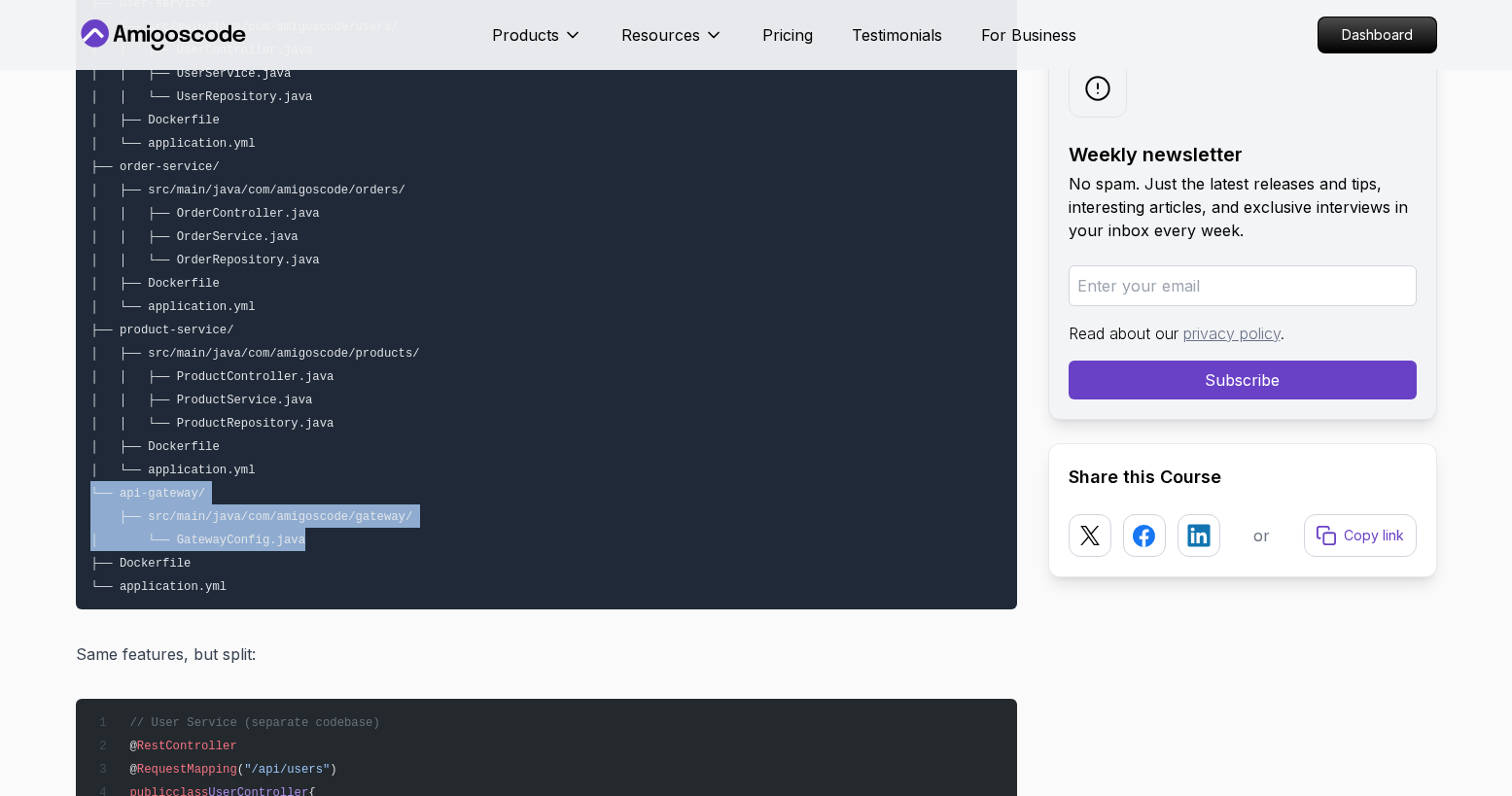 drag, startPoint x: 334, startPoint y: 547, endPoint x: 88, endPoint y: 486, distance: 253.45019 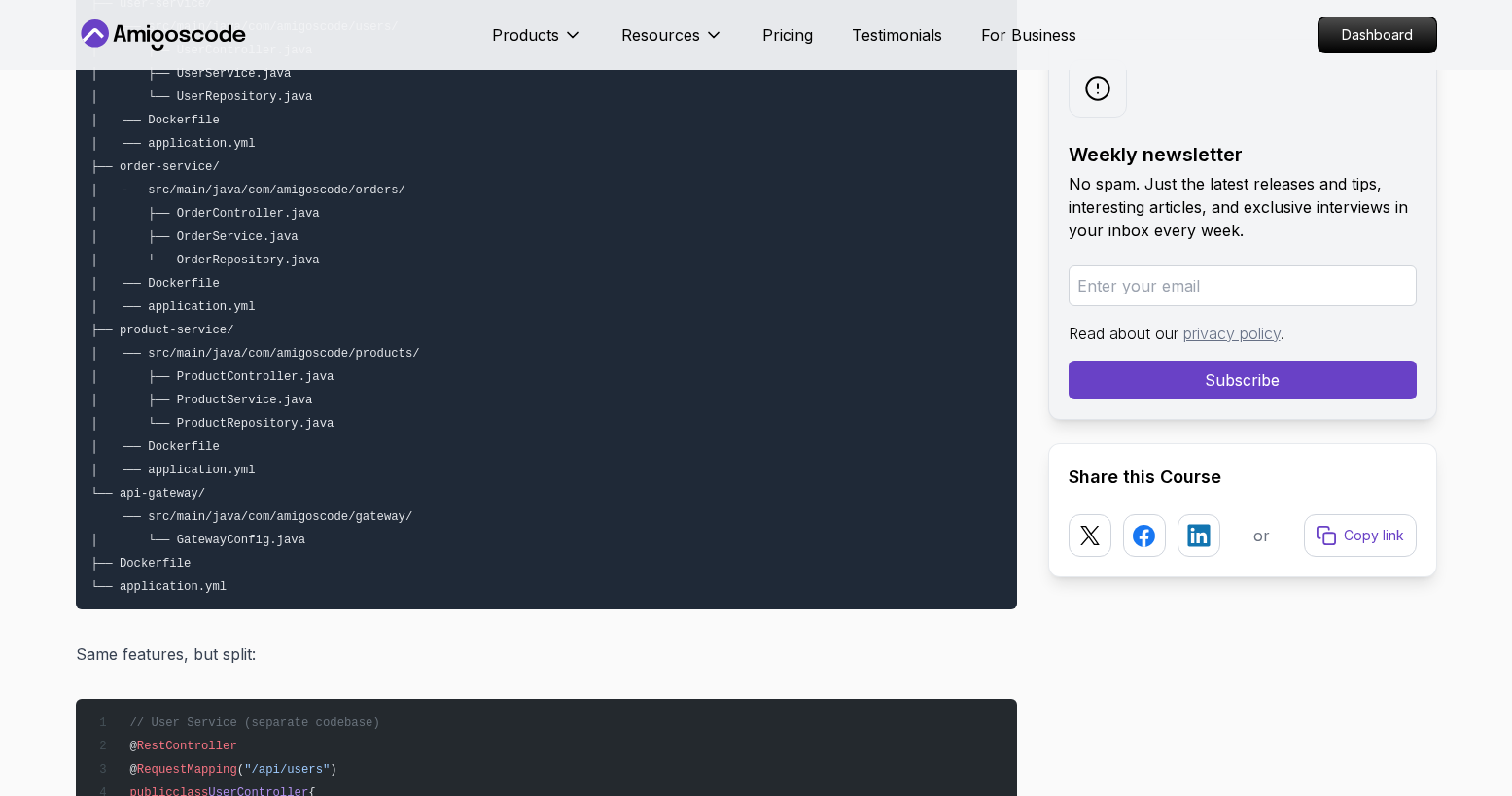 click on "services/
├── user-service/
│   ├── src/main/java/com/amigoscode/users/
│   │   ├── UserController.java
│   │   ├── UserService.java
│   │   └── UserRepository.java
│   ├── Dockerfile
│   └── application.yml
├── order-service/
│   ├── src/main/java/com/amigoscode/orders/
│   │   ├── OrderController.java
│   │   ├── OrderService.java
│   │   └── OrderRepository.java
│   ├── Dockerfile
│   └── application.yml
├── product-service/
│   ├── src/main/java/com/amigoscode/products/
│   │   ├── ProductController.java
│   │   ├── ProductService.java
│   │   └── ProductRepository.java
│   ├── Dockerfile
│   └── application.yml
└── api-gateway/
├── src/main/java/com/amigoscode/gateway/
│       └── GatewayConfig.java
├── Dockerfile
└── application.yml" at bounding box center (546, 283) 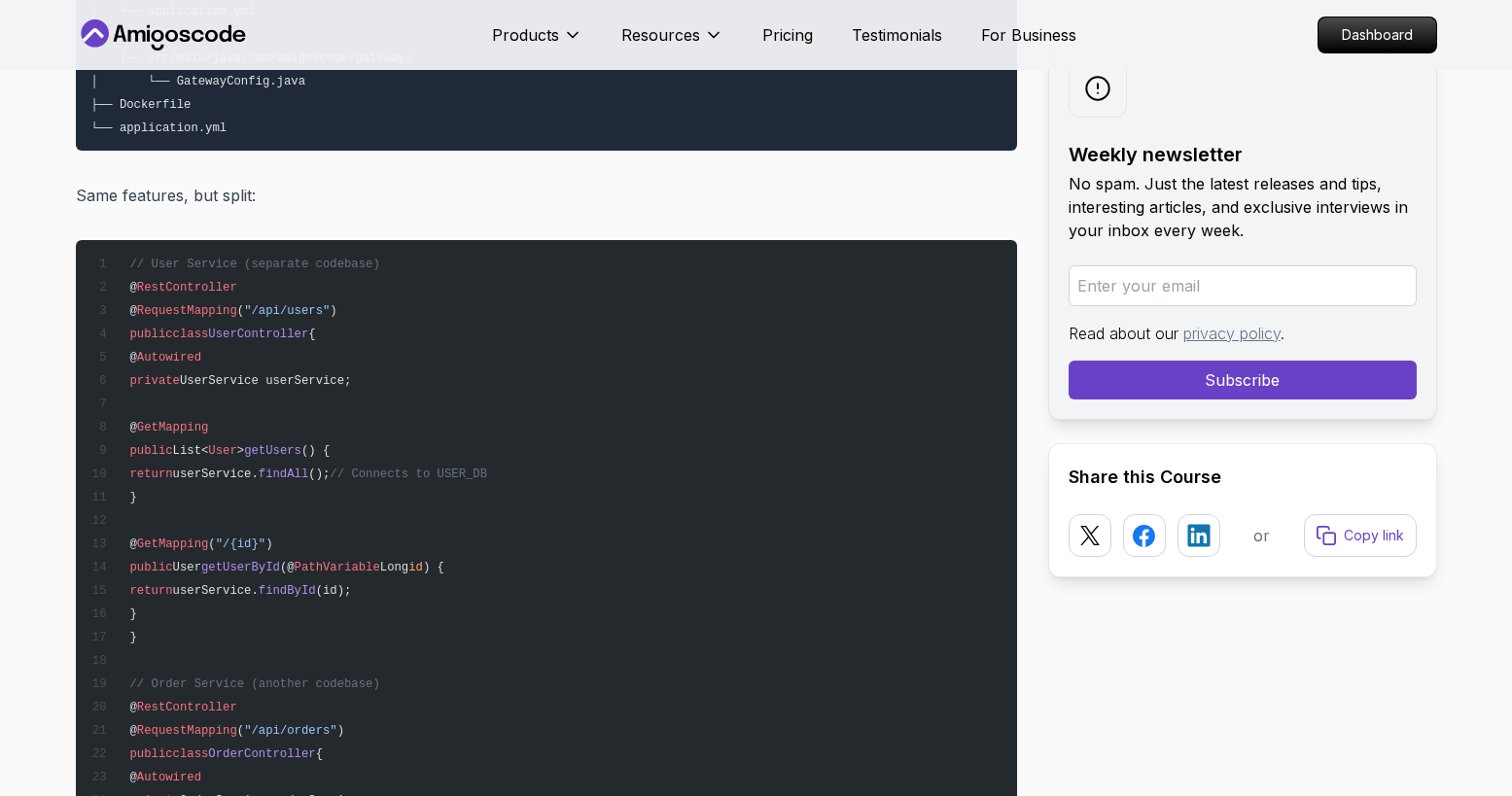 scroll, scrollTop: 5166, scrollLeft: 0, axis: vertical 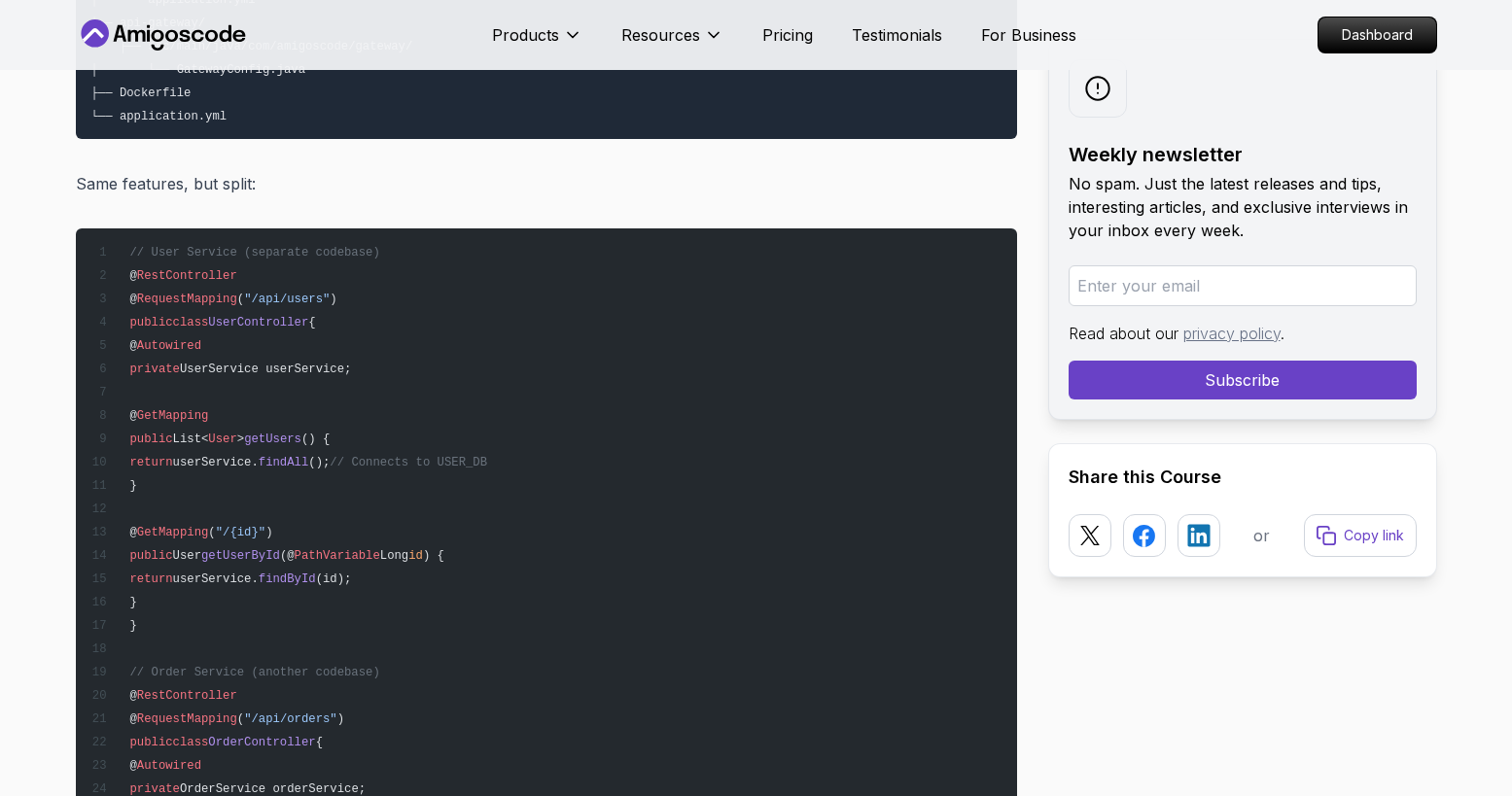 drag, startPoint x: 186, startPoint y: 250, endPoint x: 432, endPoint y: 254, distance: 246.03252 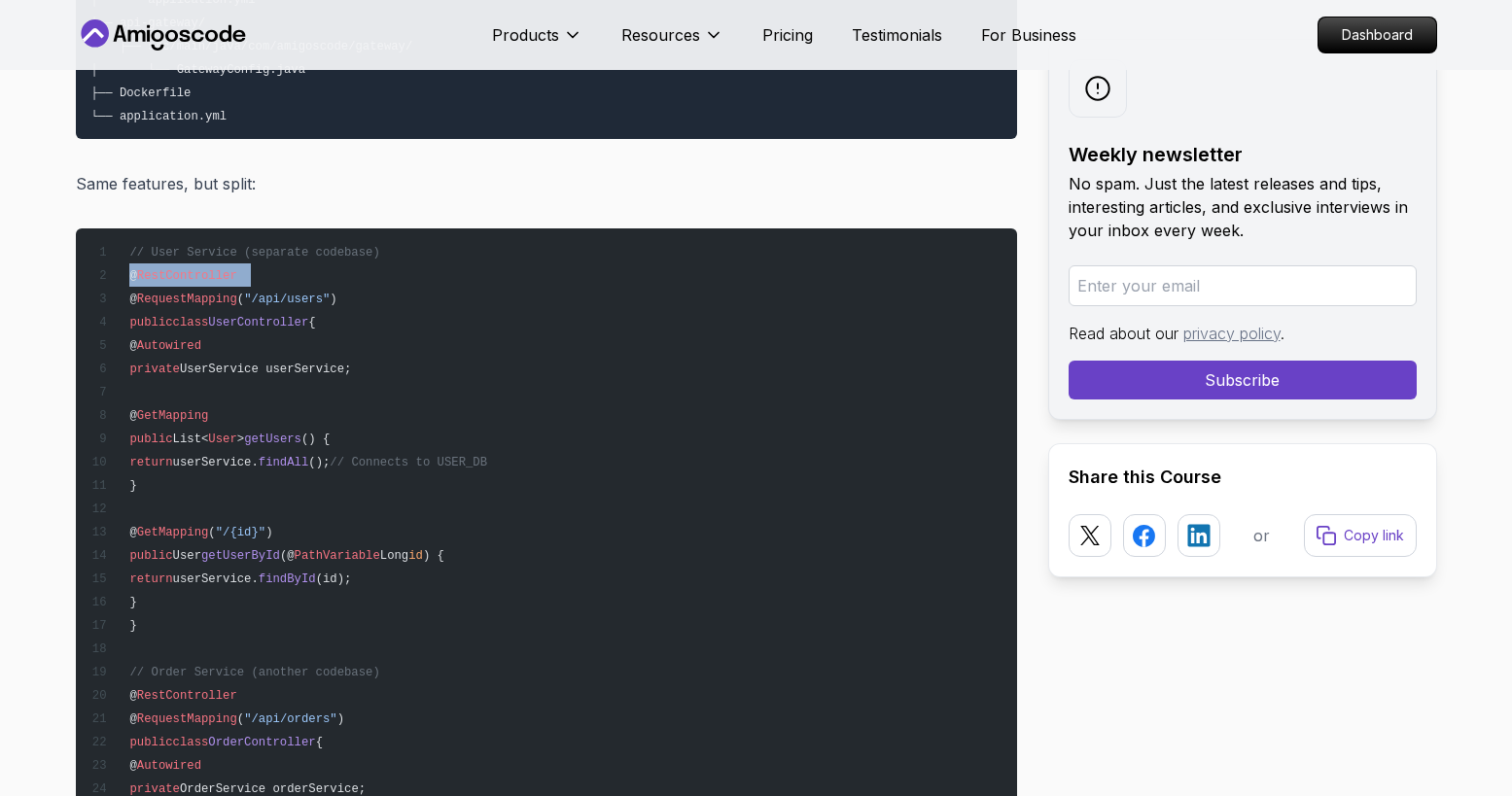 drag, startPoint x: 128, startPoint y: 273, endPoint x: 255, endPoint y: 274, distance: 127.00394 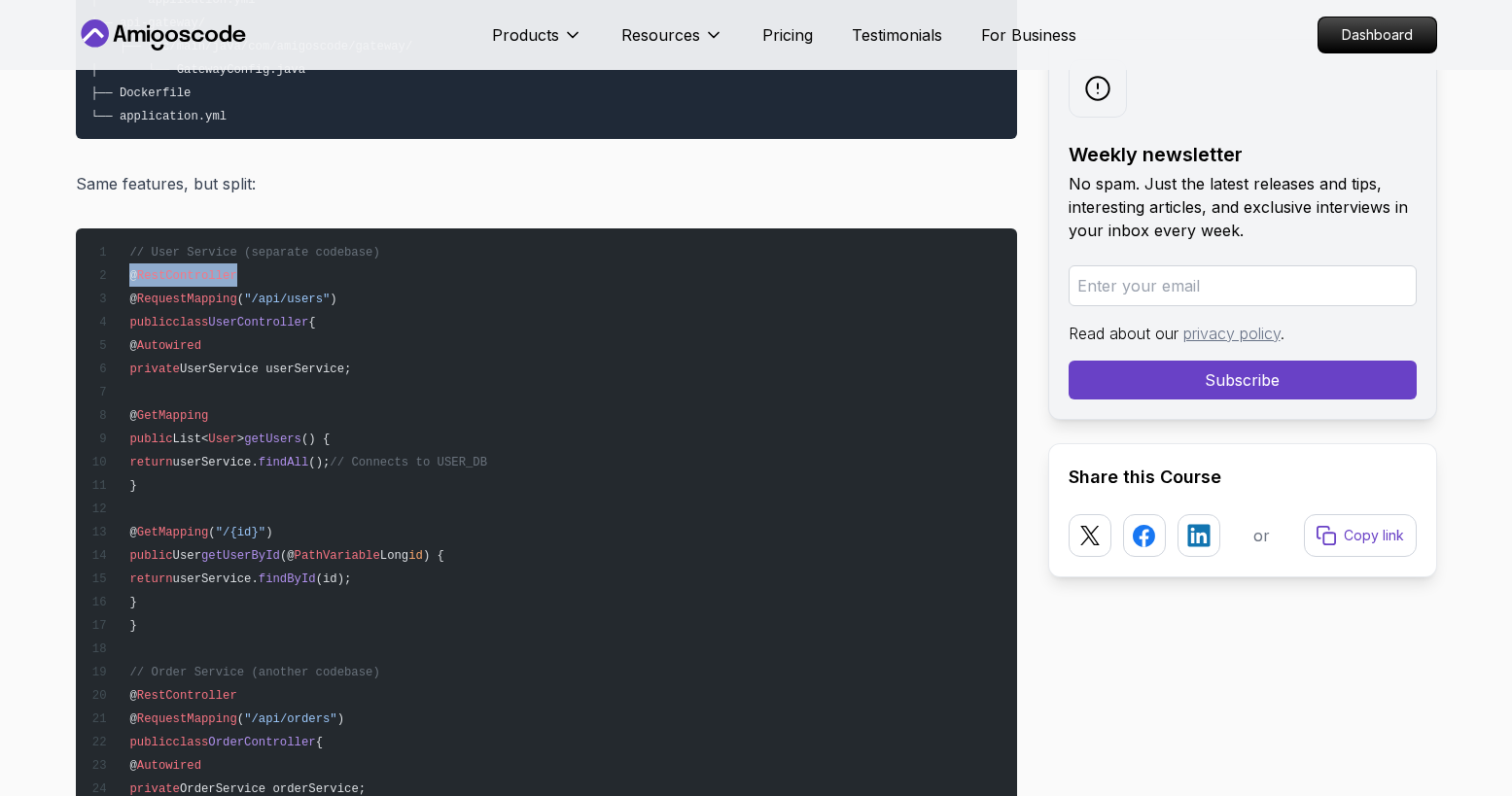 drag, startPoint x: 132, startPoint y: 275, endPoint x: 236, endPoint y: 275, distance: 104 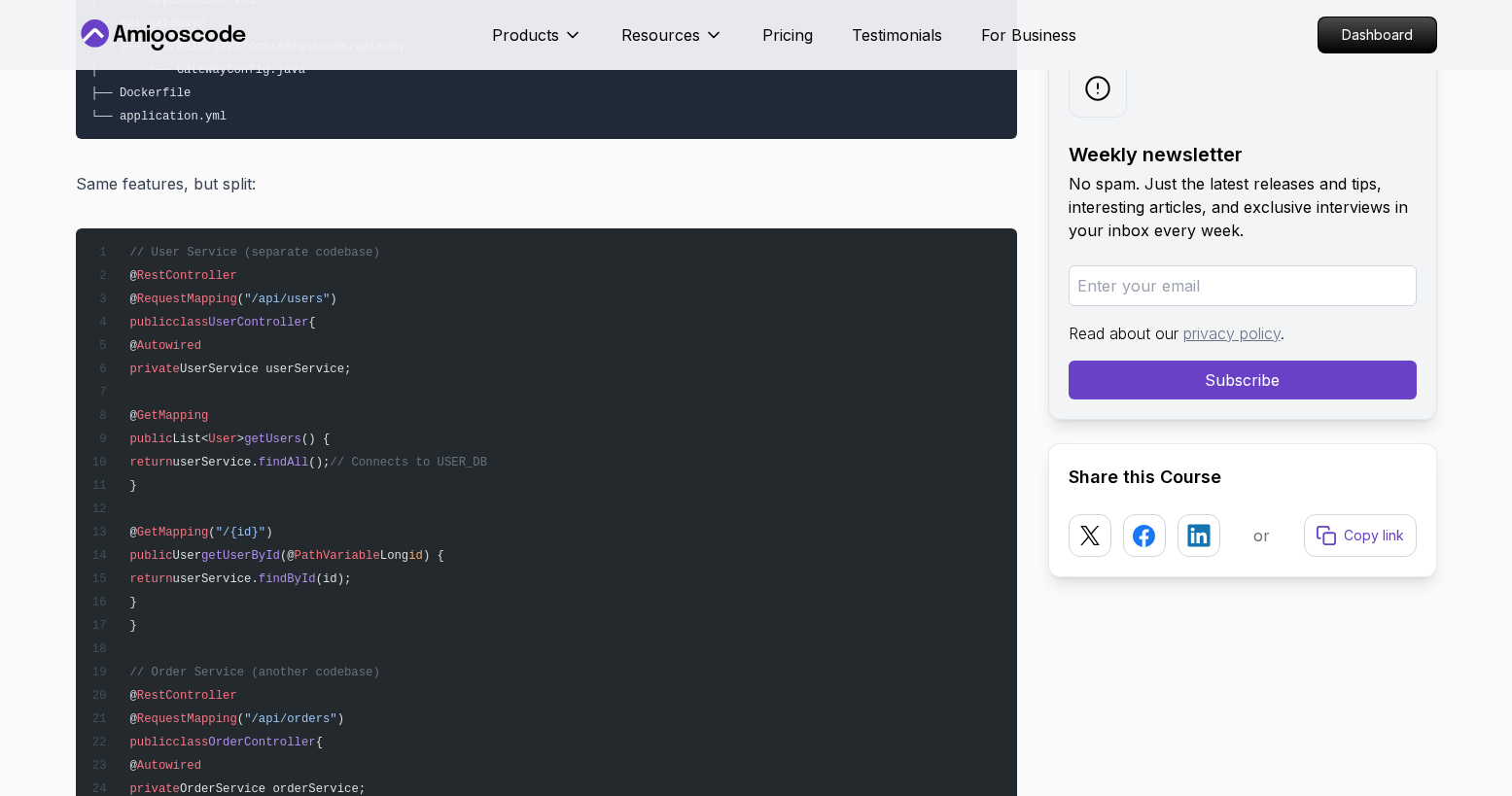 click at bounding box center (244, 276) 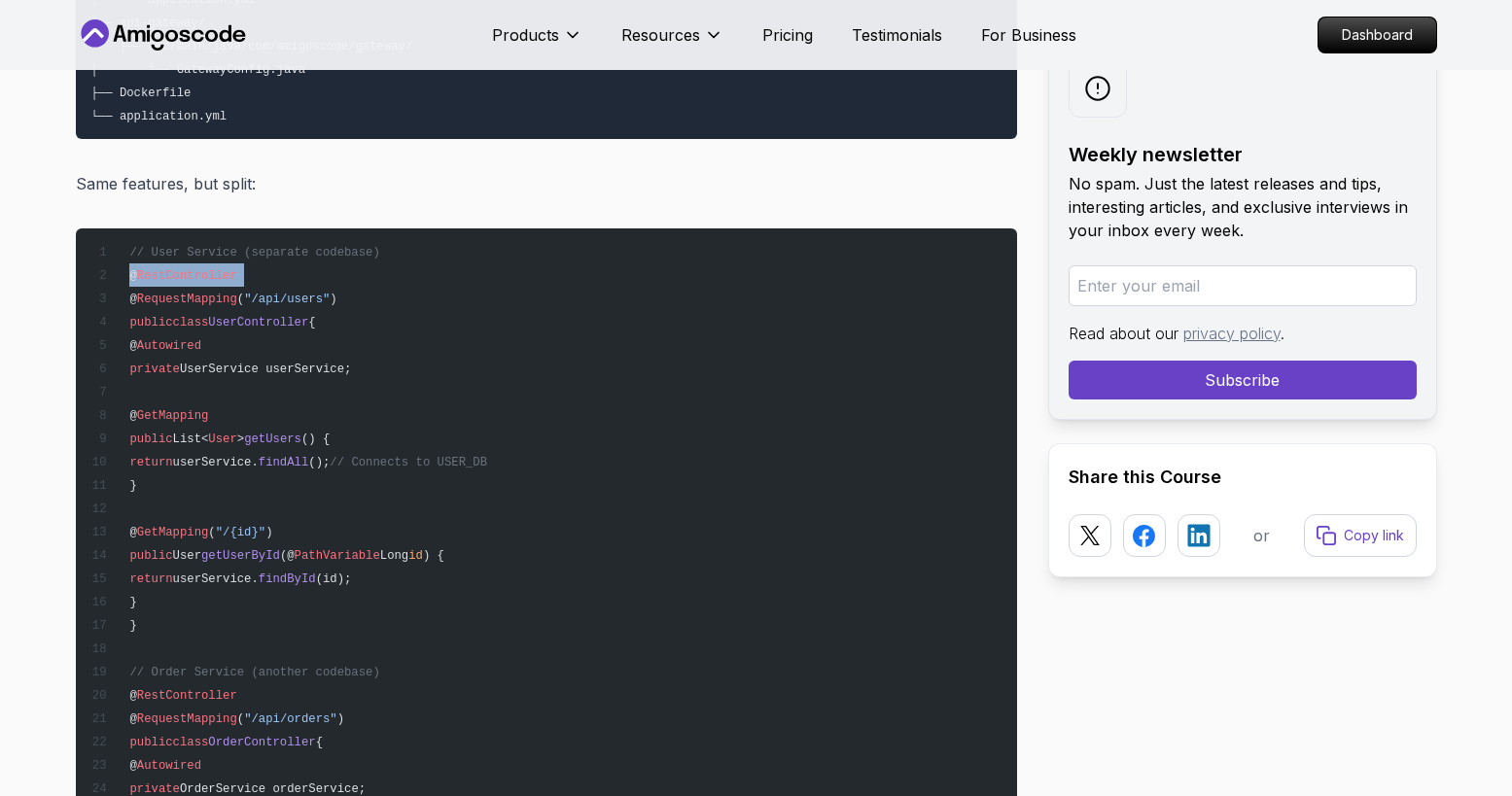 drag, startPoint x: 242, startPoint y: 278, endPoint x: 127, endPoint y: 280, distance: 115.01739 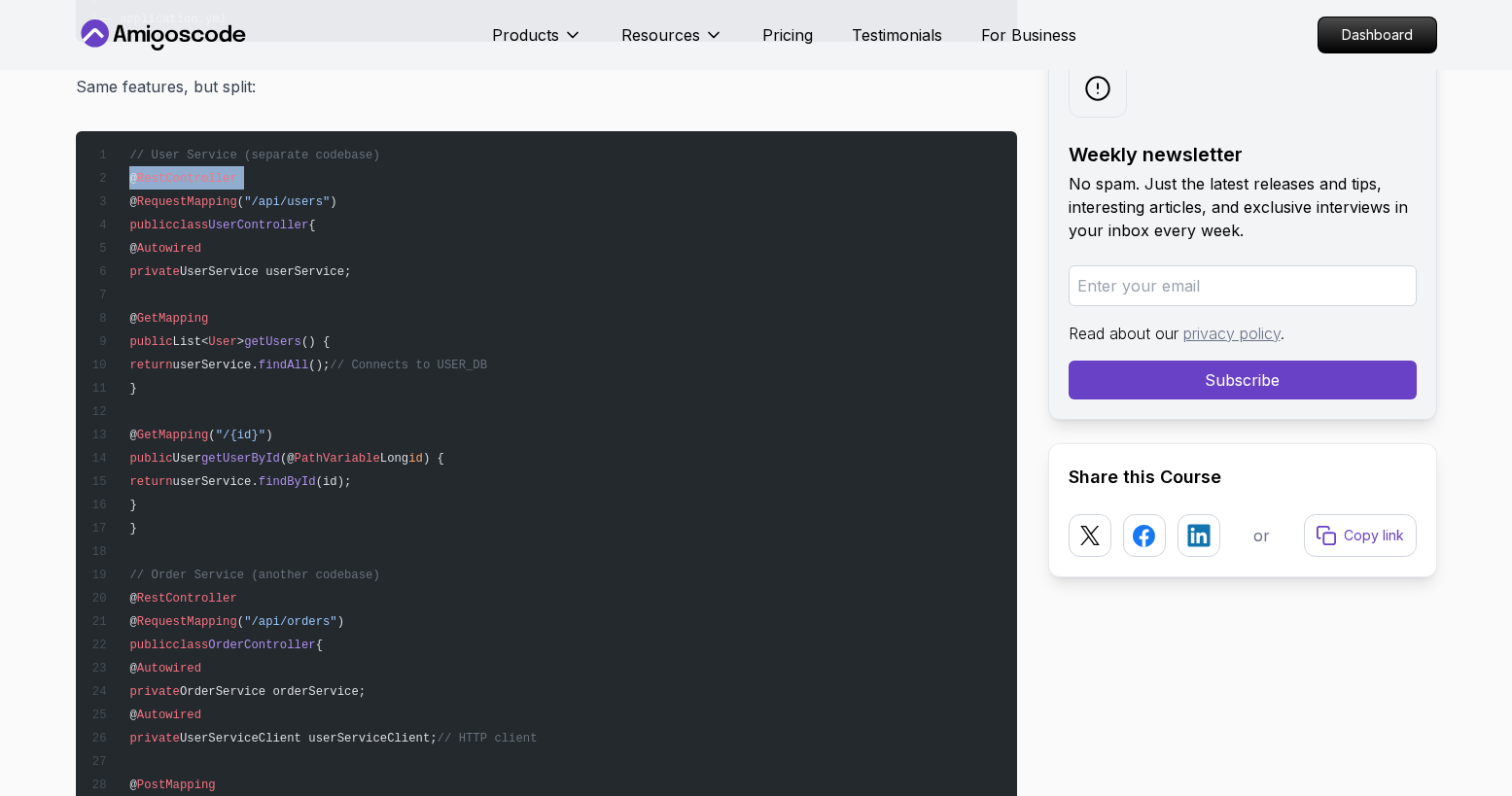 scroll, scrollTop: 5265, scrollLeft: 0, axis: vertical 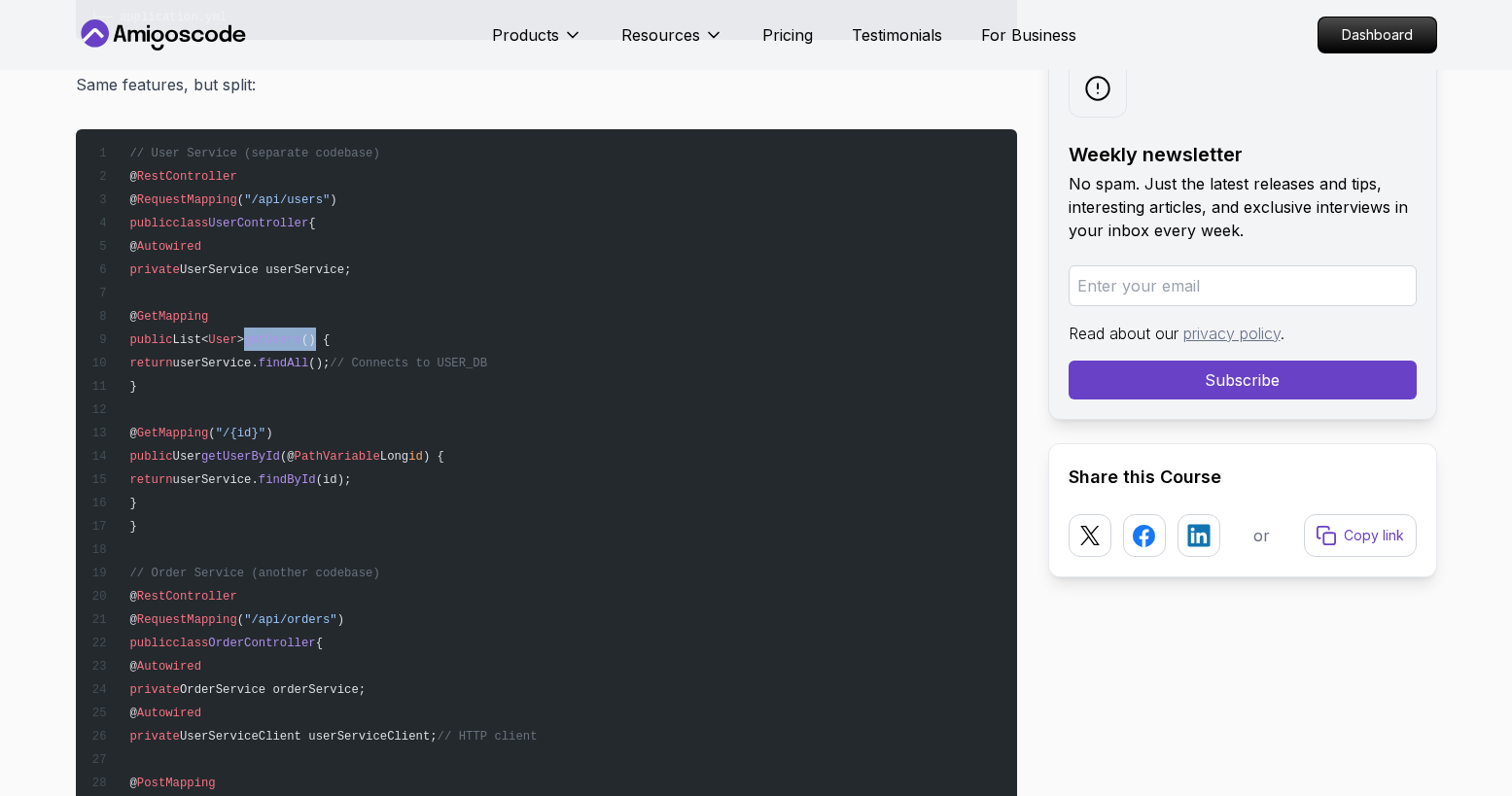 drag, startPoint x: 289, startPoint y: 329, endPoint x: 358, endPoint y: 330, distance: 69.00725 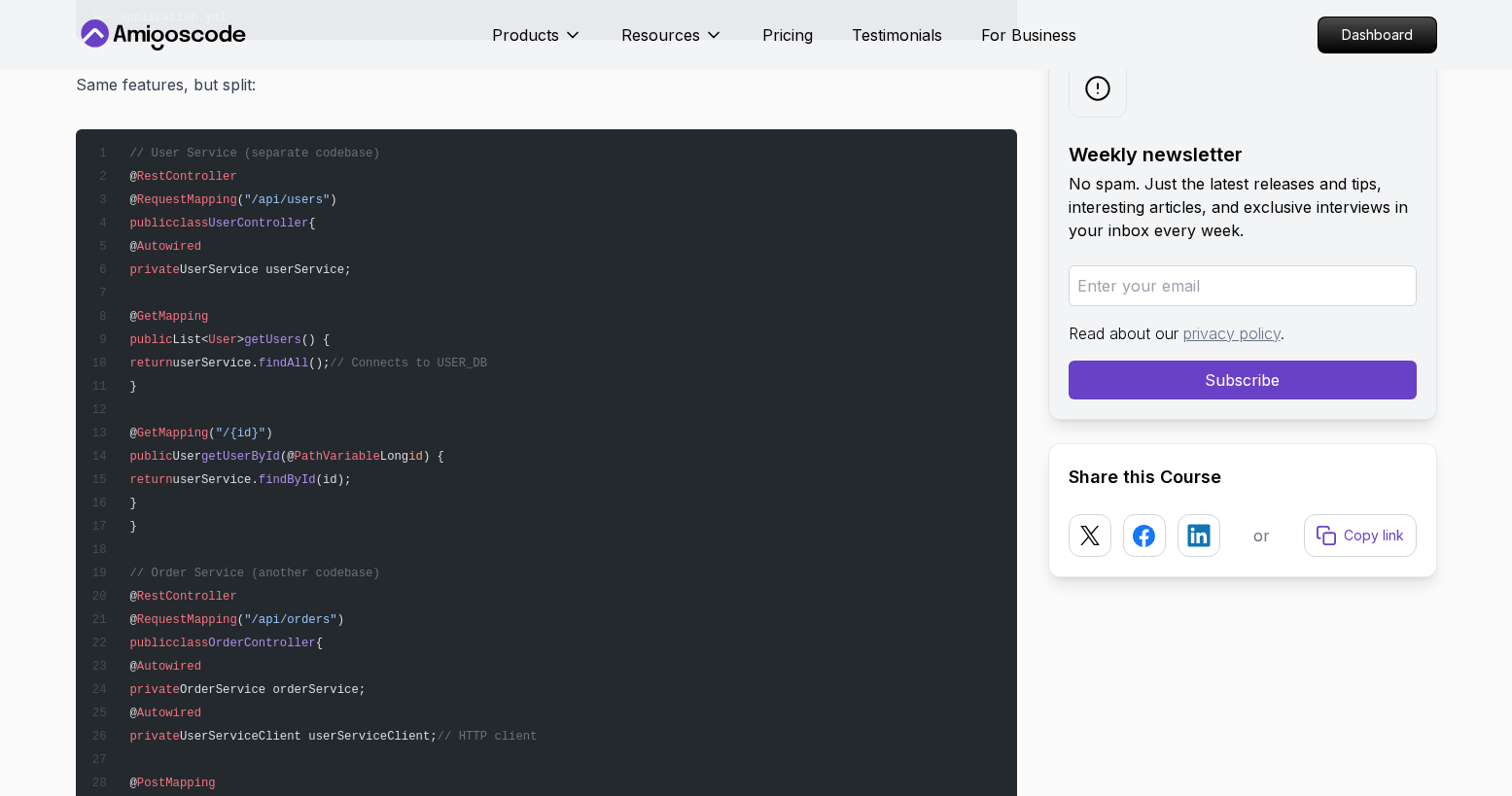 click on "// Connects to USER_DB" at bounding box center [408, 363] 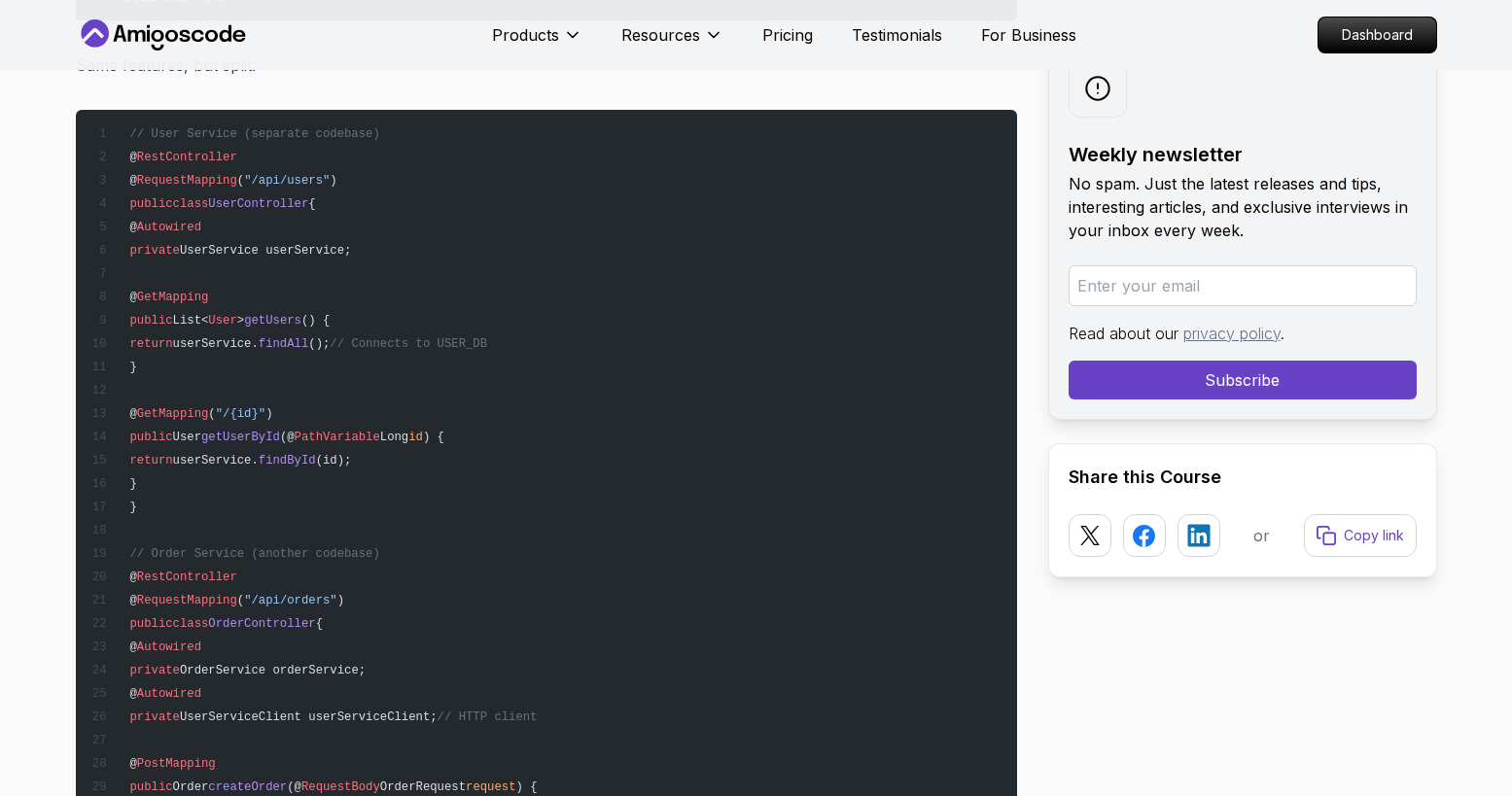 scroll, scrollTop: 5380, scrollLeft: 0, axis: vertical 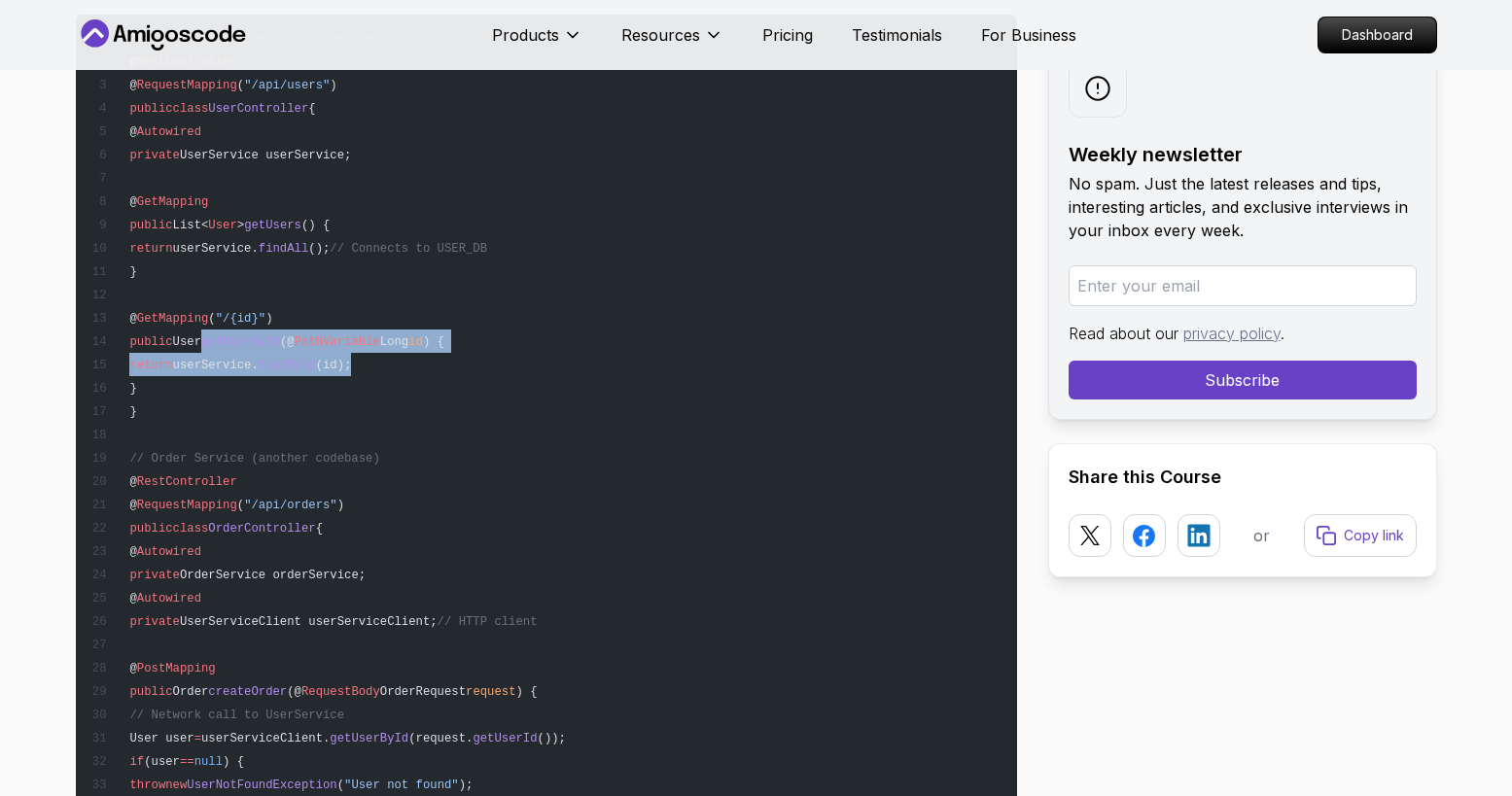 drag, startPoint x: 248, startPoint y: 339, endPoint x: 539, endPoint y: 374, distance: 293.09725 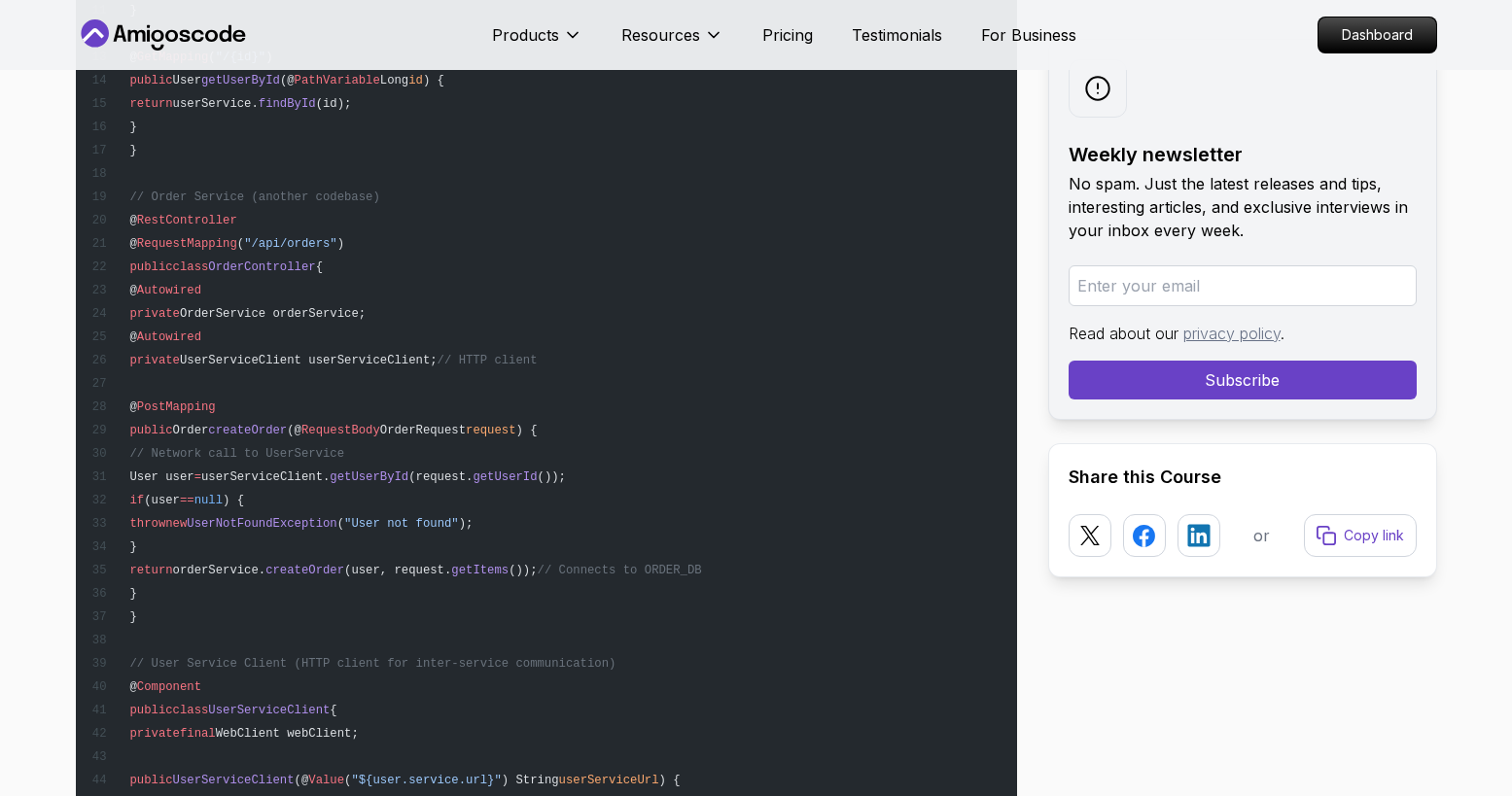 scroll, scrollTop: 5669, scrollLeft: 0, axis: vertical 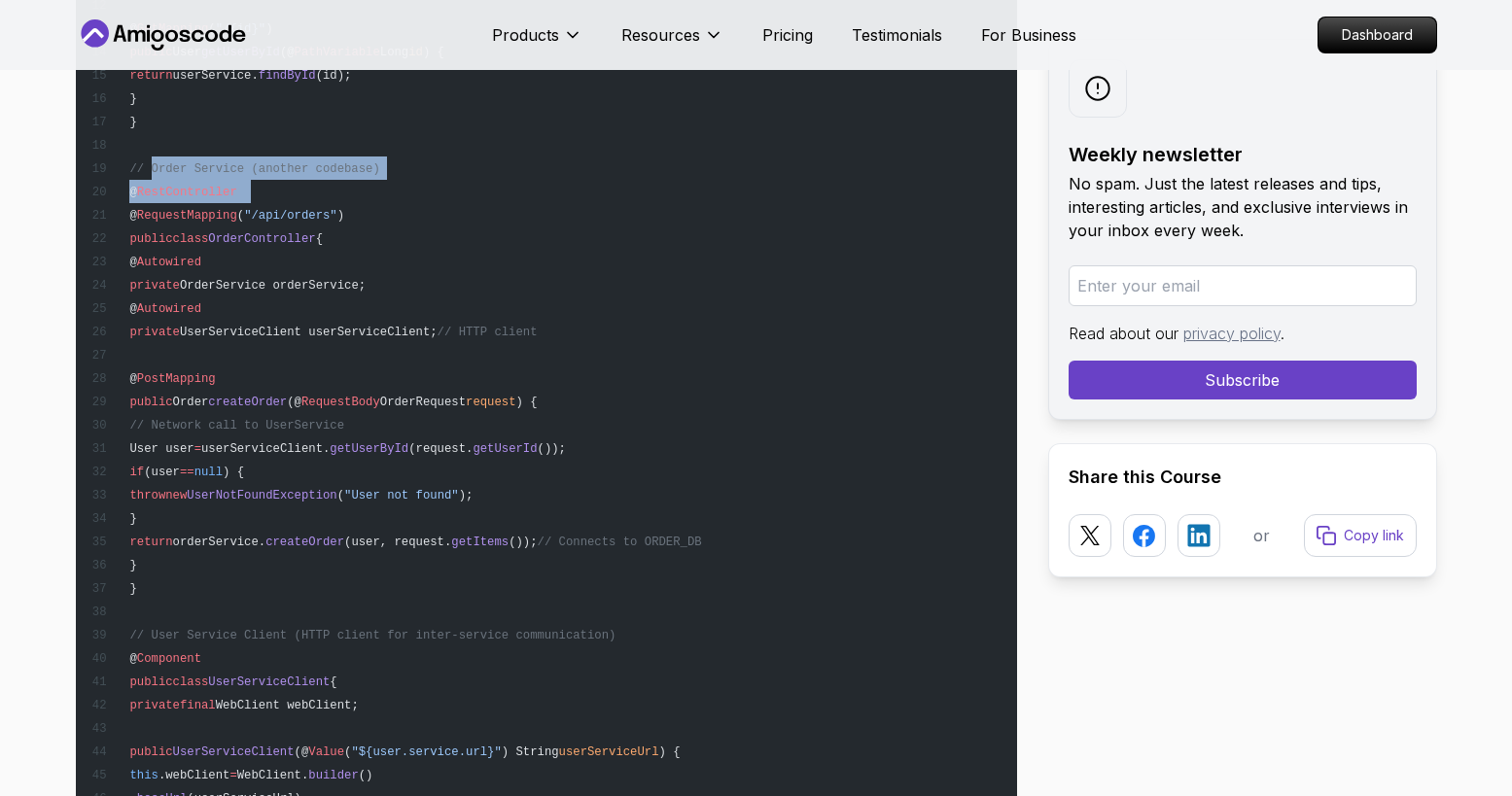 drag, startPoint x: 148, startPoint y: 170, endPoint x: 501, endPoint y: 182, distance: 353.2039 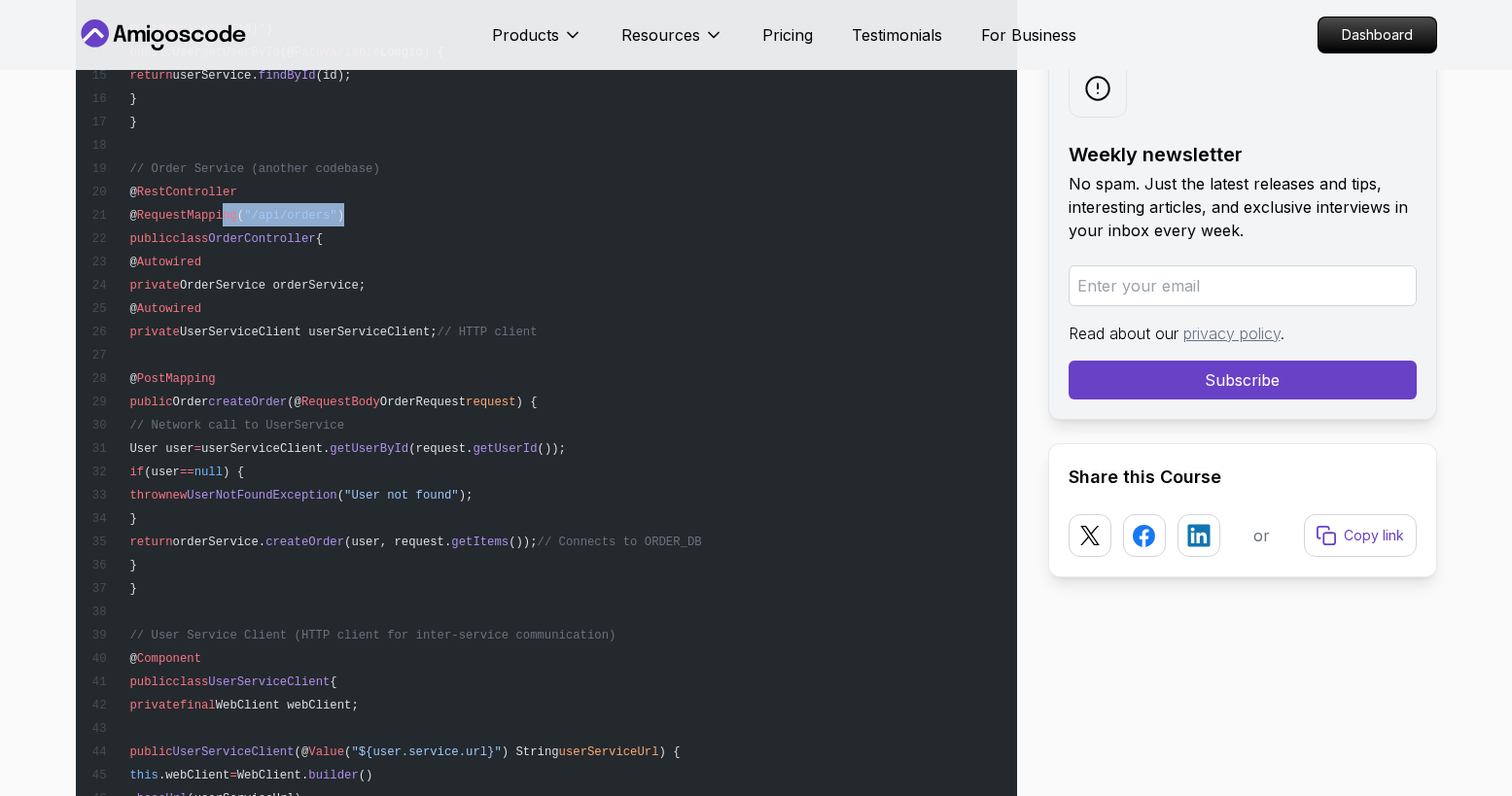 drag, startPoint x: 220, startPoint y: 206, endPoint x: 360, endPoint y: 217, distance: 140.43148 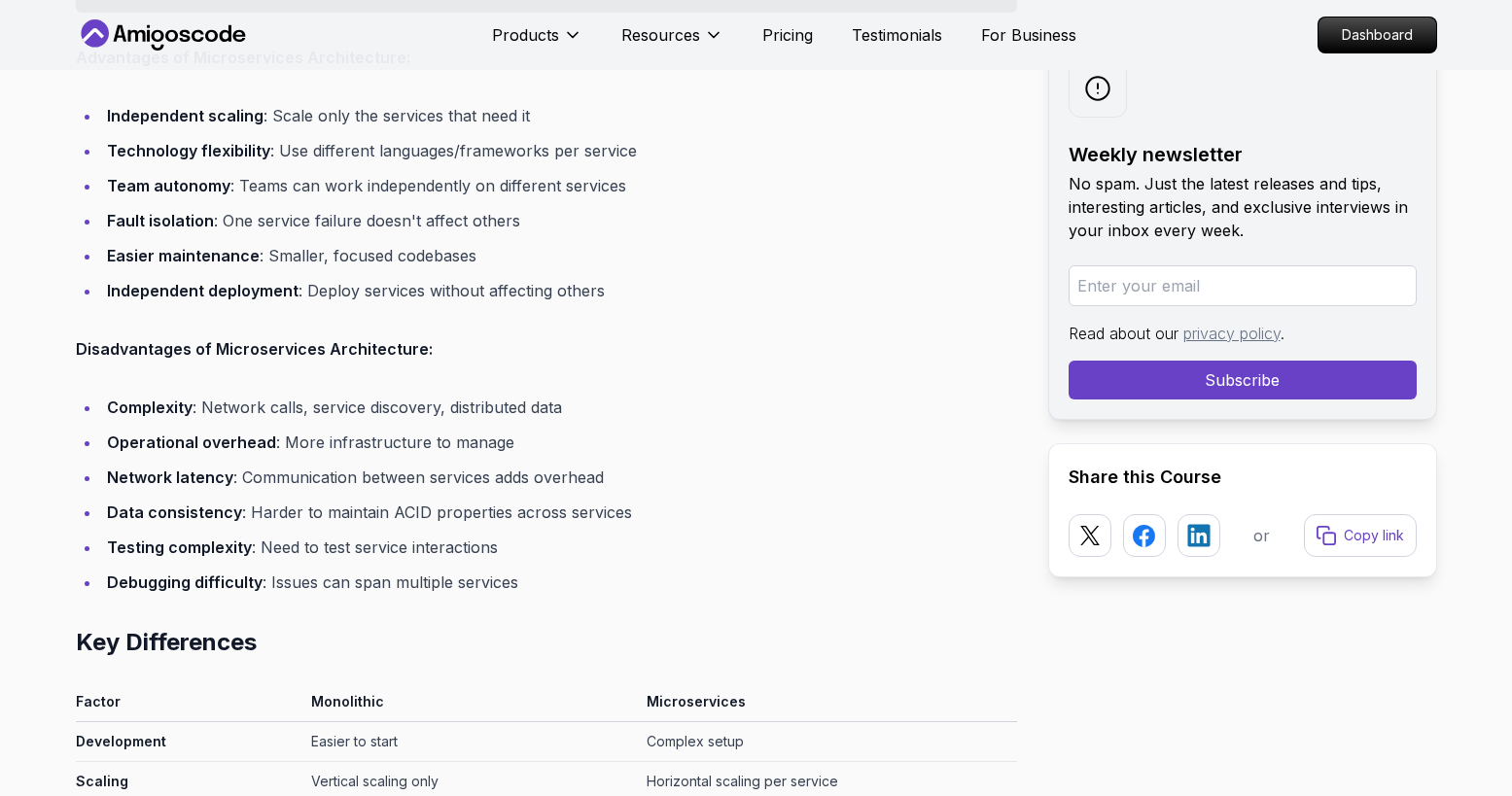 scroll, scrollTop: 7065, scrollLeft: 0, axis: vertical 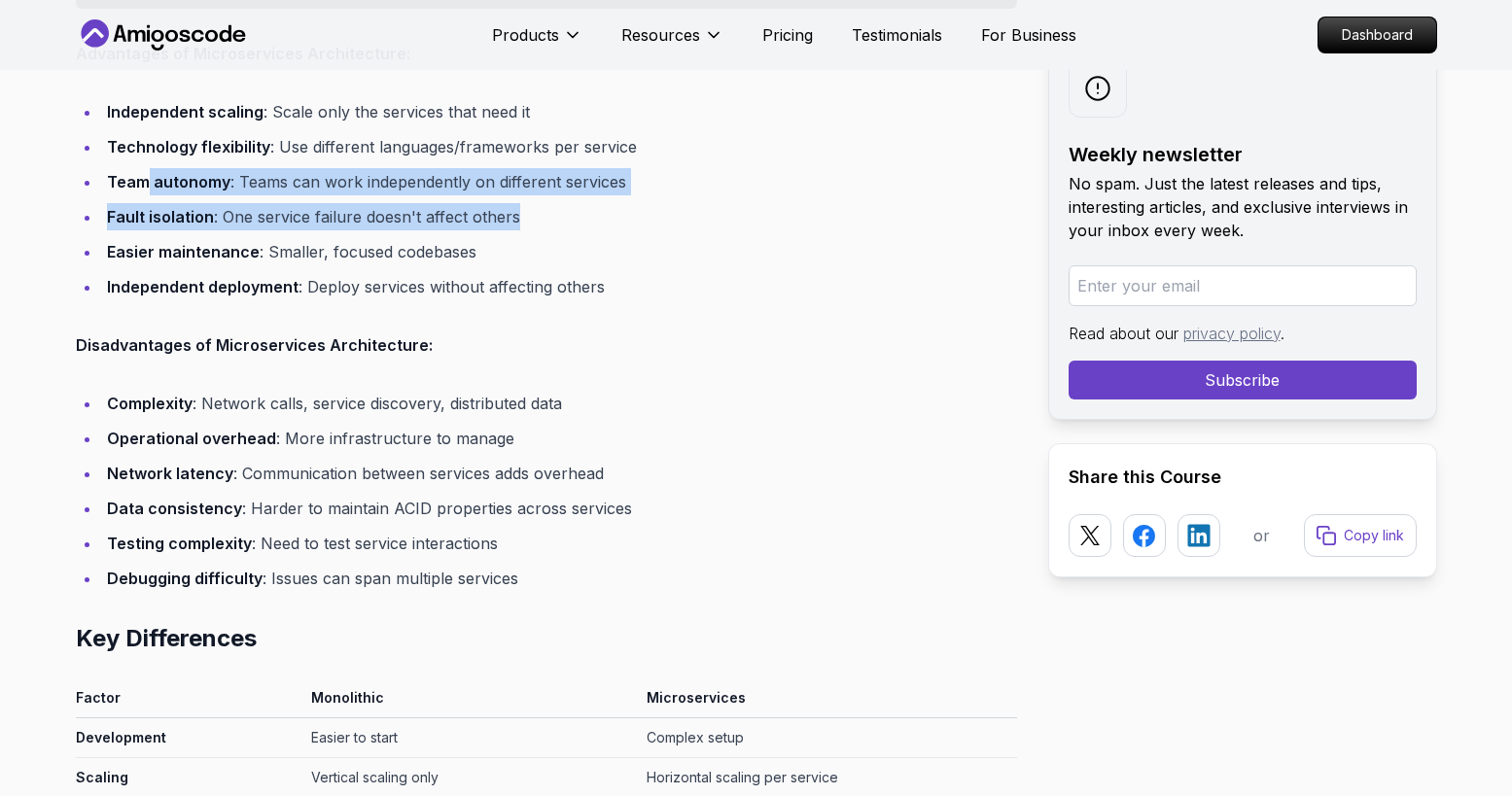 drag, startPoint x: 143, startPoint y: 184, endPoint x: 515, endPoint y: 219, distance: 373.64288 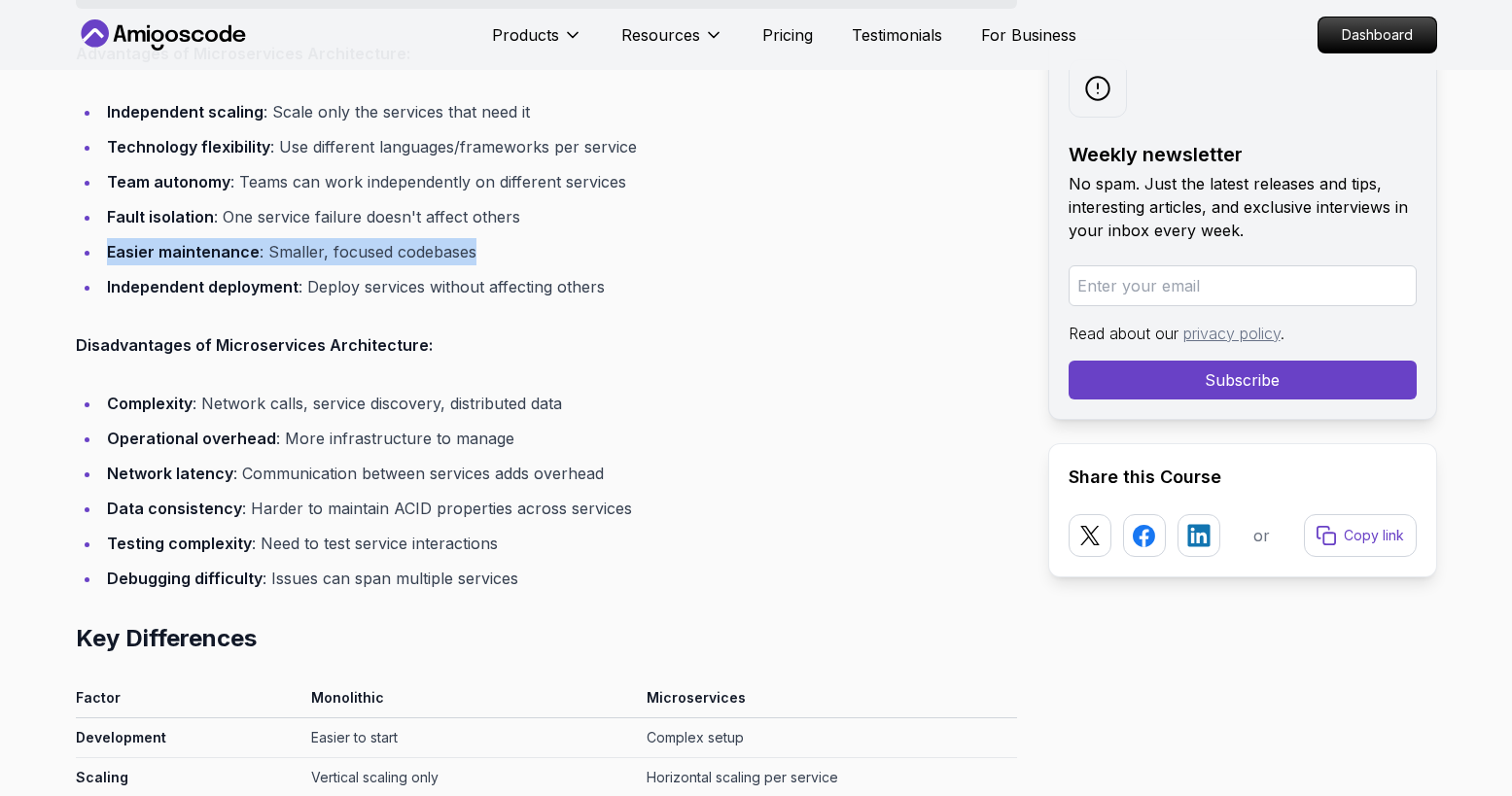drag, startPoint x: 110, startPoint y: 253, endPoint x: 497, endPoint y: 255, distance: 387.00517 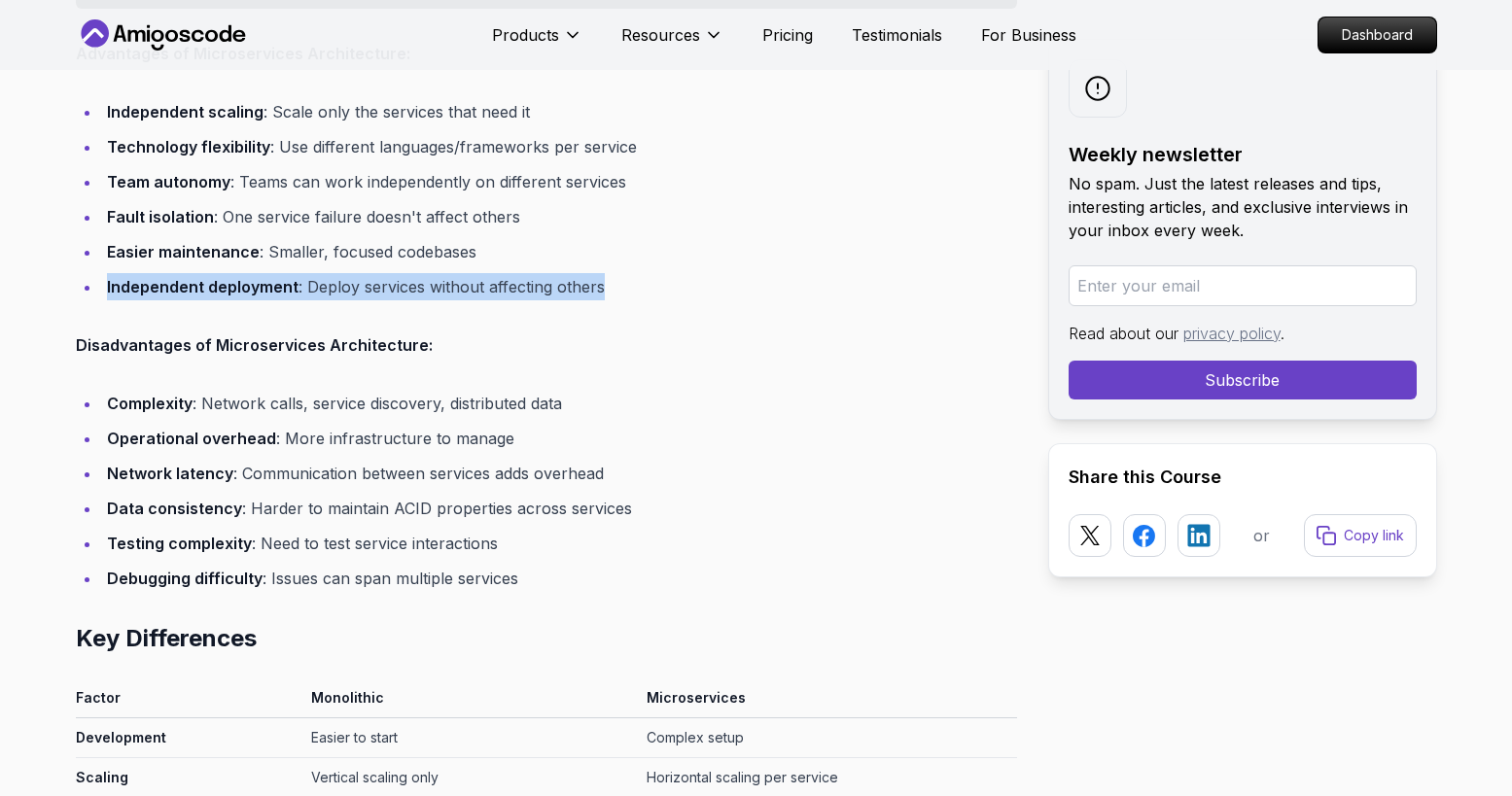 drag, startPoint x: 107, startPoint y: 291, endPoint x: 635, endPoint y: 286, distance: 528.024 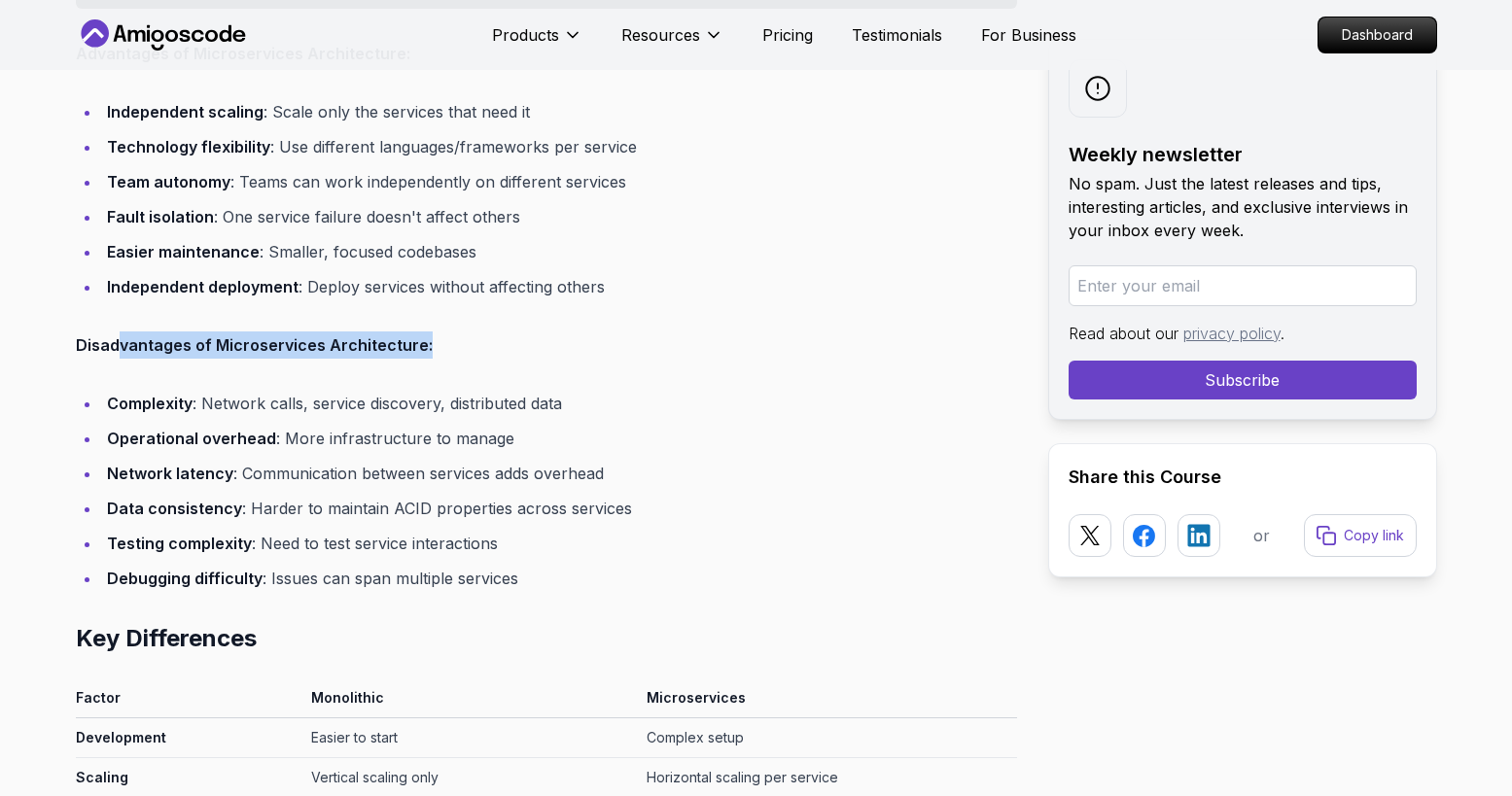 drag, startPoint x: 120, startPoint y: 349, endPoint x: 430, endPoint y: 346, distance: 310.0145 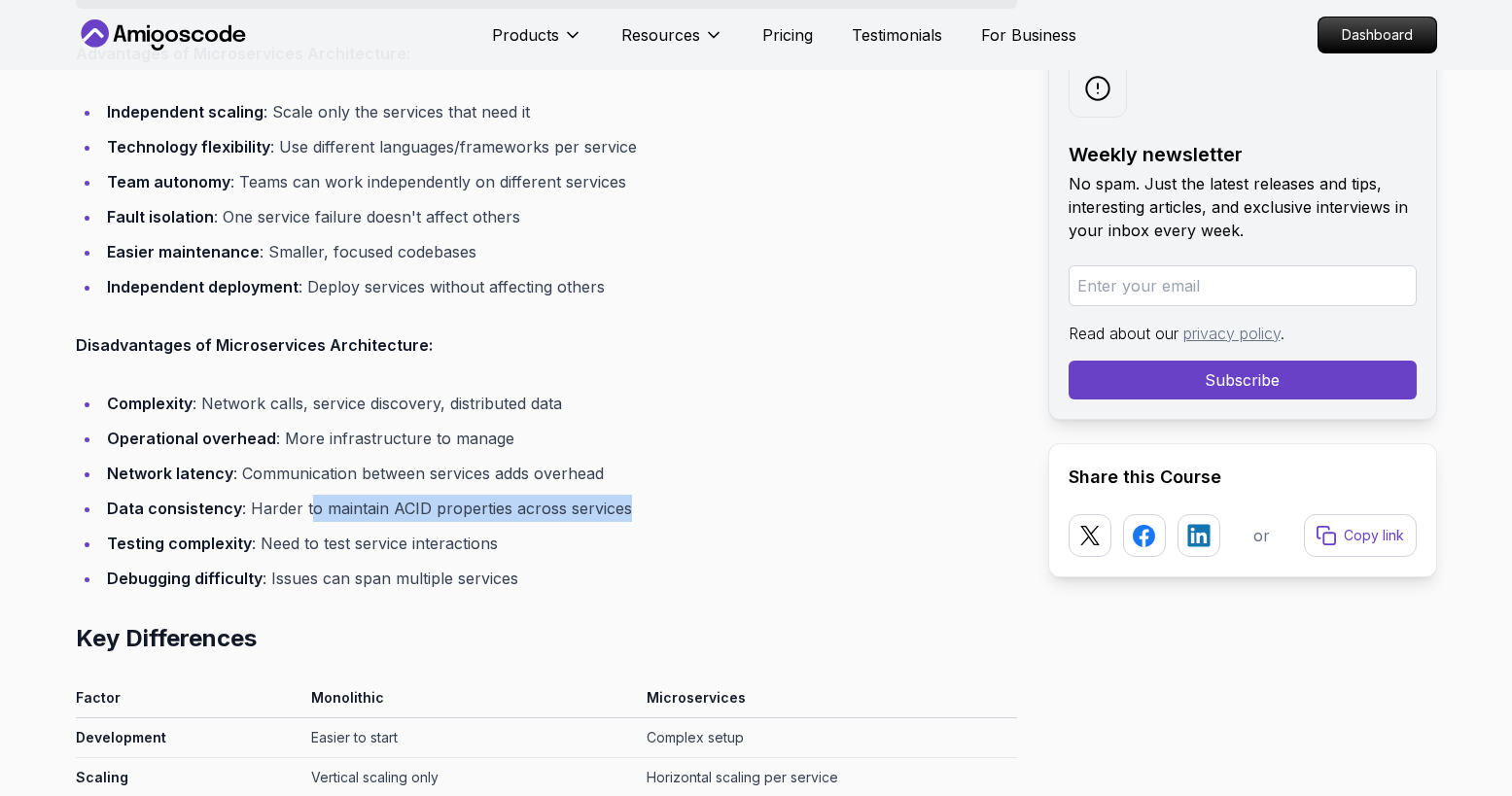 drag, startPoint x: 307, startPoint y: 504, endPoint x: 667, endPoint y: 499, distance: 360.03472 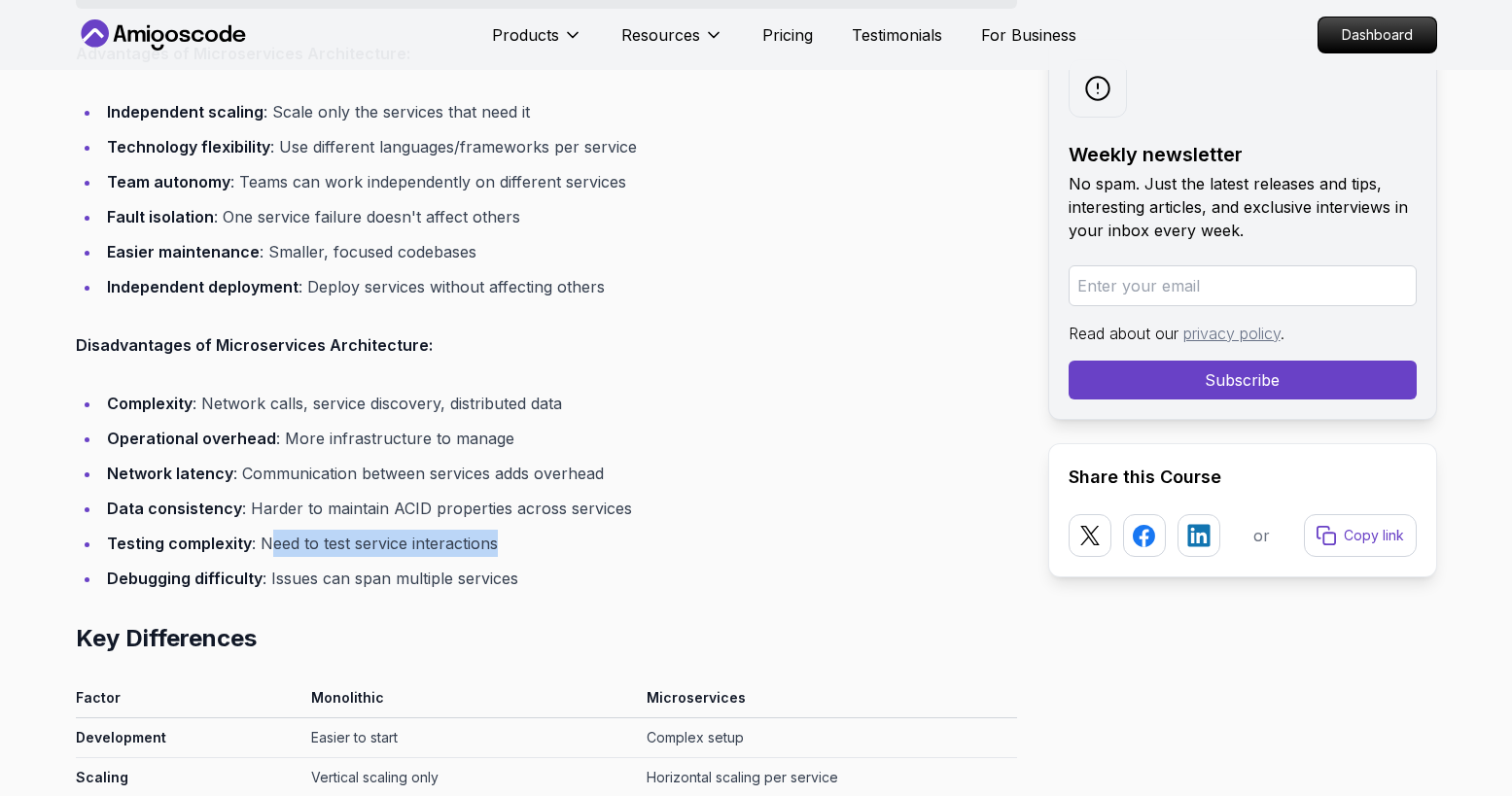 drag, startPoint x: 272, startPoint y: 544, endPoint x: 495, endPoint y: 543, distance: 223.00224 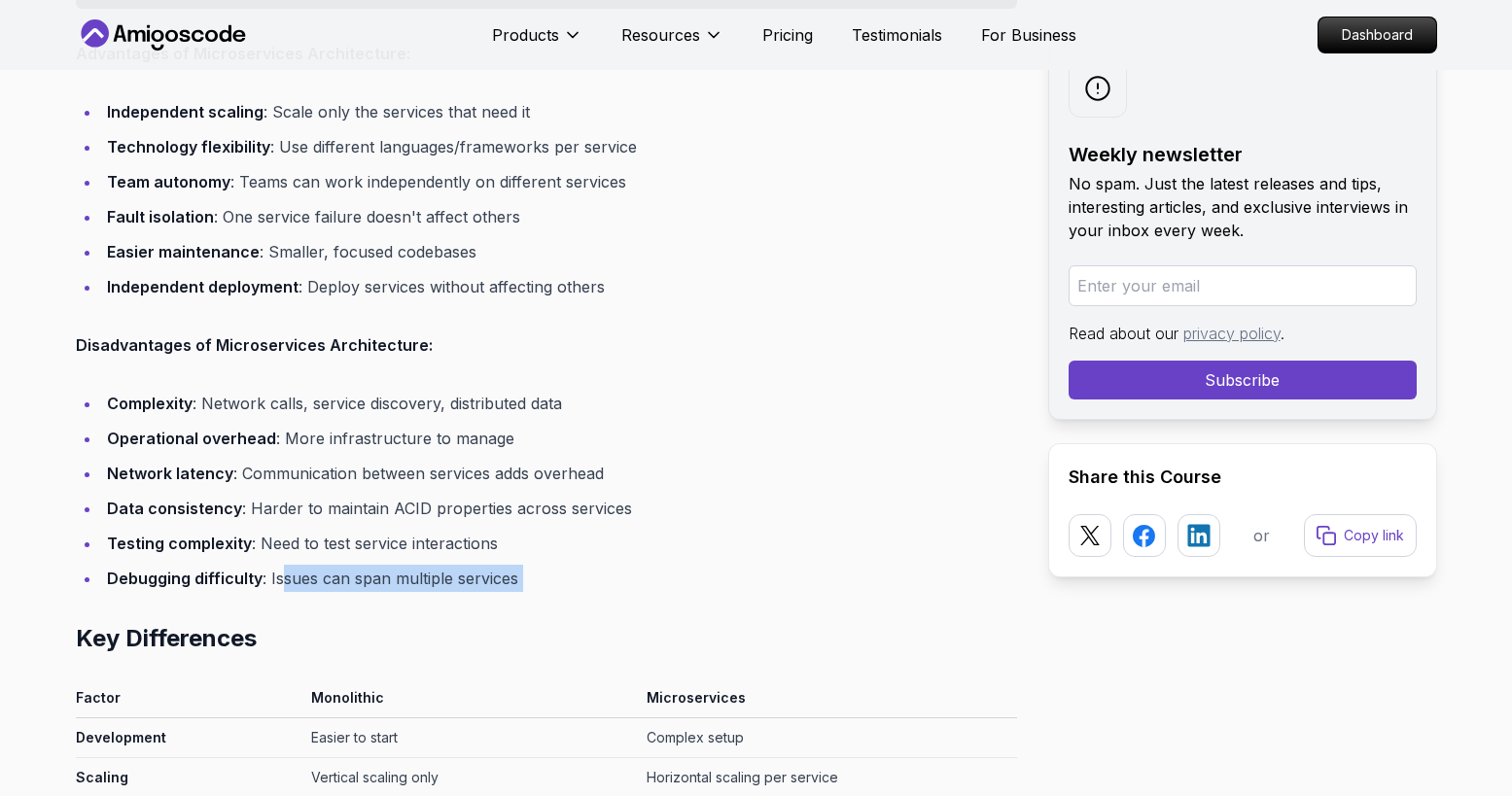 drag, startPoint x: 278, startPoint y: 576, endPoint x: 771, endPoint y: 594, distance: 493.32849 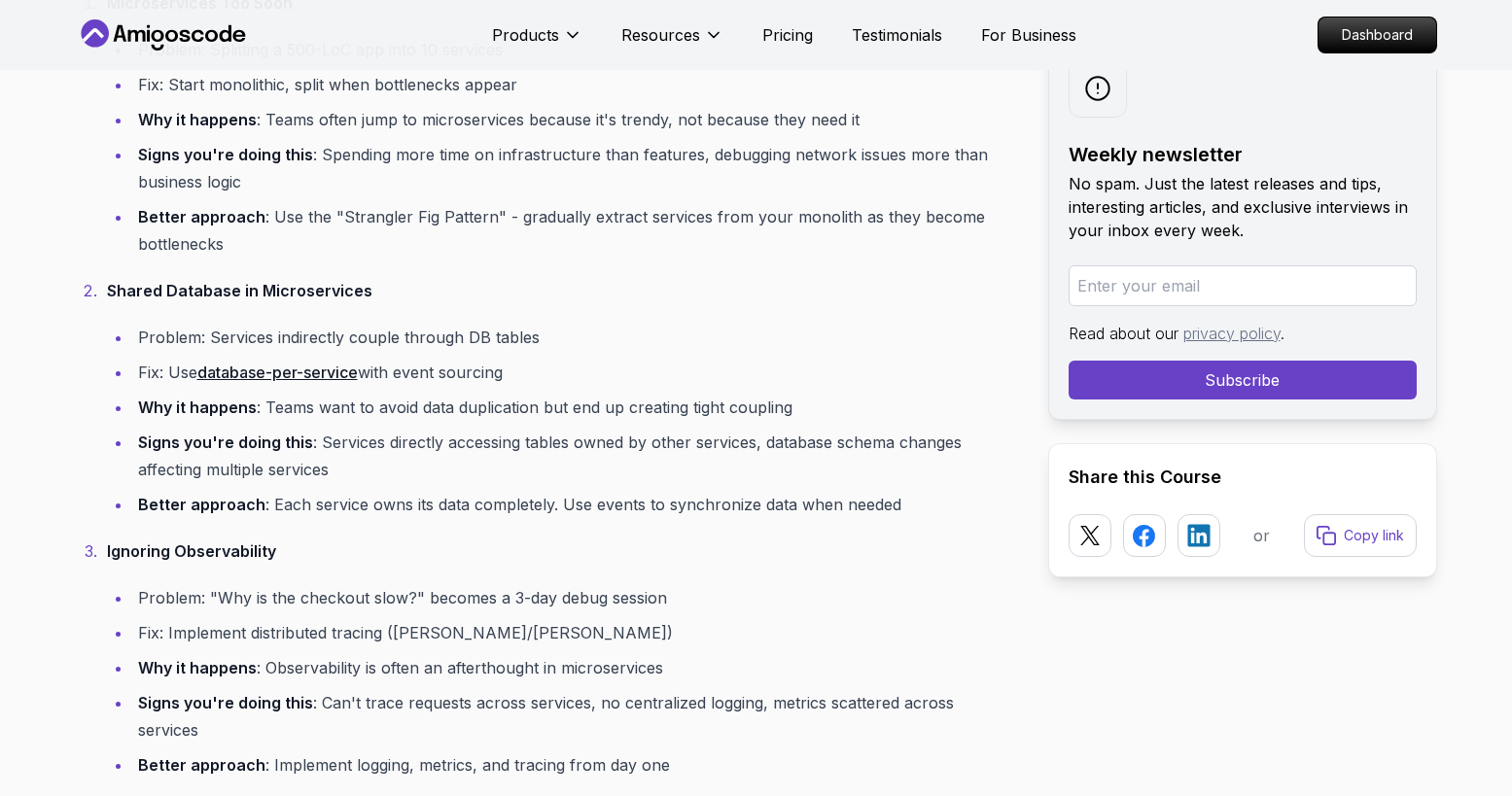 scroll, scrollTop: 9834, scrollLeft: 0, axis: vertical 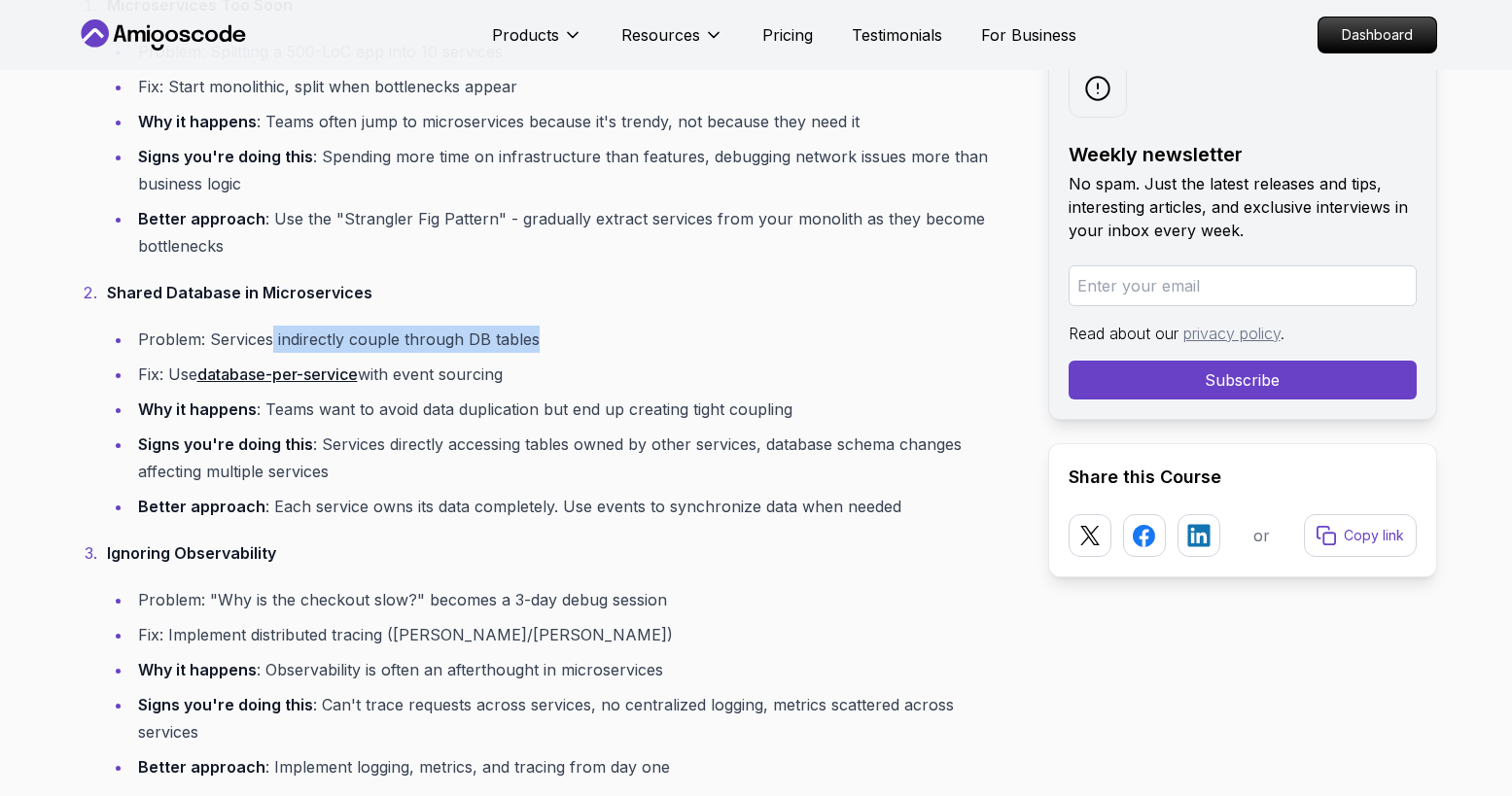 drag, startPoint x: 275, startPoint y: 344, endPoint x: 541, endPoint y: 339, distance: 266.04699 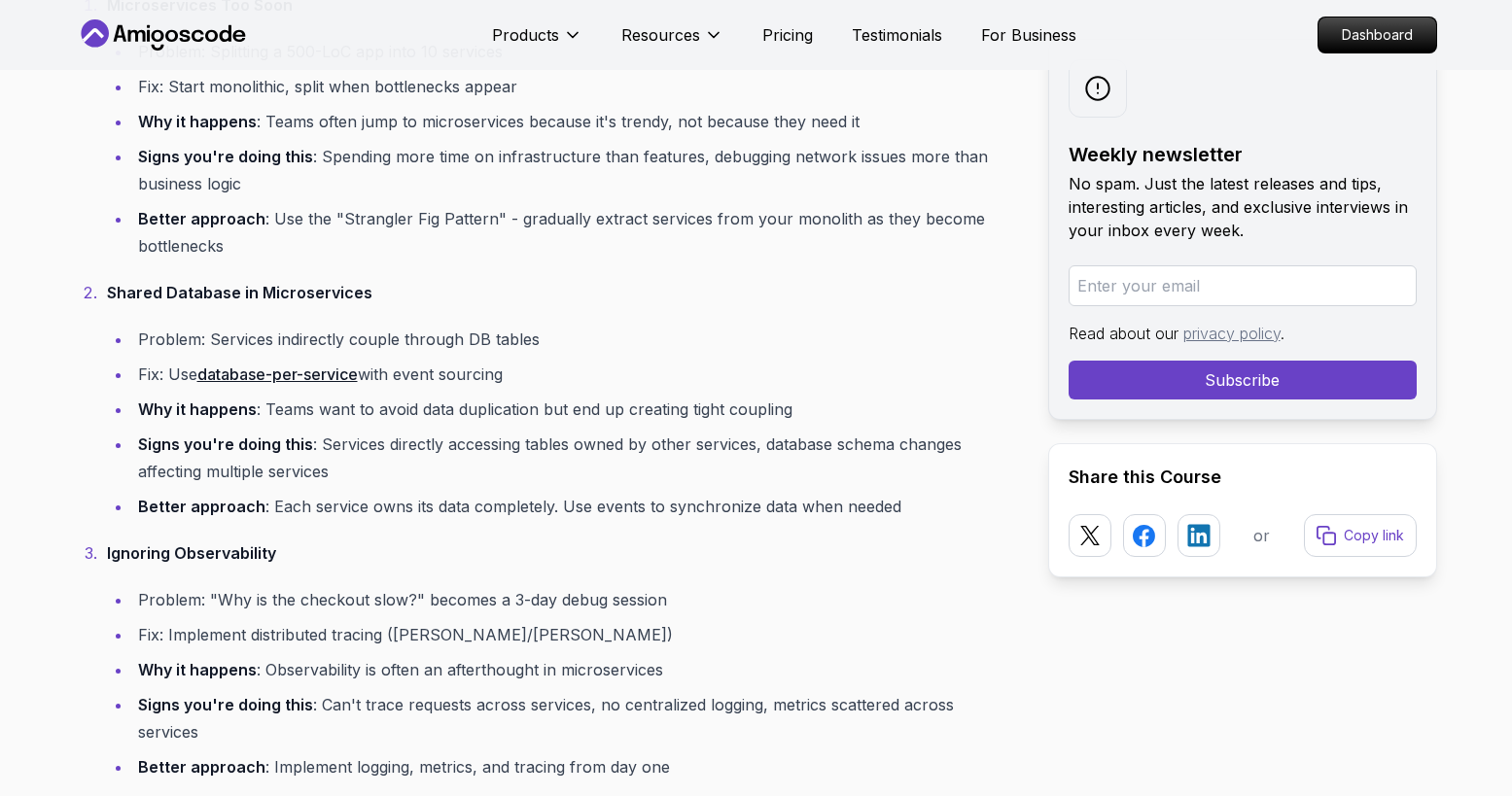 drag, startPoint x: 167, startPoint y: 373, endPoint x: 535, endPoint y: 378, distance: 368.03397 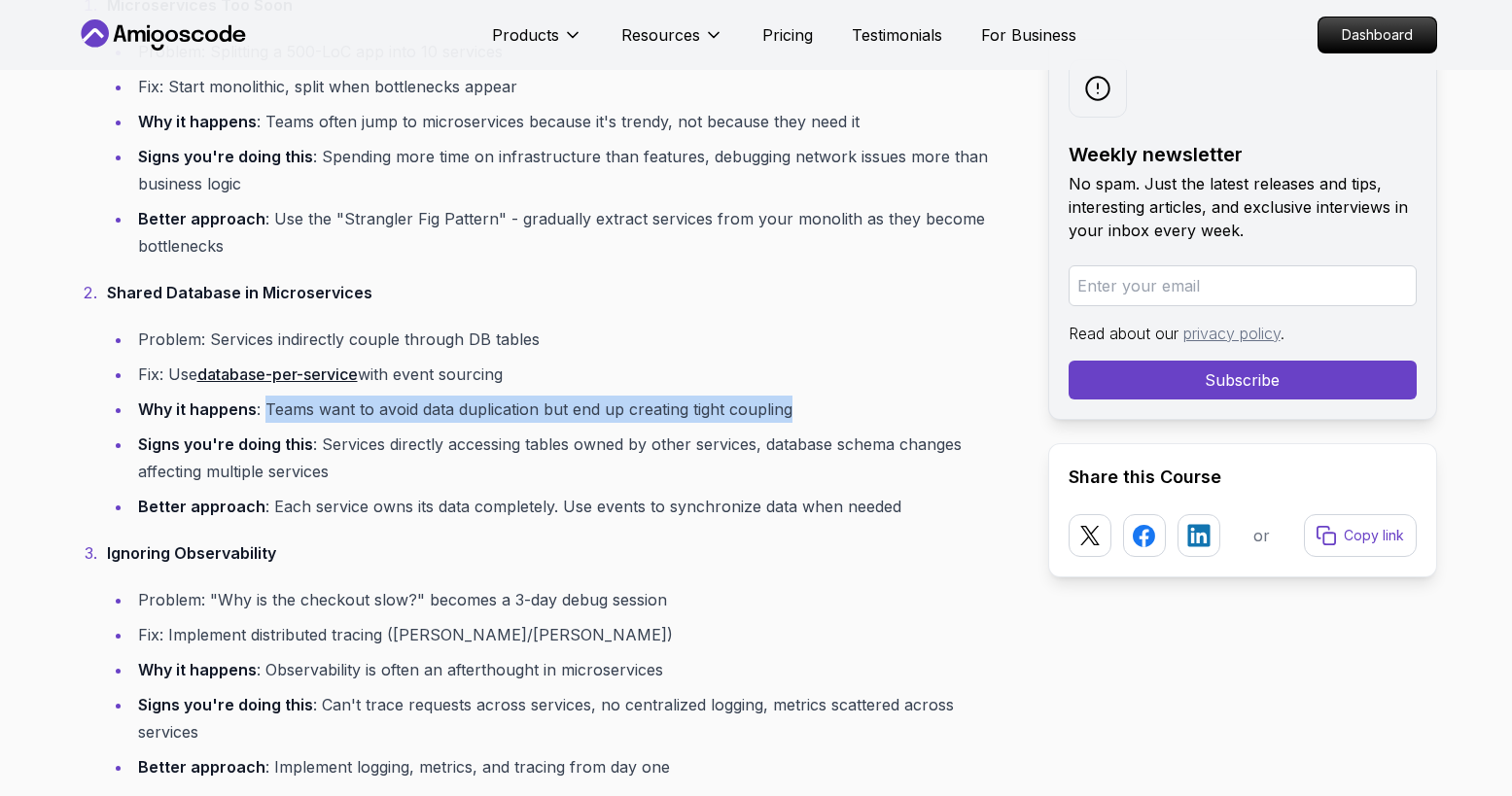 drag, startPoint x: 264, startPoint y: 408, endPoint x: 810, endPoint y: 419, distance: 546.11079 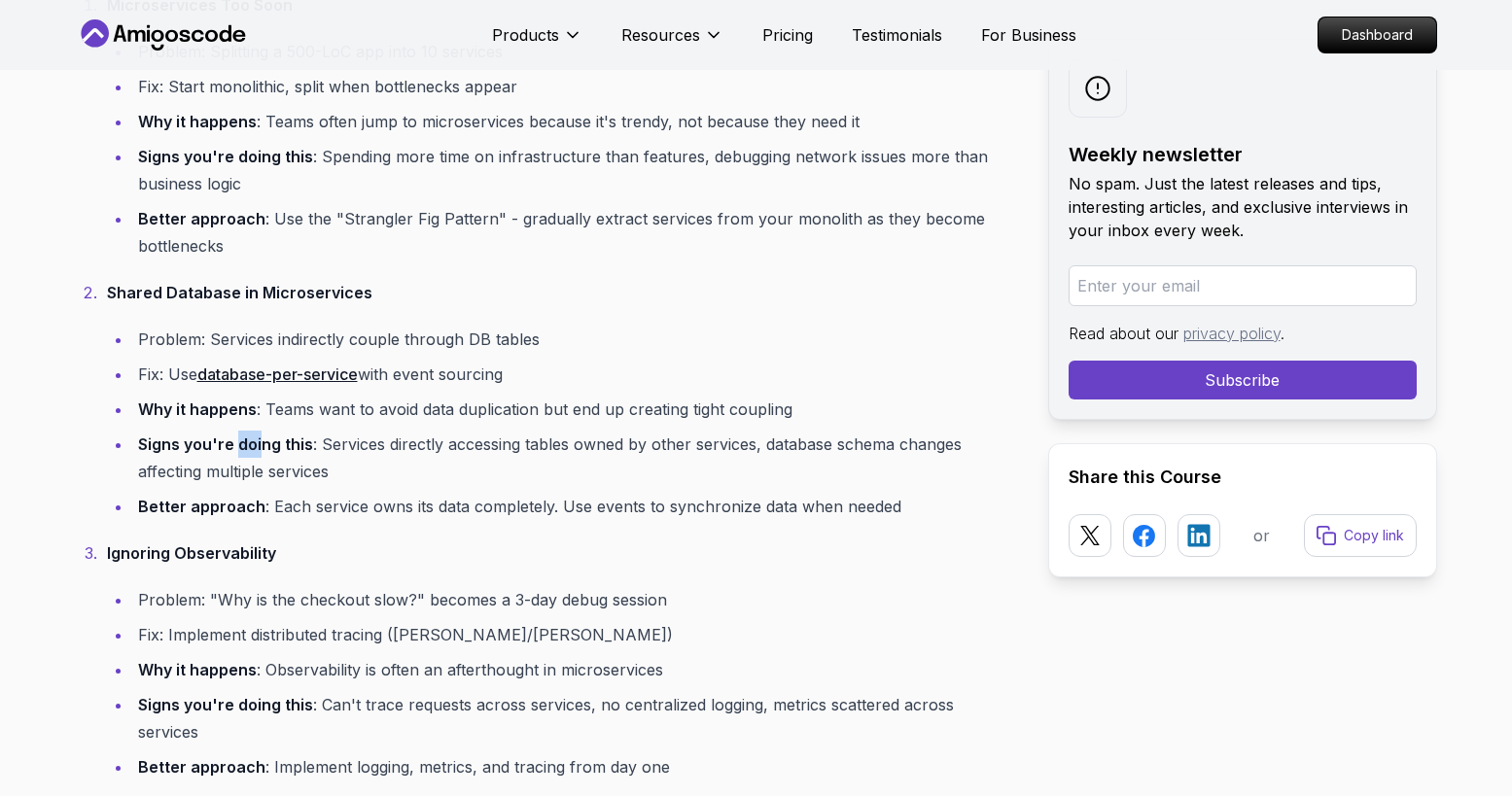 drag, startPoint x: 232, startPoint y: 444, endPoint x: 286, endPoint y: 444, distance: 54 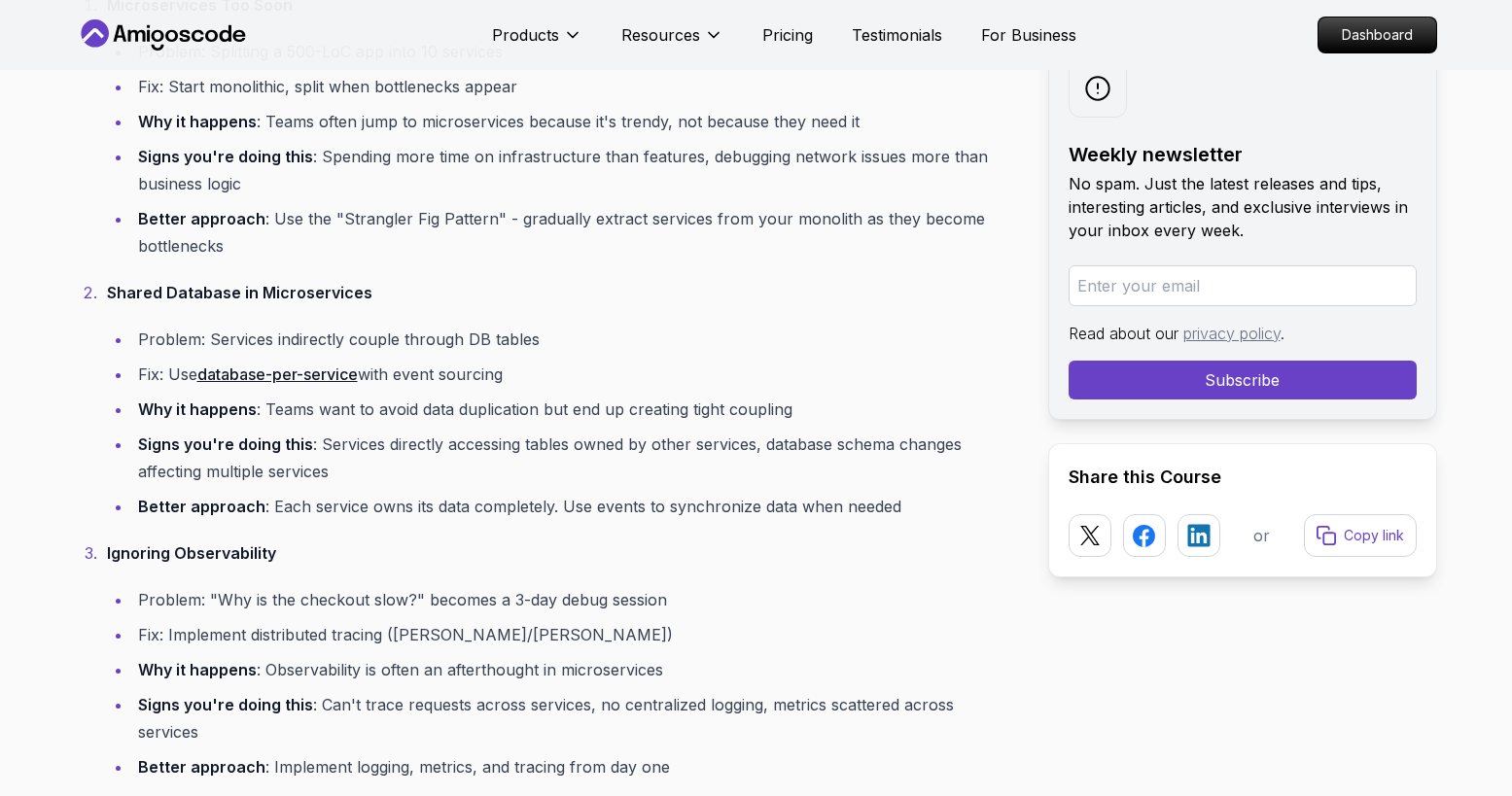 click on "Signs you're doing this : Services directly accessing tables owned by other services, database schema changes affecting multiple services" at bounding box center [575, 458] 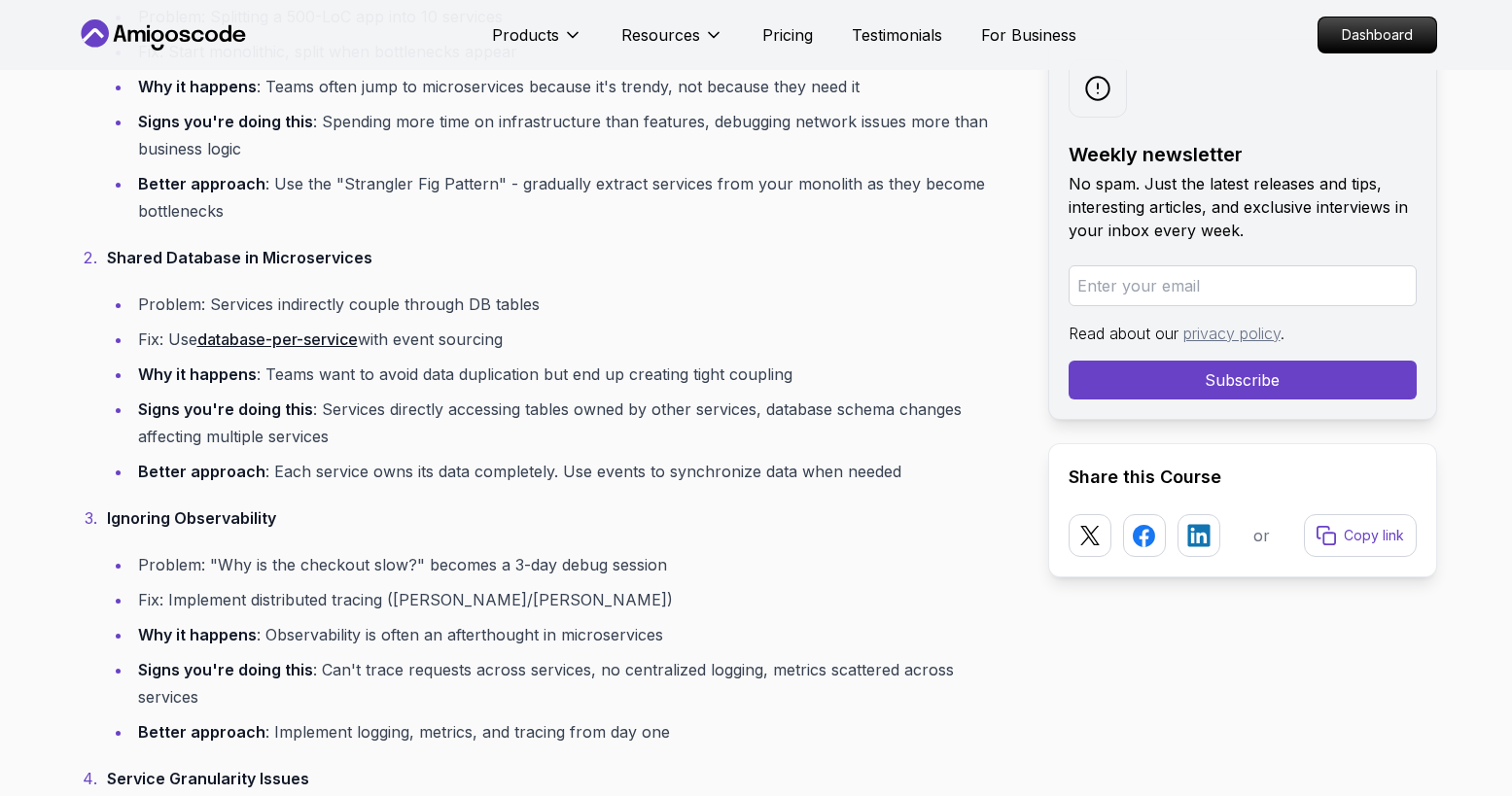 scroll, scrollTop: 9872, scrollLeft: 0, axis: vertical 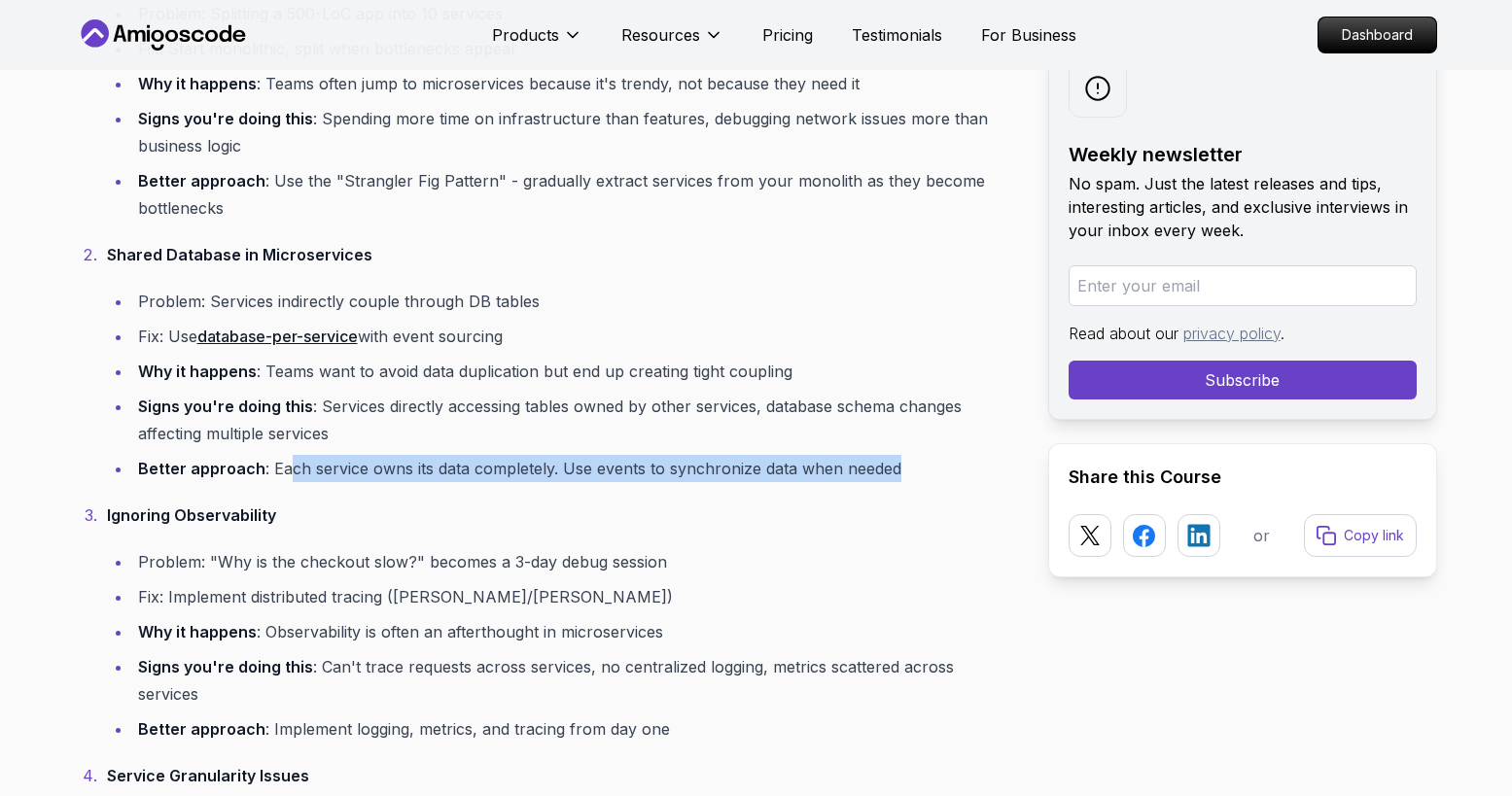 drag, startPoint x: 285, startPoint y: 469, endPoint x: 897, endPoint y: 474, distance: 612.02042 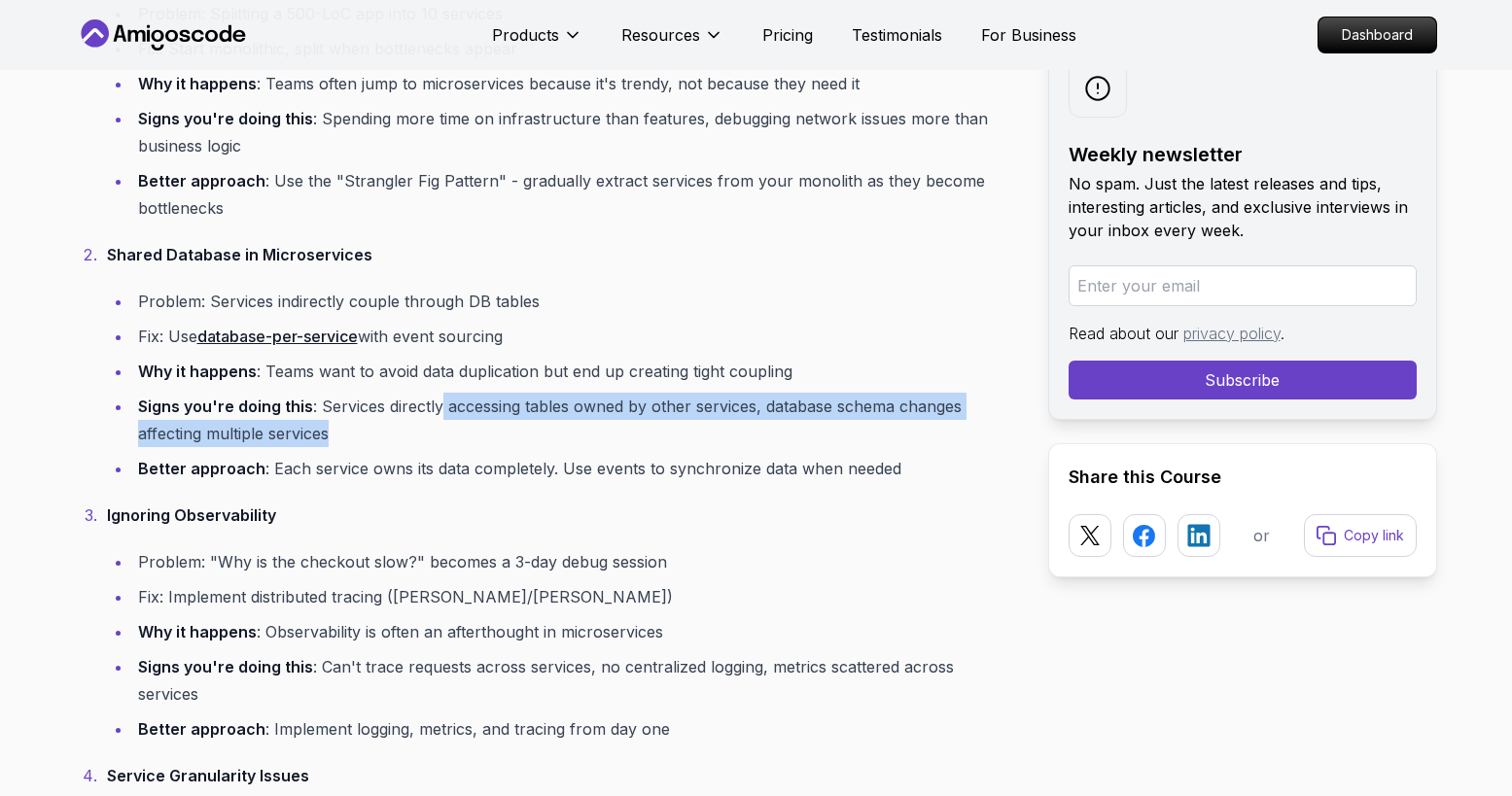 drag, startPoint x: 442, startPoint y: 404, endPoint x: 337, endPoint y: 438, distance: 110.36757 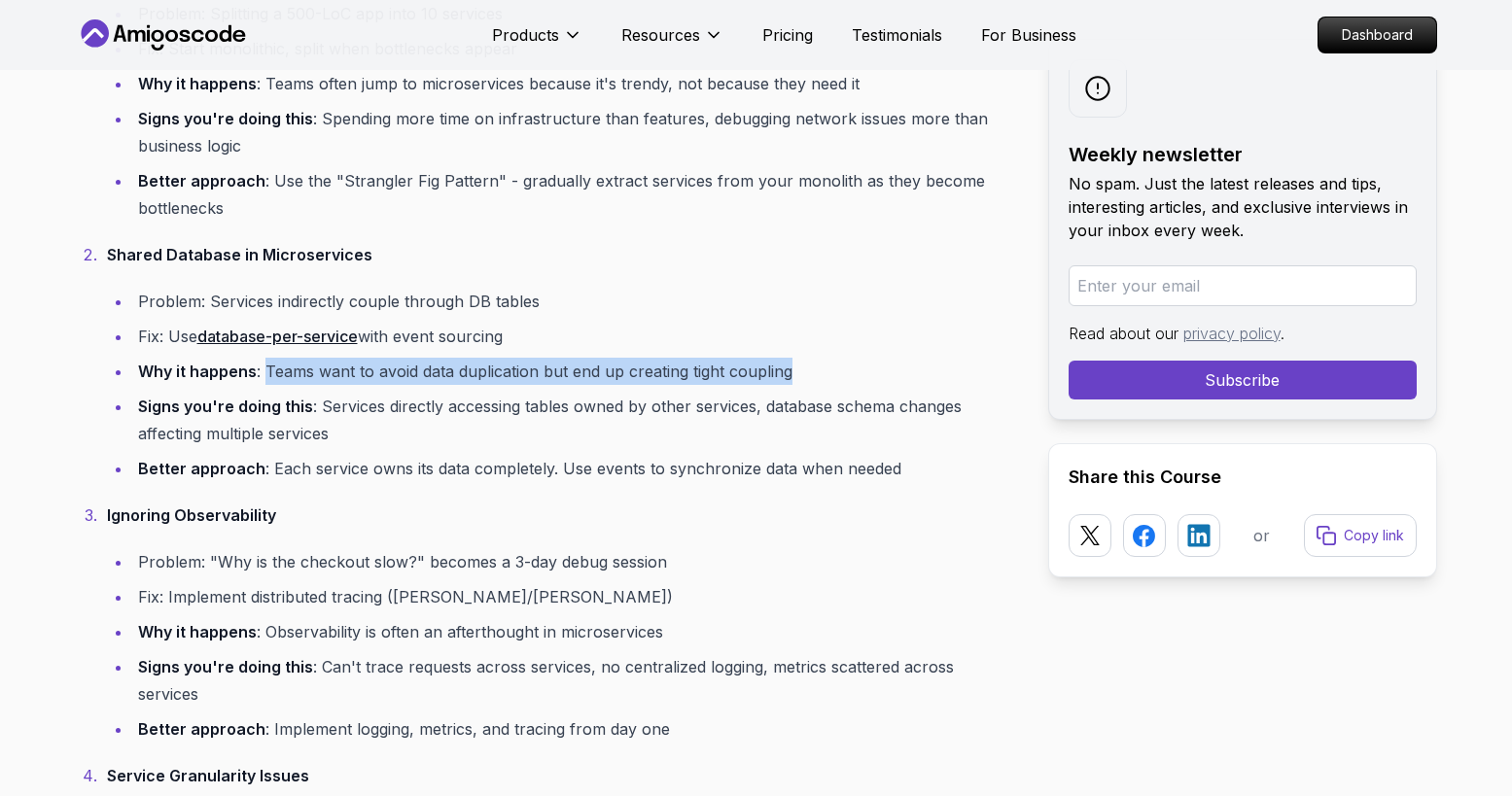 drag, startPoint x: 264, startPoint y: 372, endPoint x: 808, endPoint y: 373, distance: 544.0009 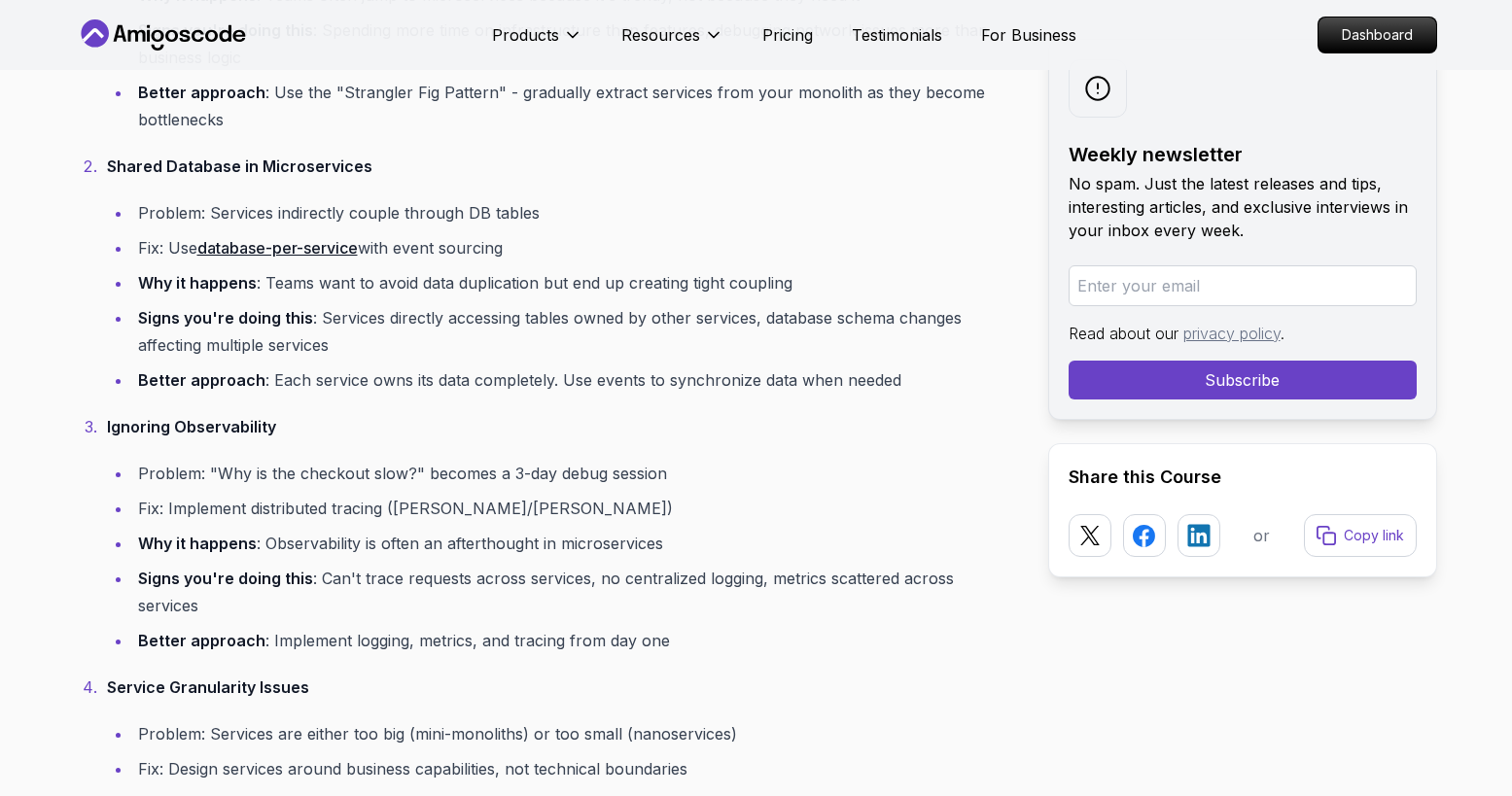 scroll, scrollTop: 9977, scrollLeft: 0, axis: vertical 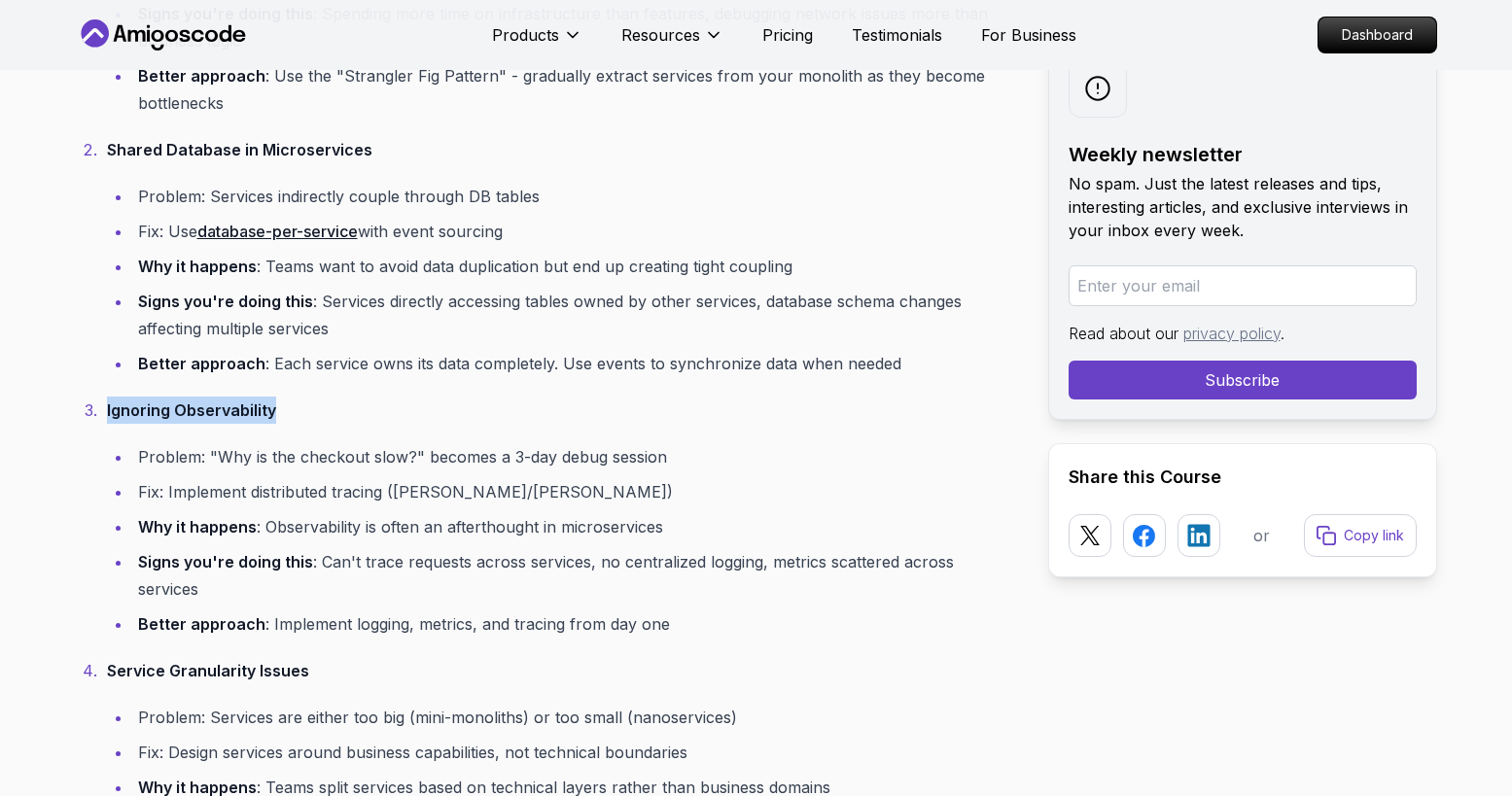 drag, startPoint x: 108, startPoint y: 411, endPoint x: 274, endPoint y: 411, distance: 166 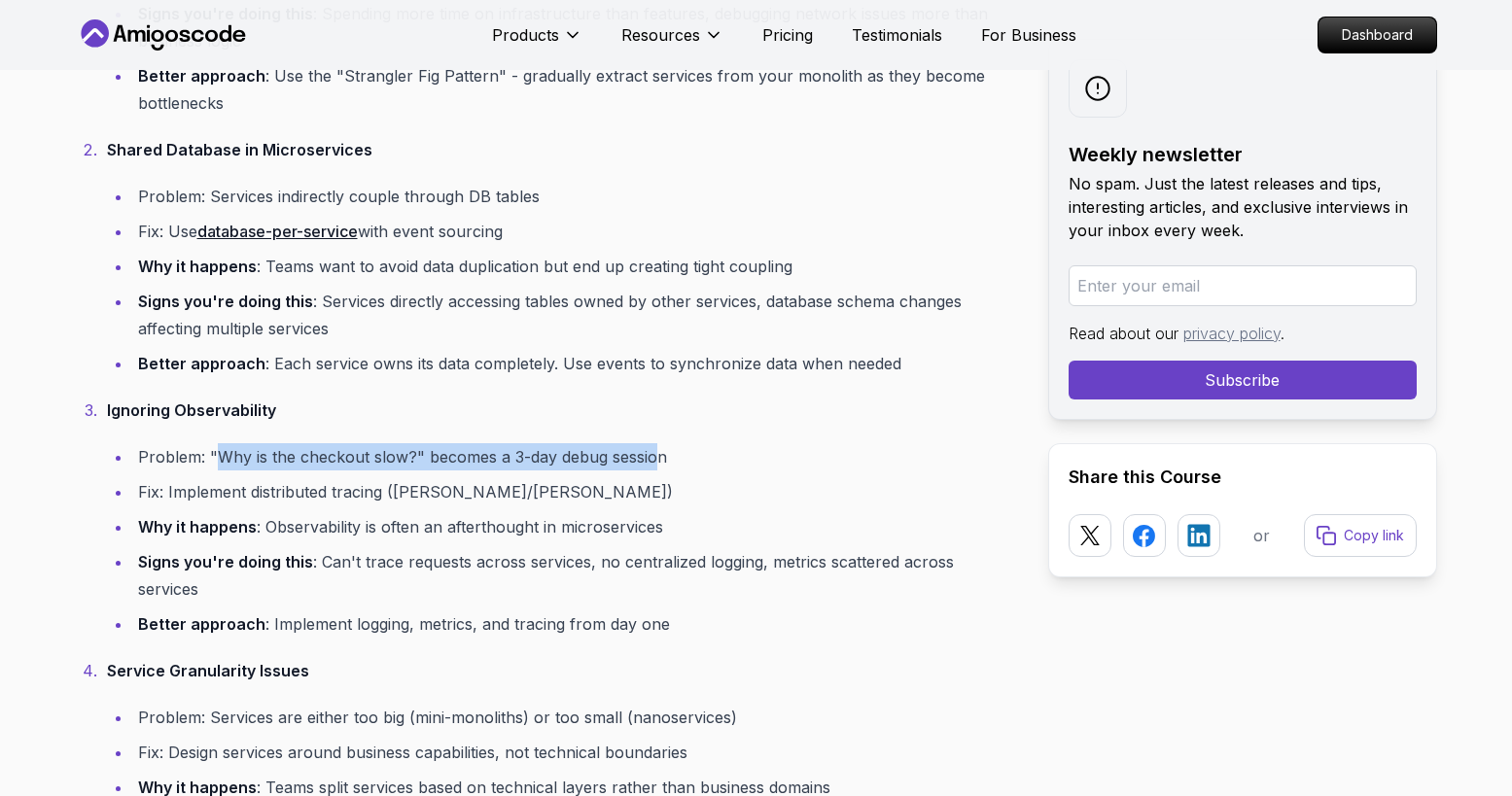 drag, startPoint x: 215, startPoint y: 457, endPoint x: 705, endPoint y: 461, distance: 490.01633 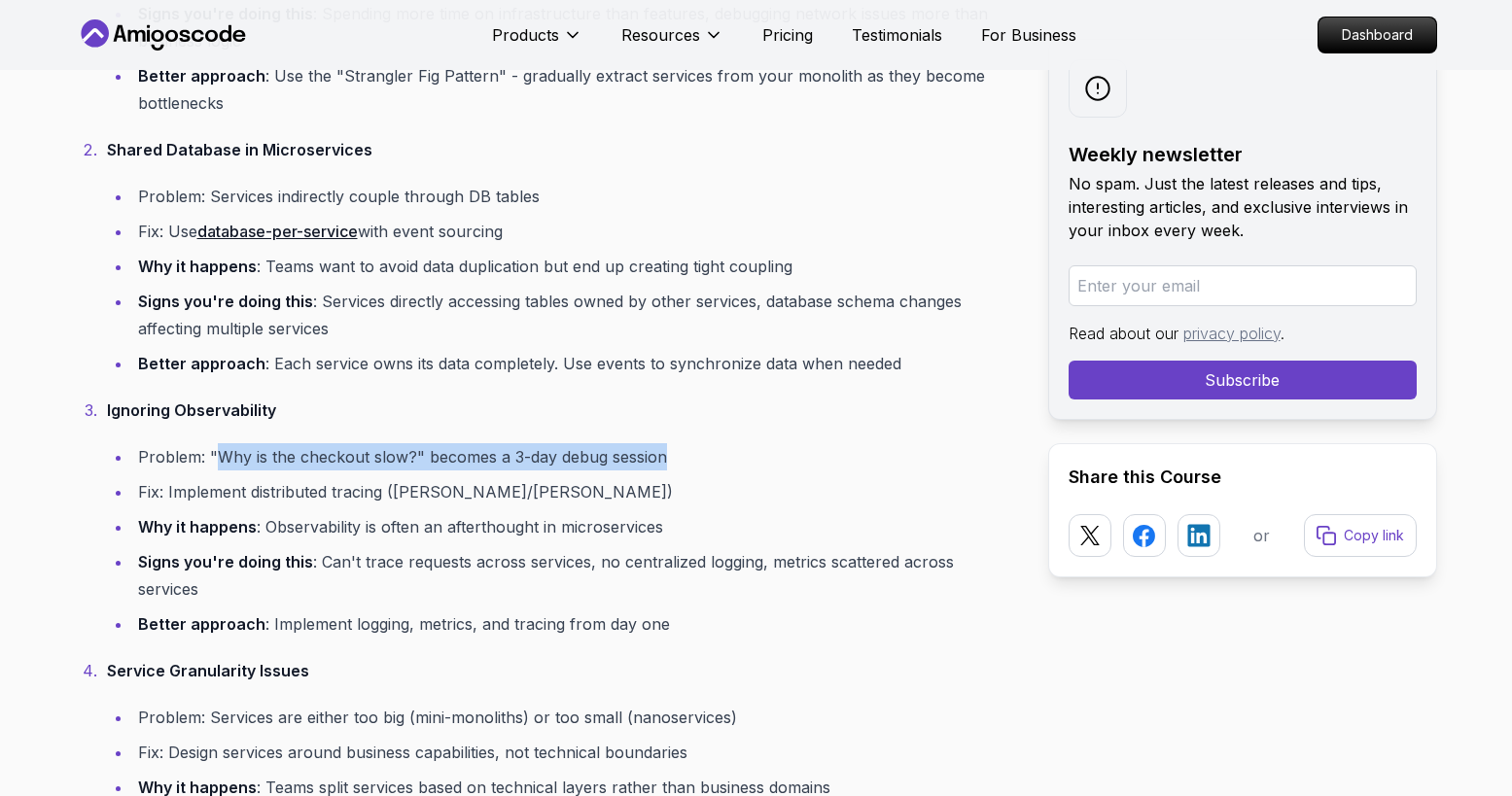 click on "Problem: "Why is the checkout slow?" becomes a 3-day debug session" at bounding box center (575, 457) 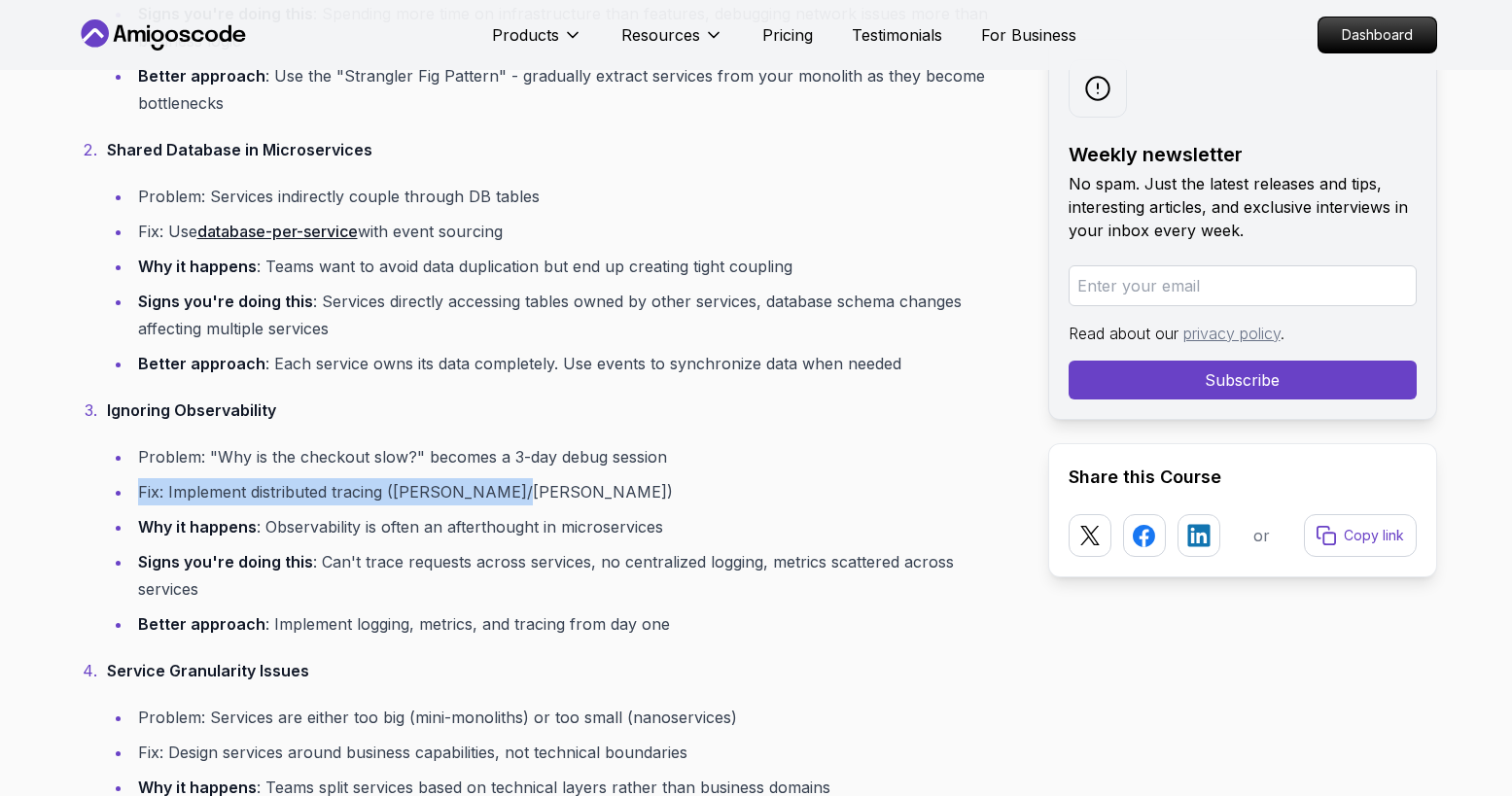 drag, startPoint x: 137, startPoint y: 492, endPoint x: 536, endPoint y: 489, distance: 399.011 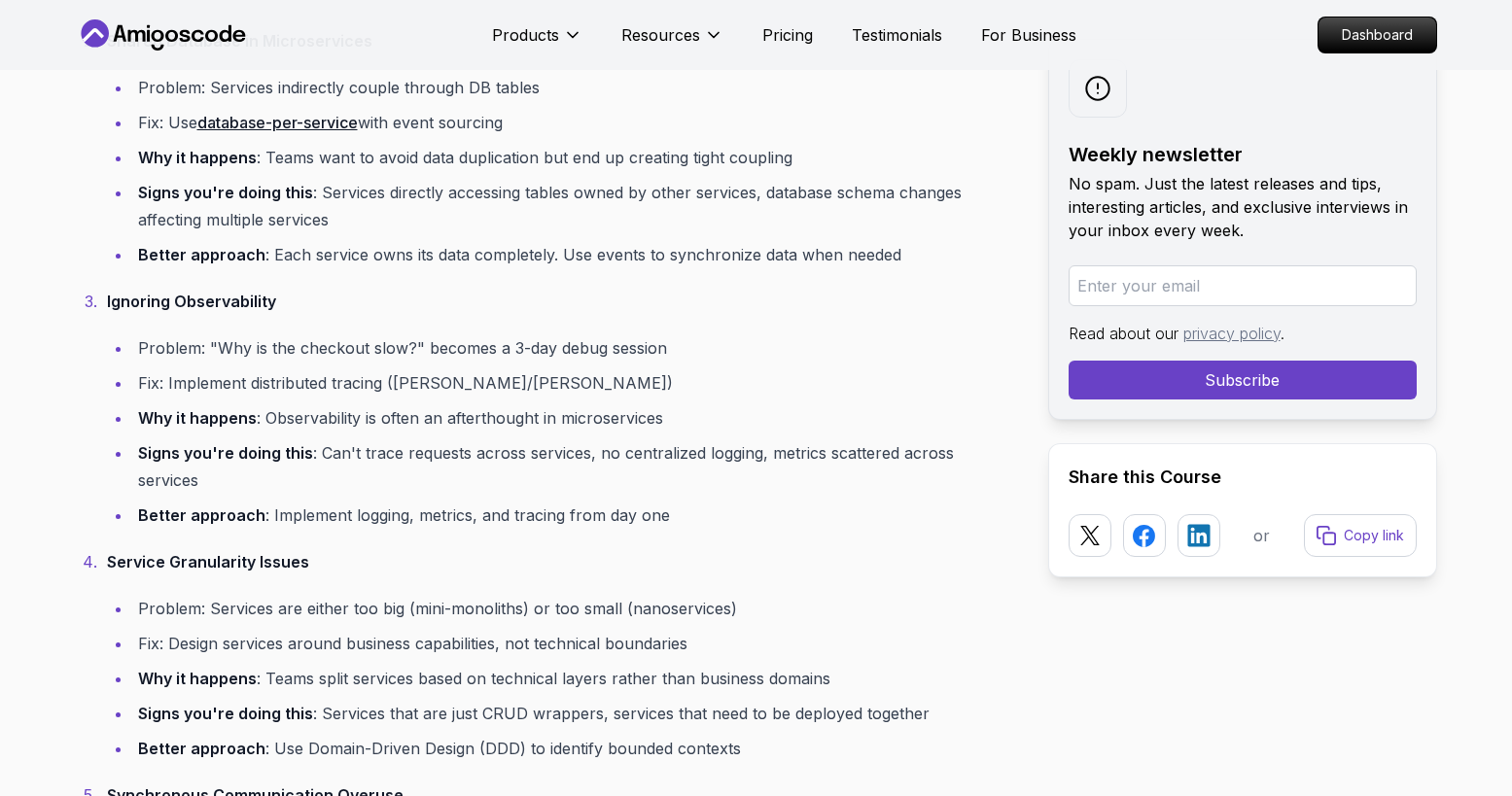scroll, scrollTop: 10092, scrollLeft: 0, axis: vertical 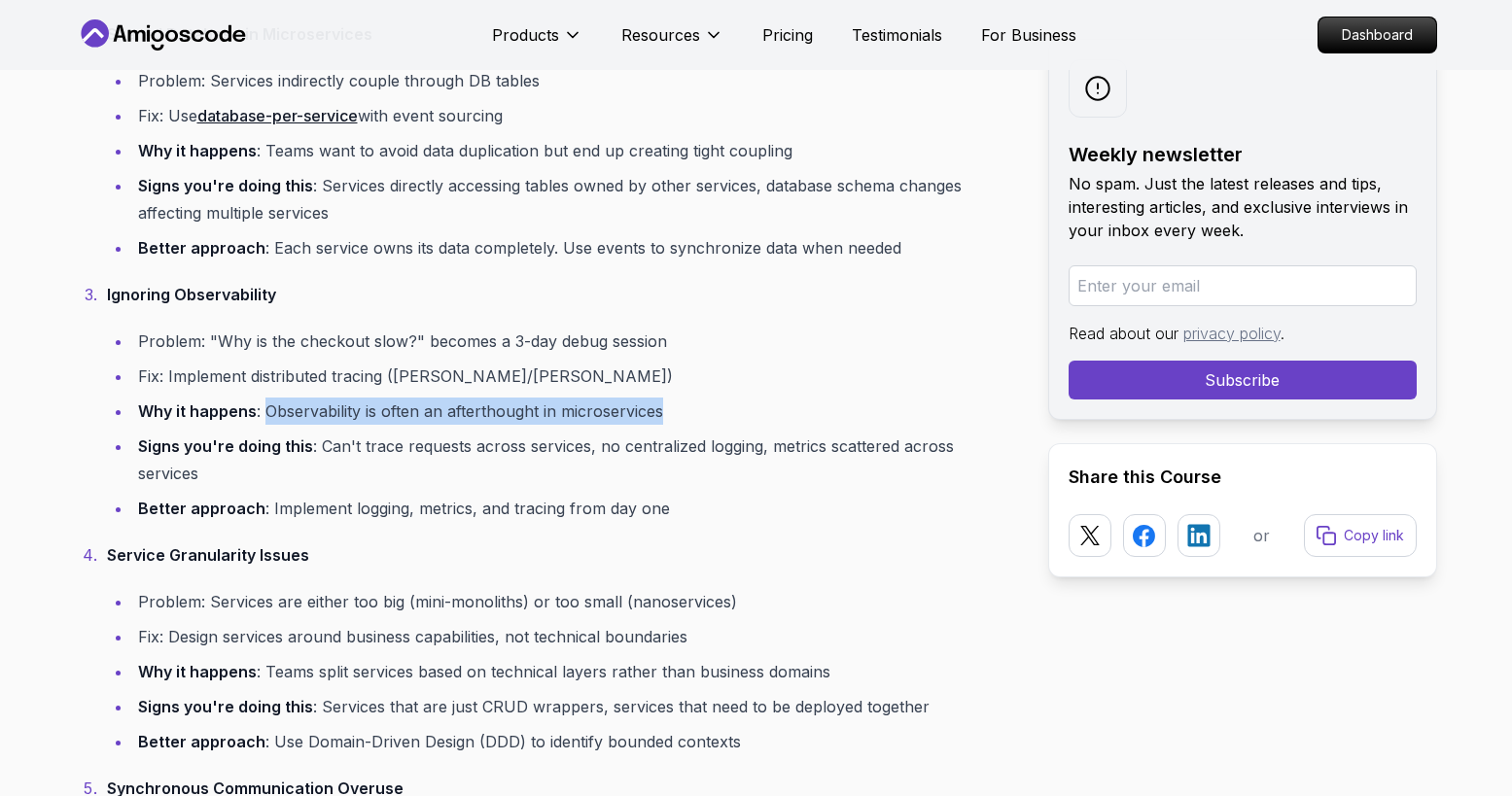 drag, startPoint x: 264, startPoint y: 411, endPoint x: 671, endPoint y: 407, distance: 407.01966 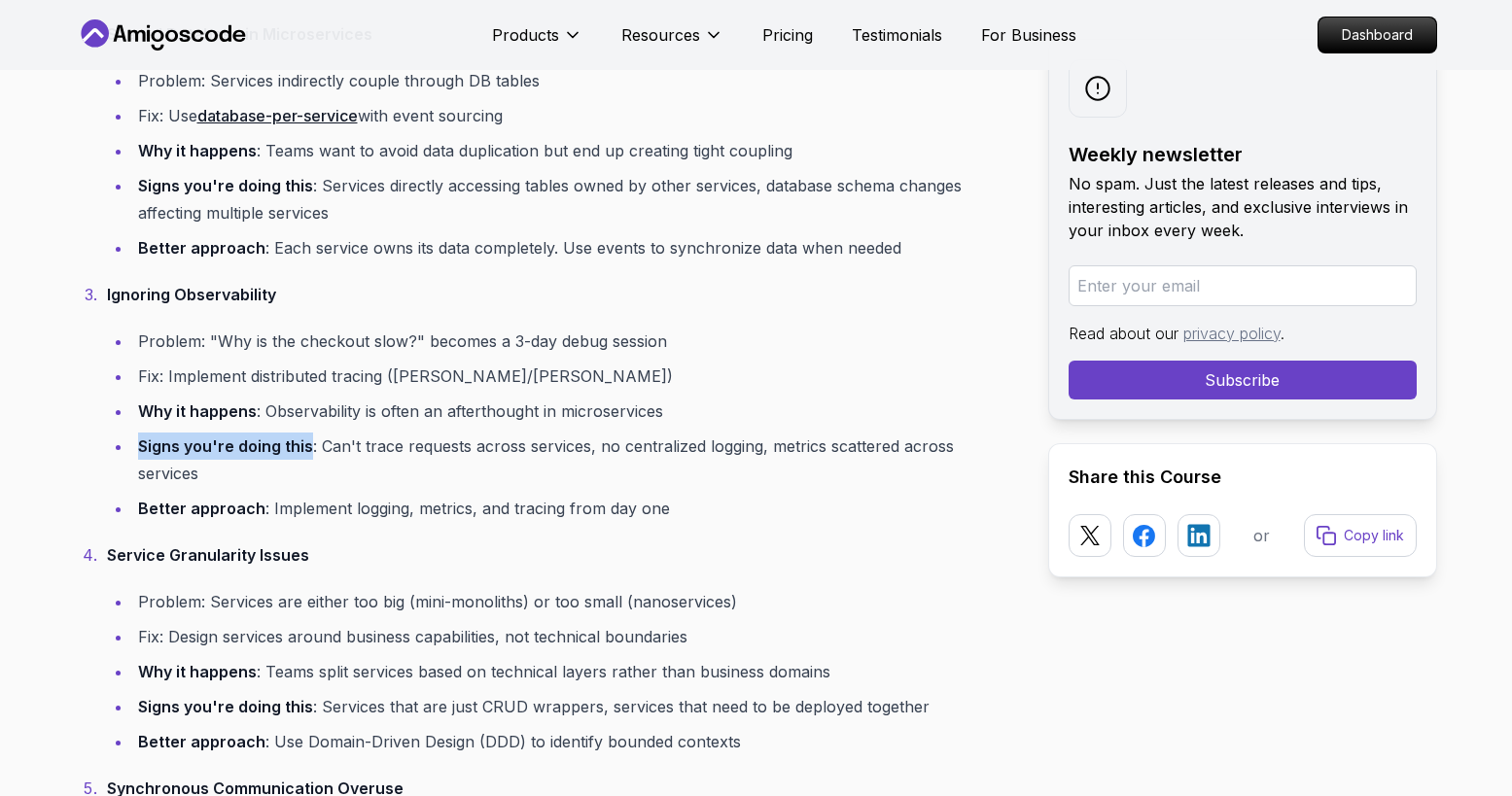 drag, startPoint x: 137, startPoint y: 452, endPoint x: 305, endPoint y: 450, distance: 168.0119 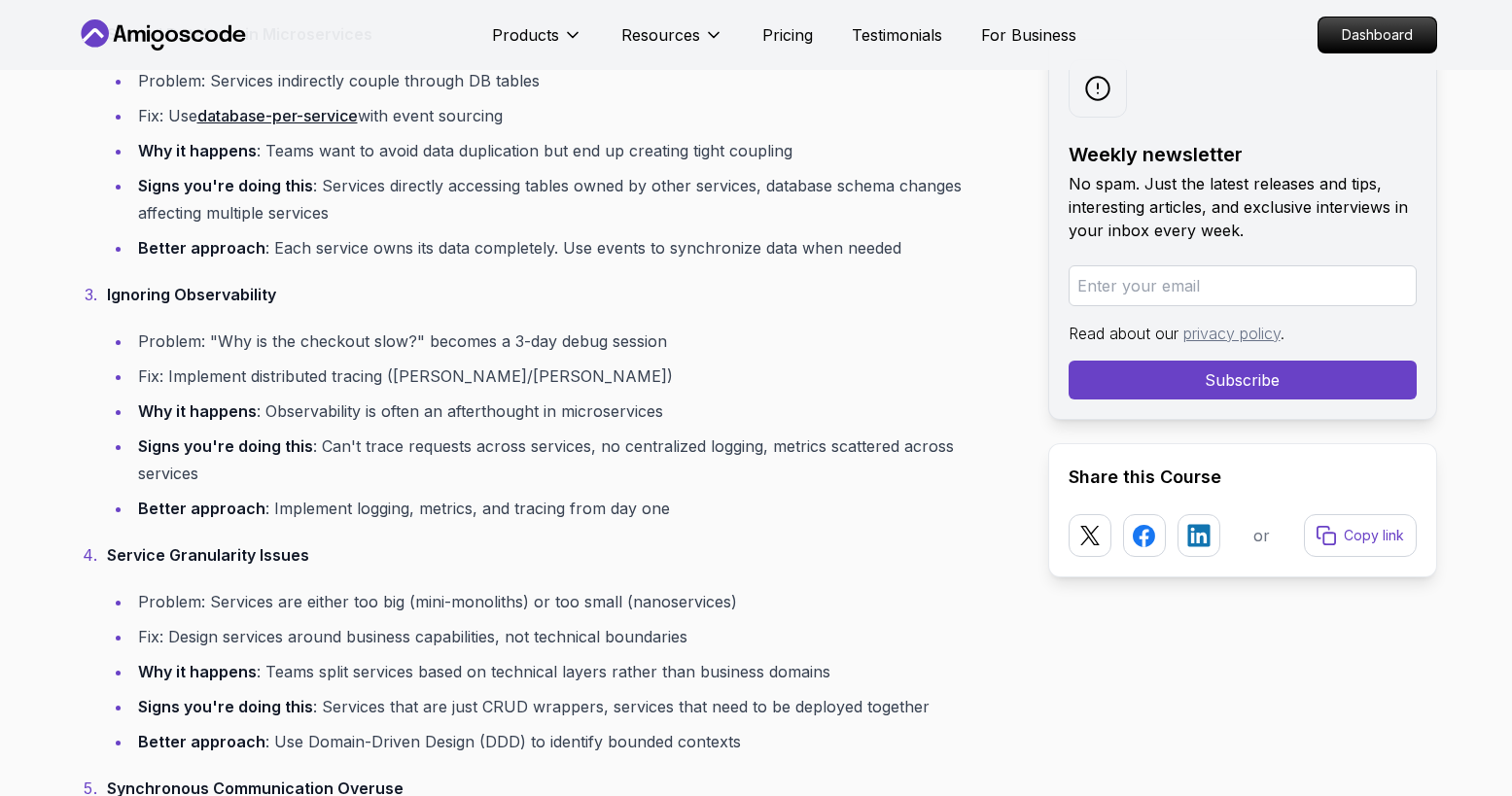 drag, startPoint x: 316, startPoint y: 446, endPoint x: 462, endPoint y: 449, distance: 146.03 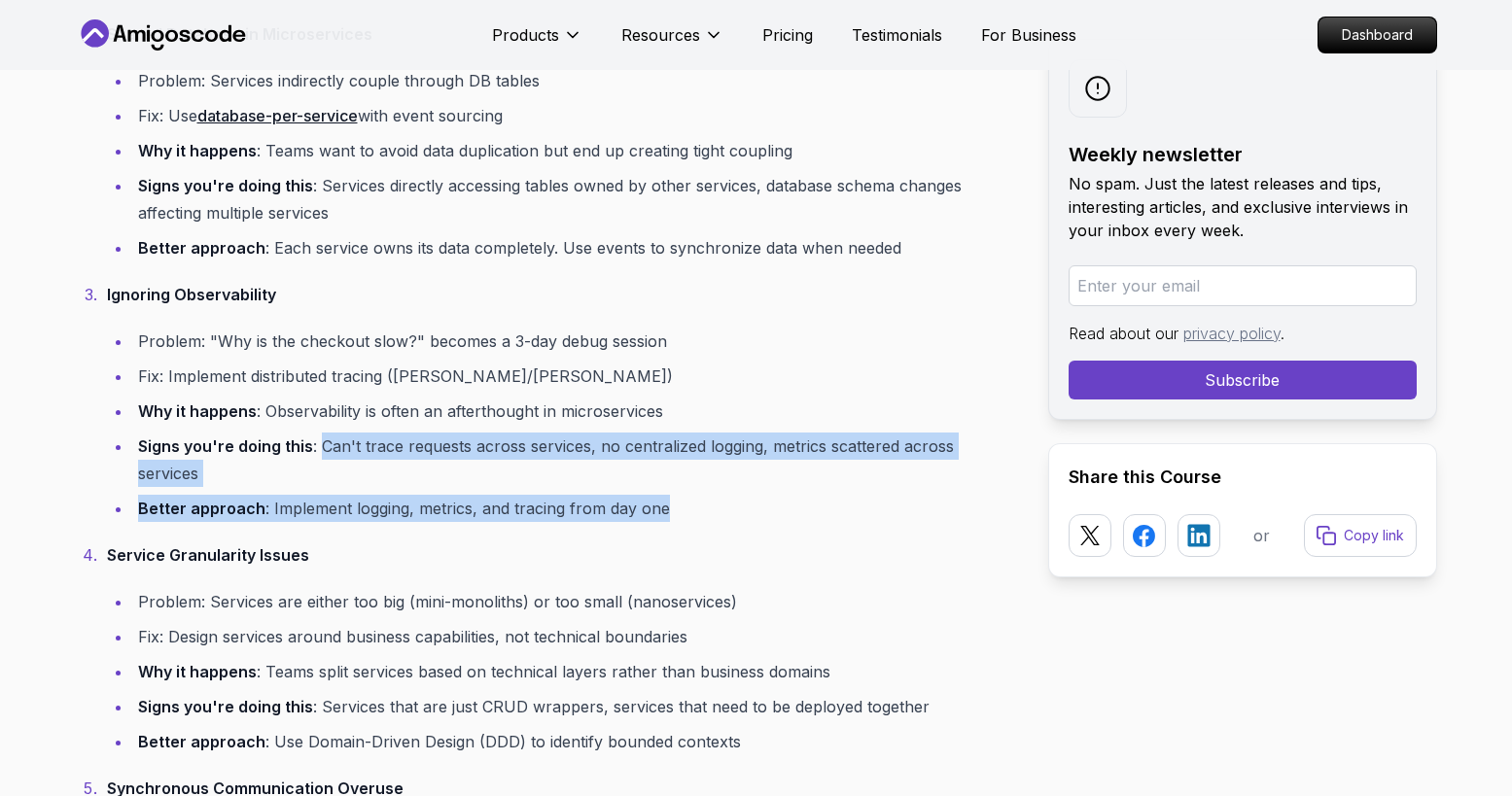 drag, startPoint x: 317, startPoint y: 449, endPoint x: 657, endPoint y: 484, distance: 341.79672 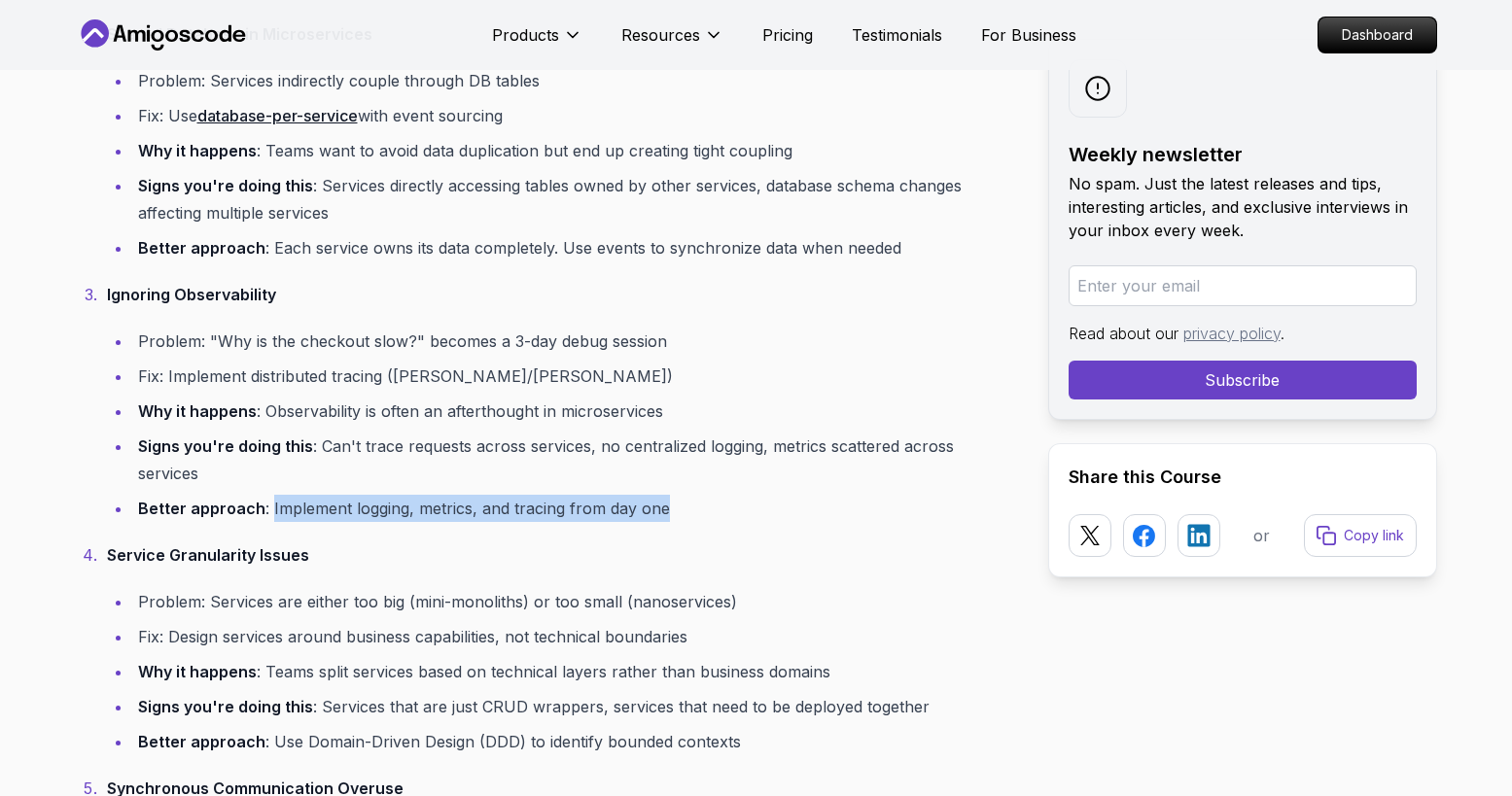 drag, startPoint x: 677, startPoint y: 483, endPoint x: 268, endPoint y: 488, distance: 409.03056 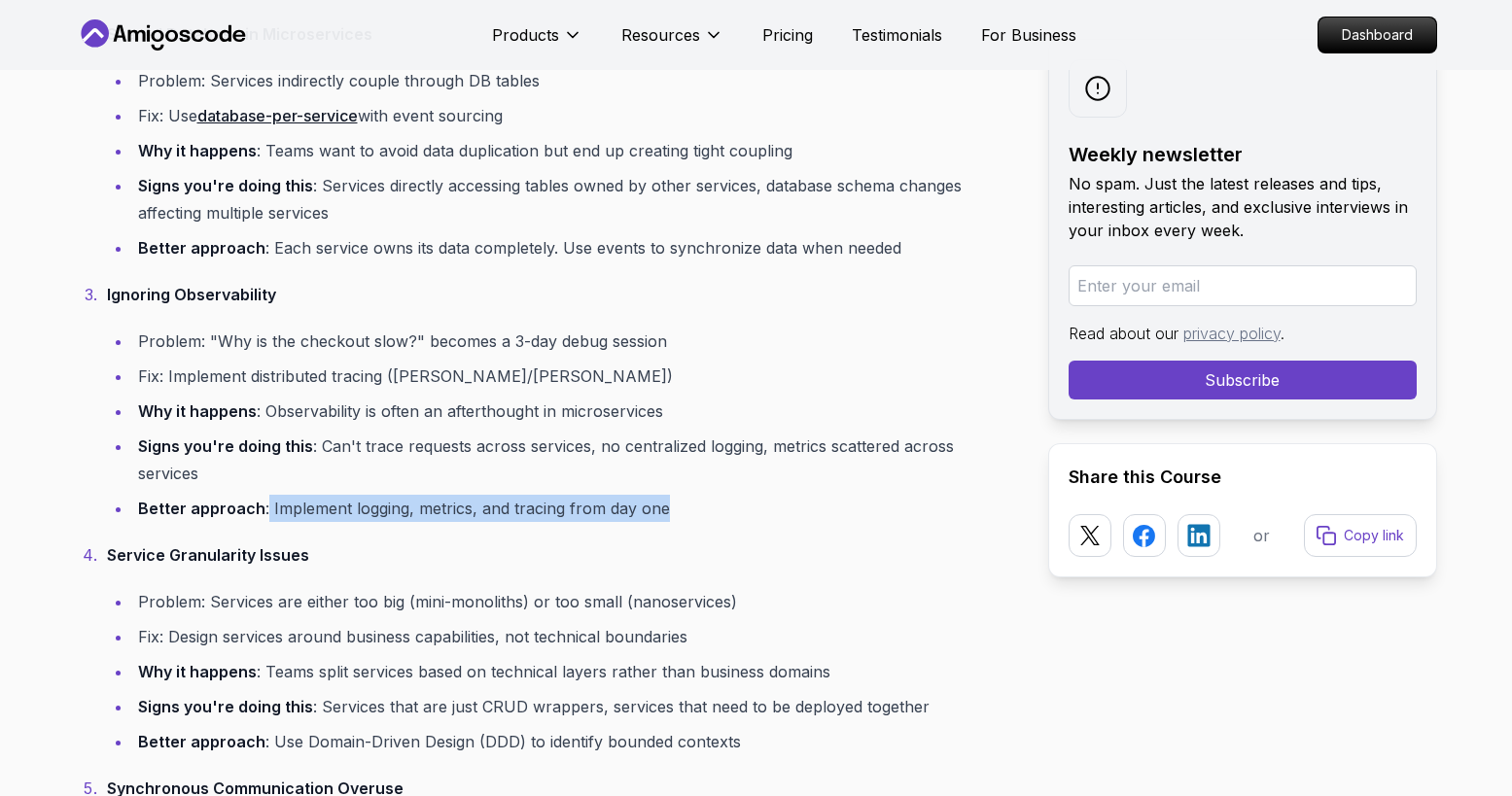 drag, startPoint x: 674, startPoint y: 484, endPoint x: 316, endPoint y: 486, distance: 358.00559 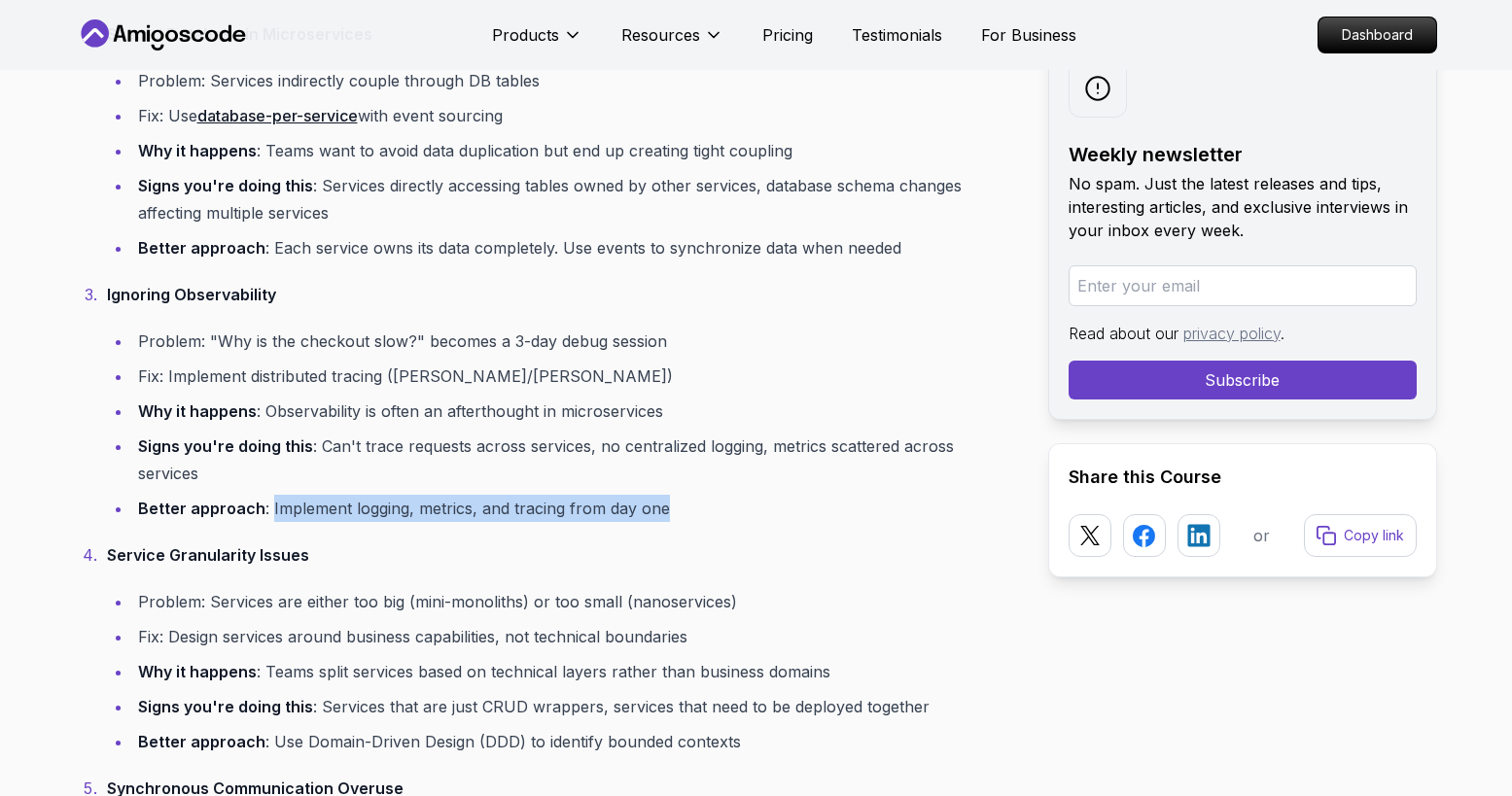 click on "Better approach : Implement logging, metrics, and tracing from day one" at bounding box center [575, 508] 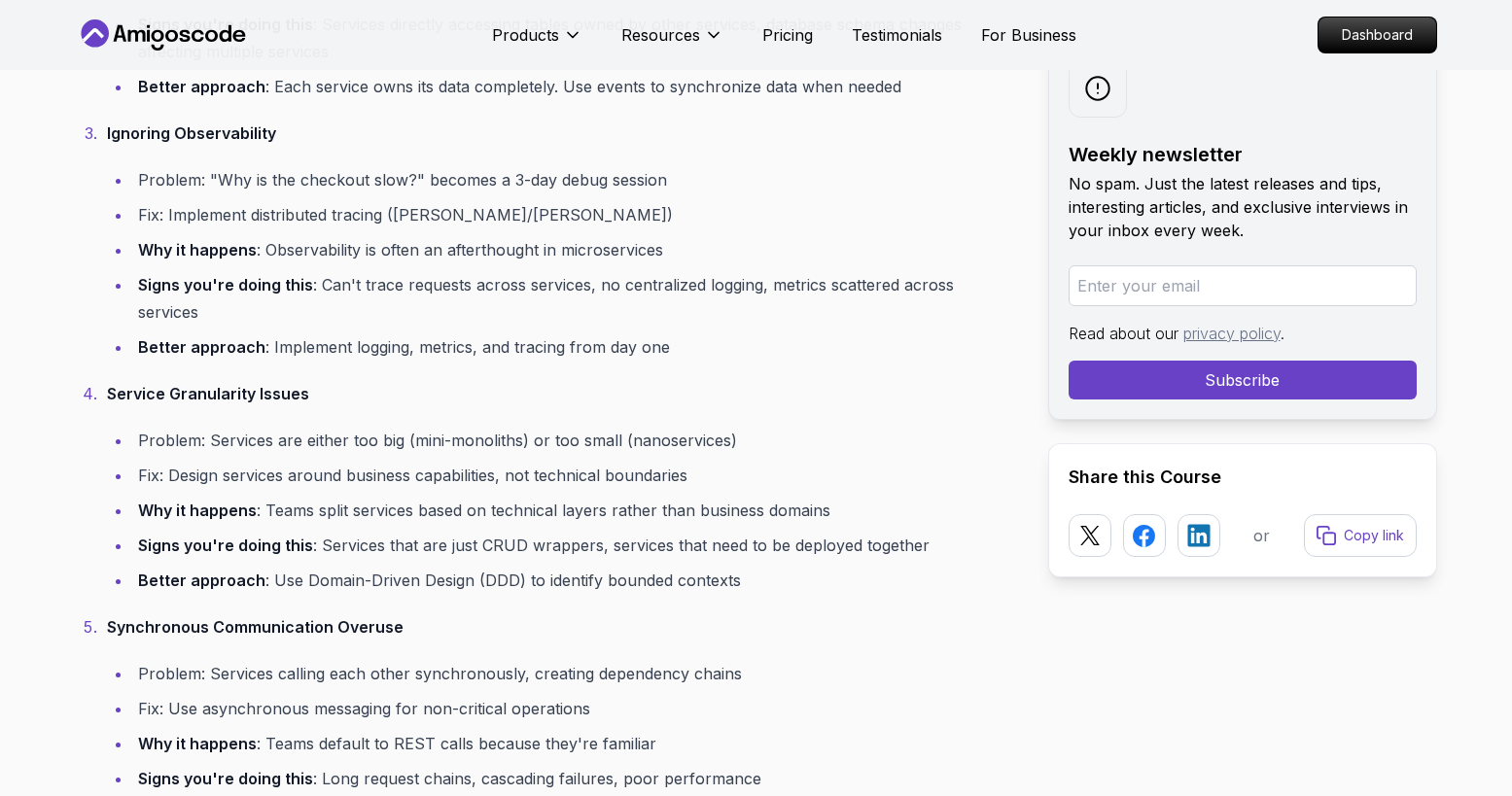 scroll, scrollTop: 10262, scrollLeft: 0, axis: vertical 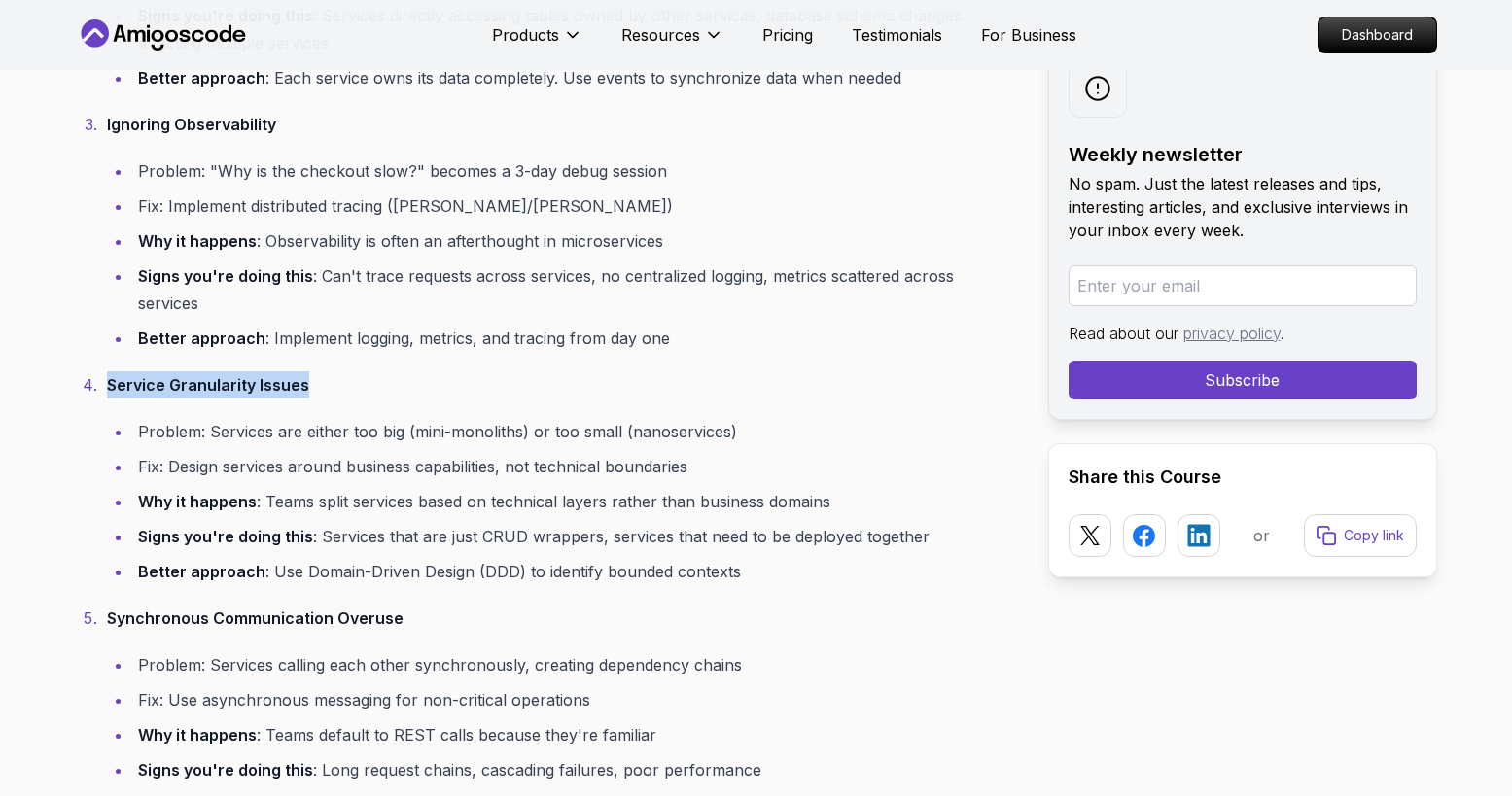 drag, startPoint x: 107, startPoint y: 360, endPoint x: 306, endPoint y: 360, distance: 199 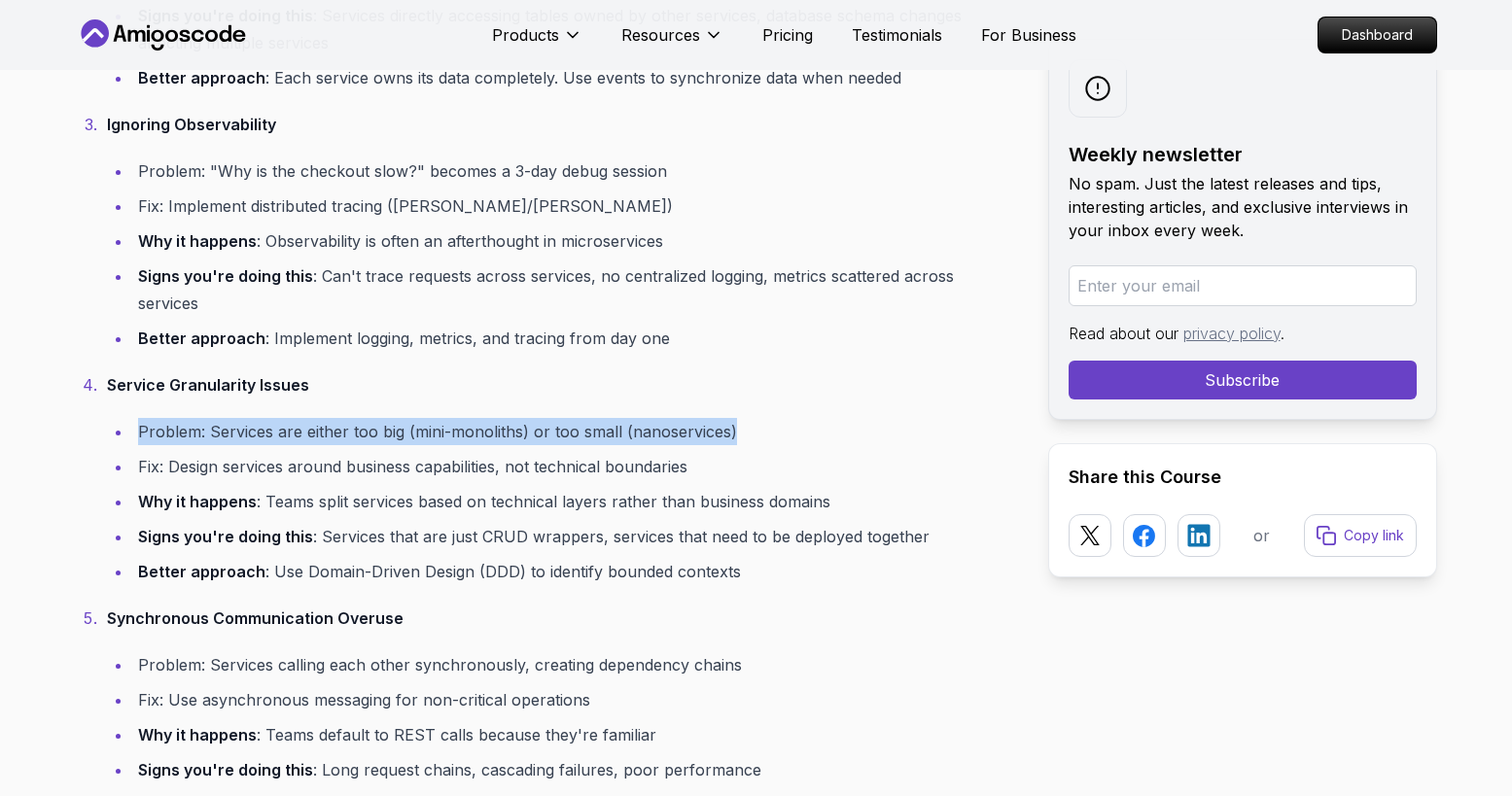 drag, startPoint x: 140, startPoint y: 407, endPoint x: 732, endPoint y: 414, distance: 592.0414 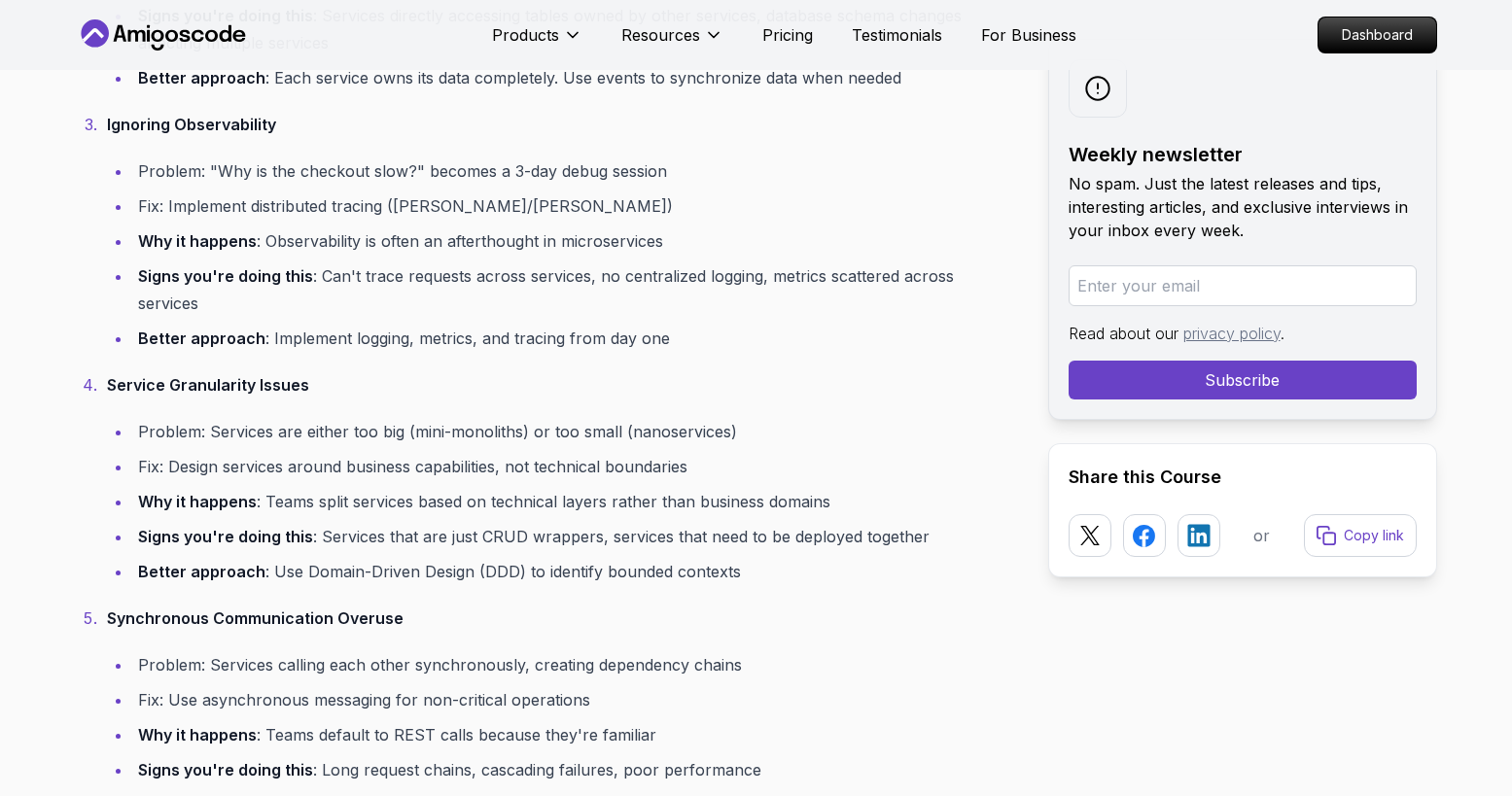 click on "Problem: Services are either too big (mini-monoliths) or too small (nanoservices)
Fix: Design services around business capabilities, not technical boundaries
Why it happens : Teams split services based on technical layers rather than business domains
Signs you're doing this : Services that are just CRUD wrappers, services that need to be deployed together
Better approach : Use Domain-Driven Design (DDD) to identify bounded contexts" at bounding box center [562, 502] 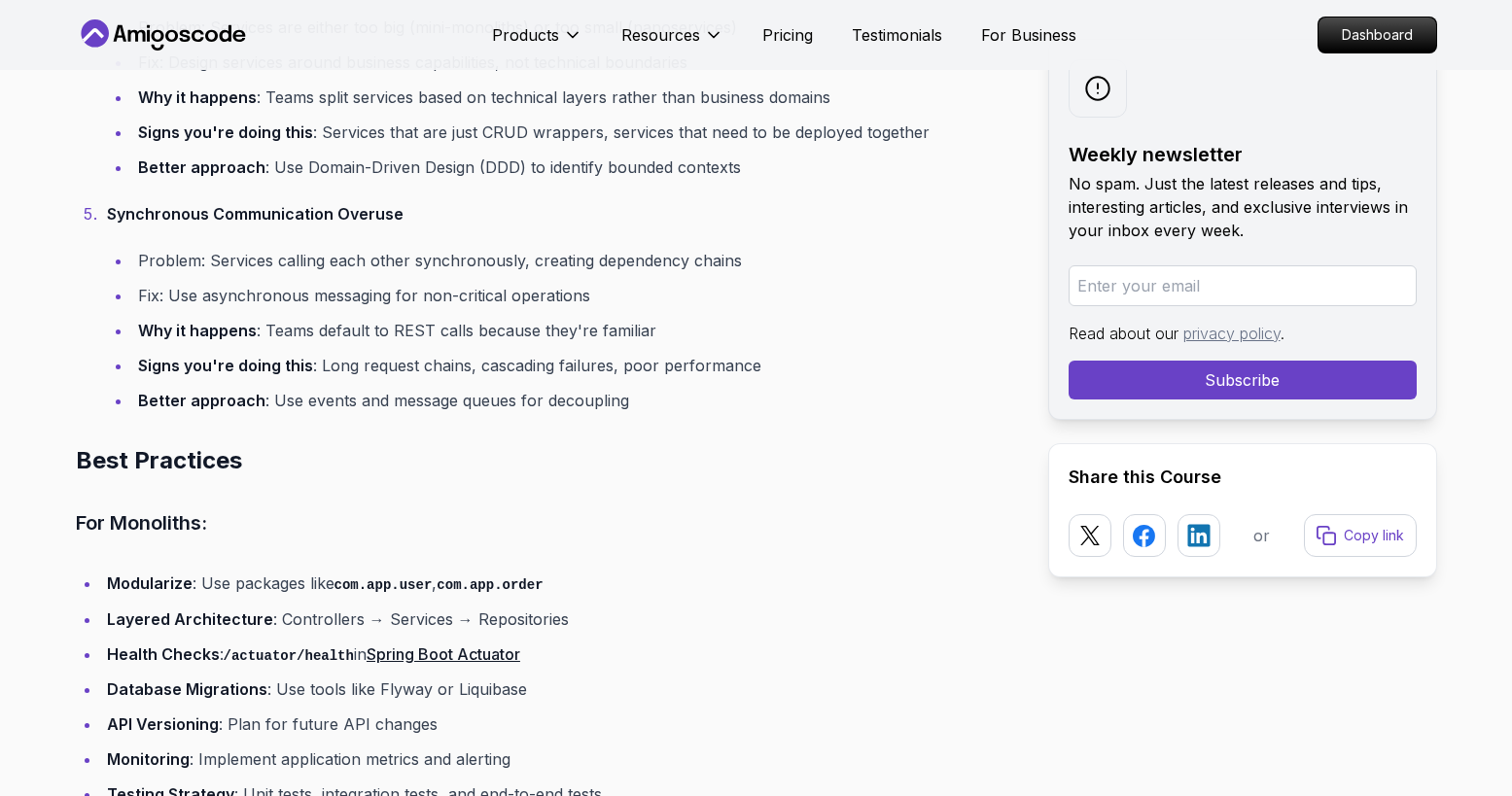scroll, scrollTop: 10691, scrollLeft: 0, axis: vertical 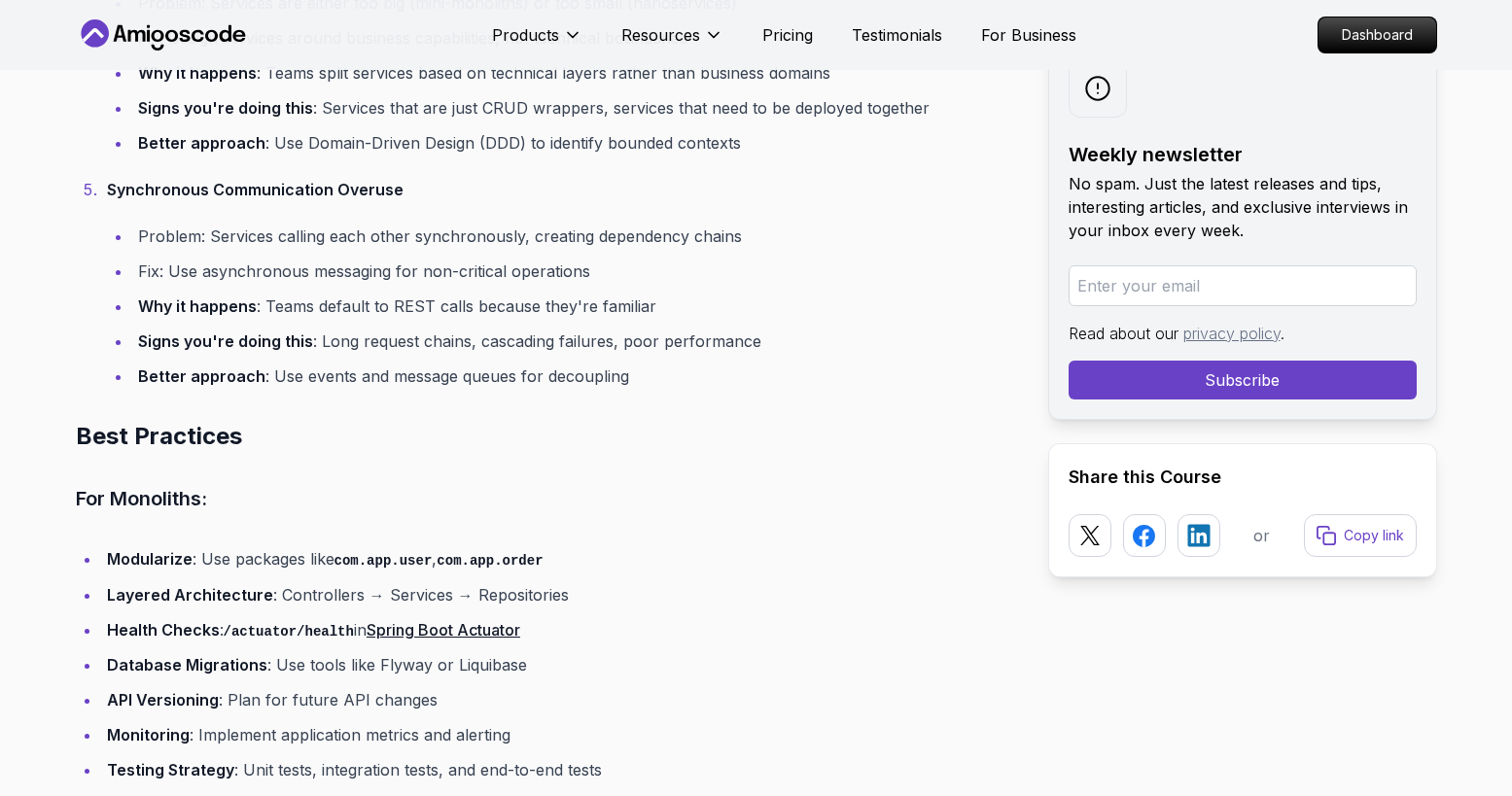 drag, startPoint x: 144, startPoint y: 211, endPoint x: 346, endPoint y: 208, distance: 202.02228 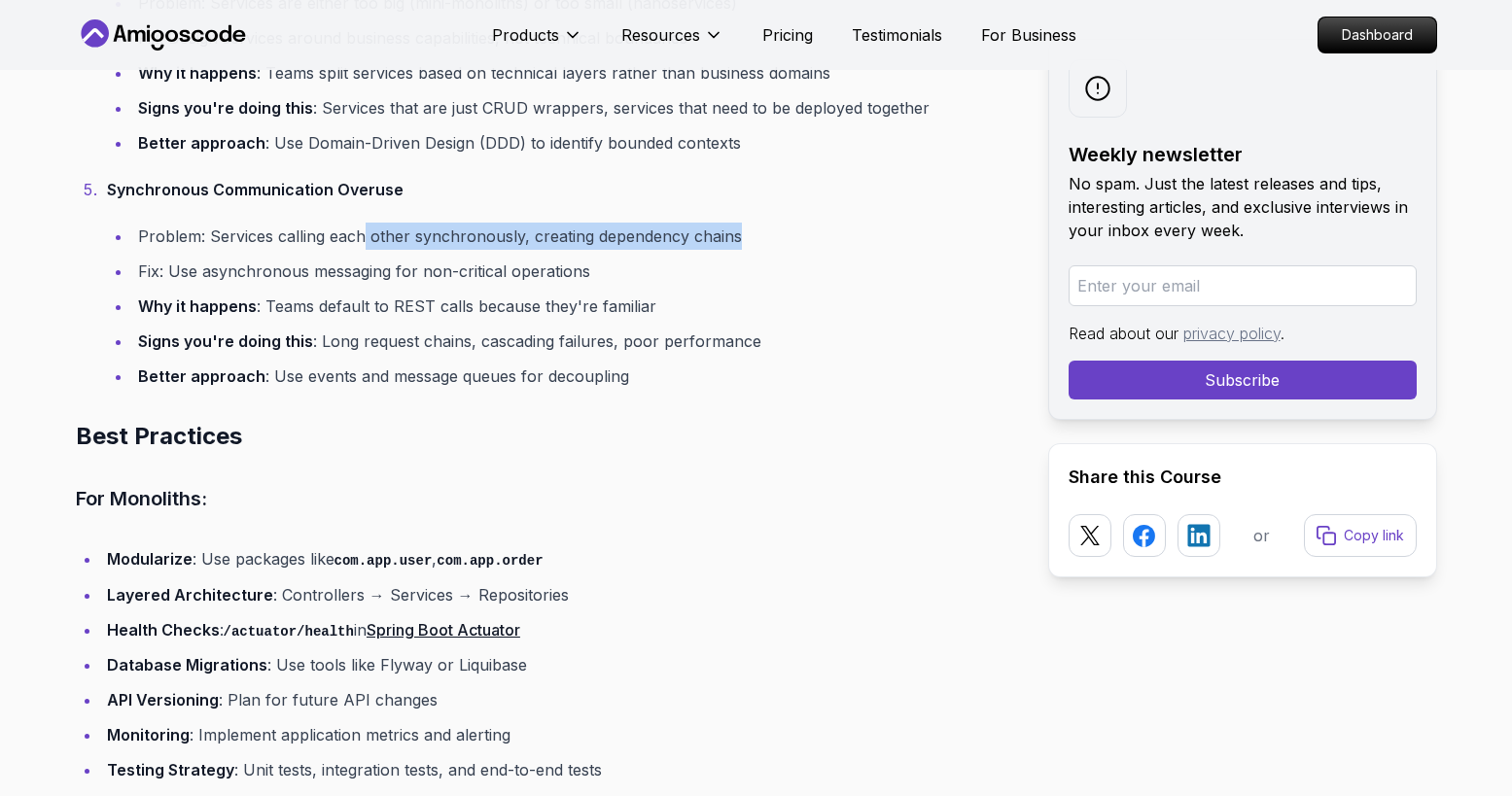 drag, startPoint x: 368, startPoint y: 208, endPoint x: 748, endPoint y: 213, distance: 380.03289 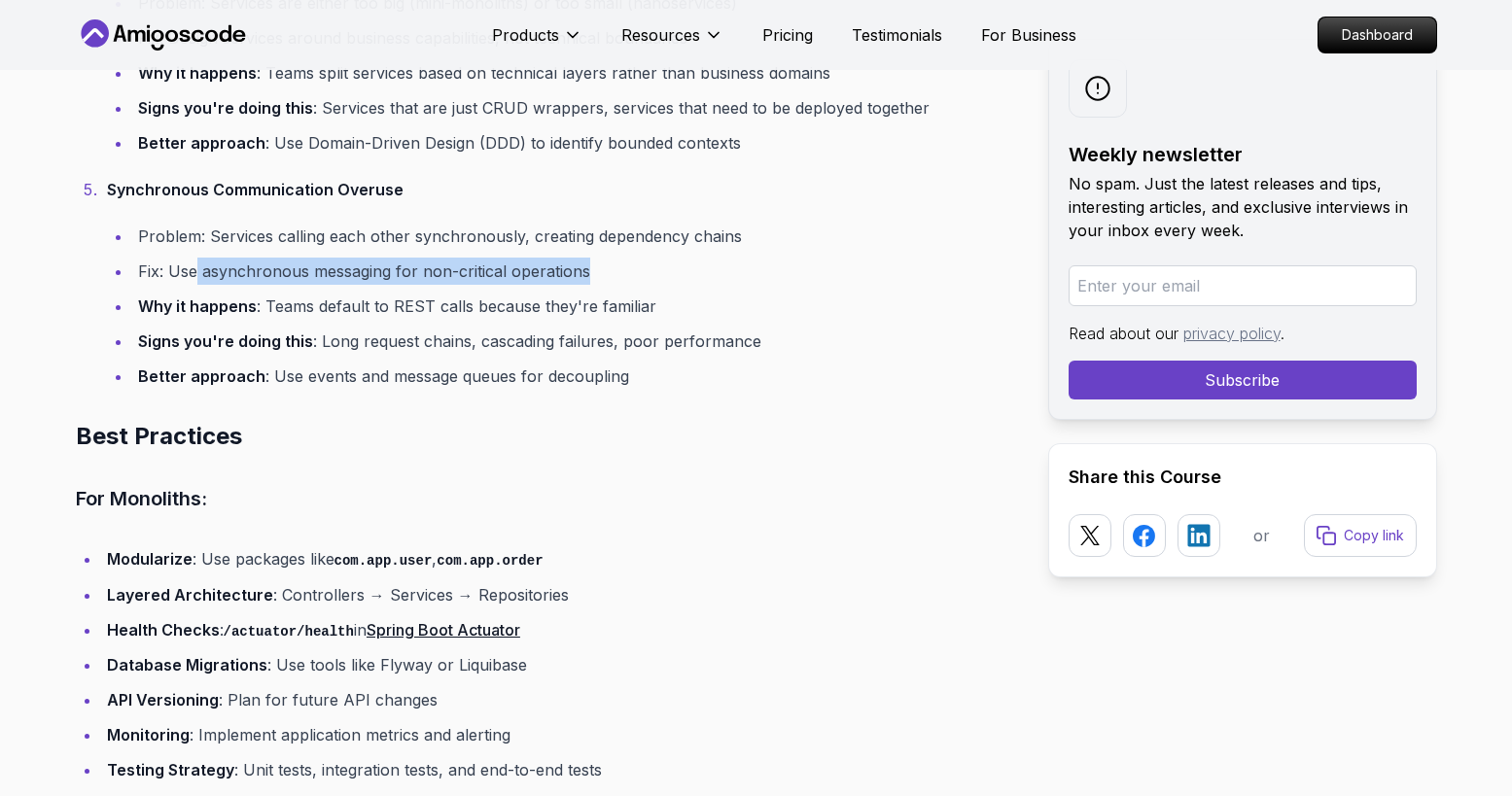 drag, startPoint x: 205, startPoint y: 245, endPoint x: 596, endPoint y: 251, distance: 391.04603 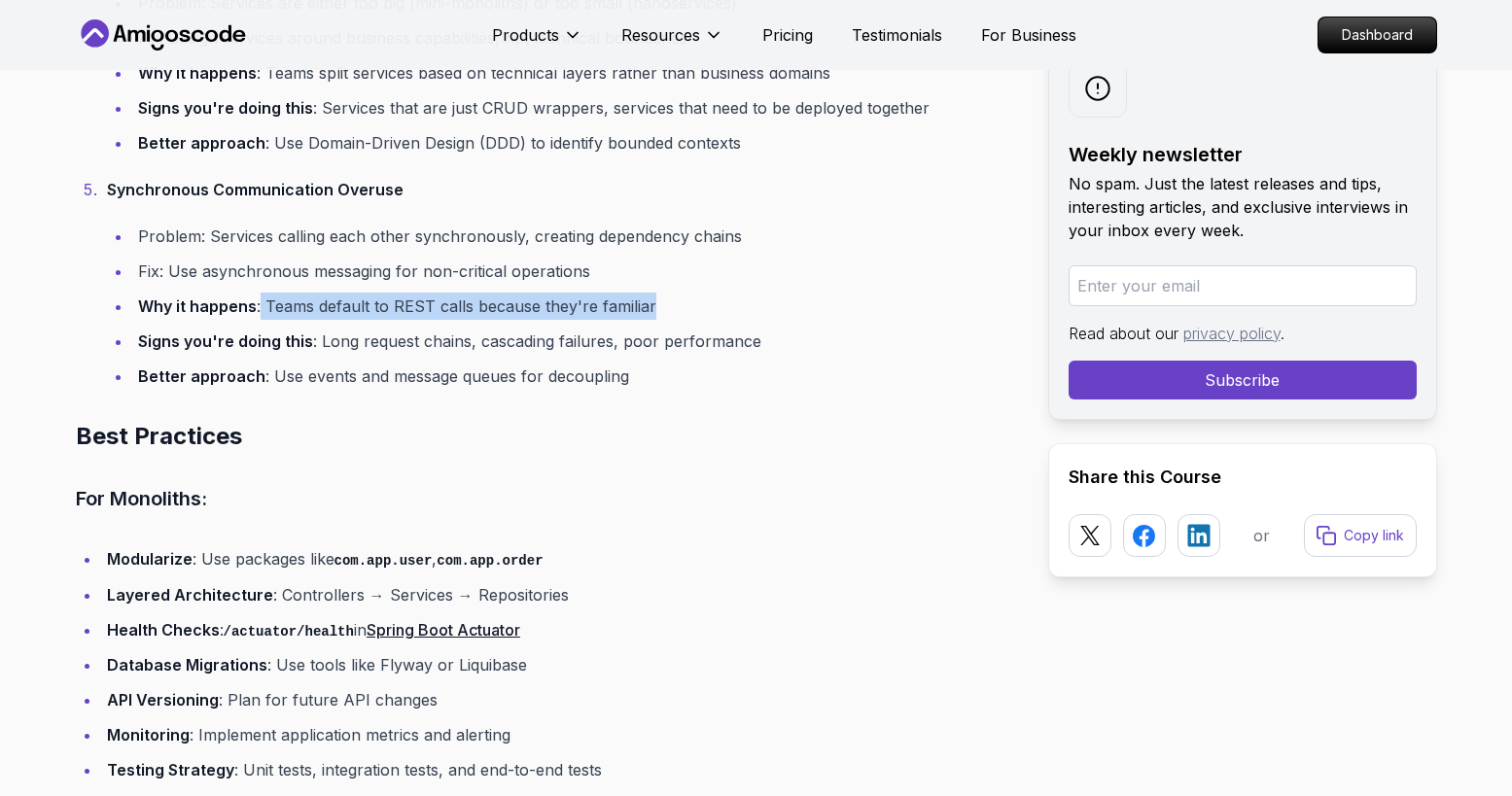 drag, startPoint x: 260, startPoint y: 280, endPoint x: 651, endPoint y: 287, distance: 391.06265 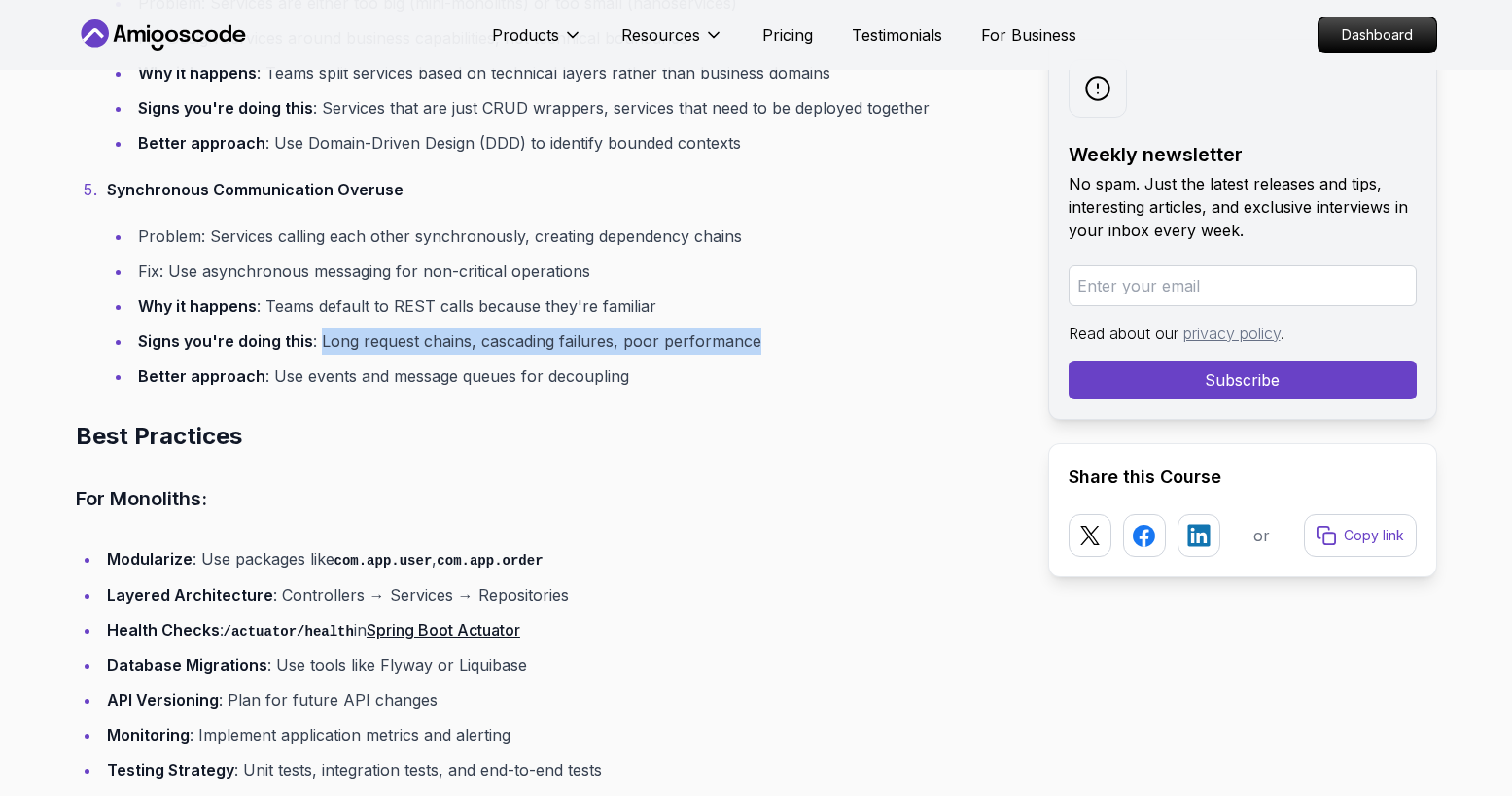 drag, startPoint x: 317, startPoint y: 315, endPoint x: 728, endPoint y: 332, distance: 411.3514 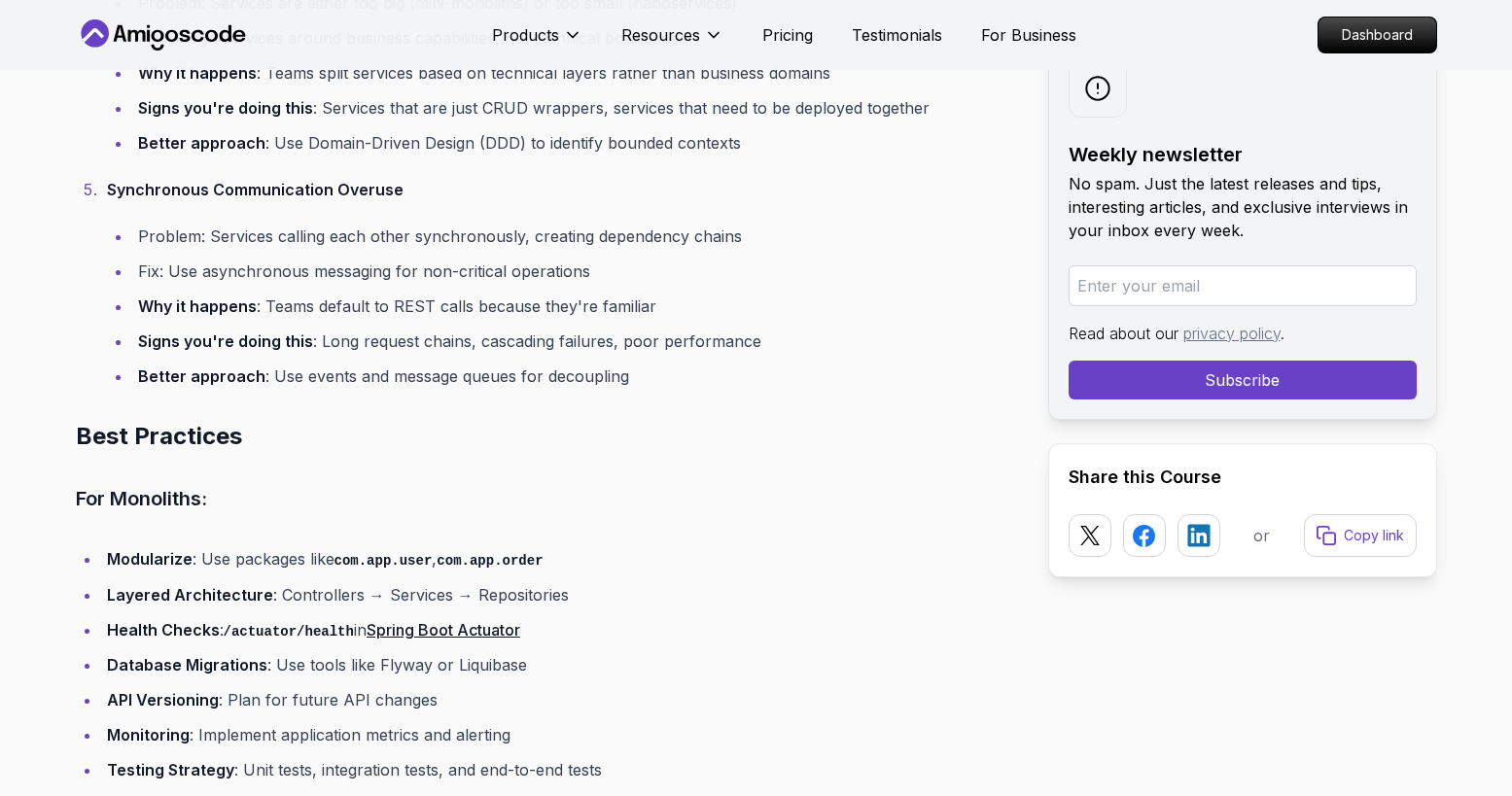 click on "Better approach : Use events and message queues for decoupling" at bounding box center [575, 376] 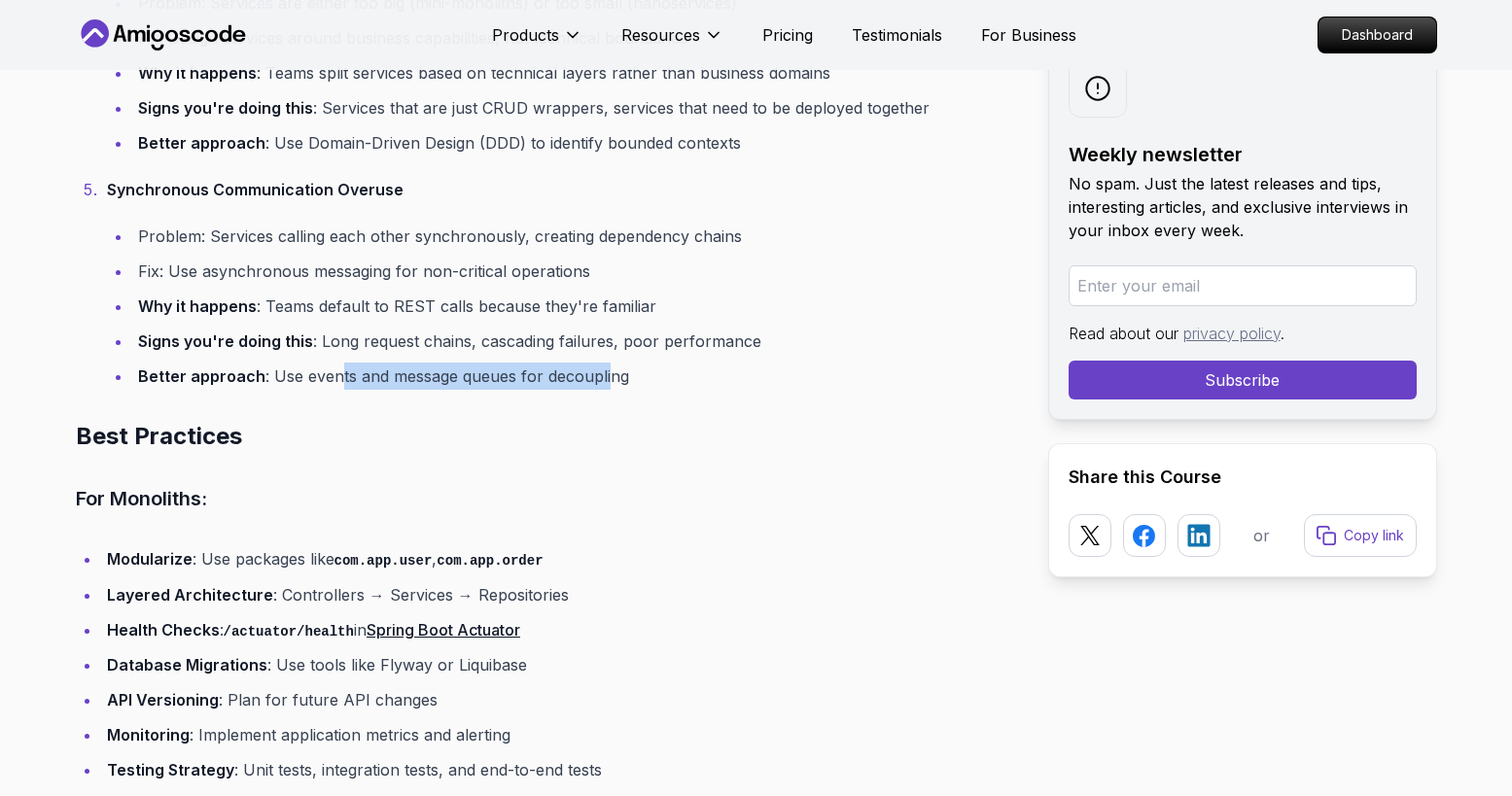 drag, startPoint x: 332, startPoint y: 350, endPoint x: 617, endPoint y: 348, distance: 285.007 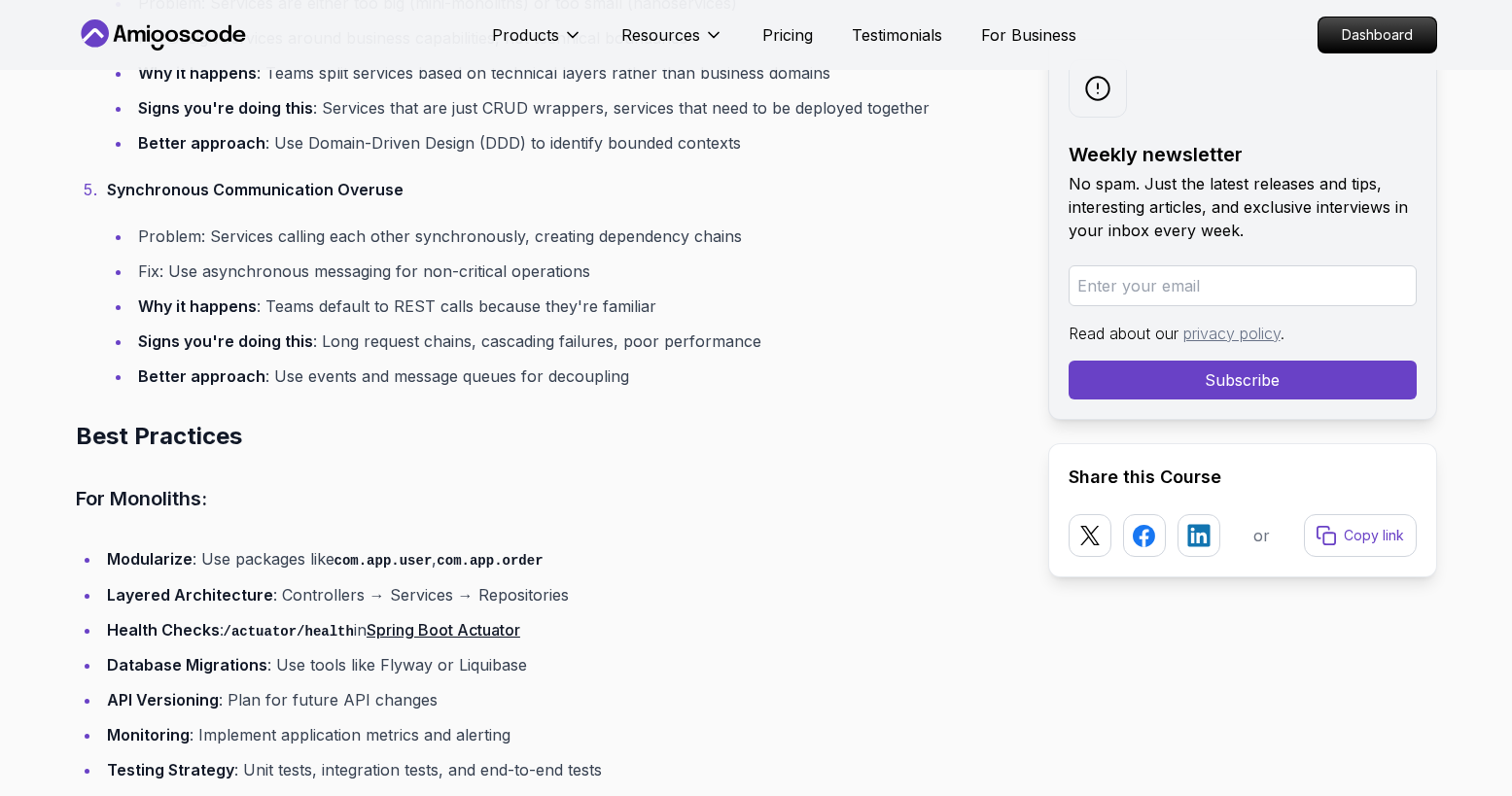 click on "Better approach : Use events and message queues for decoupling" at bounding box center [575, 376] 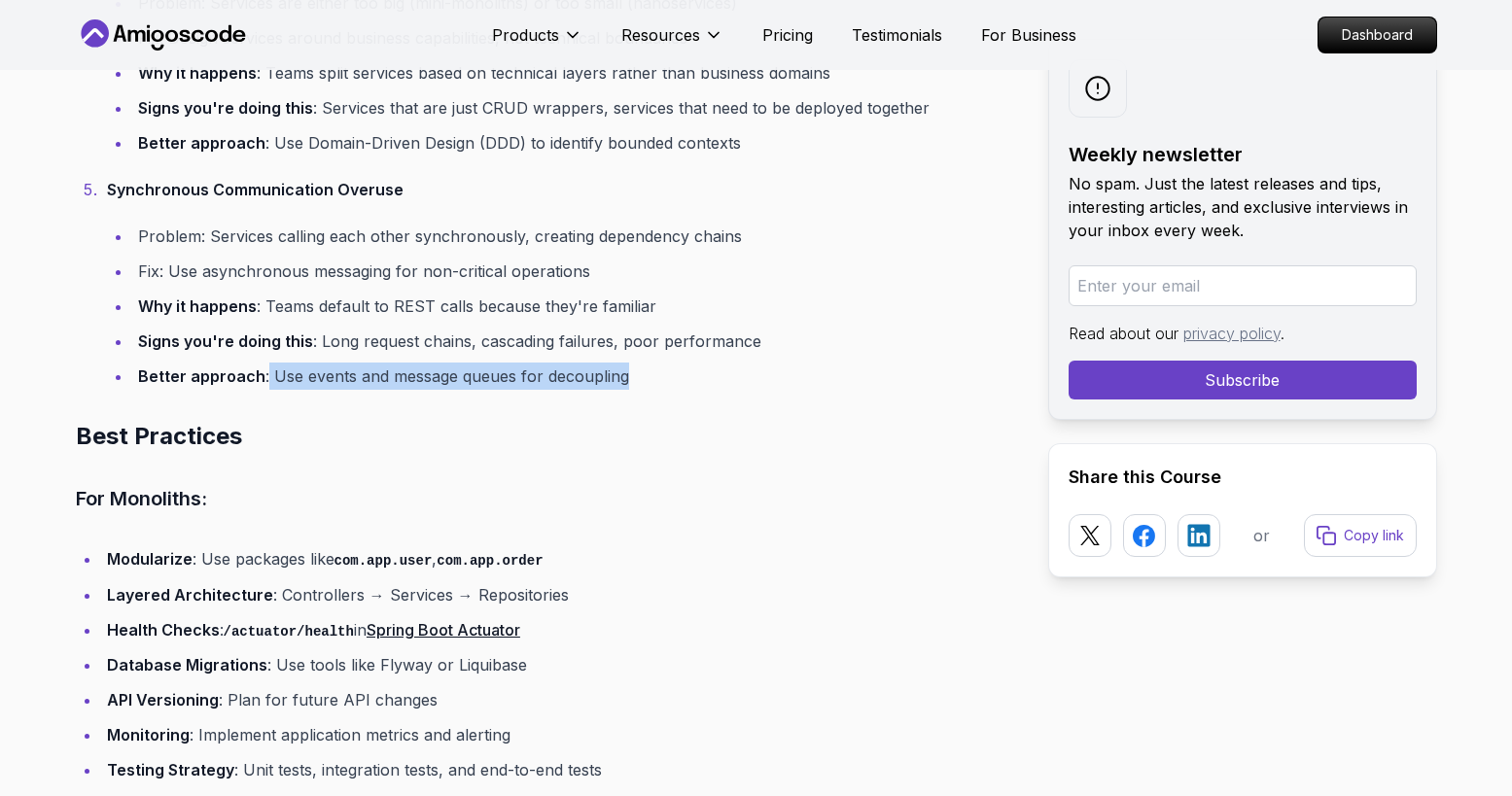 drag, startPoint x: 630, startPoint y: 349, endPoint x: 264, endPoint y: 351, distance: 366.0055 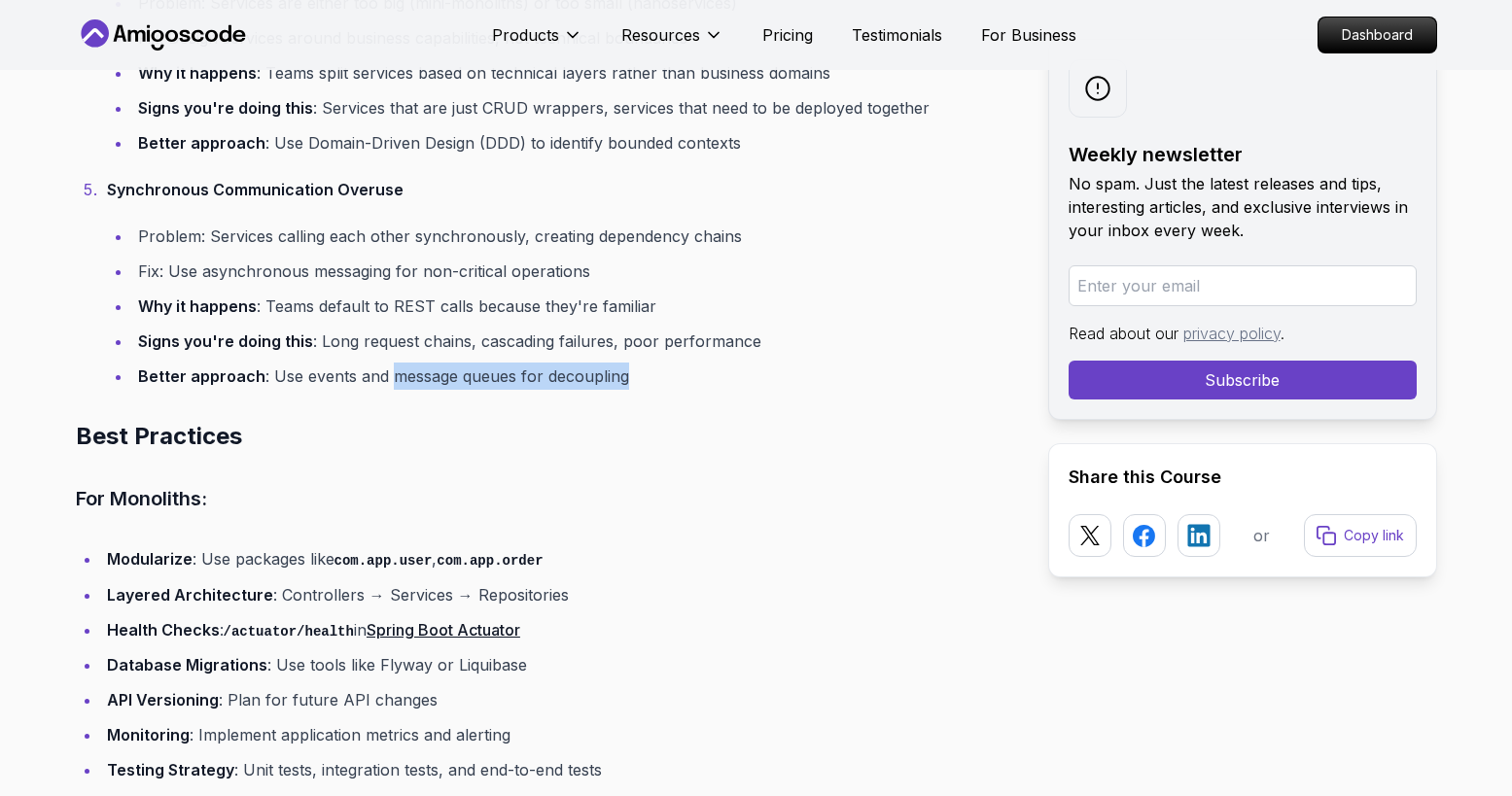 drag, startPoint x: 385, startPoint y: 352, endPoint x: 652, endPoint y: 355, distance: 267.01685 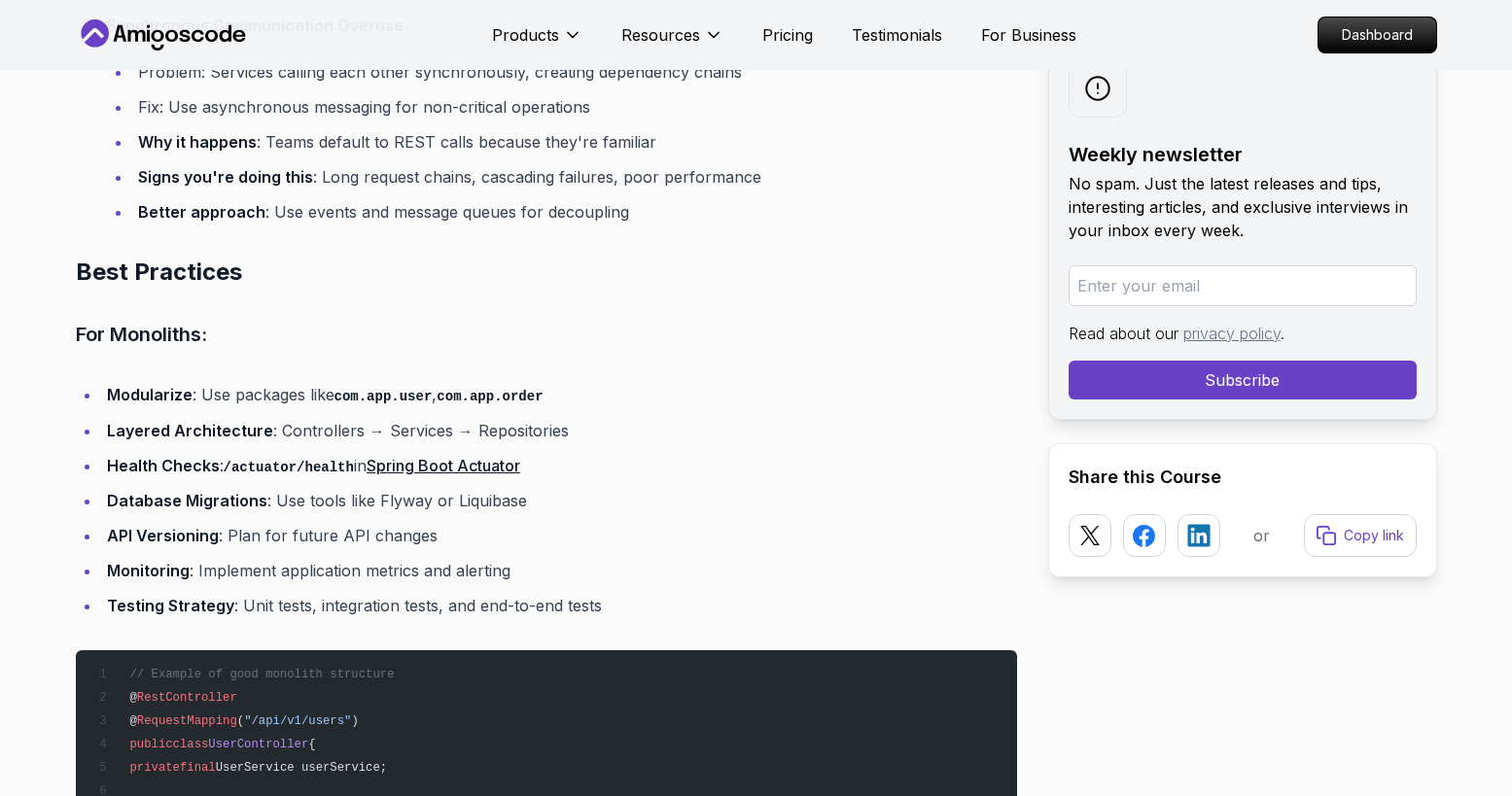 scroll, scrollTop: 10877, scrollLeft: 0, axis: vertical 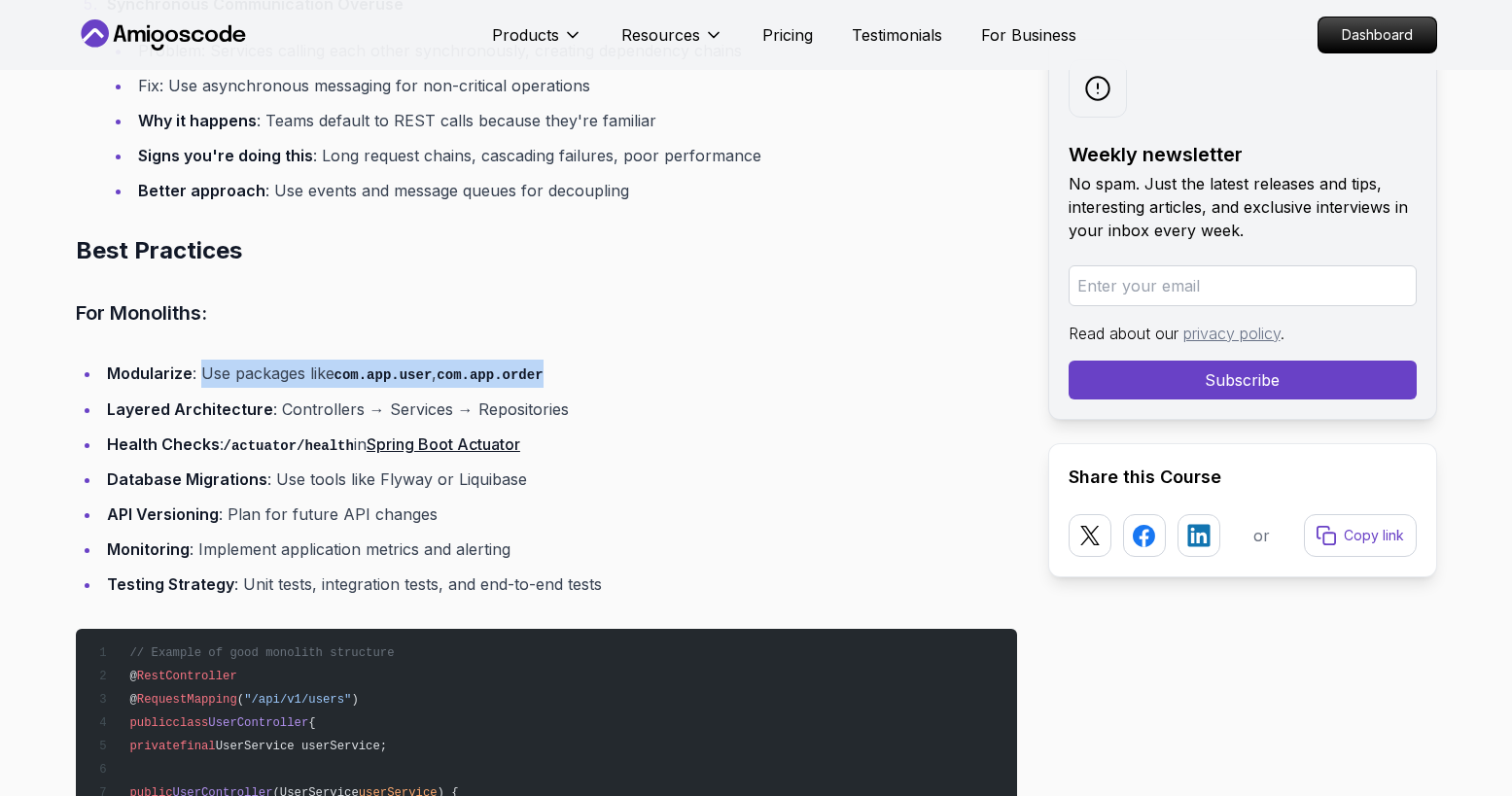 drag, startPoint x: 202, startPoint y: 350, endPoint x: 614, endPoint y: 348, distance: 412.00485 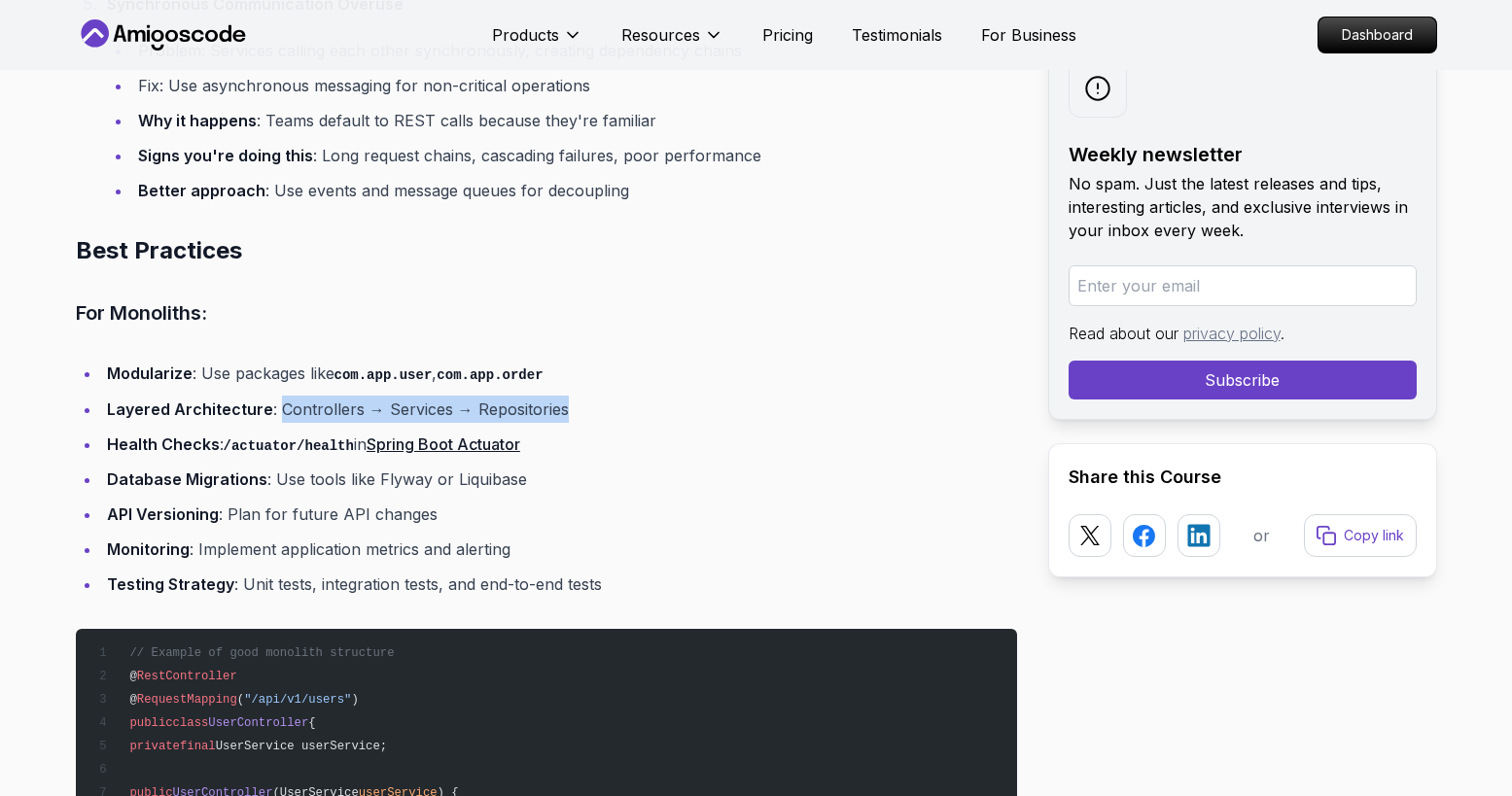 drag, startPoint x: 277, startPoint y: 381, endPoint x: 581, endPoint y: 385, distance: 304.02631 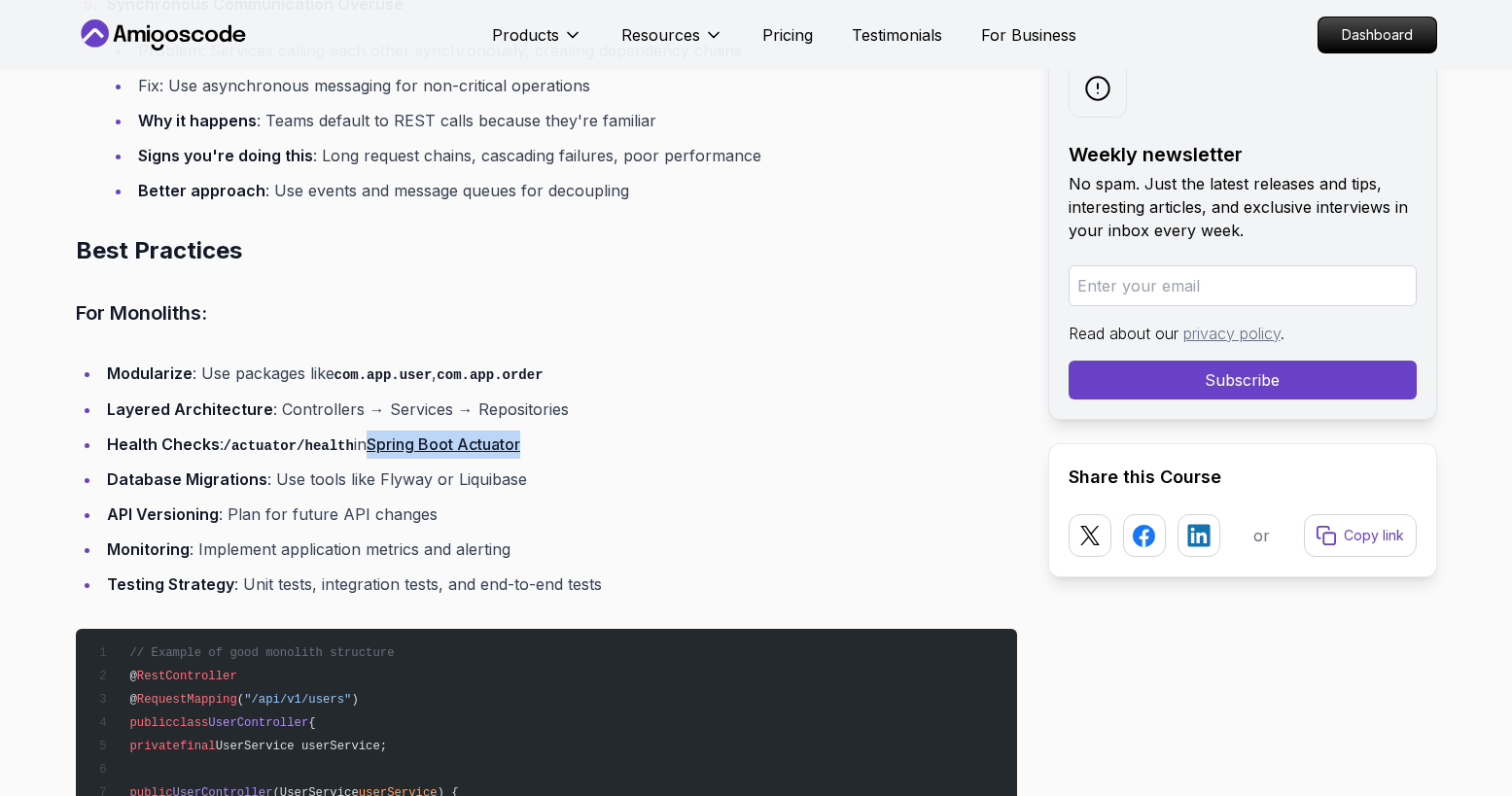 drag, startPoint x: 376, startPoint y: 420, endPoint x: 634, endPoint y: 425, distance: 258.04845 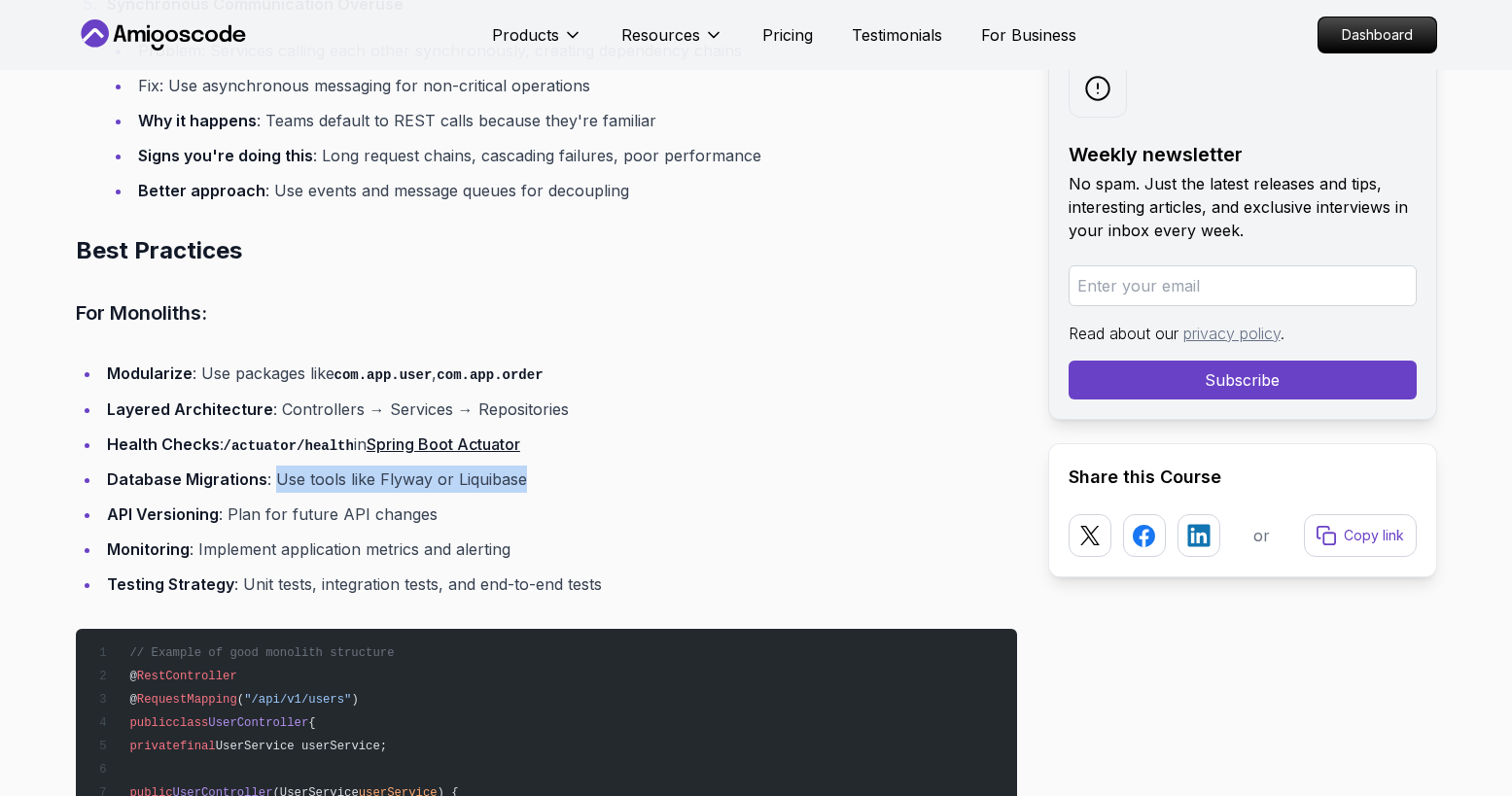drag, startPoint x: 275, startPoint y: 454, endPoint x: 554, endPoint y: 454, distance: 279 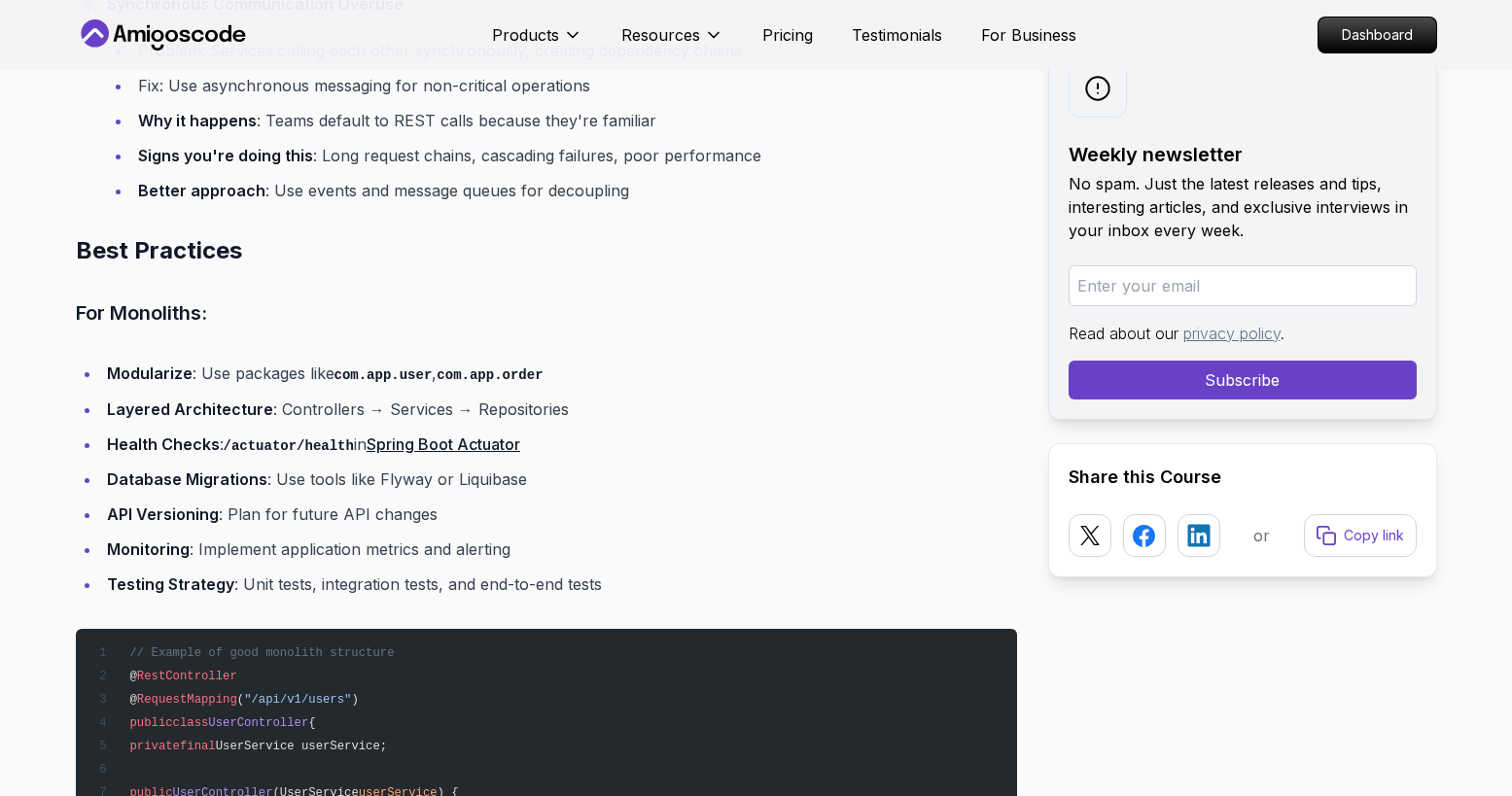 click on "Modularize : Use packages like  com.app.user ,  com.app.order
Layered Architecture : Controllers → Services → Repositories
Health Checks :  /actuator/health  in  Spring Boot Actuator
Database Migrations : Use tools like Flyway or Liquibase
API Versioning : Plan for future API changes
Monitoring : Implement application metrics and alerting
Testing Strategy : Unit tests, integration tests, and end-to-end tests" at bounding box center (546, 478) 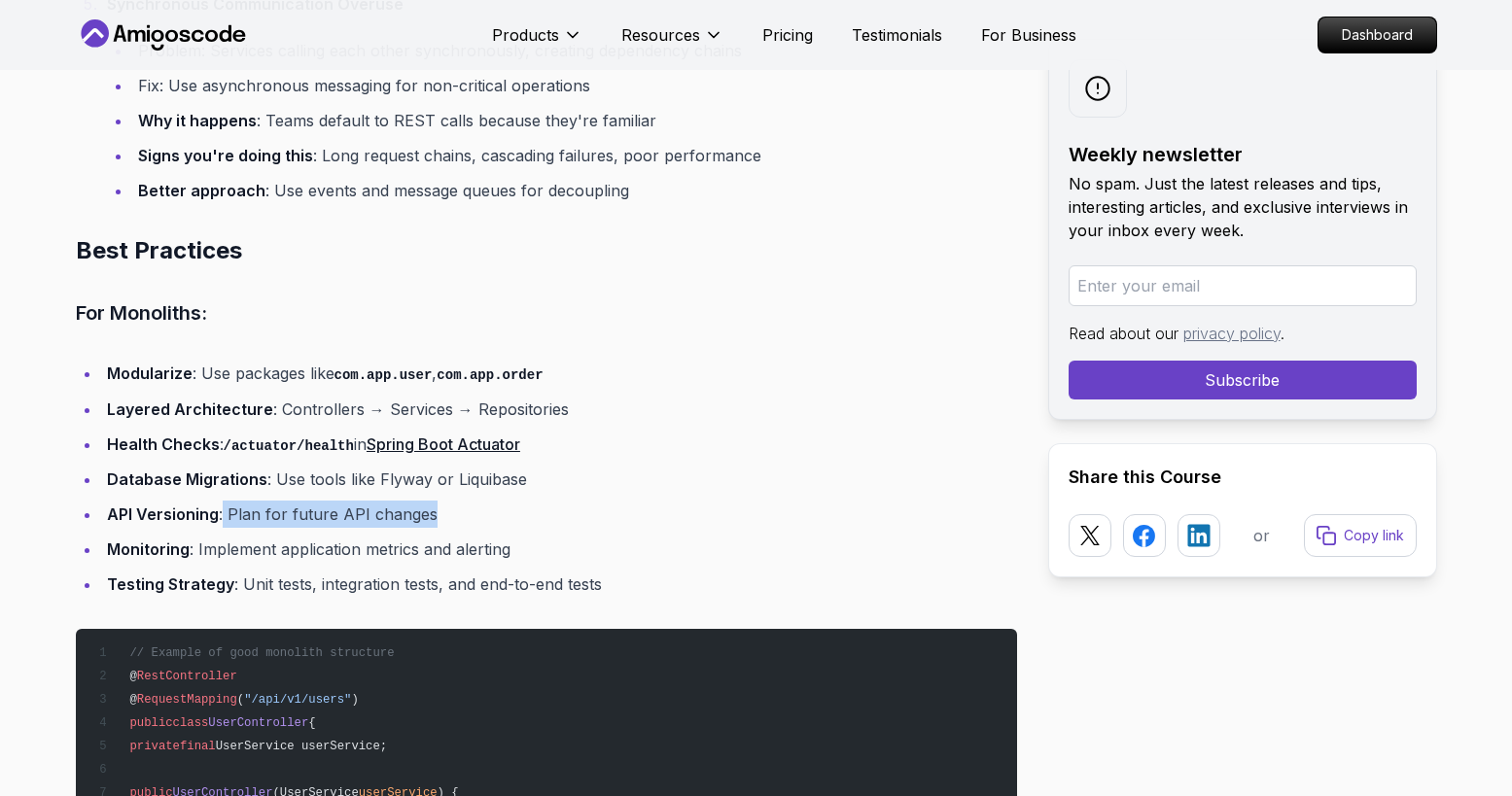 drag, startPoint x: 223, startPoint y: 490, endPoint x: 475, endPoint y: 484, distance: 252.0714 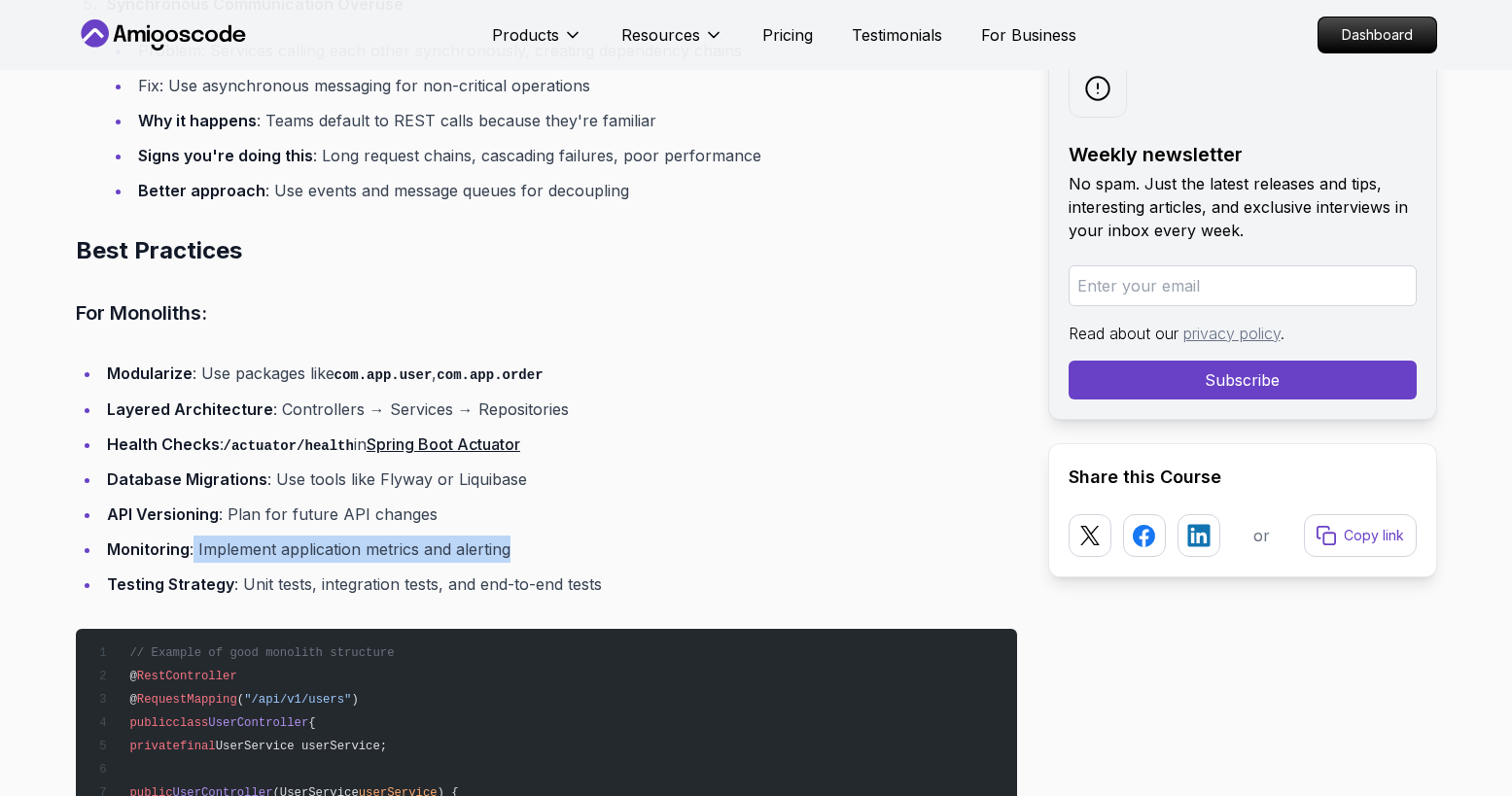 drag, startPoint x: 212, startPoint y: 526, endPoint x: 541, endPoint y: 519, distance: 329.07446 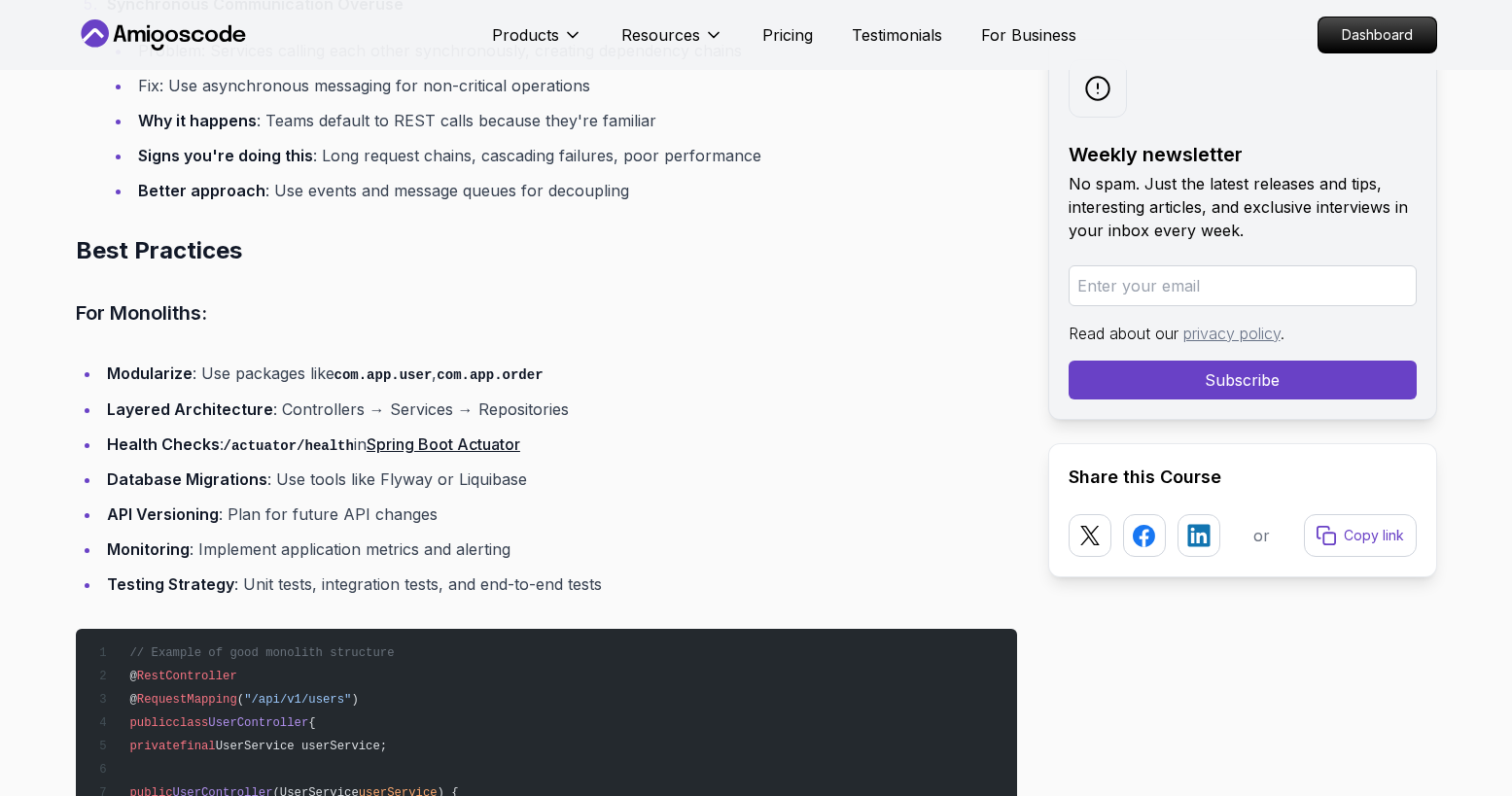 drag, startPoint x: 236, startPoint y: 555, endPoint x: 621, endPoint y: 555, distance: 385 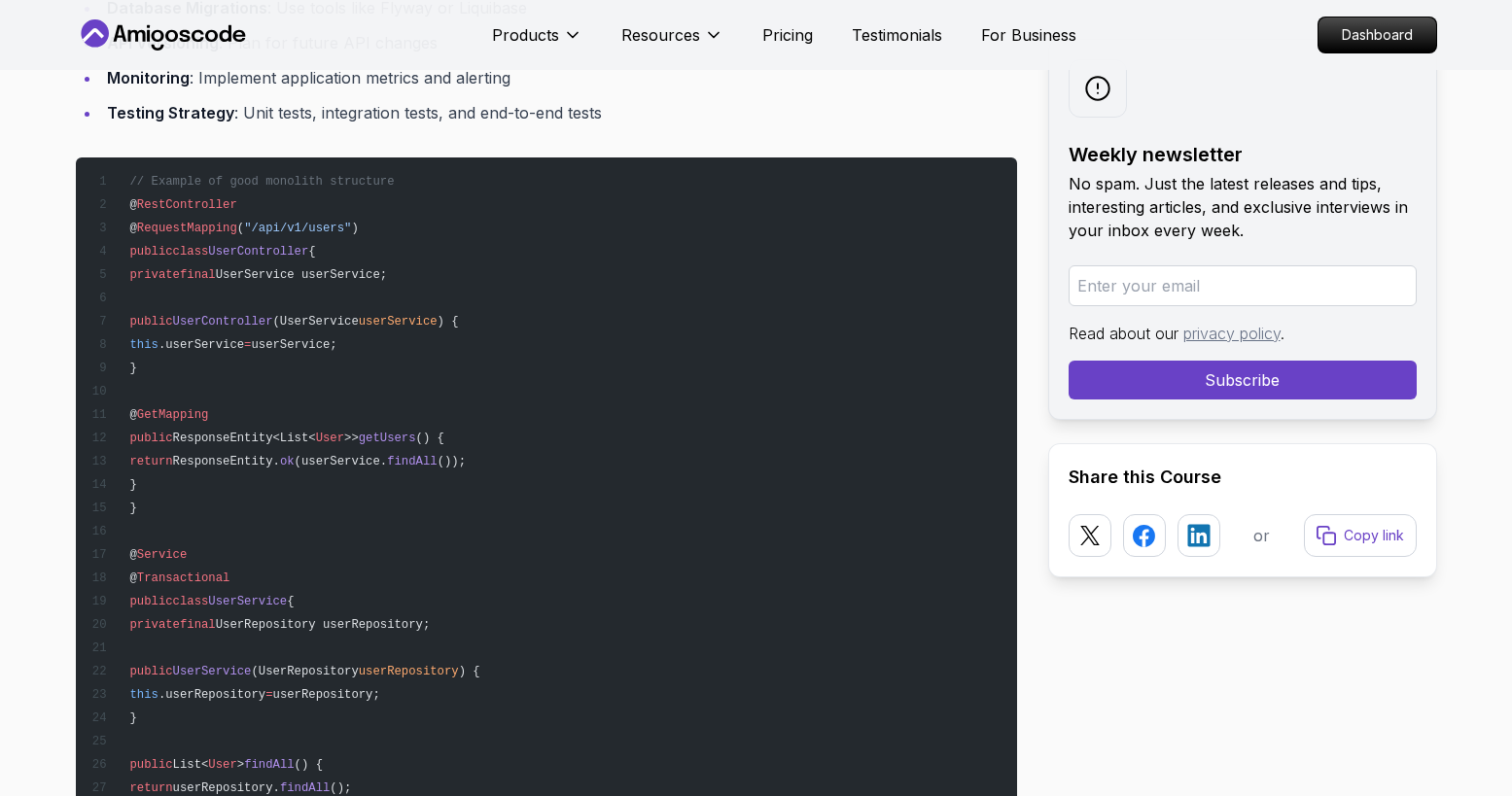 scroll, scrollTop: 11350, scrollLeft: 0, axis: vertical 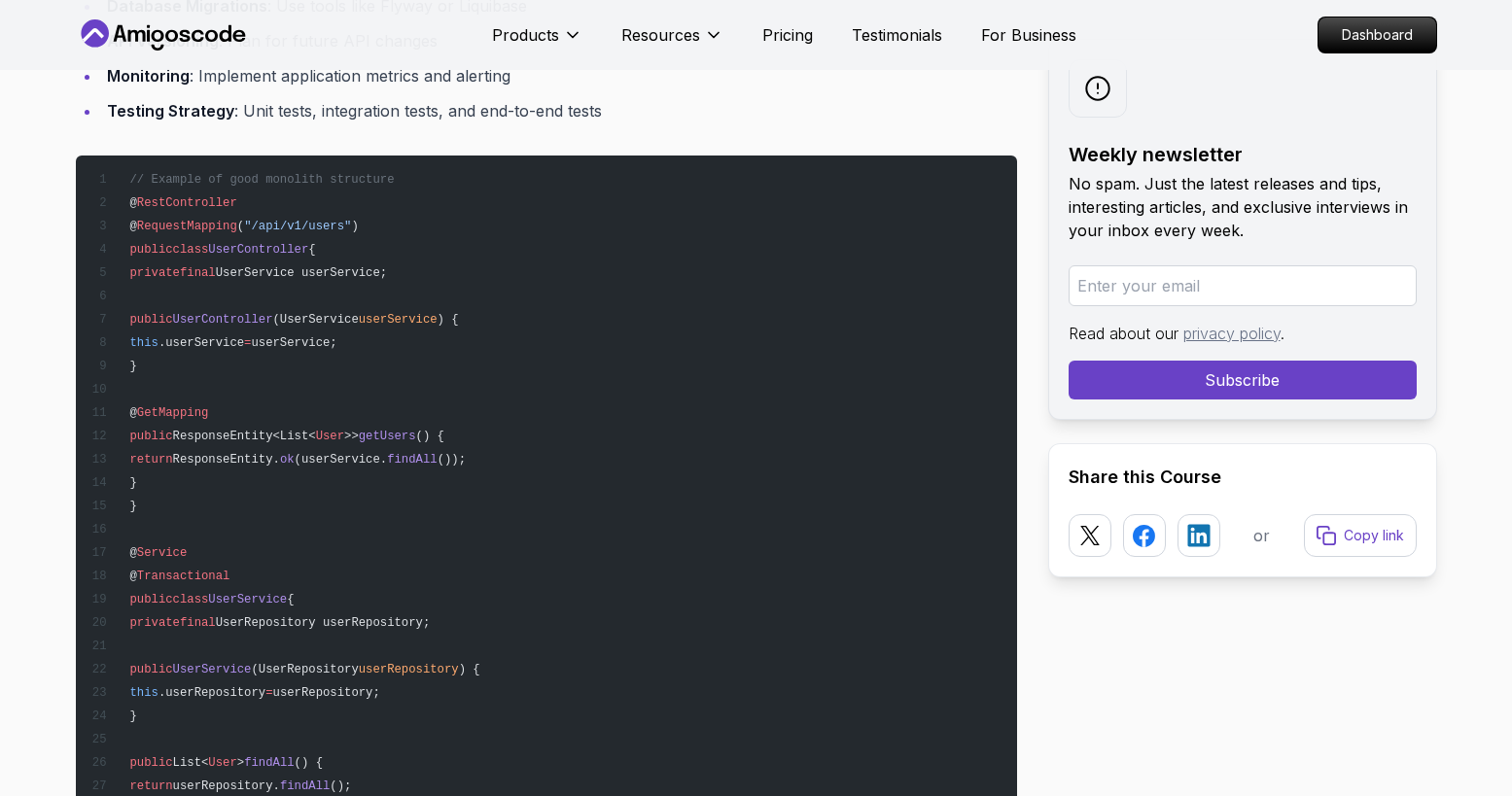 click on "ResponseEntity<List<" at bounding box center [244, 436] 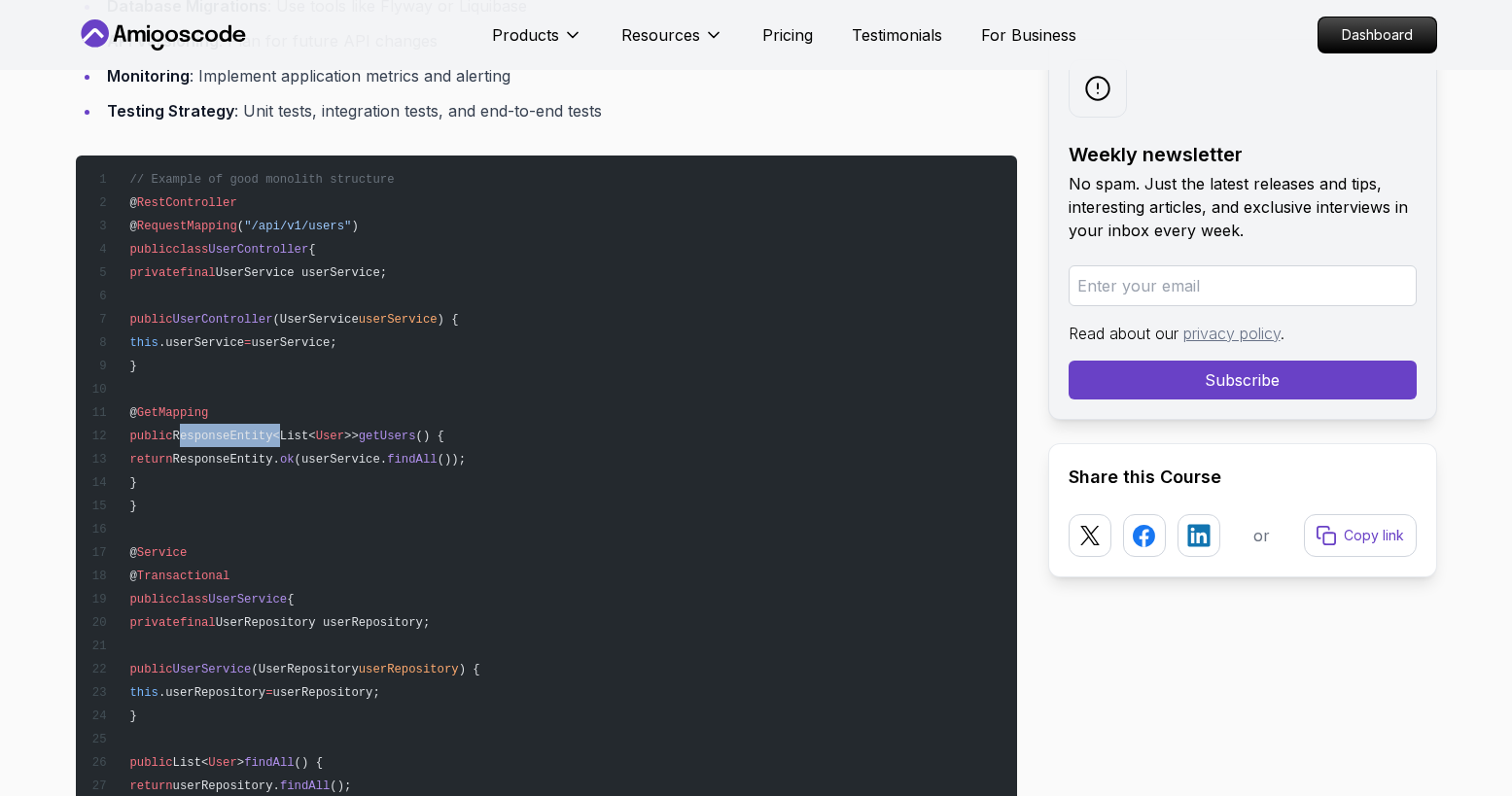 click on "ResponseEntity<List<" at bounding box center [244, 436] 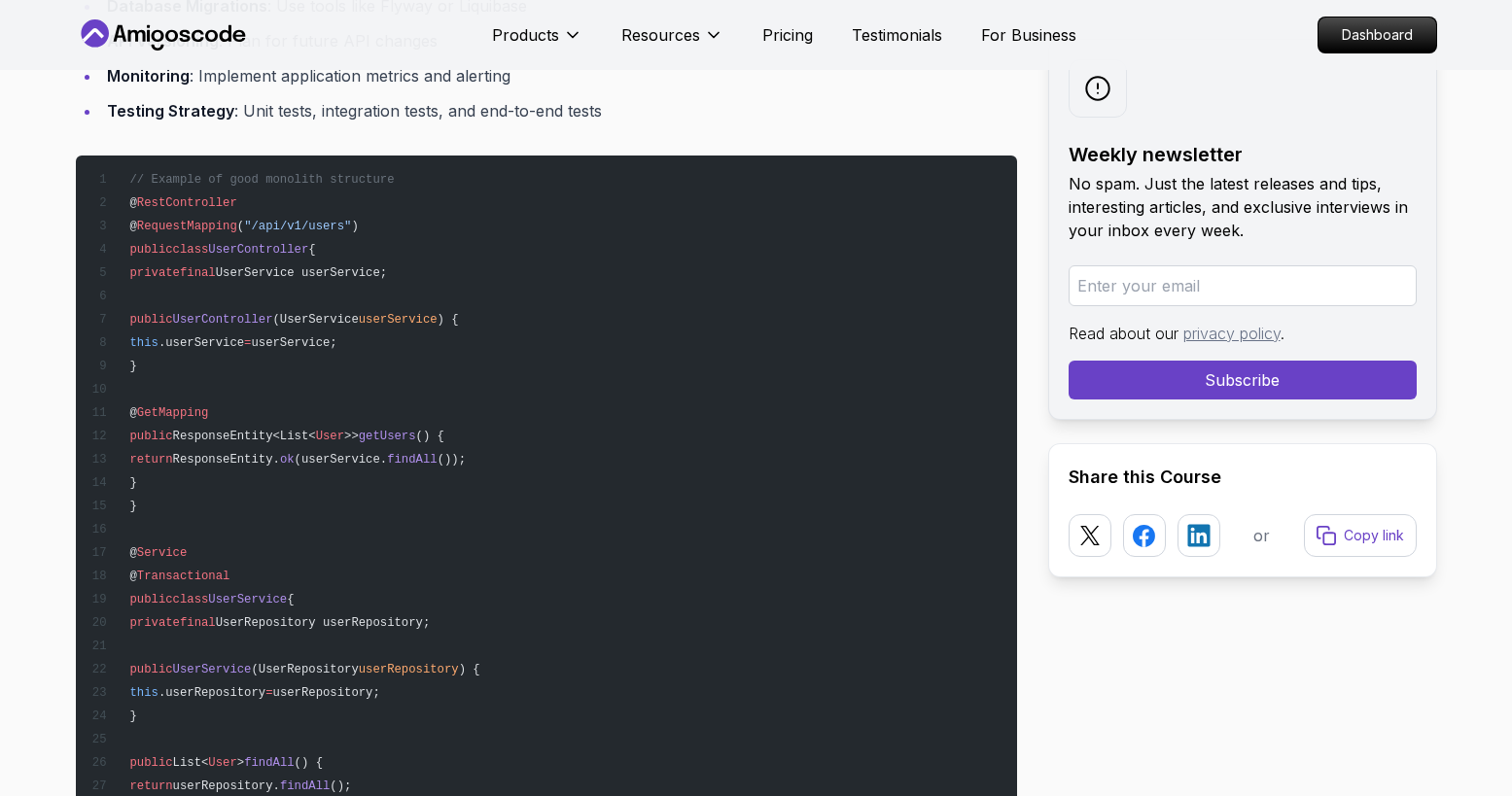 click on "getUsers" at bounding box center (387, 436) 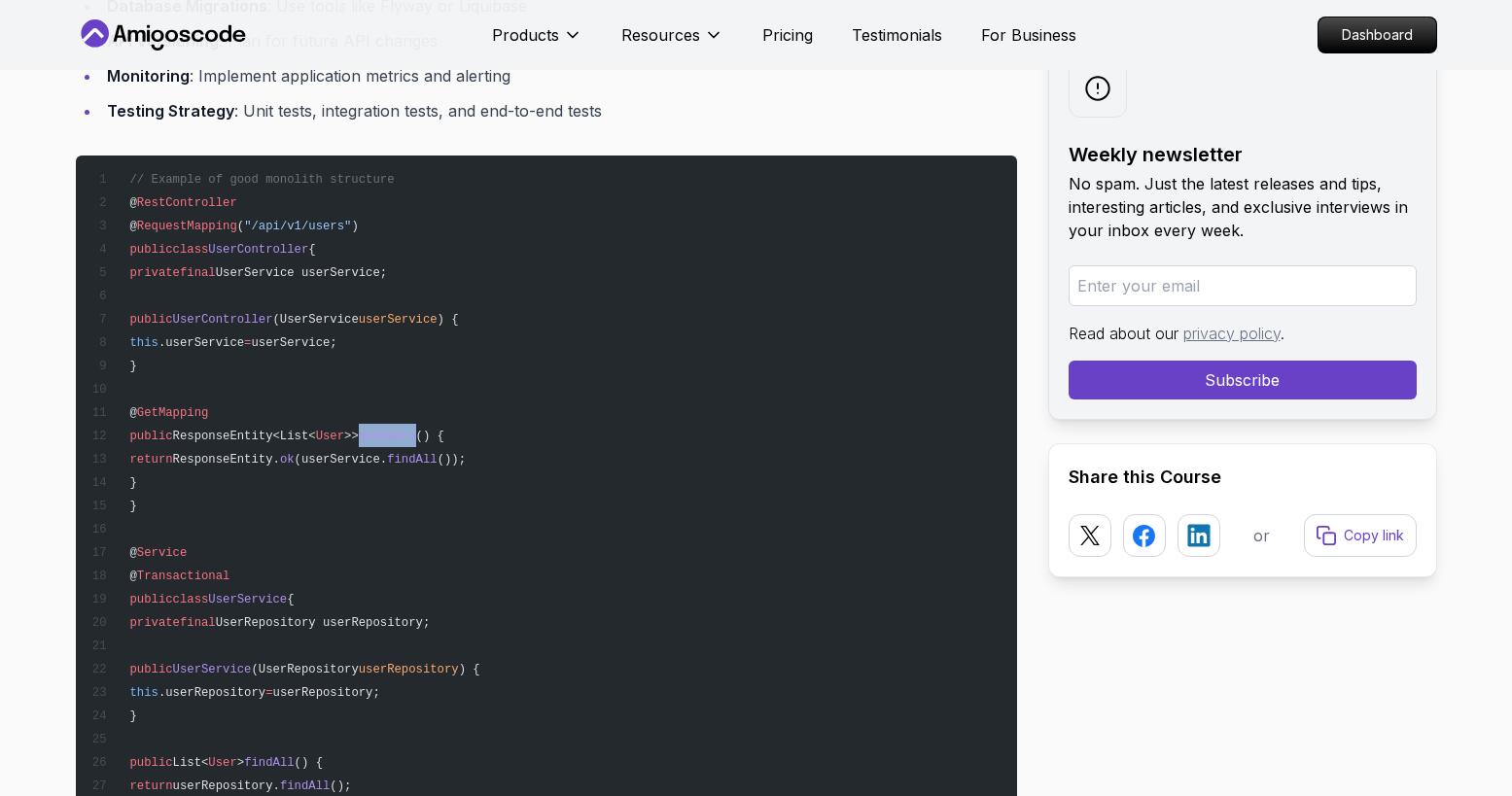 click on "getUsers" at bounding box center (387, 436) 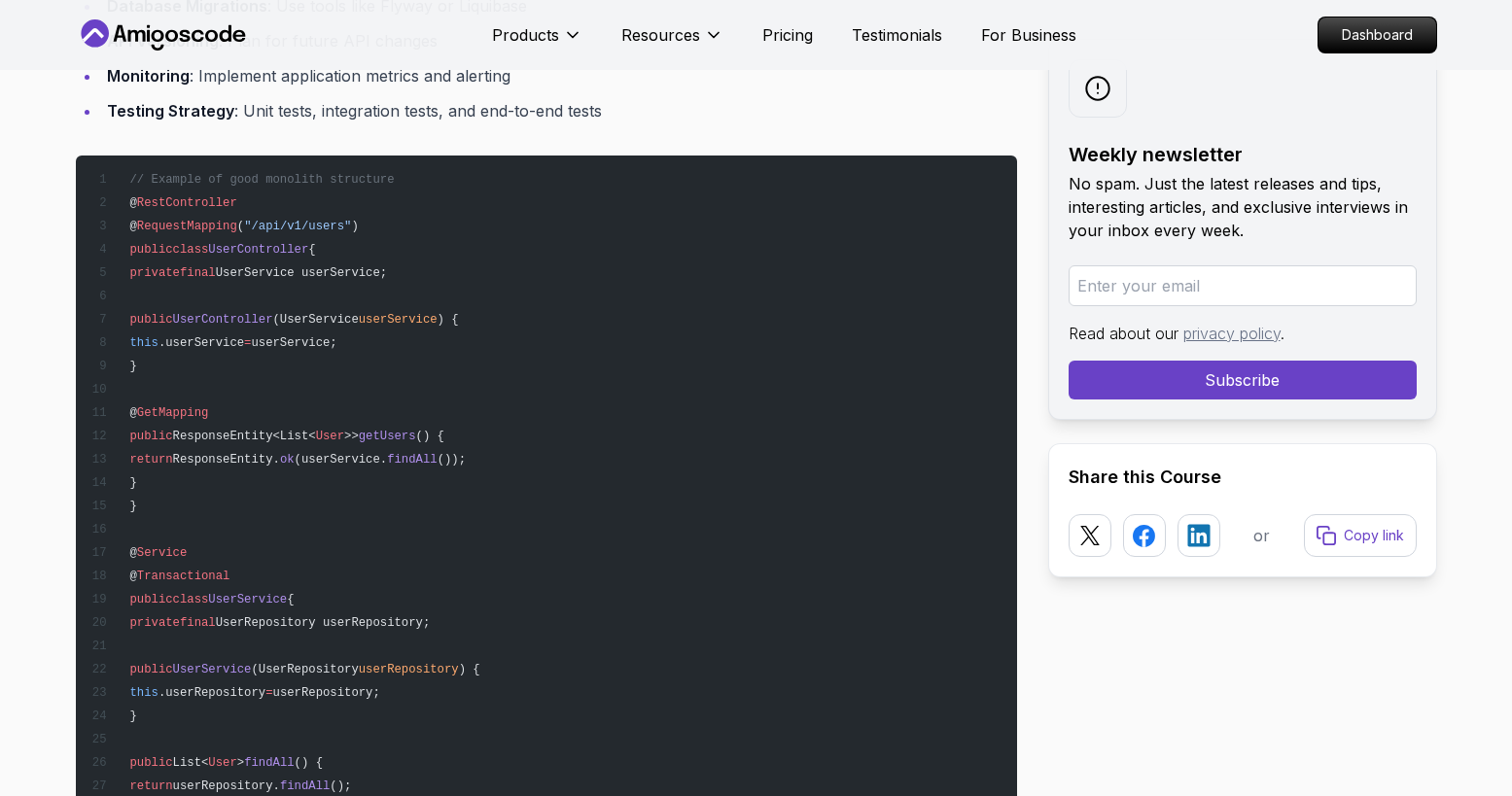 click on "// Example of good monolith structure
@ RestController
@ RequestMapping ( "/api/v1/users" )
public  class  UserController  {
private  final  UserService userService;
public  UserController (UserService  userService ) {
this .userService  =  userService;
}
@ GetMapping
public  ResponseEntity<List< User >>  getUsers () {
return  ResponseEntity. ok (userService. findAll ());
}
}
@ Service
@ Transactional
public  class  UserService  {
private  final  UserRepository userRepository;
public  UserService (UserRepository  userRepository ) {
this .userRepository  =  userRepository;
}
public  List< User >  findAll () {
return  userRepository. findAll ();
}
}
// Health check endpoint
@ RestController
public  class  HealthController  {
@ GetMapping ( "/health" )
public  ResponseEntity<Map< String ,  String >>  health () {
Map< String ,  String" at bounding box center [546, 645] 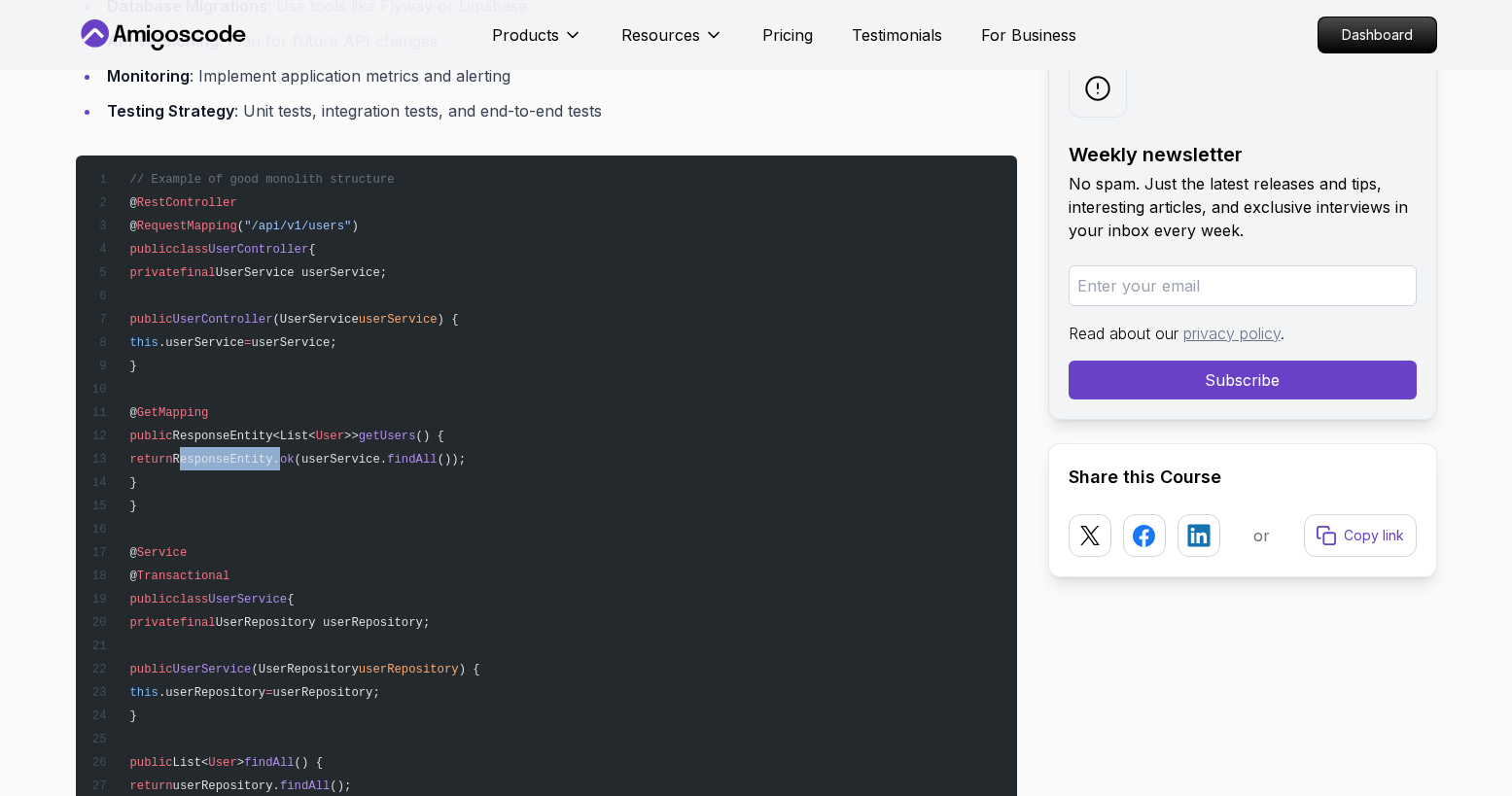 click on "ResponseEntity." at bounding box center (227, 460) 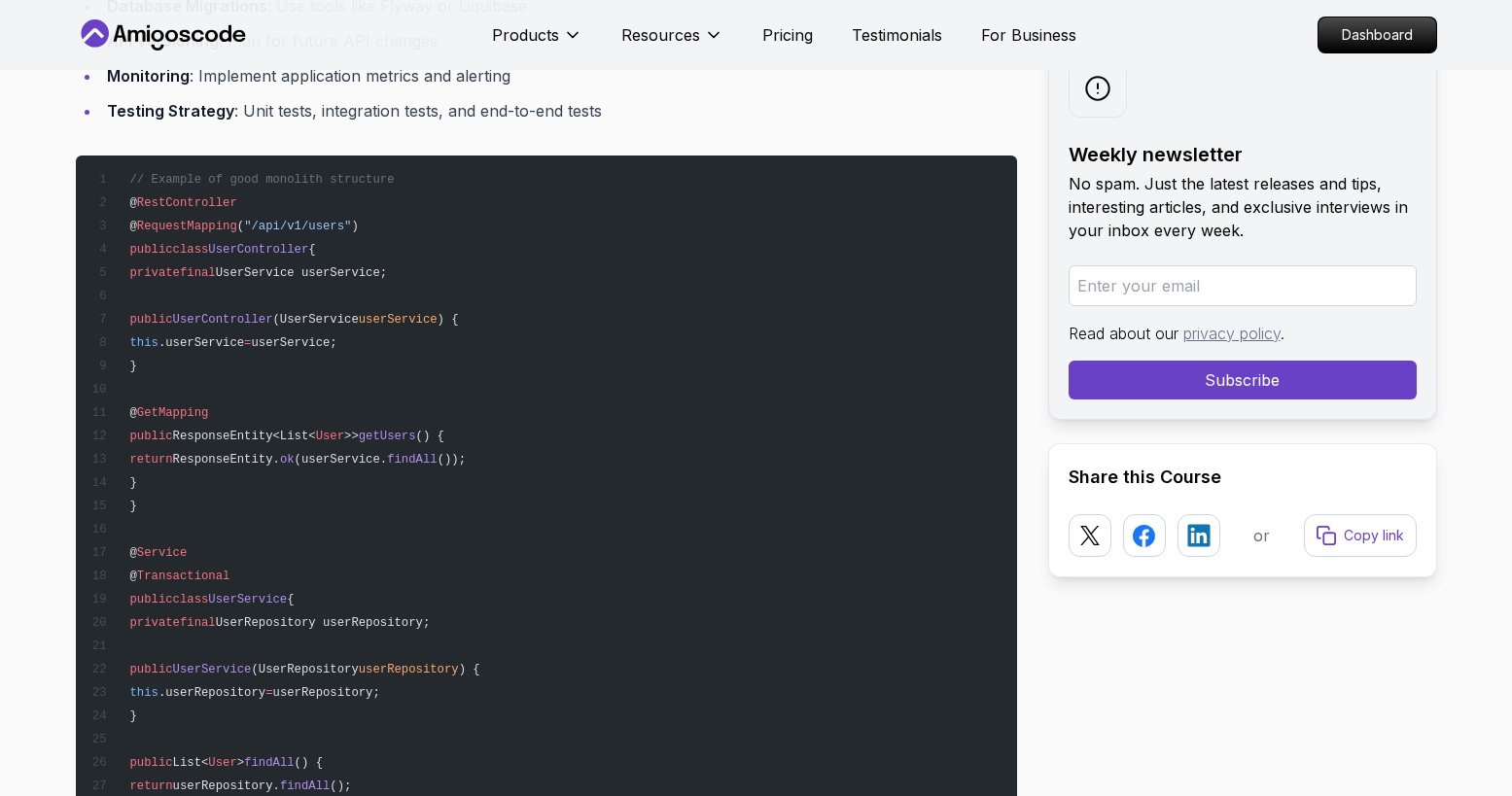 click on "(userService." at bounding box center [341, 460] 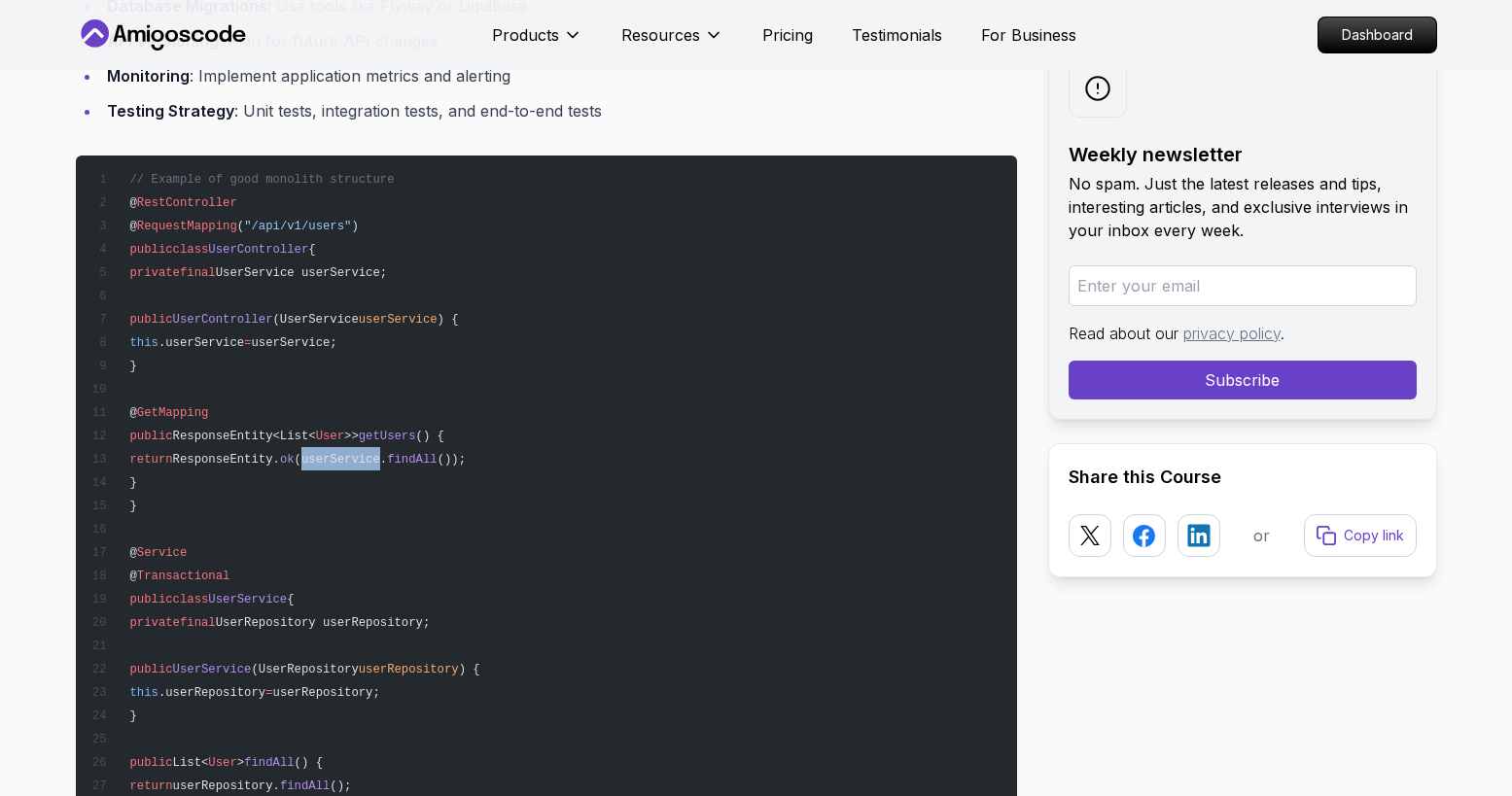 click on "(userService." at bounding box center [341, 460] 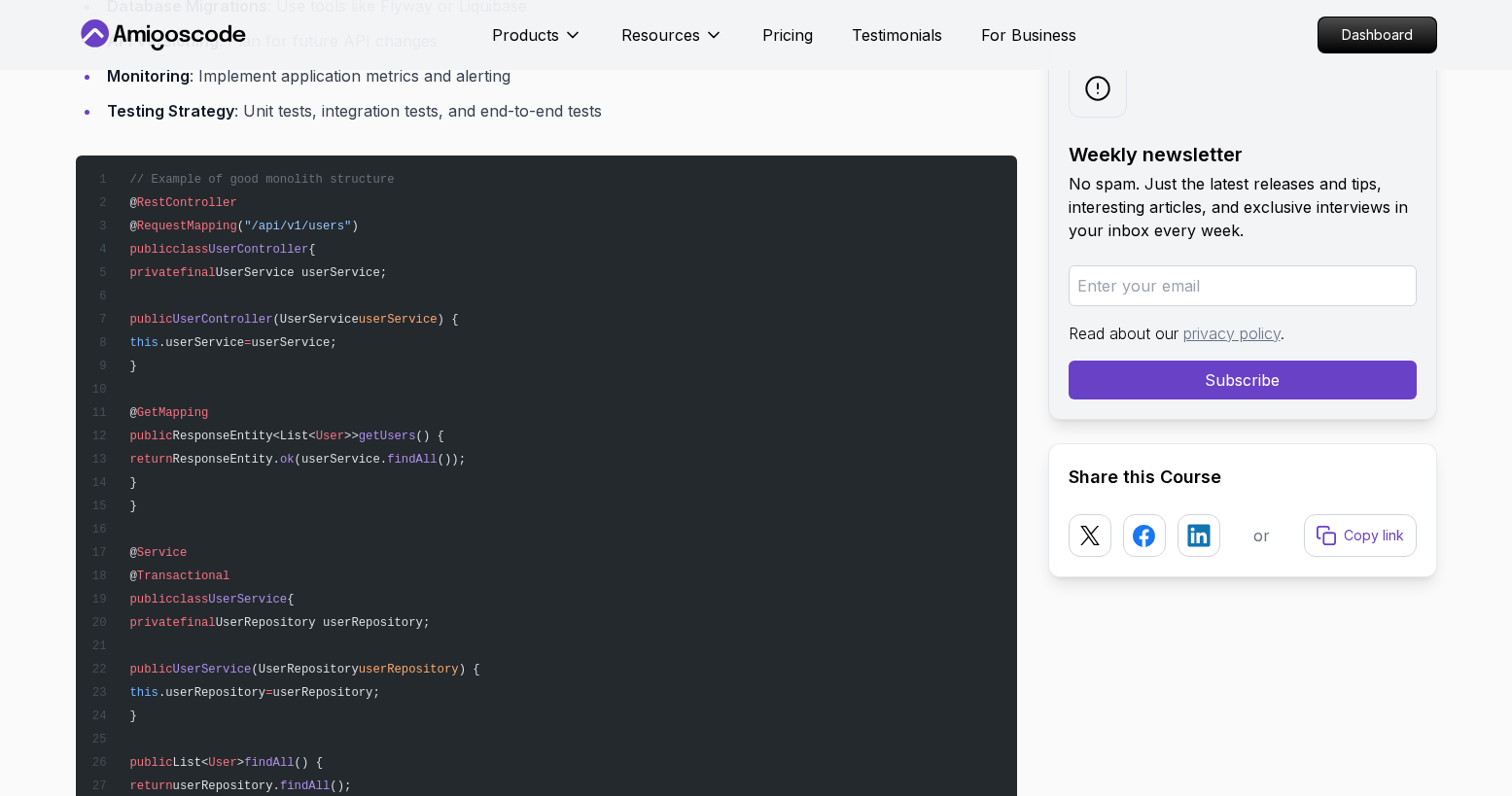 click on "findAll" at bounding box center [411, 460] 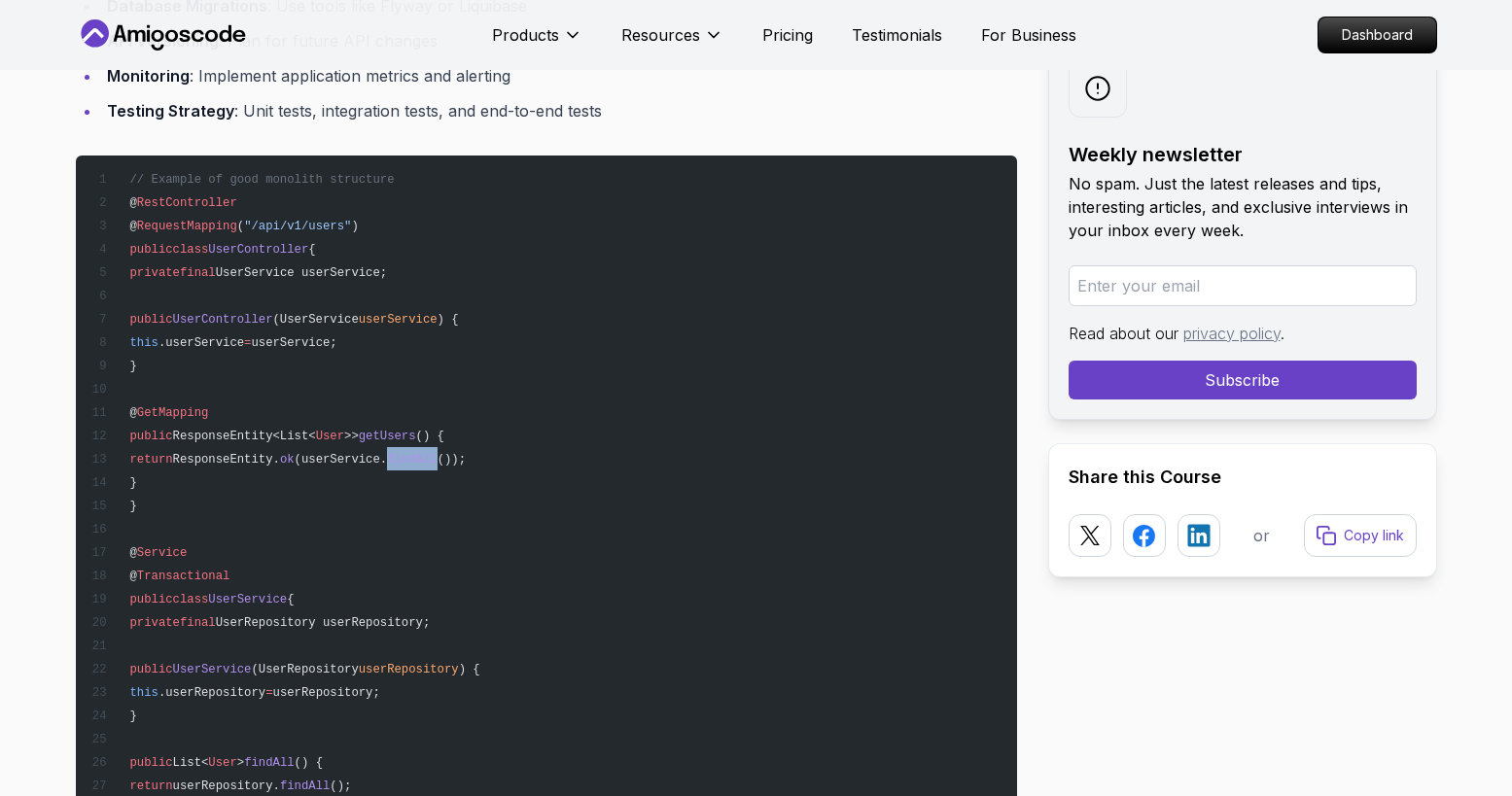 click on "findAll" at bounding box center (411, 460) 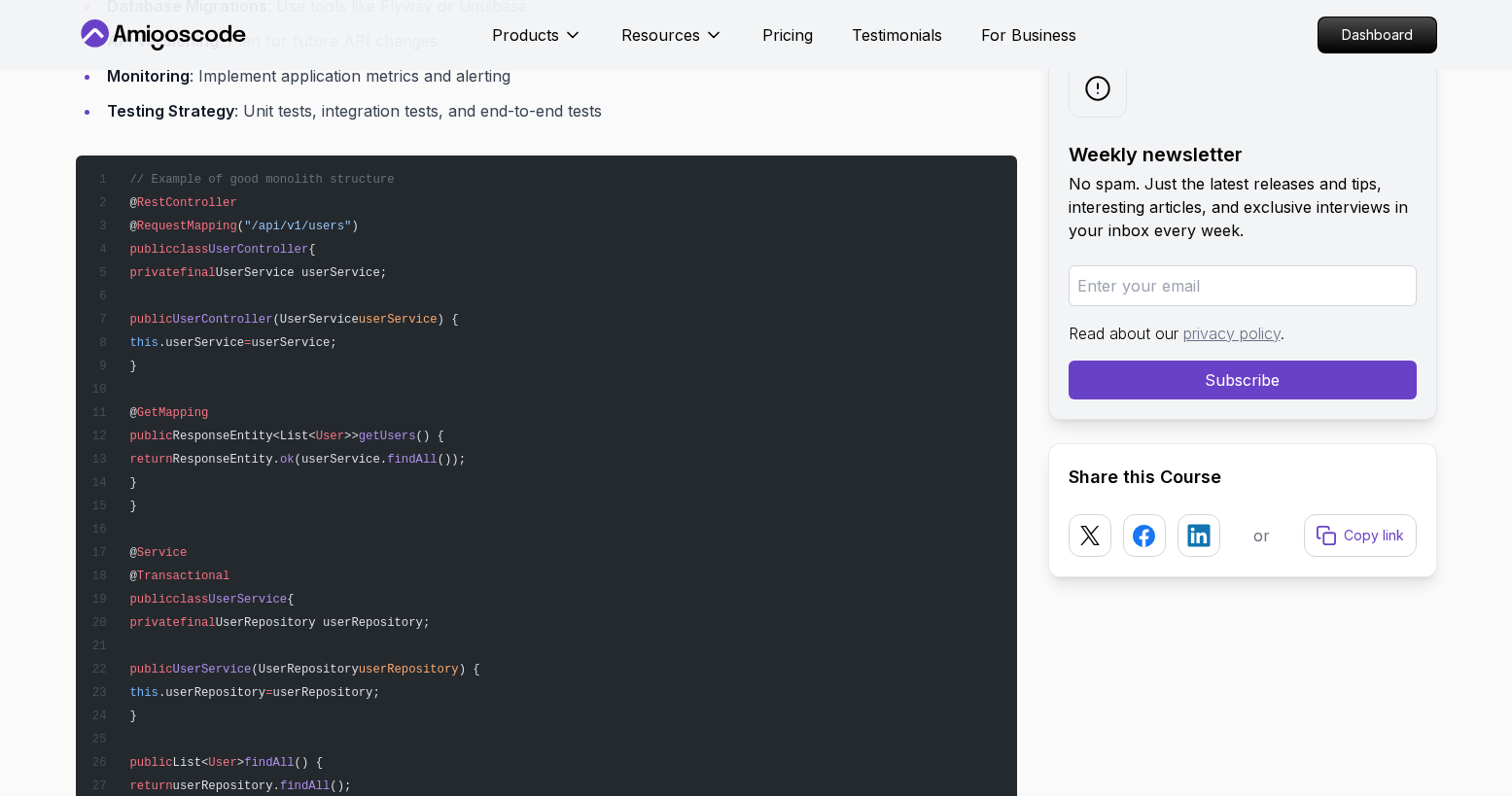 click on "// Example of good monolith structure
@ RestController
@ RequestMapping ( "/api/v1/users" )
public  class  UserController  {
private  final  UserService userService;
public  UserController (UserService  userService ) {
this .userService  =  userService;
}
@ GetMapping
public  ResponseEntity<List< User >>  getUsers () {
return  ResponseEntity. ok (userService. findAll ());
}
}
@ Service
@ Transactional
public  class  UserService  {
private  final  UserRepository userRepository;
public  UserService (UserRepository  userRepository ) {
this .userRepository  =  userRepository;
}
public  List< User >  findAll () {
return  userRepository. findAll ();
}
}
// Health check endpoint
@ RestController
public  class  HealthController  {
@ GetMapping ( "/health" )
public  ResponseEntity<Map< String ,  String >>  health () {
Map< String ,  String" at bounding box center [546, 645] 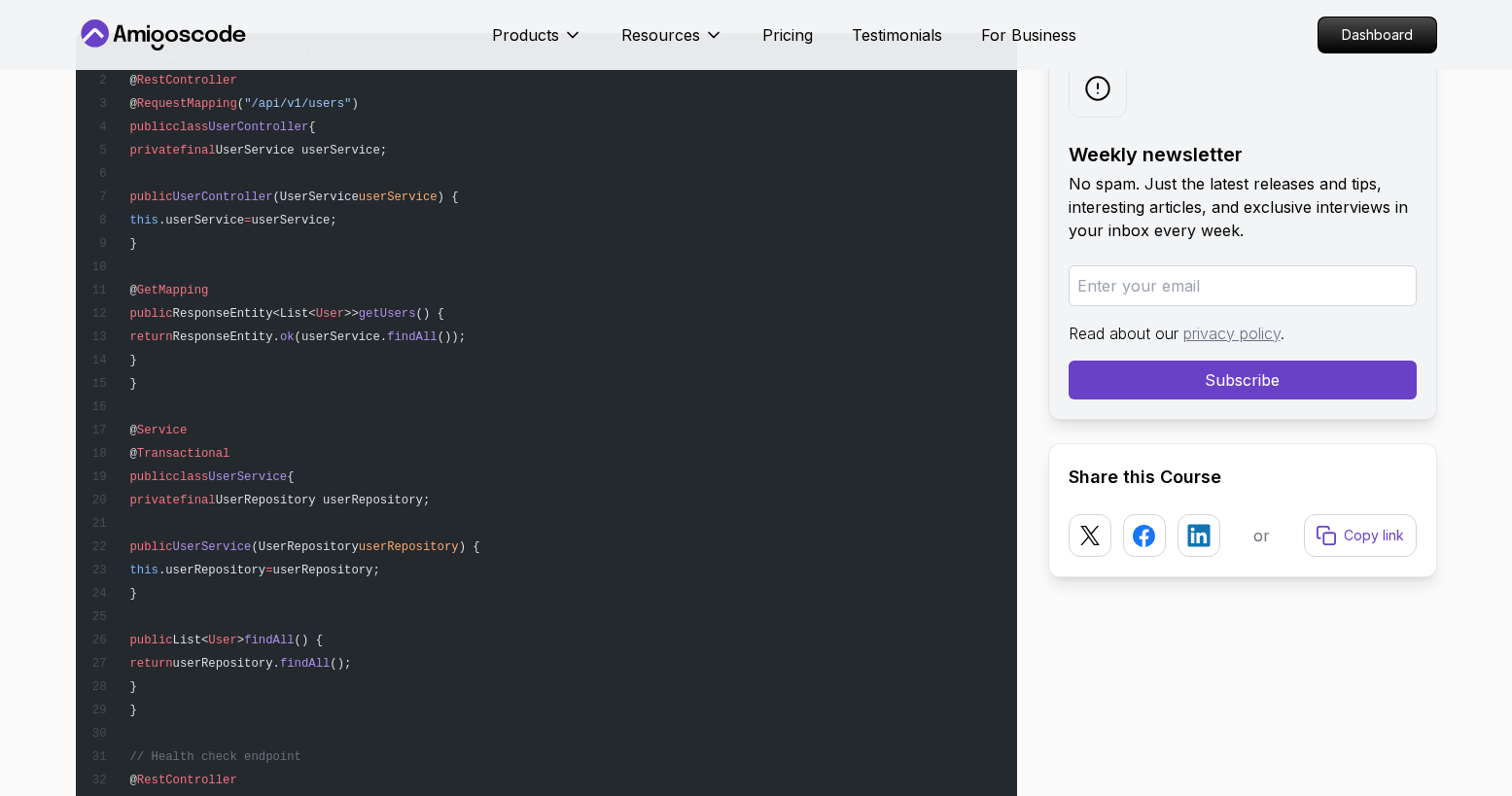 scroll, scrollTop: 11477, scrollLeft: 0, axis: vertical 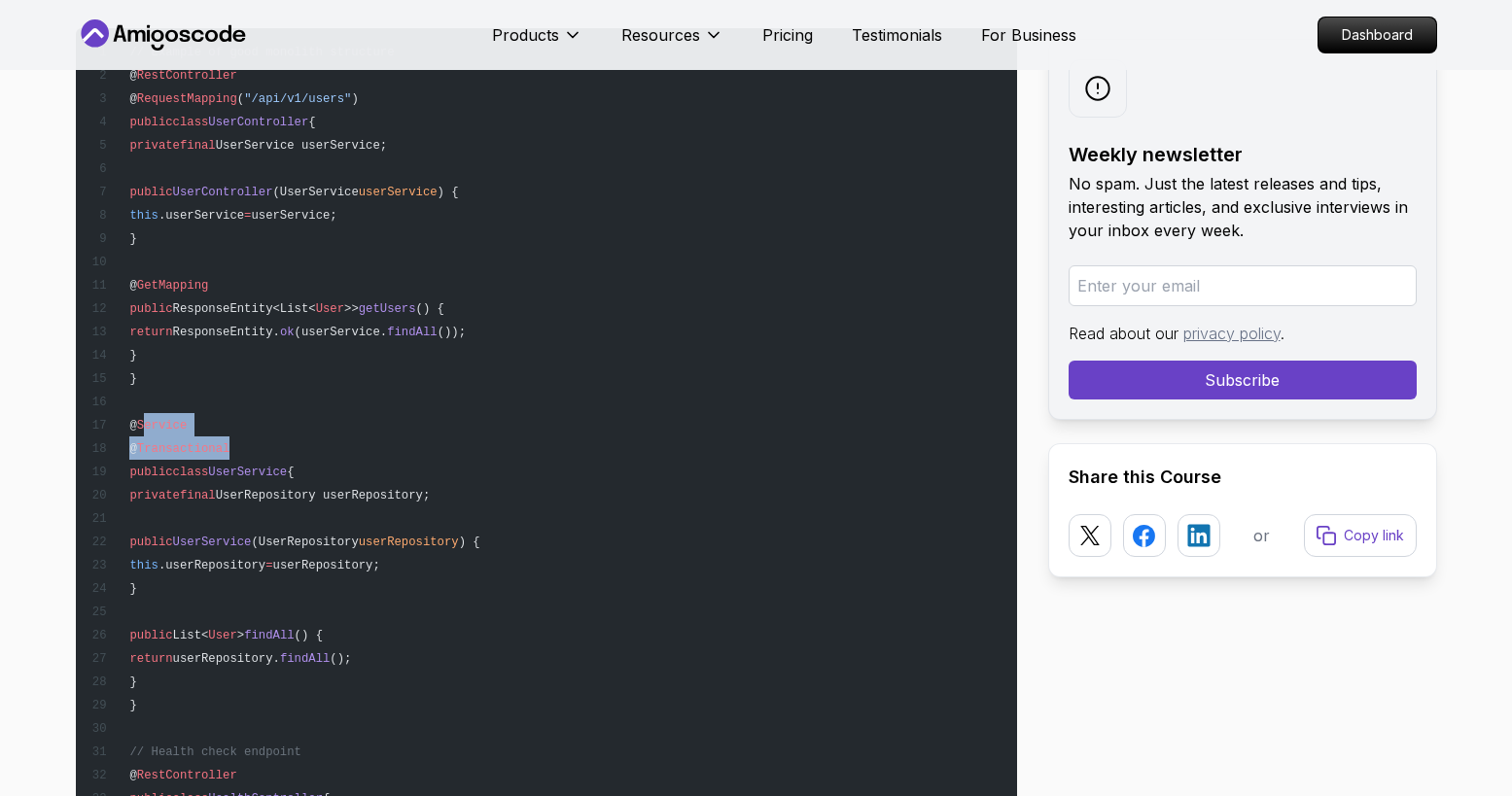 drag, startPoint x: 145, startPoint y: 399, endPoint x: 258, endPoint y: 422, distance: 115.316955 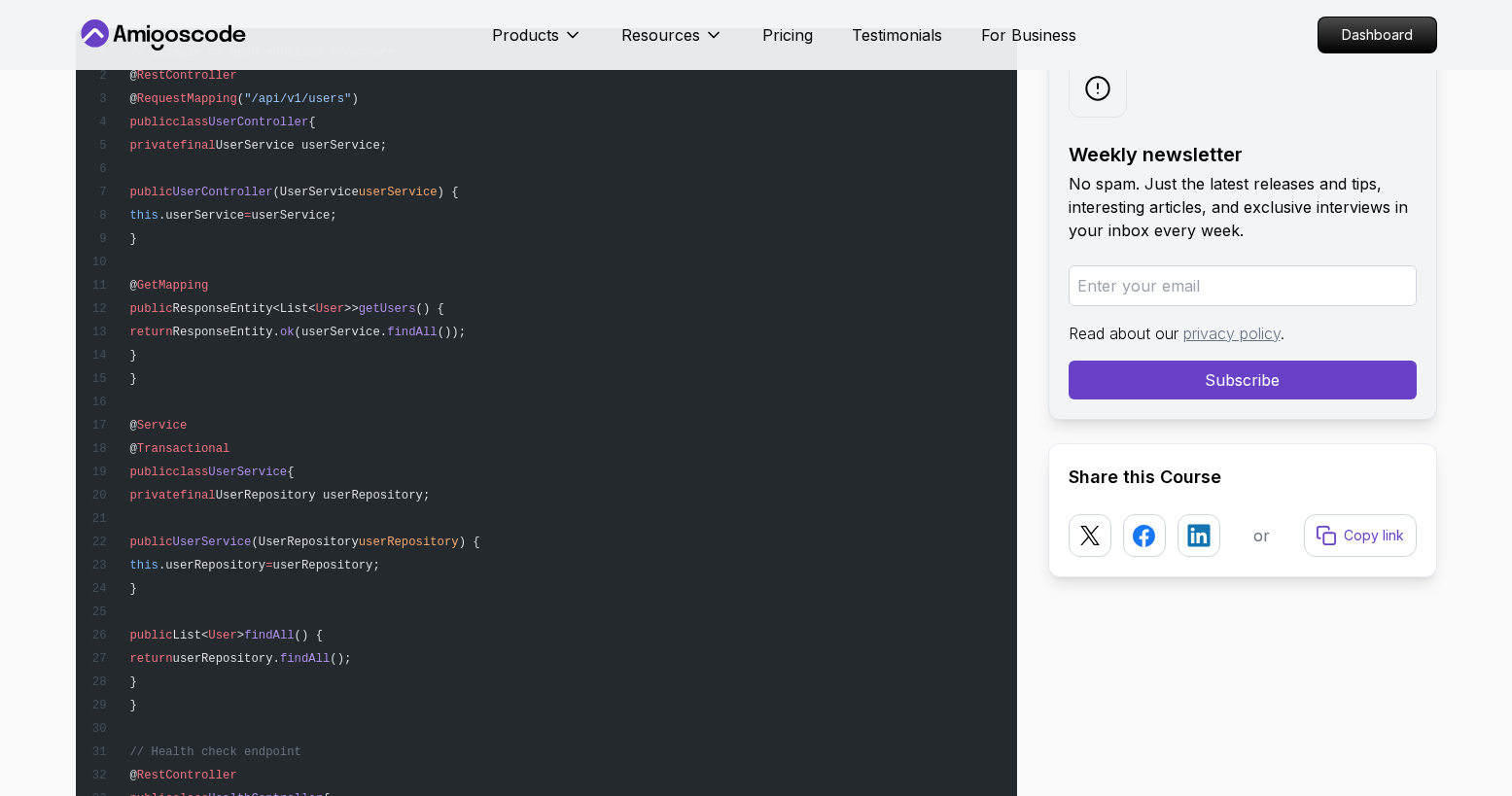 click on "UserService" at bounding box center (247, 472) 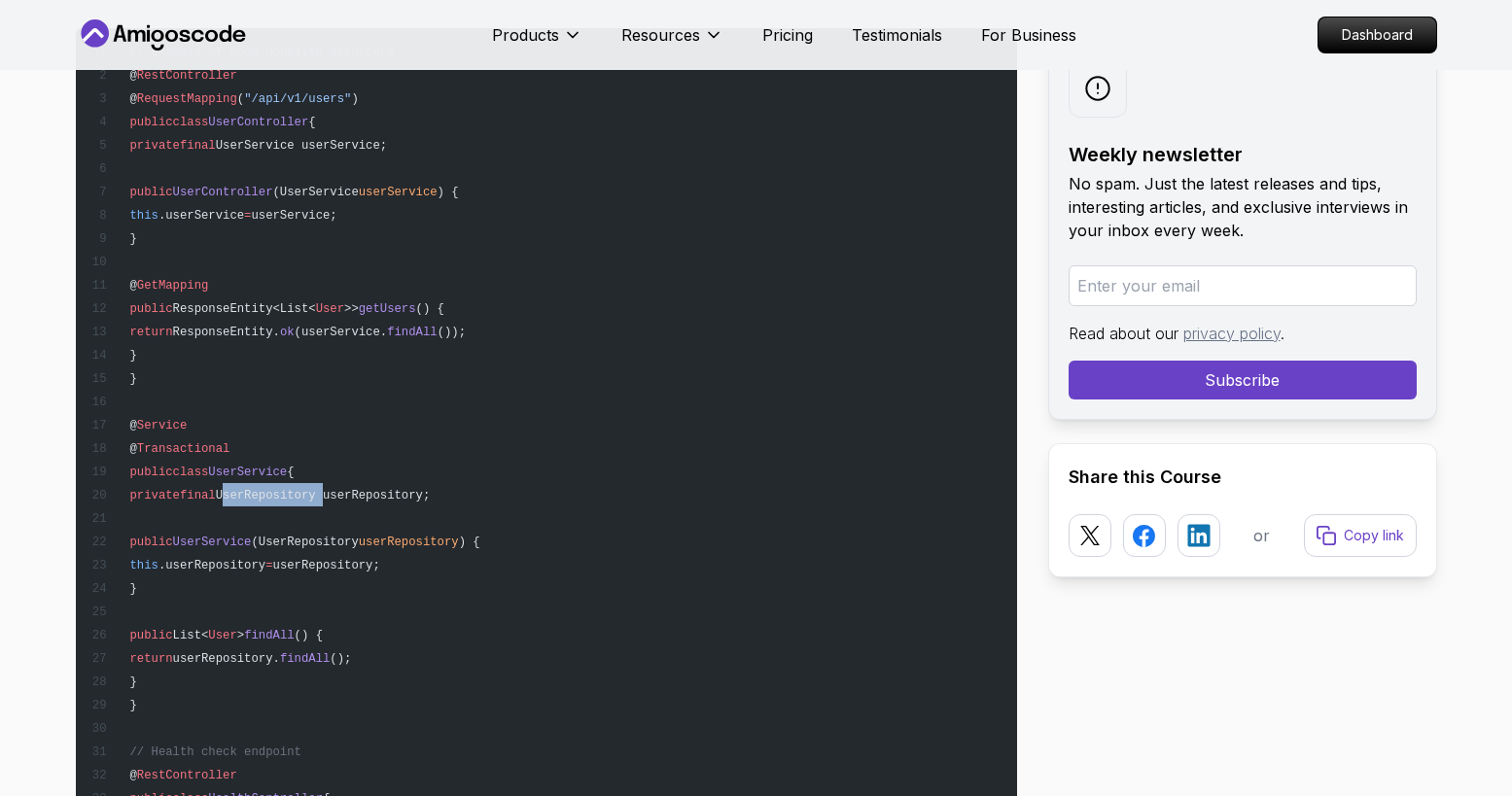 click on "UserRepository userRepository;" at bounding box center (323, 496) 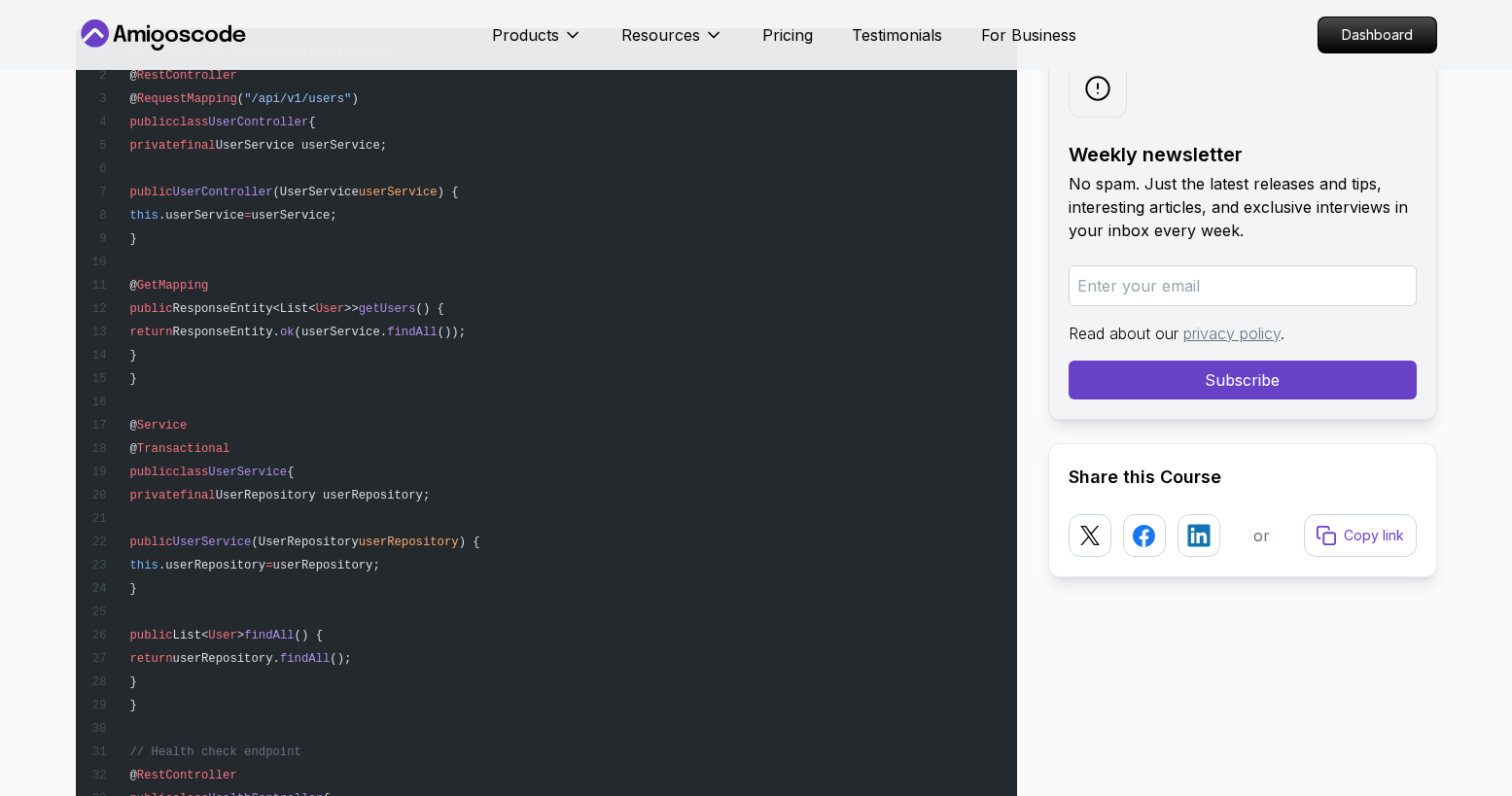 click on "UserRepository userRepository;" at bounding box center [323, 496] 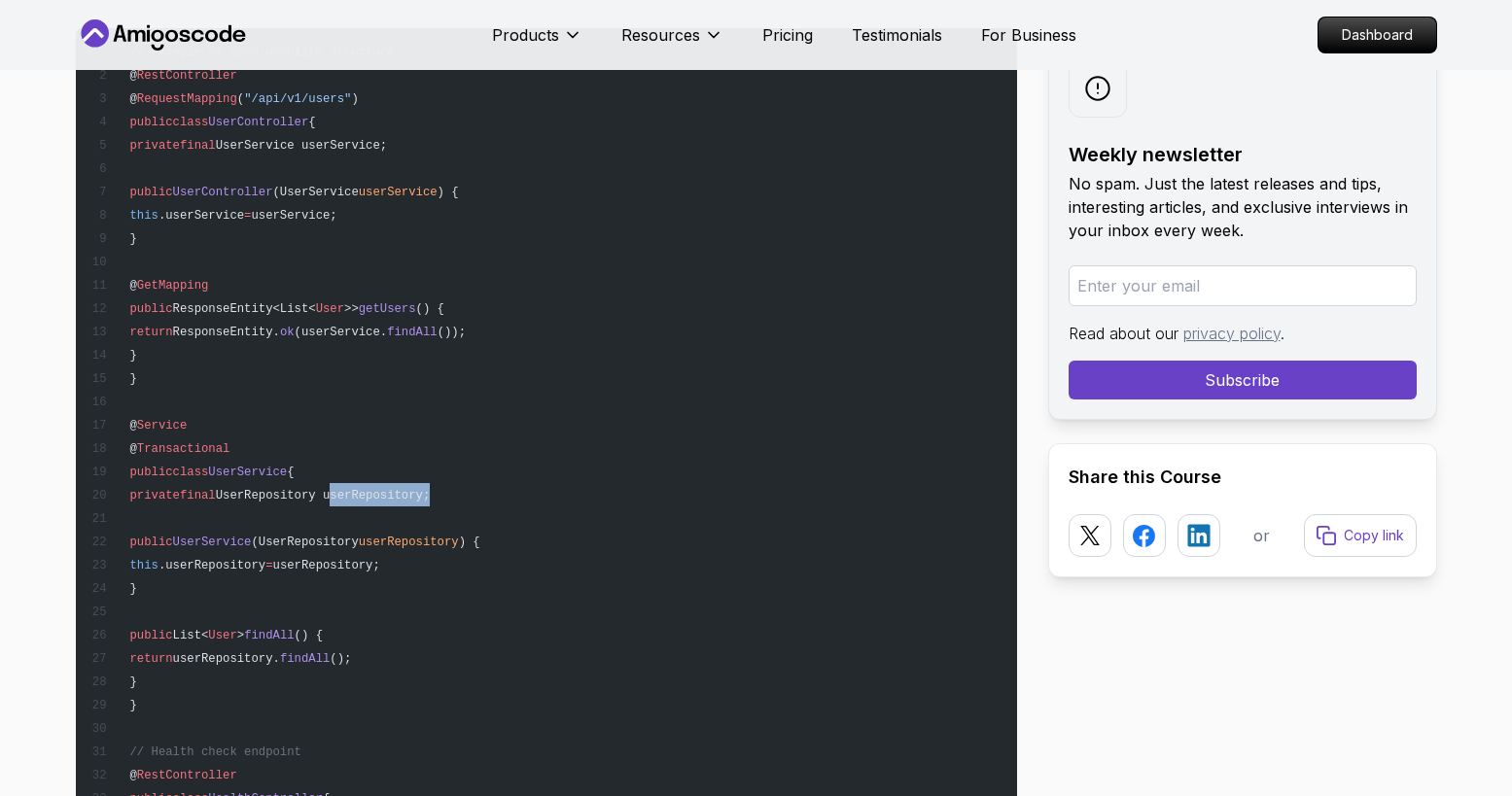 click on "UserRepository userRepository;" at bounding box center (323, 496) 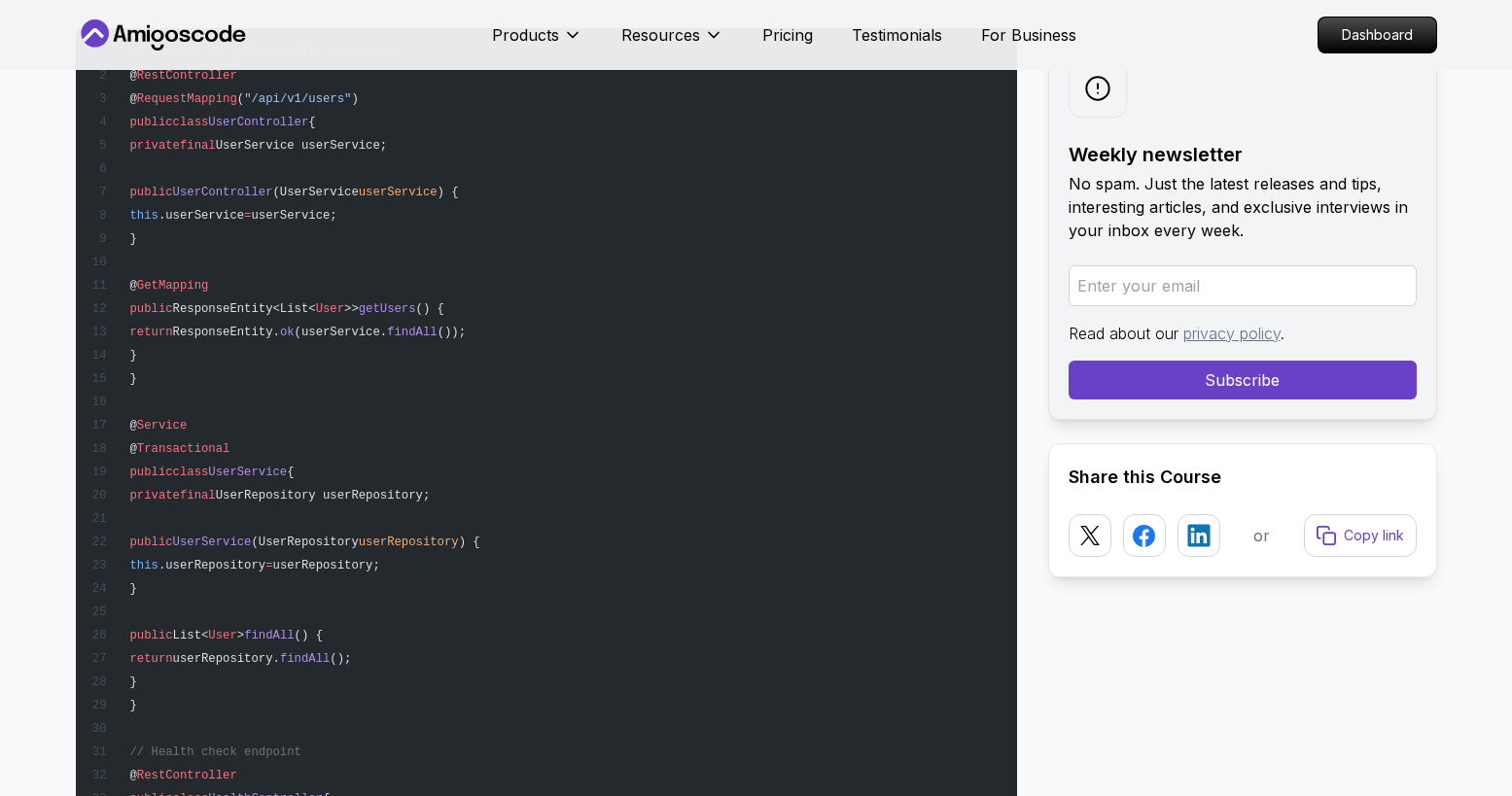 click on "// Example of good monolith structure
@ RestController
@ RequestMapping ( "/api/v1/users" )
public  class  UserController  {
private  final  UserService userService;
public  UserController (UserService  userService ) {
this .userService  =  userService;
}
@ GetMapping
public  ResponseEntity<List< User >>  getUsers () {
return  ResponseEntity. ok (userService. findAll ());
}
}
@ Service
@ Transactional
public  class  UserService  {
private  final  UserRepository userRepository;
public  UserService (UserRepository  userRepository ) {
this .userRepository  =  userRepository;
}
public  List< User >  findAll () {
return  userRepository. findAll ();
}
}
// Health check endpoint
@ RestController
public  class  HealthController  {
@ GetMapping ( "/health" )
public  ResponseEntity<Map< String ,  String >>  health () {
Map< String ,  String" at bounding box center (546, 518) 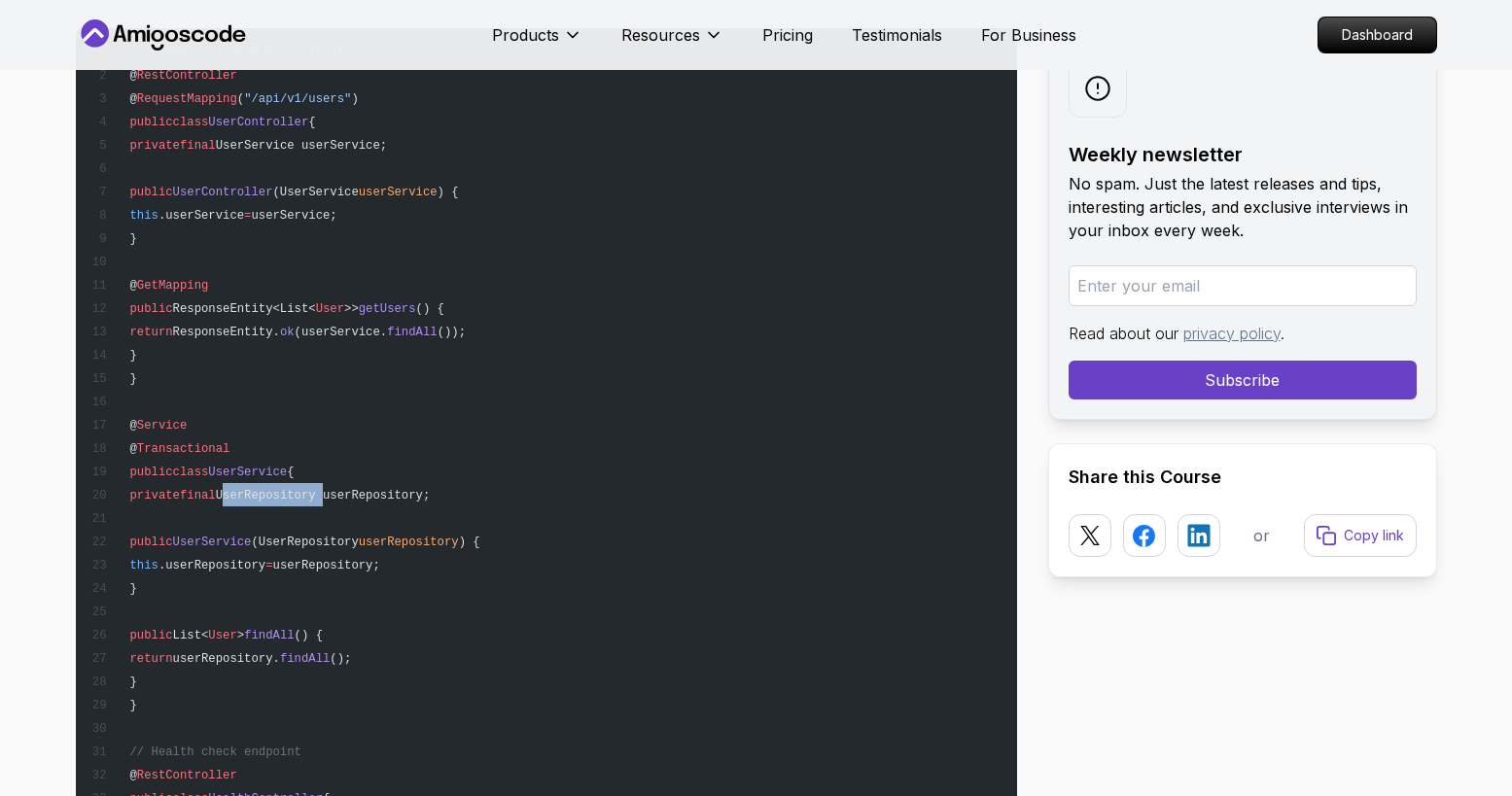 click on "UserRepository userRepository;" at bounding box center [323, 496] 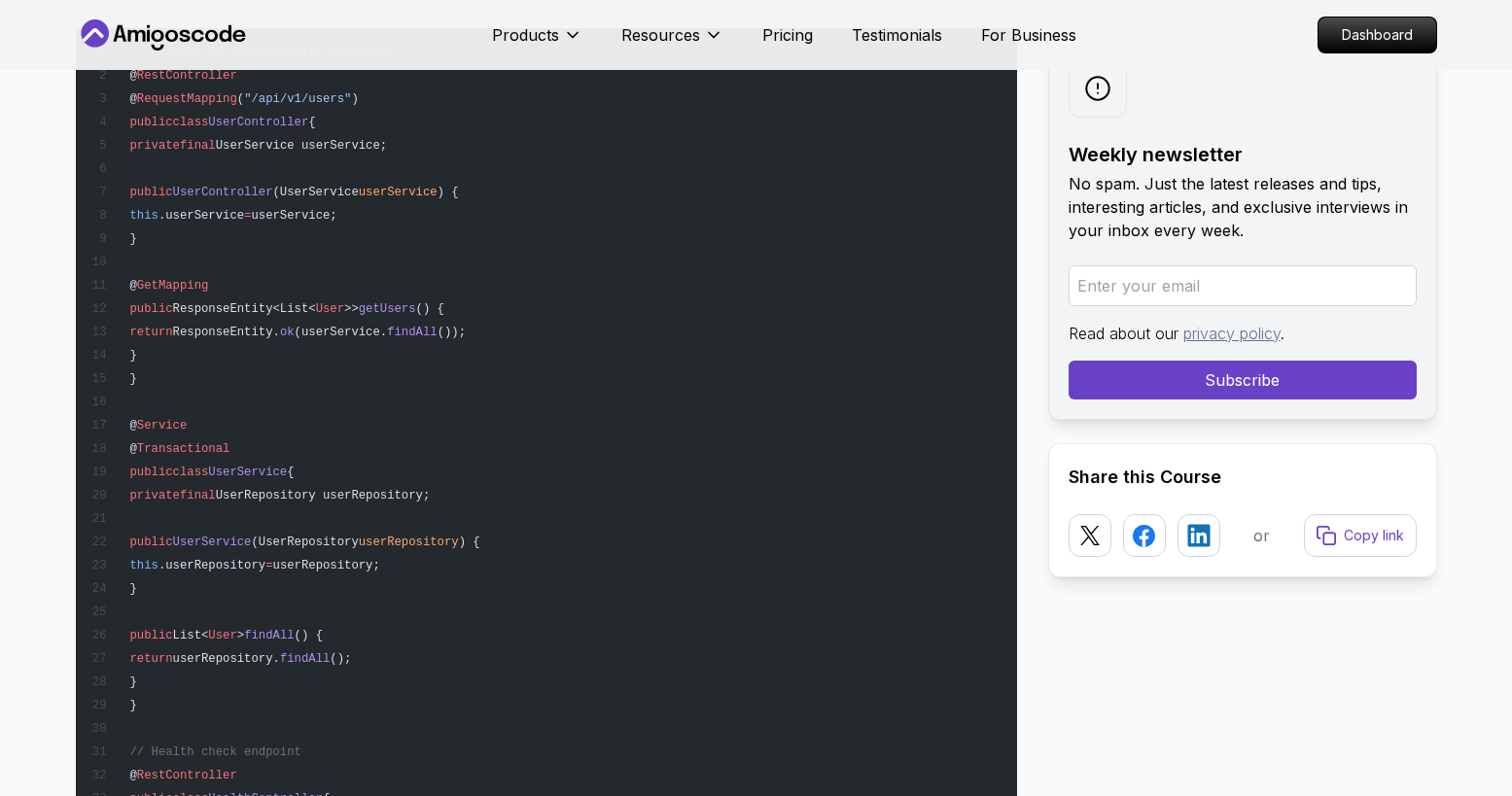 click on "UserRepository userRepository;" at bounding box center (323, 496) 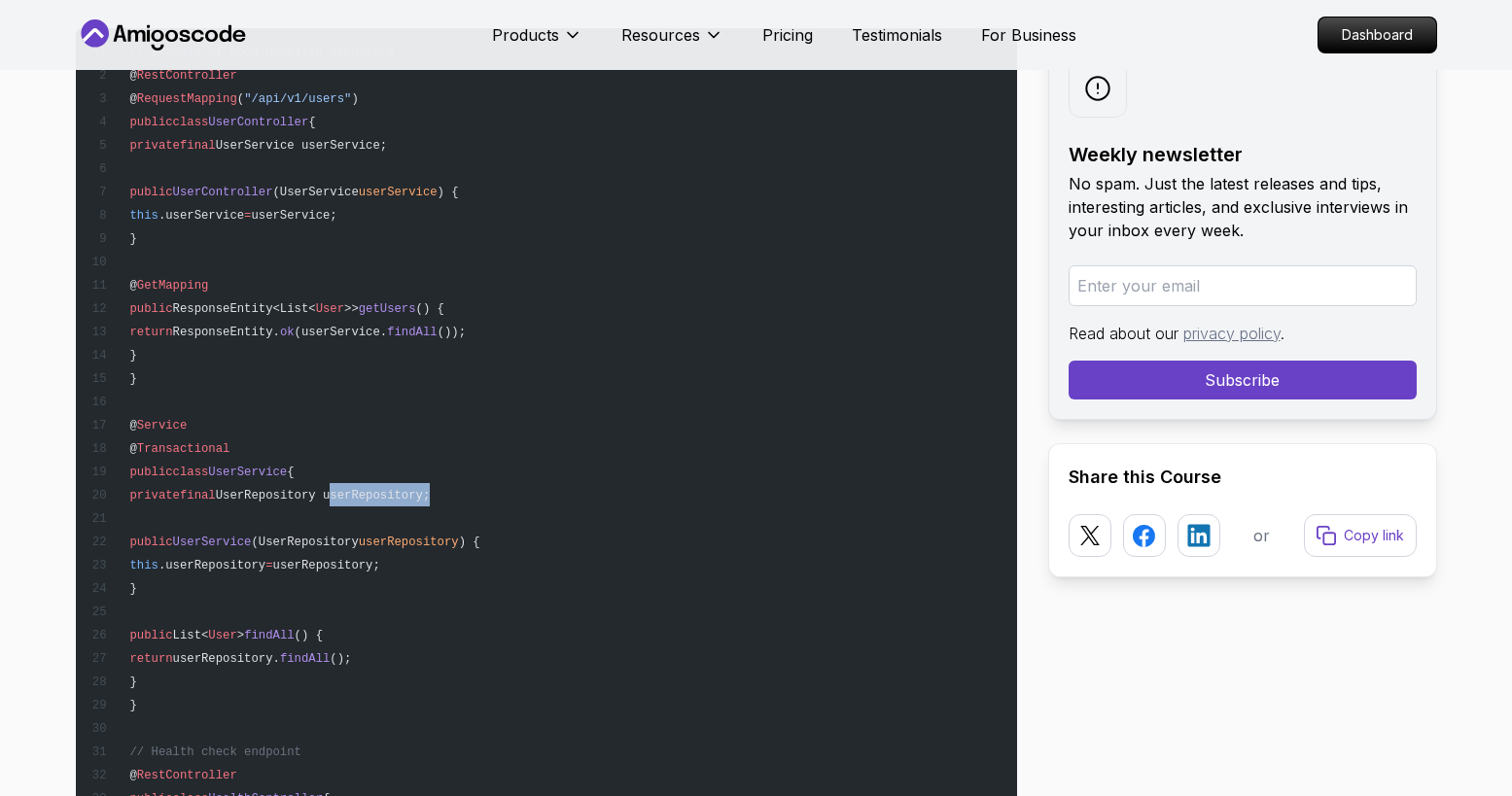 click on "UserRepository userRepository;" at bounding box center [323, 496] 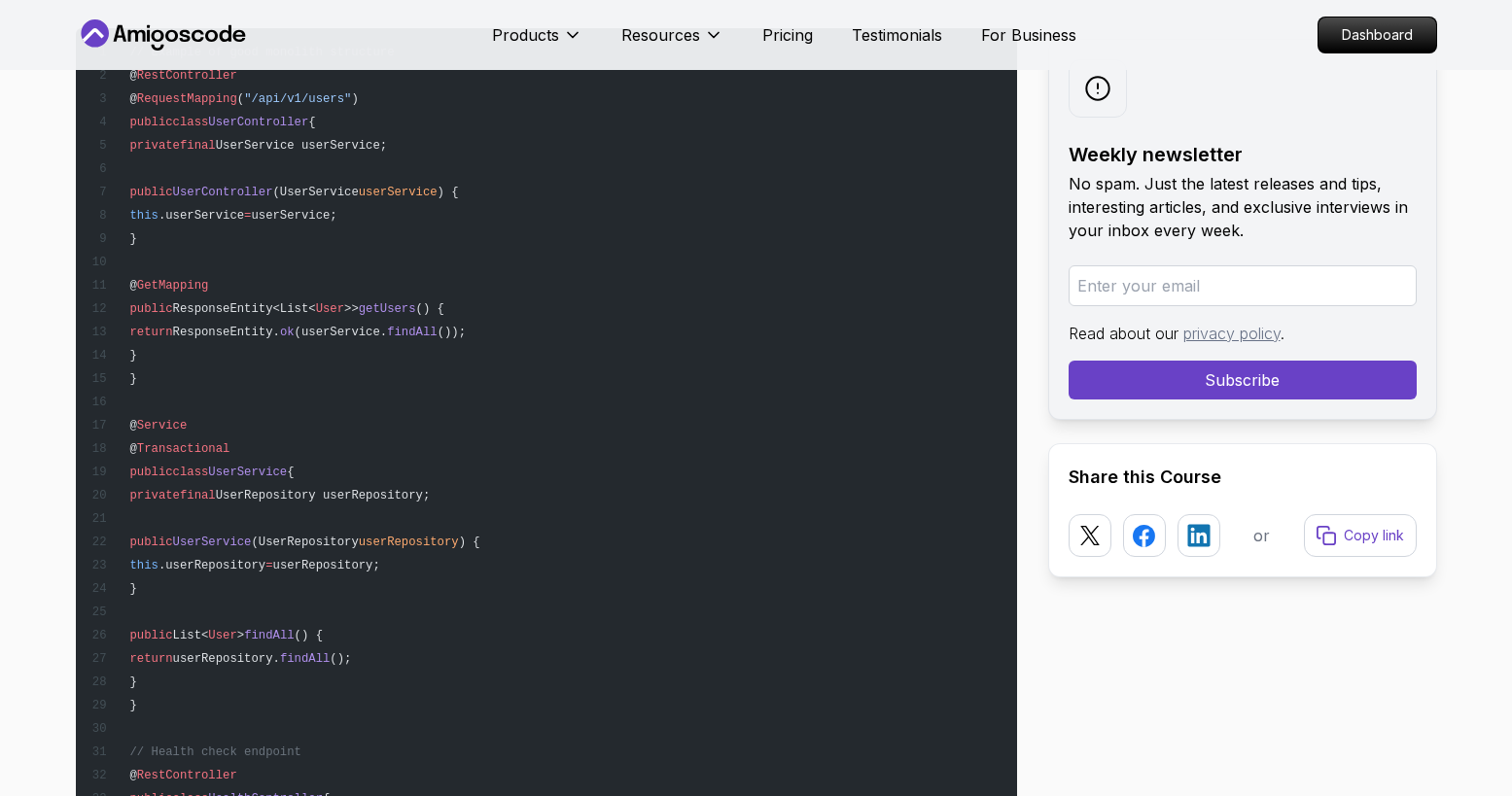 click on "// Example of good monolith structure
@ RestController
@ RequestMapping ( "/api/v1/users" )
public  class  UserController  {
private  final  UserService userService;
public  UserController (UserService  userService ) {
this .userService  =  userService;
}
@ GetMapping
public  ResponseEntity<List< User >>  getUsers () {
return  ResponseEntity. ok (userService. findAll ());
}
}
@ Service
@ Transactional
public  class  UserService  {
private  final  UserRepository userRepository;
public  UserService (UserRepository  userRepository ) {
this .userRepository  =  userRepository;
}
public  List< User >  findAll () {
return  userRepository. findAll ();
}
}
// Health check endpoint
@ RestController
public  class  HealthController  {
@ GetMapping ( "/health" )
public  ResponseEntity<Map< String ,  String >>  health () {
Map< String ,  String" at bounding box center [546, 518] 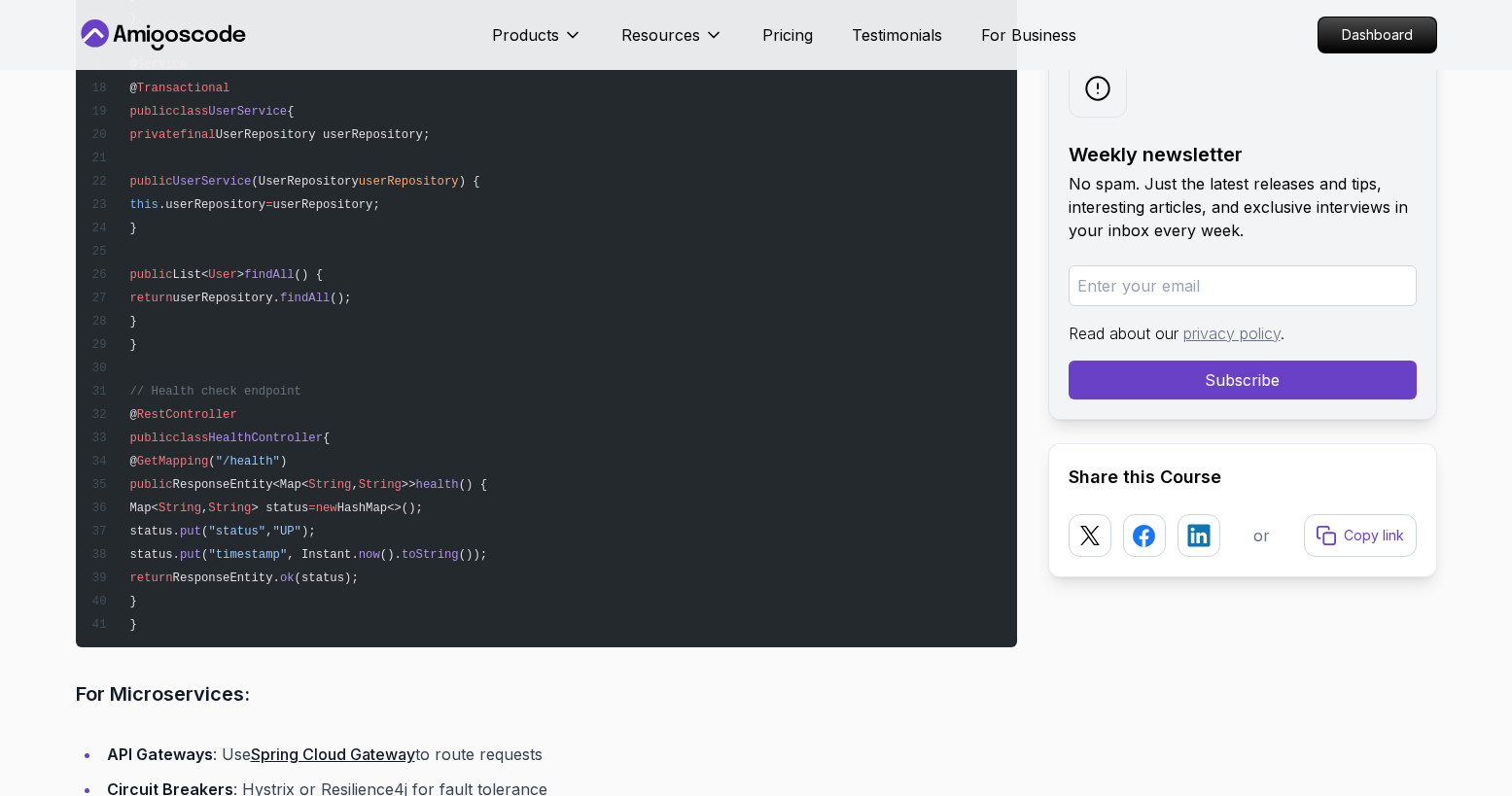 scroll, scrollTop: 11859, scrollLeft: 0, axis: vertical 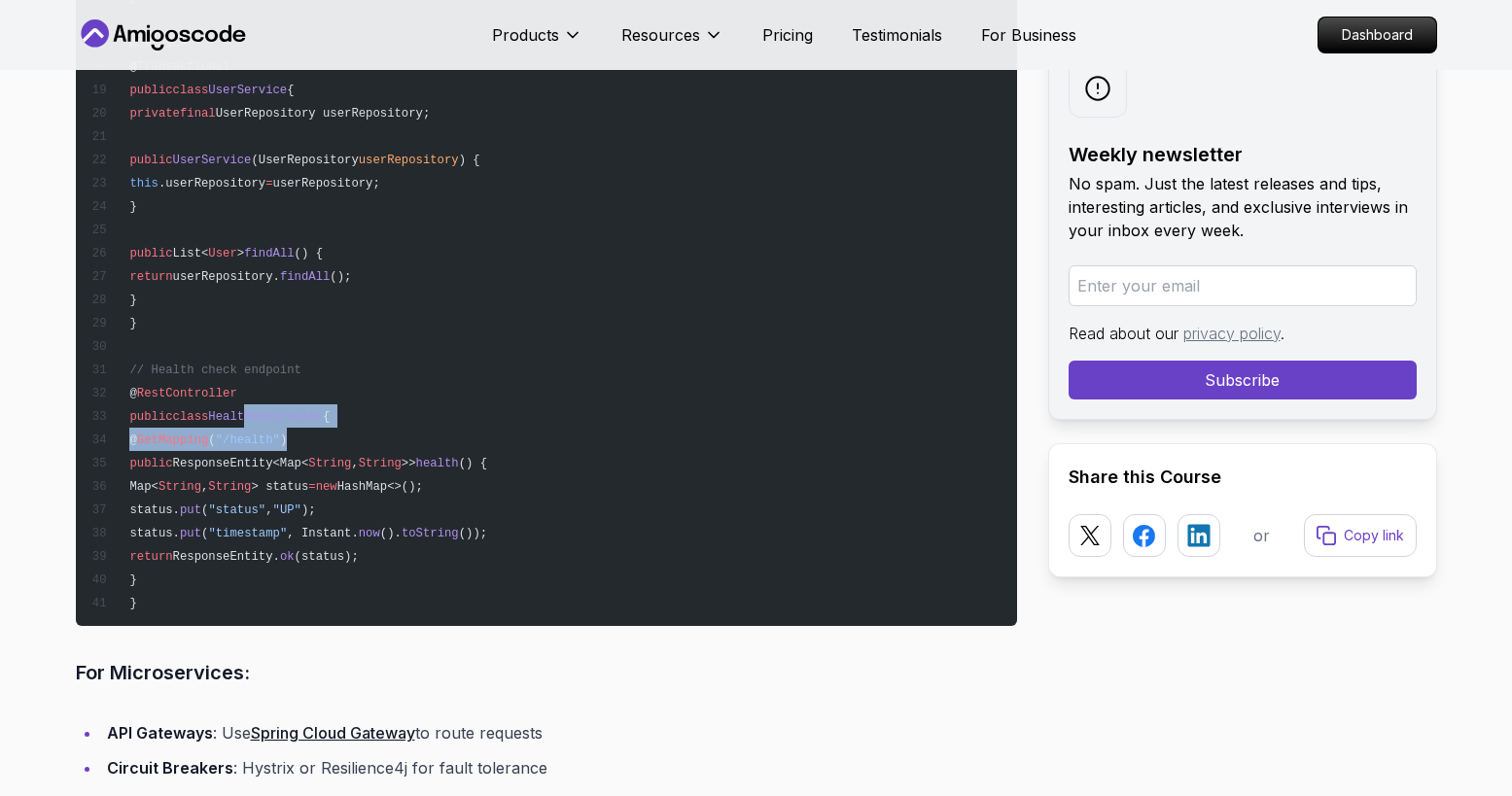 drag, startPoint x: 252, startPoint y: 382, endPoint x: 430, endPoint y: 403, distance: 179.23448 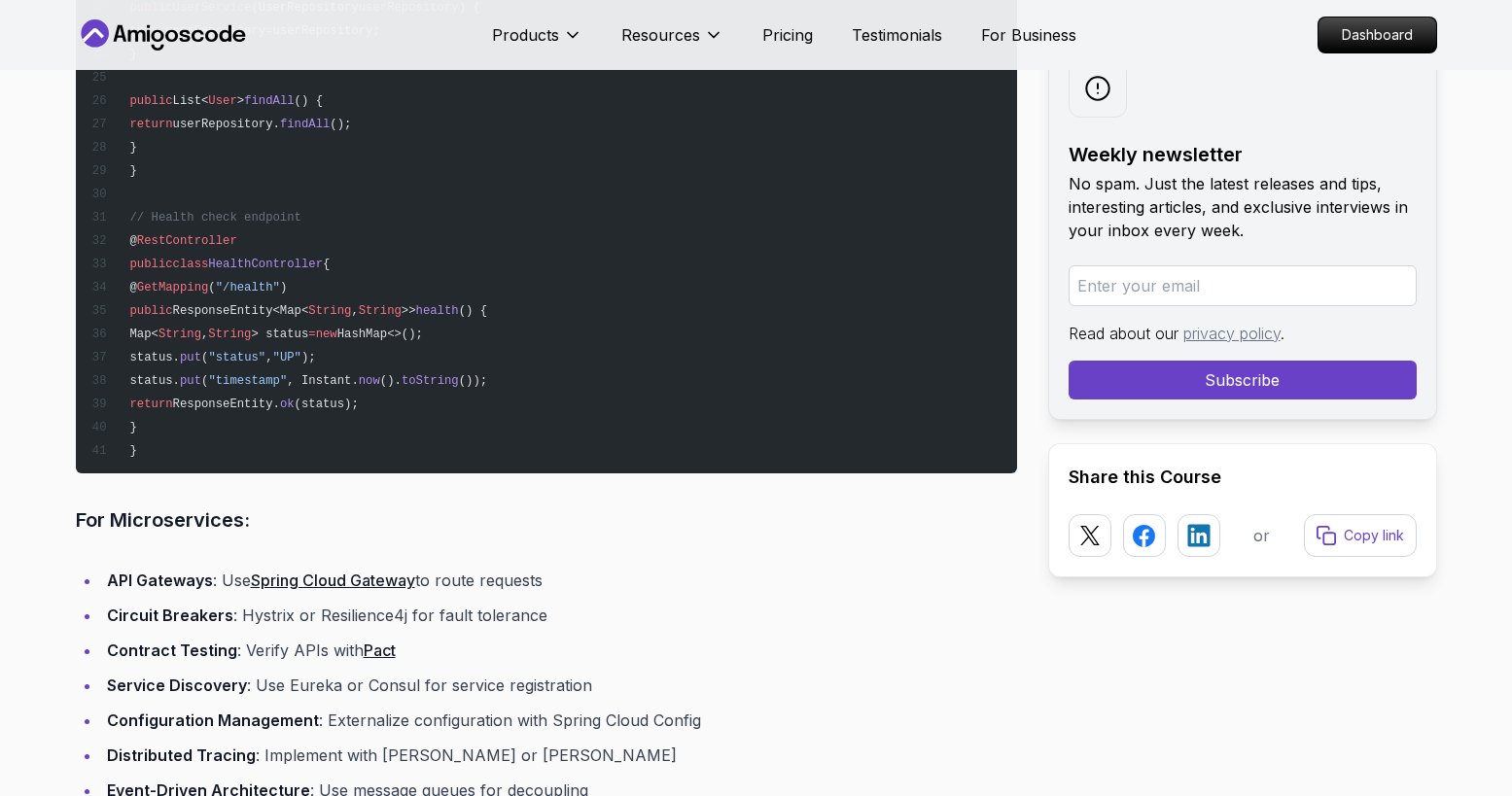 scroll, scrollTop: 12127, scrollLeft: 0, axis: vertical 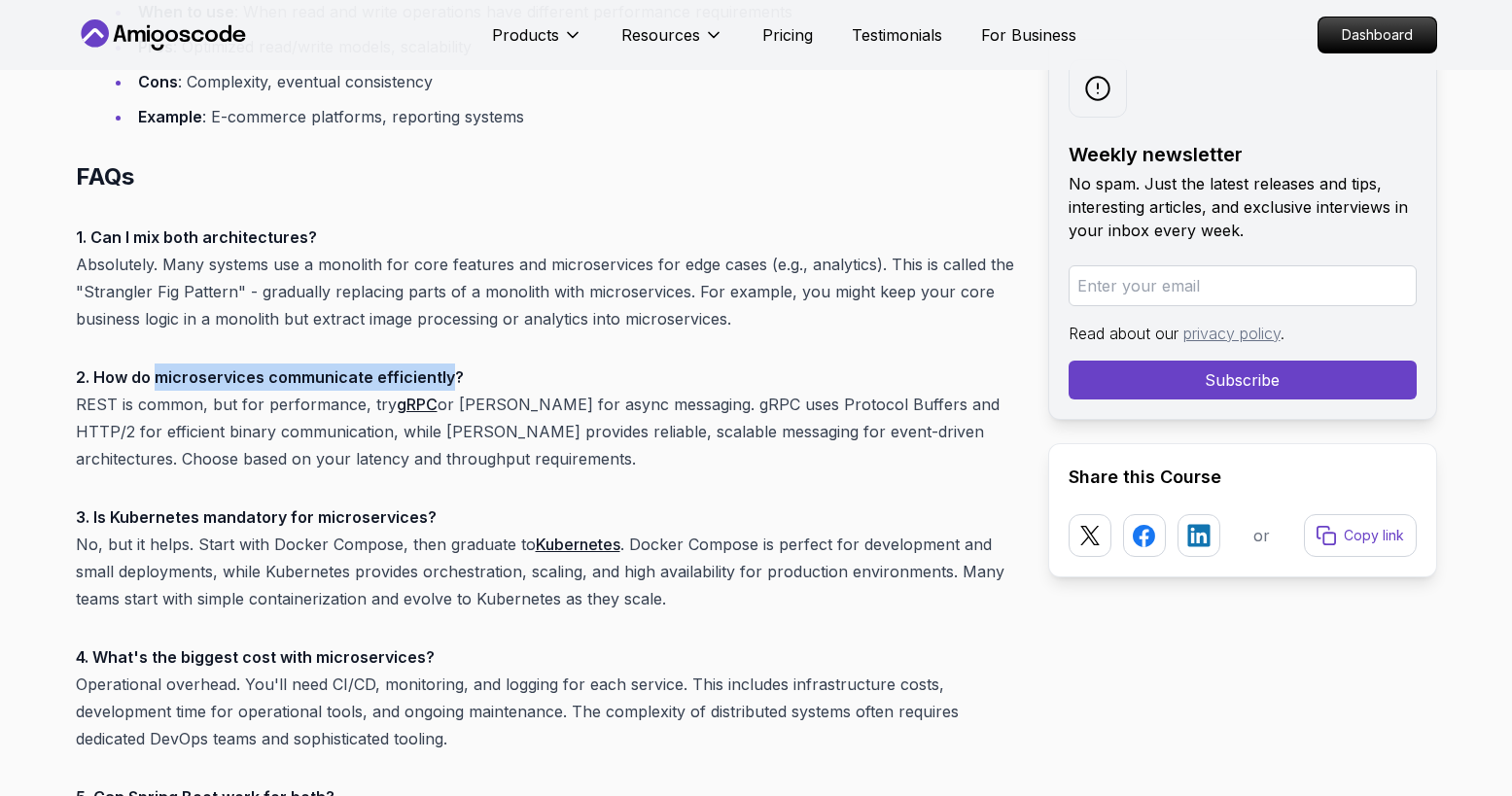 drag, startPoint x: 154, startPoint y: 350, endPoint x: 456, endPoint y: 343, distance: 302.08111 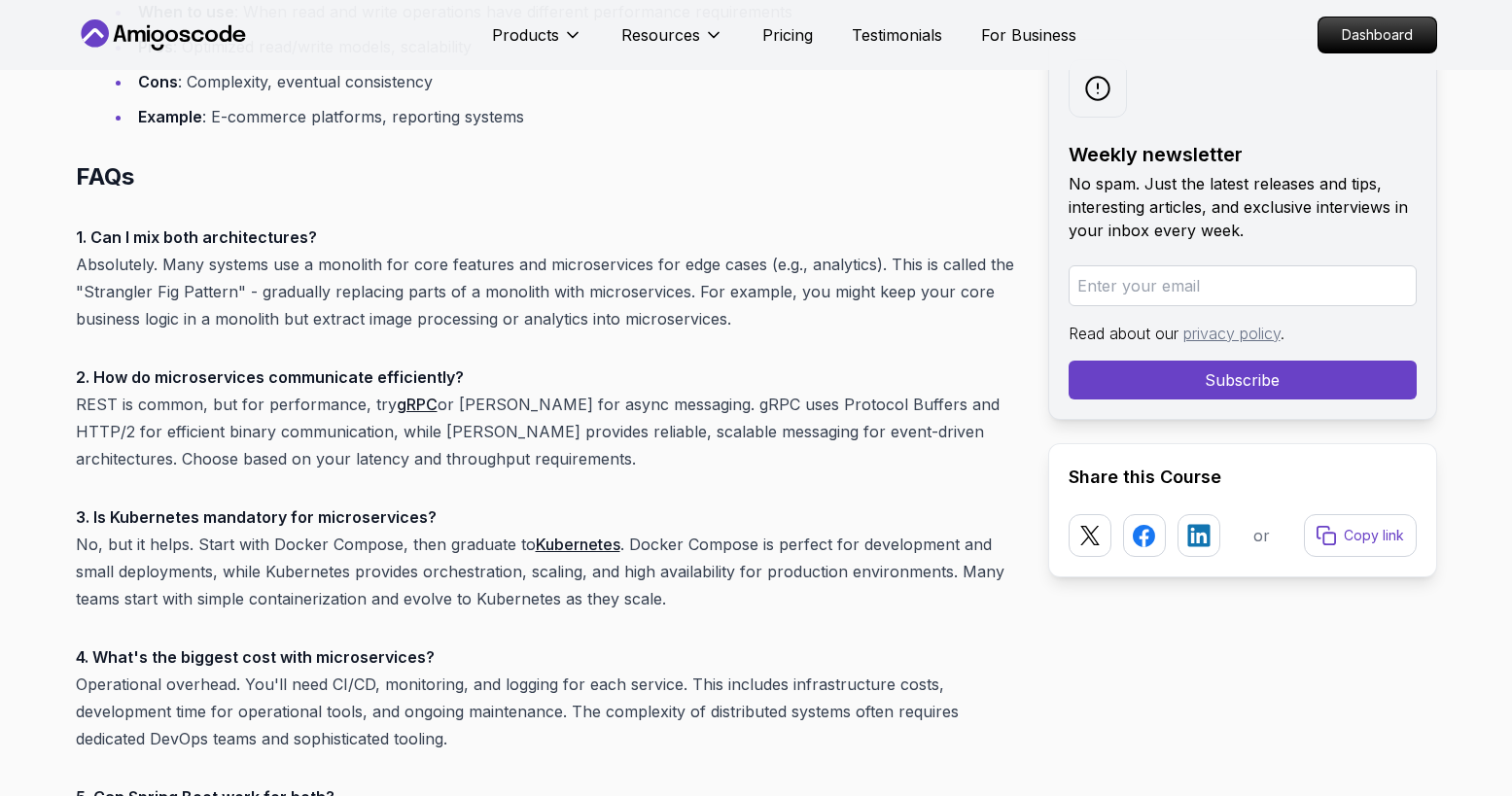 click on "2. How do microservices communicate efficiently?
REST is common, but for performance, try  gRPC  or Kafka for async messaging. gRPC uses Protocol Buffers and HTTP/2 for efficient binary communication, while Kafka provides reliable, scalable messaging for event-driven architectures. Choose based on your latency and throughput requirements." at bounding box center [546, 418] 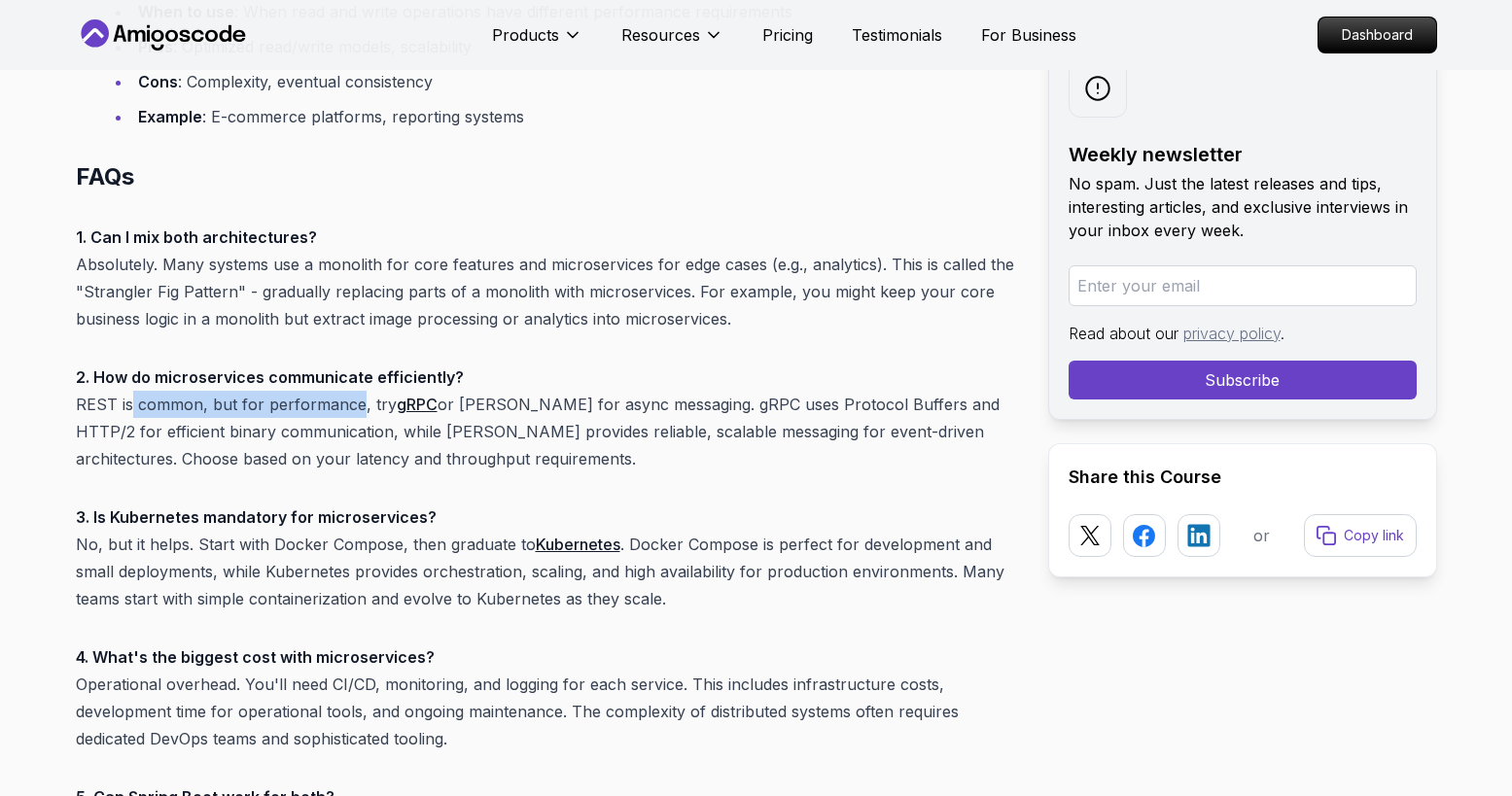 drag, startPoint x: 130, startPoint y: 378, endPoint x: 355, endPoint y: 370, distance: 225.14218 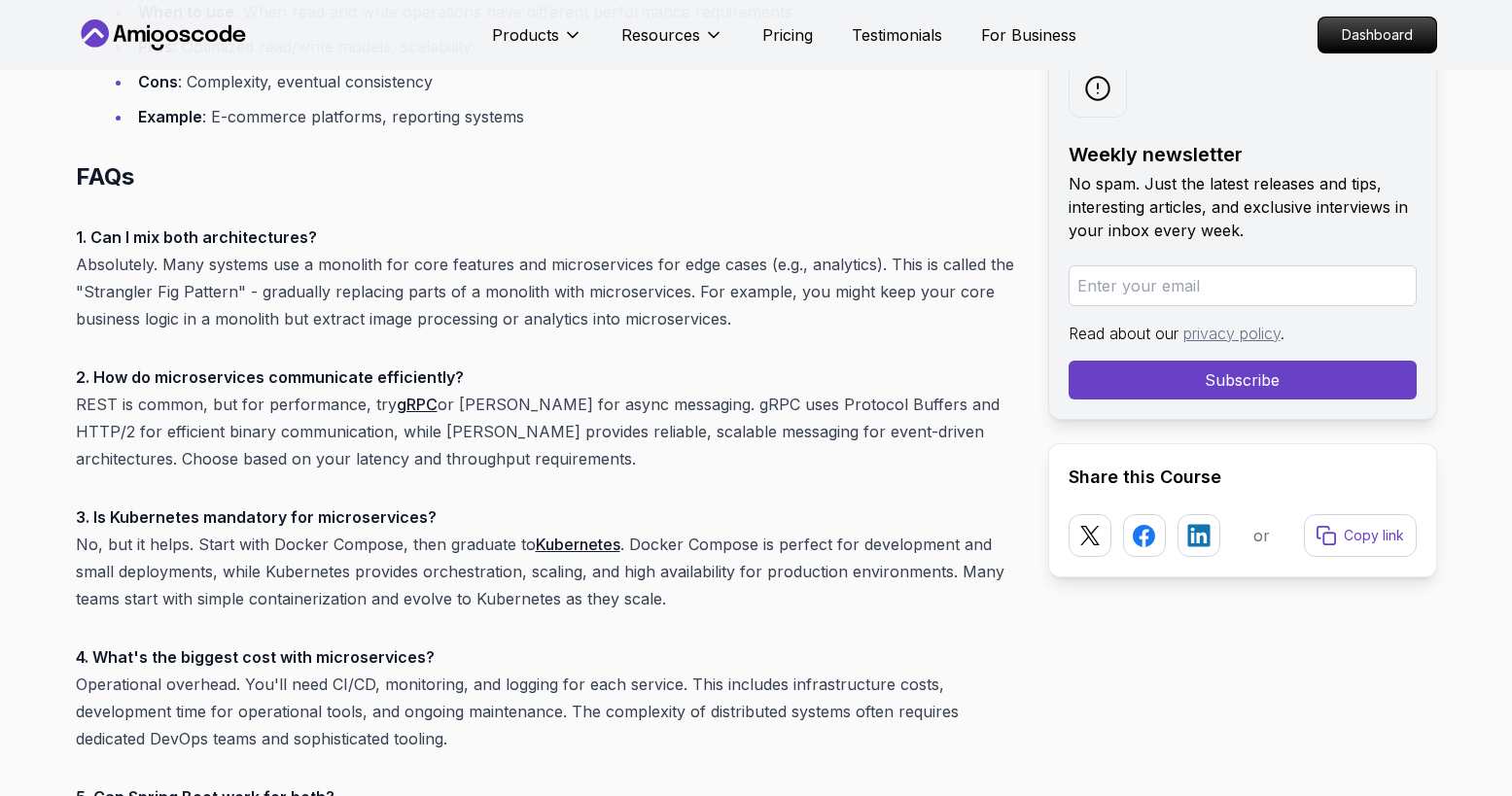 click on "2. How do microservices communicate efficiently?
REST is common, but for performance, try  gRPC  or Kafka for async messaging. gRPC uses Protocol Buffers and HTTP/2 for efficient binary communication, while Kafka provides reliable, scalable messaging for event-driven architectures. Choose based on your latency and throughput requirements." at bounding box center [546, 418] 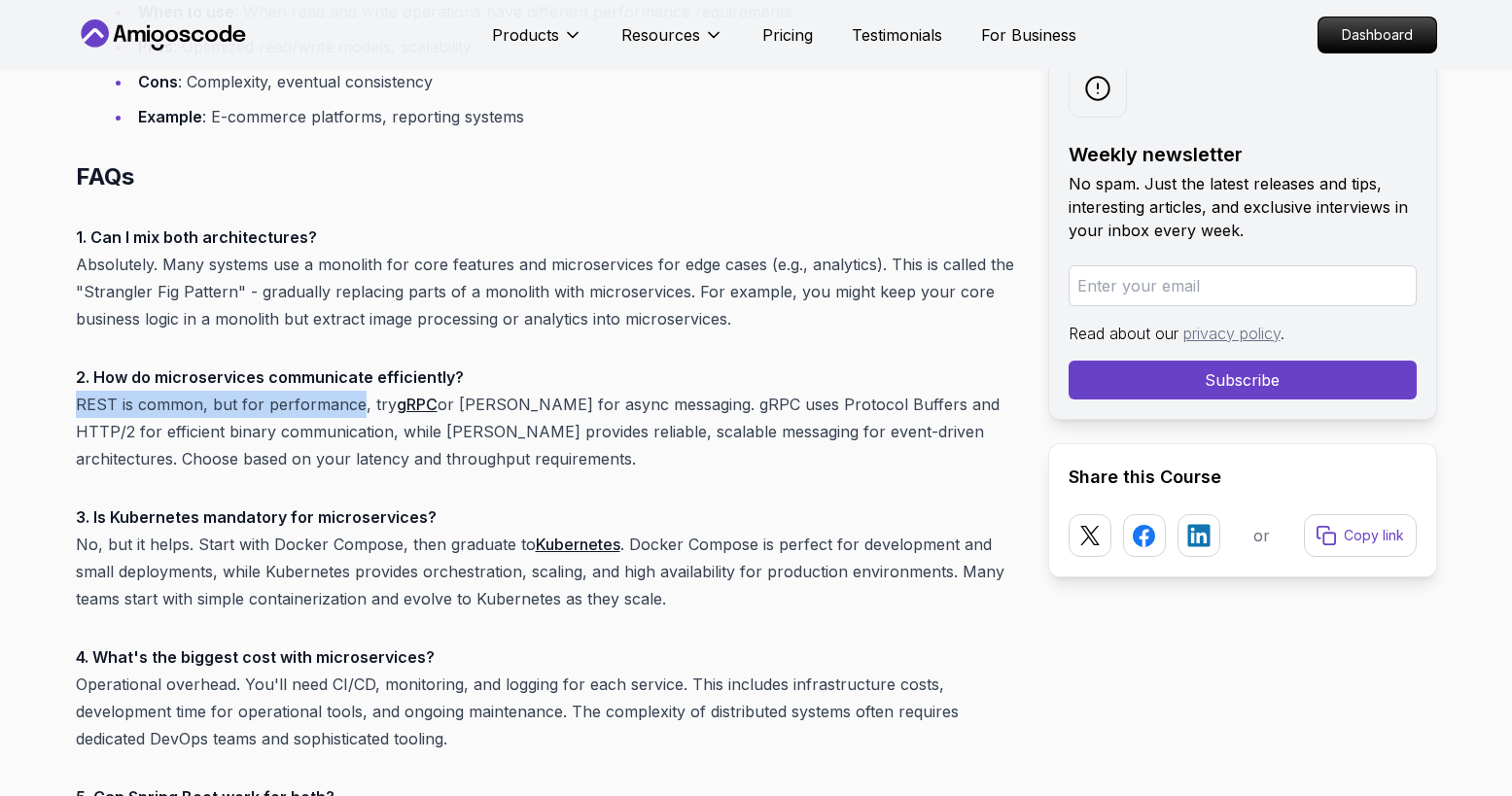 drag, startPoint x: 357, startPoint y: 375, endPoint x: 75, endPoint y: 380, distance: 282.0443 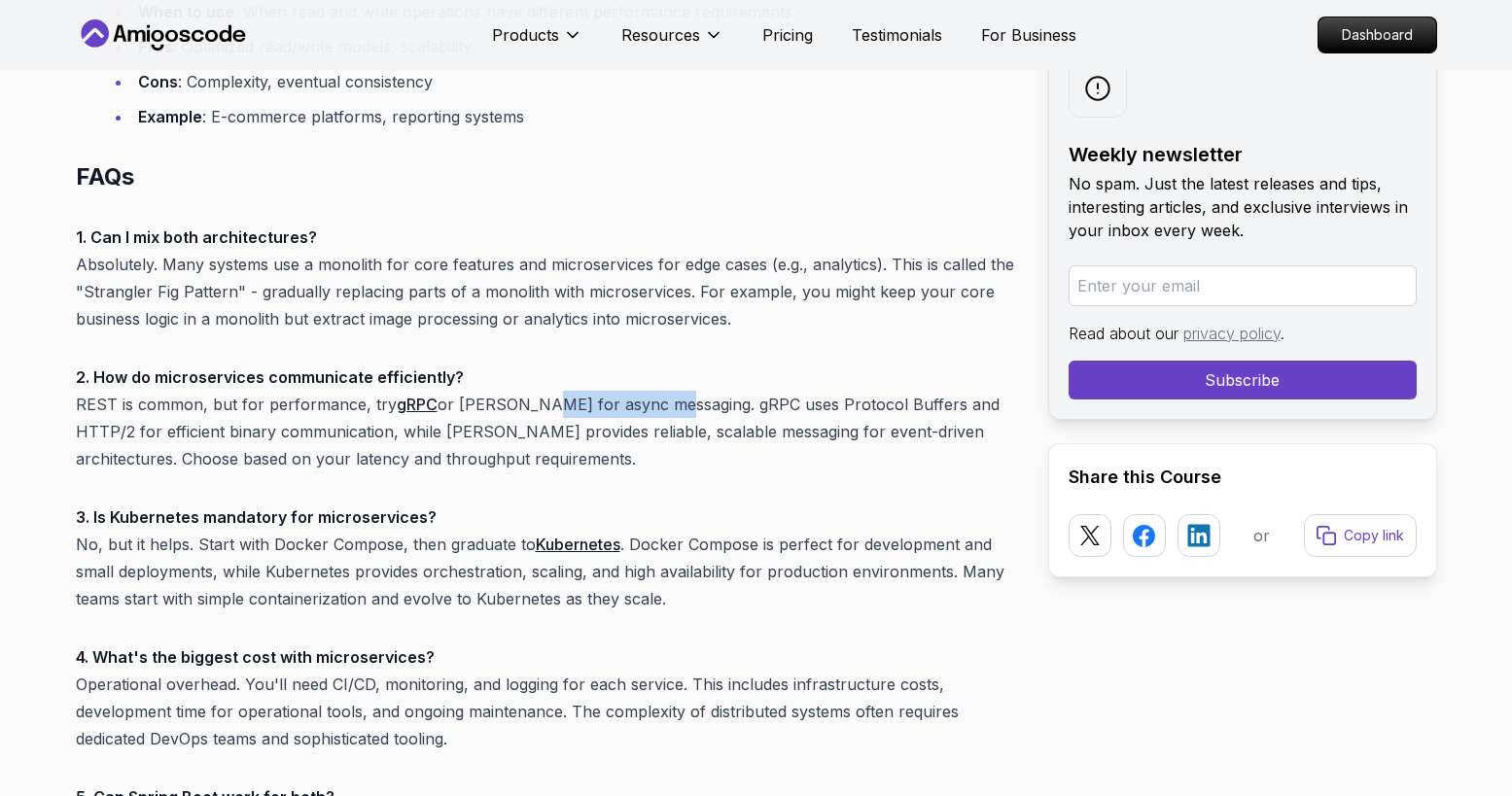 drag, startPoint x: 523, startPoint y: 375, endPoint x: 652, endPoint y: 377, distance: 129.0155 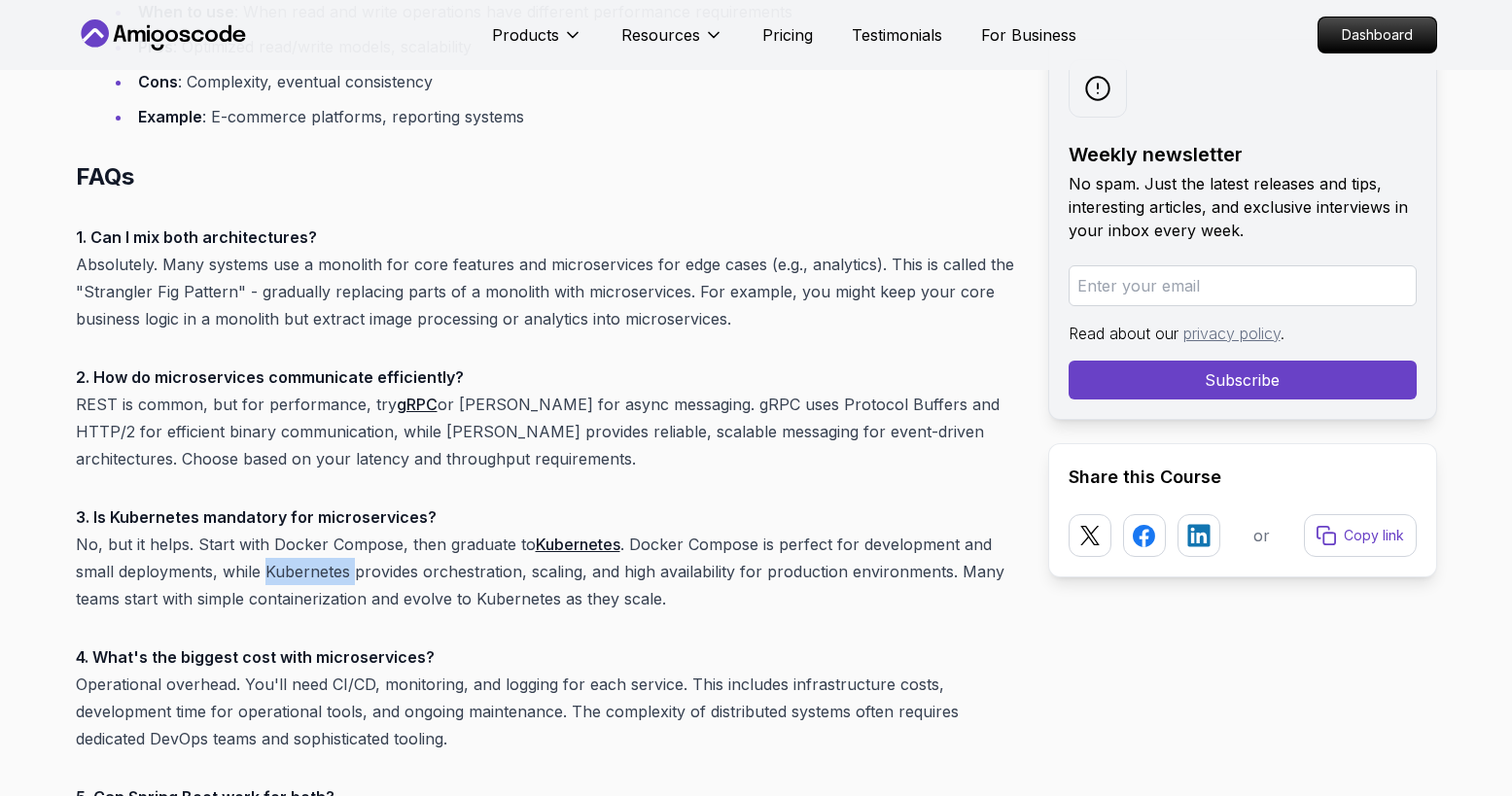 drag, startPoint x: 264, startPoint y: 542, endPoint x: 353, endPoint y: 539, distance: 89.05055 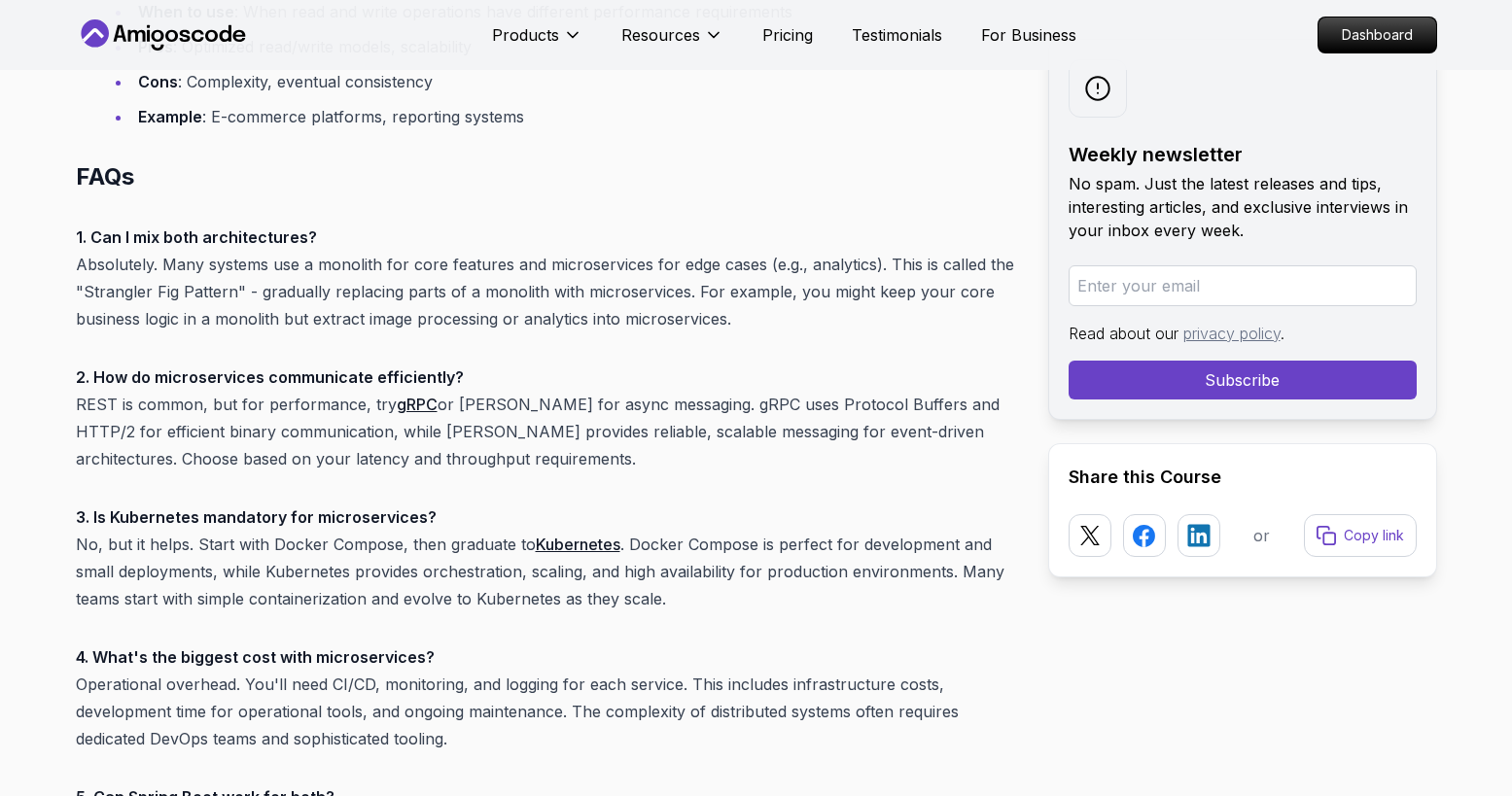 drag, startPoint x: 704, startPoint y: 543, endPoint x: 892, endPoint y: 543, distance: 188 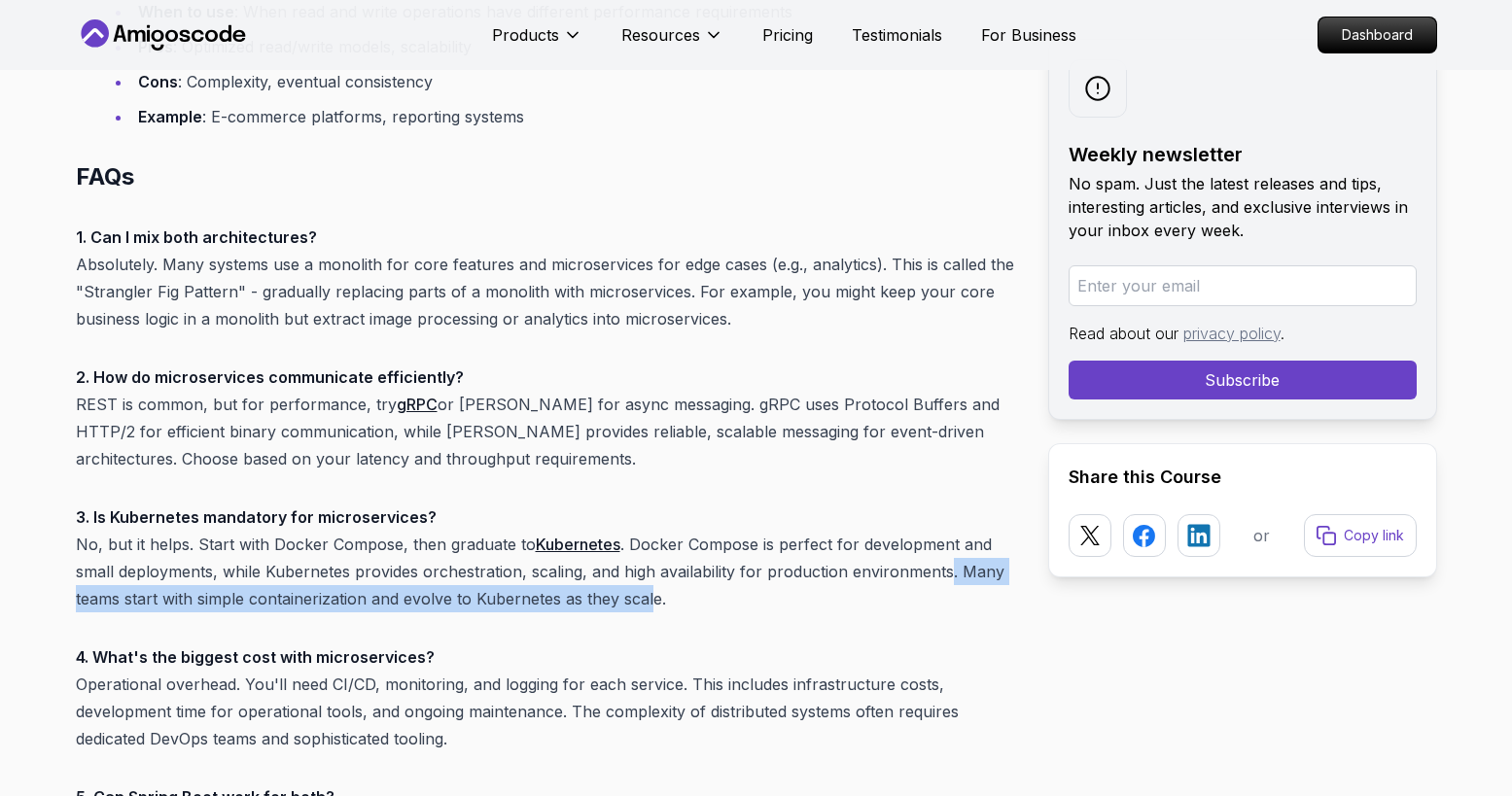 drag, startPoint x: 942, startPoint y: 540, endPoint x: 674, endPoint y: 569, distance: 269.56446 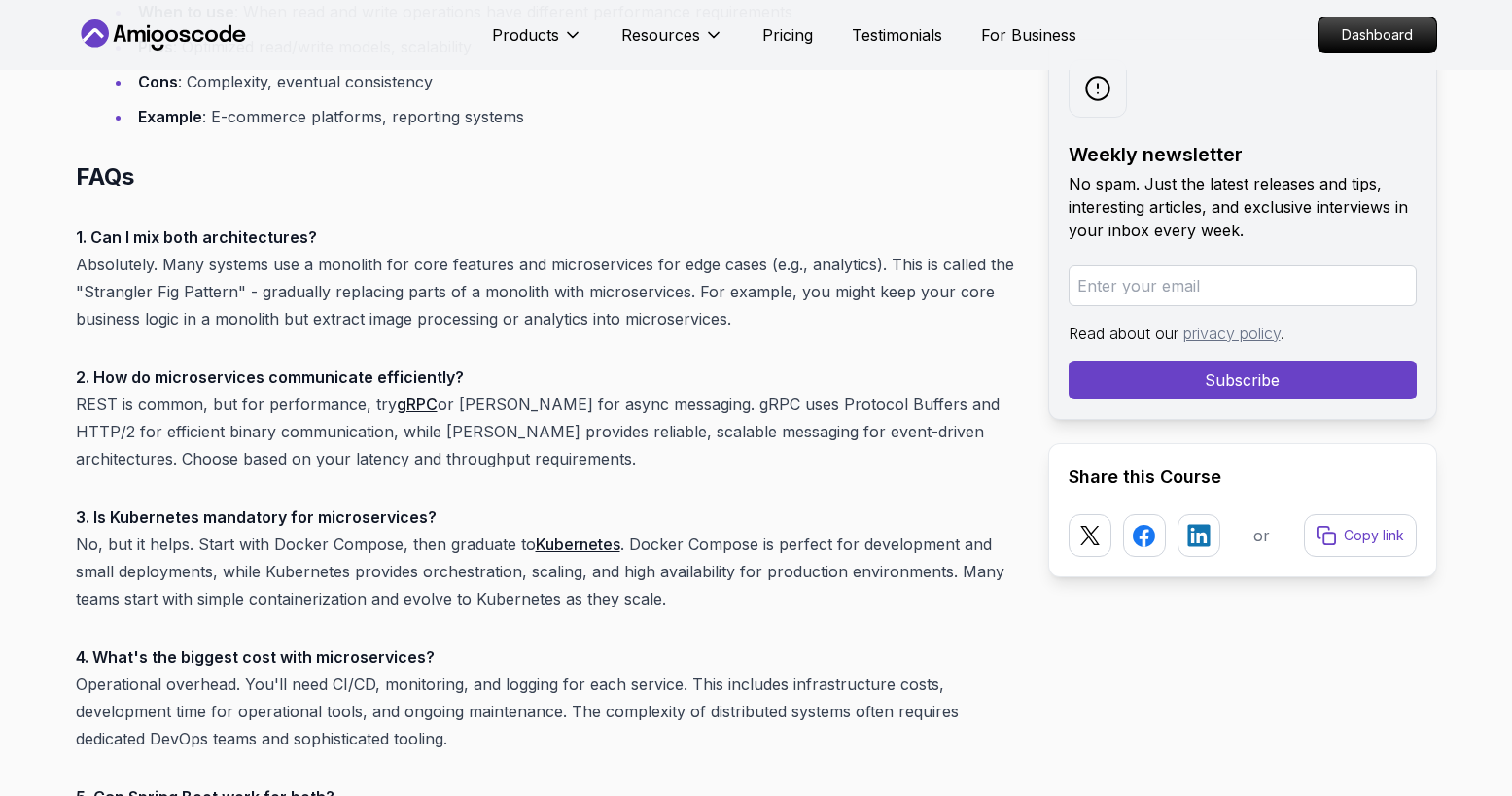 click on "3. Is Kubernetes mandatory for microservices?
No, but it helps. Start with Docker Compose, then graduate to  Kubernetes . Docker Compose is perfect for development and small deployments, while Kubernetes provides orchestration, scaling, and high availability for production environments. Many teams start with simple containerization and evolve to Kubernetes as they scale." at bounding box center [546, 558] 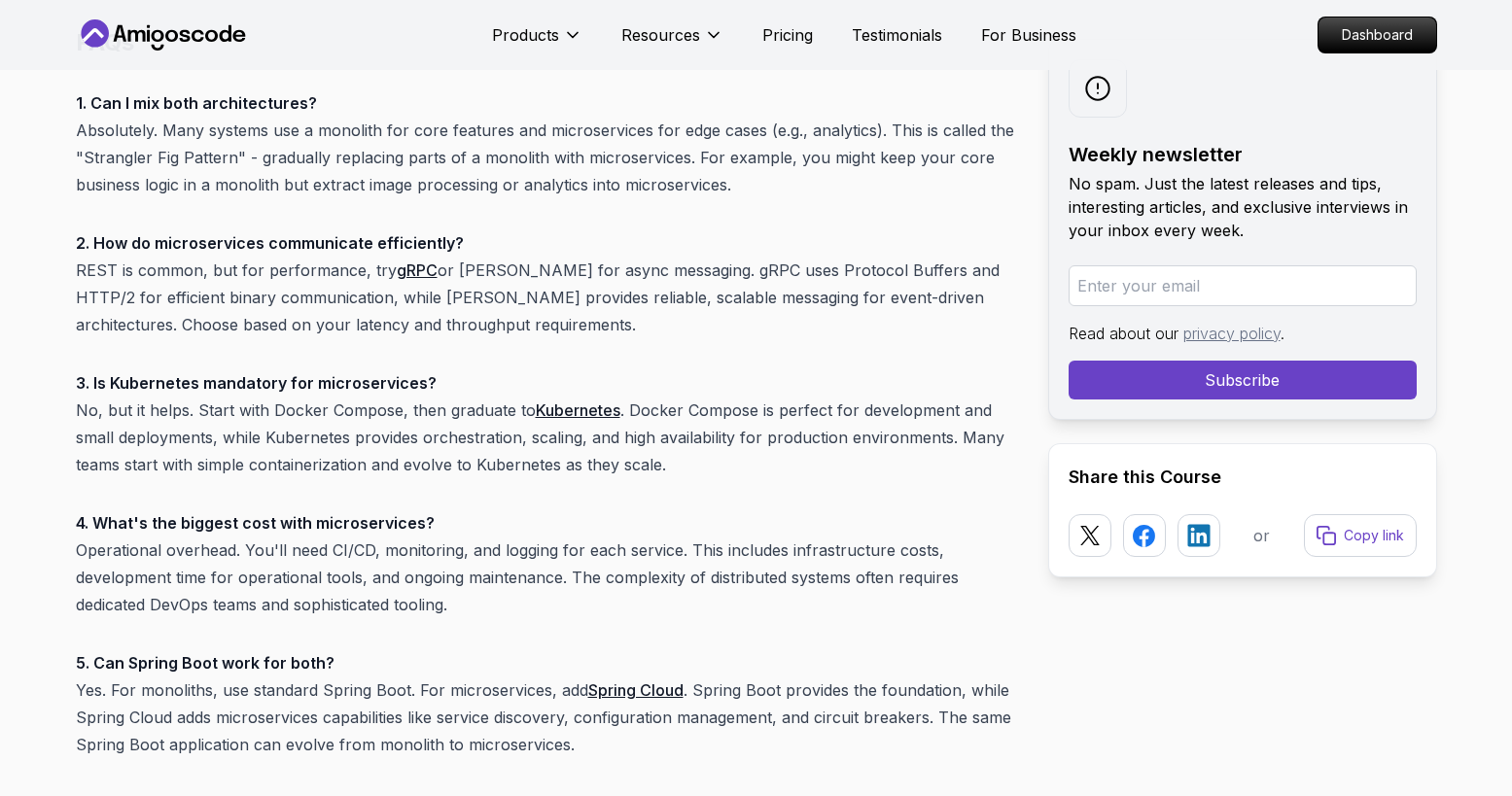 scroll, scrollTop: 15076, scrollLeft: 0, axis: vertical 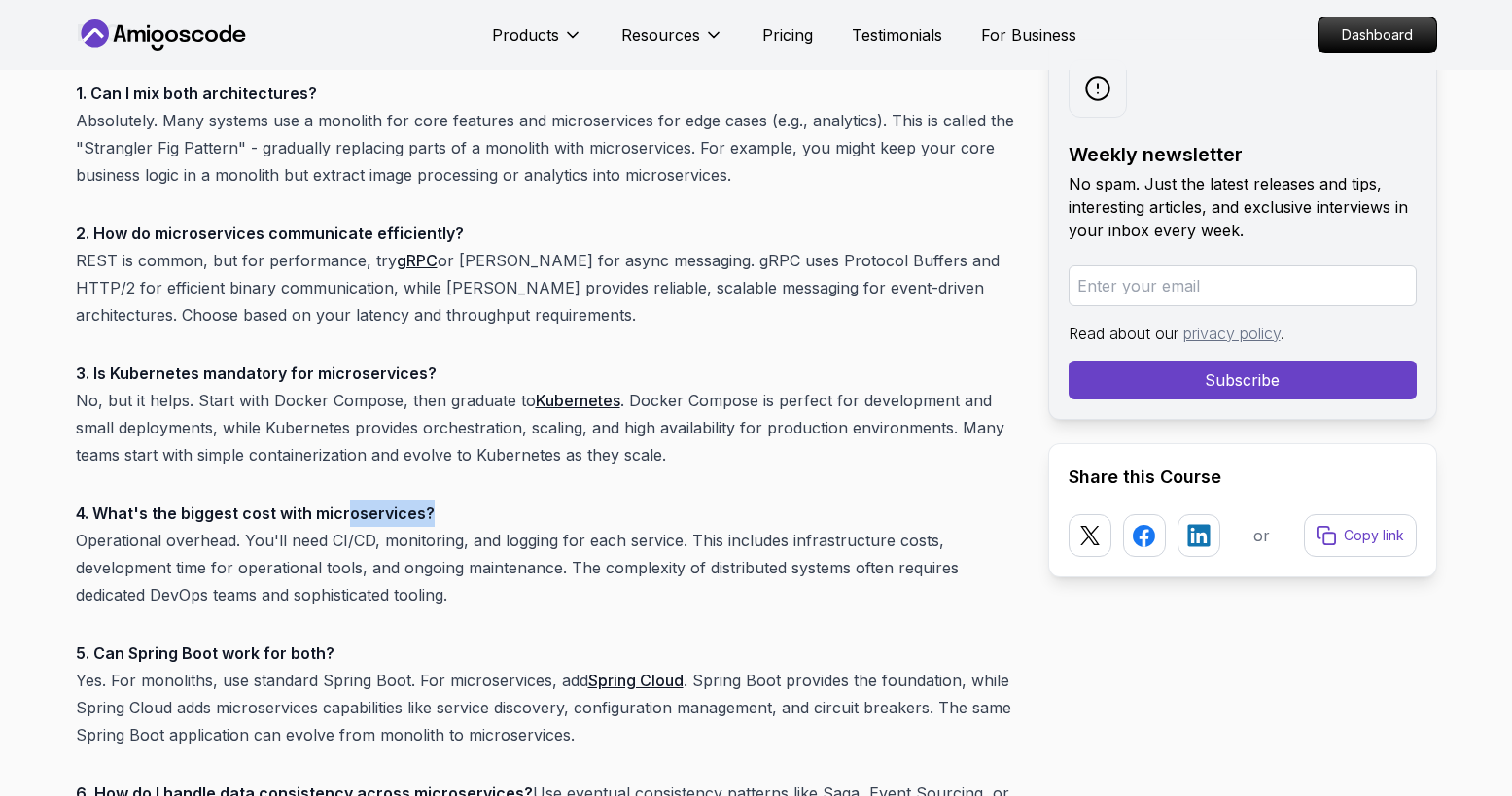 drag, startPoint x: 363, startPoint y: 486, endPoint x: 468, endPoint y: 486, distance: 105 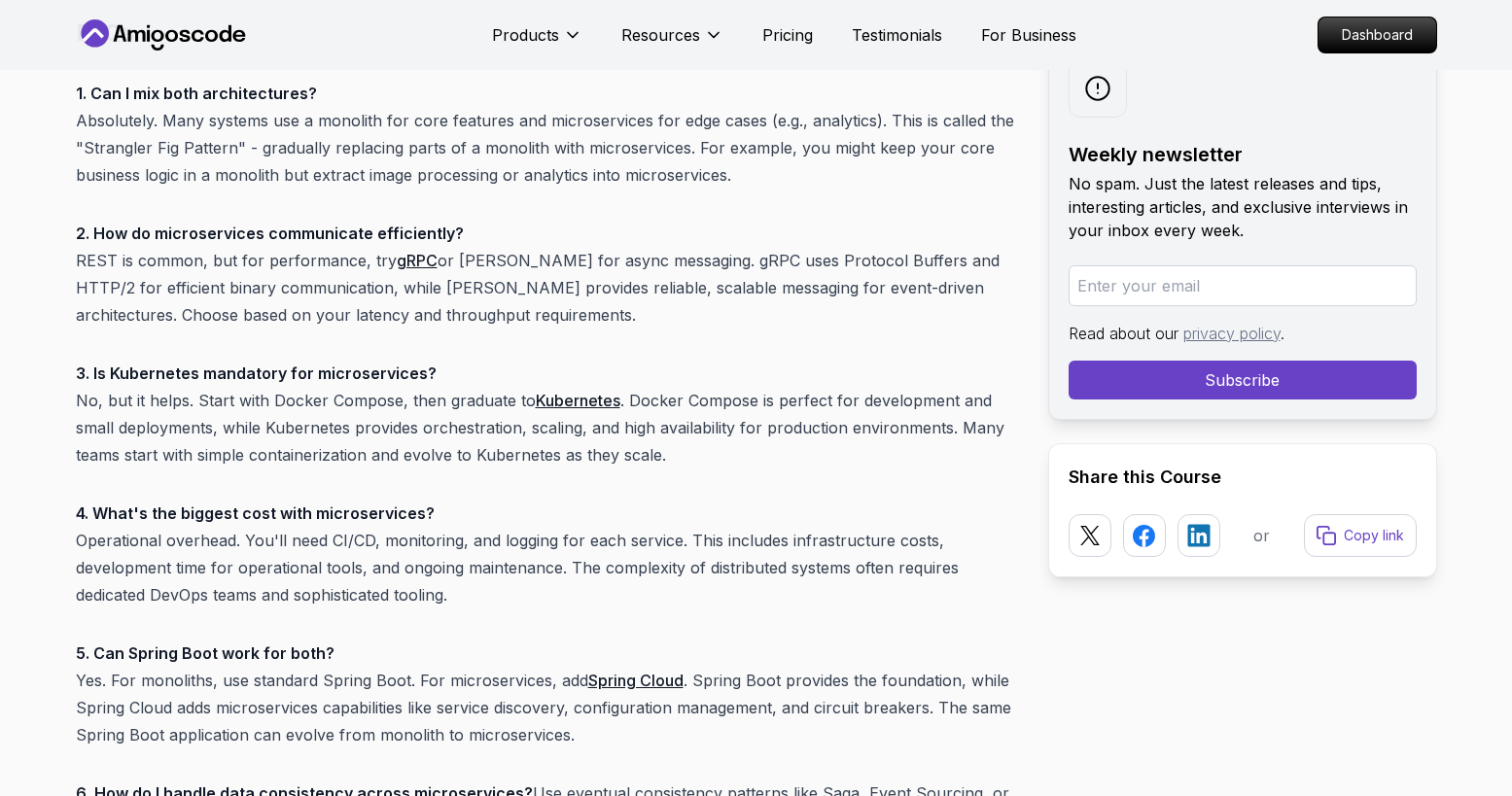 click on "4. What's the biggest cost with microservices?
Operational overhead. You'll need CI/CD, monitoring, and logging for each service. This includes infrastructure costs, development time for operational tools, and ongoing maintenance. The complexity of distributed systems often requires dedicated DevOps teams and sophisticated tooling." at bounding box center [546, 554] 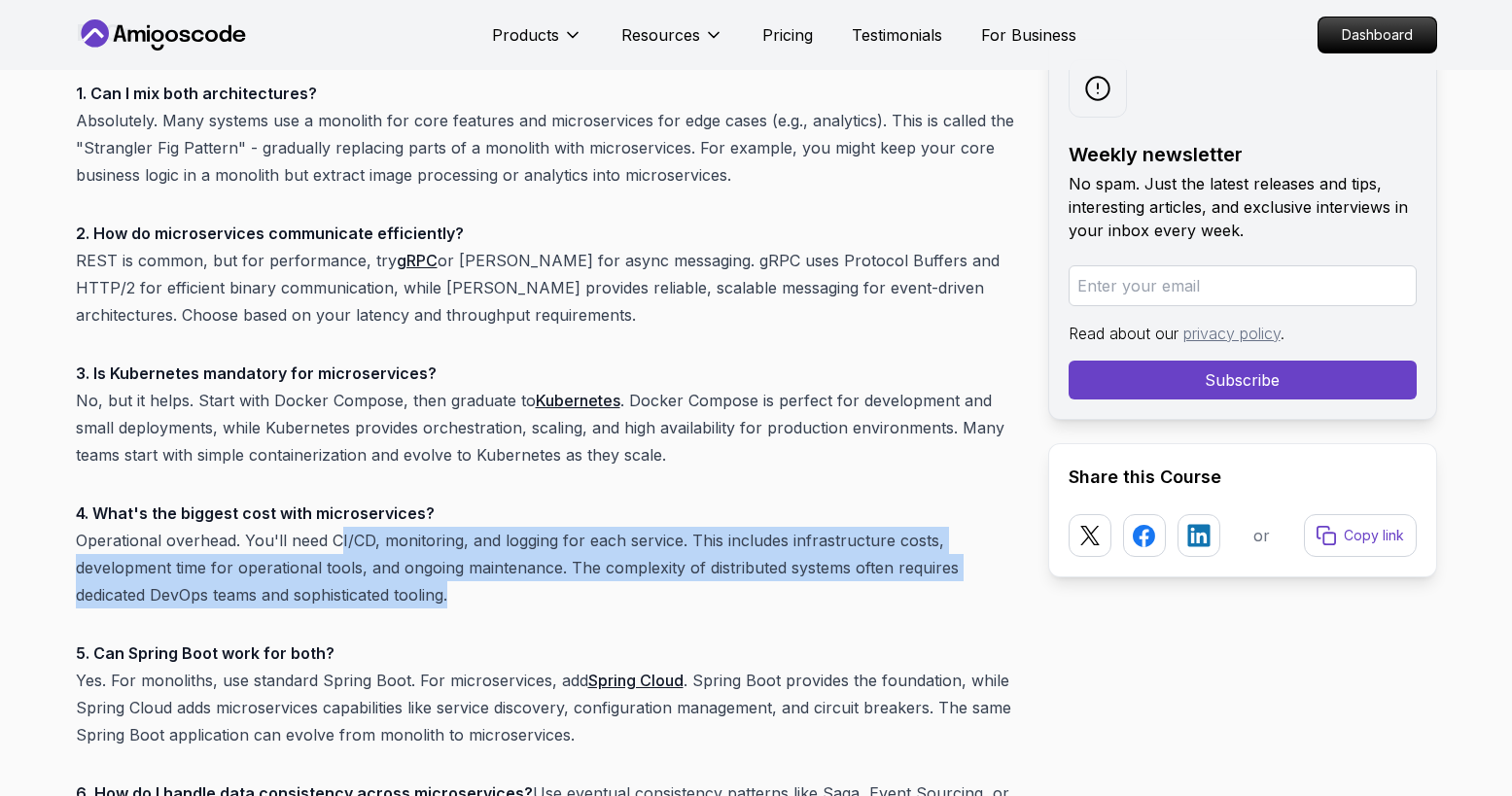 drag, startPoint x: 339, startPoint y: 512, endPoint x: 475, endPoint y: 569, distance: 147.46186 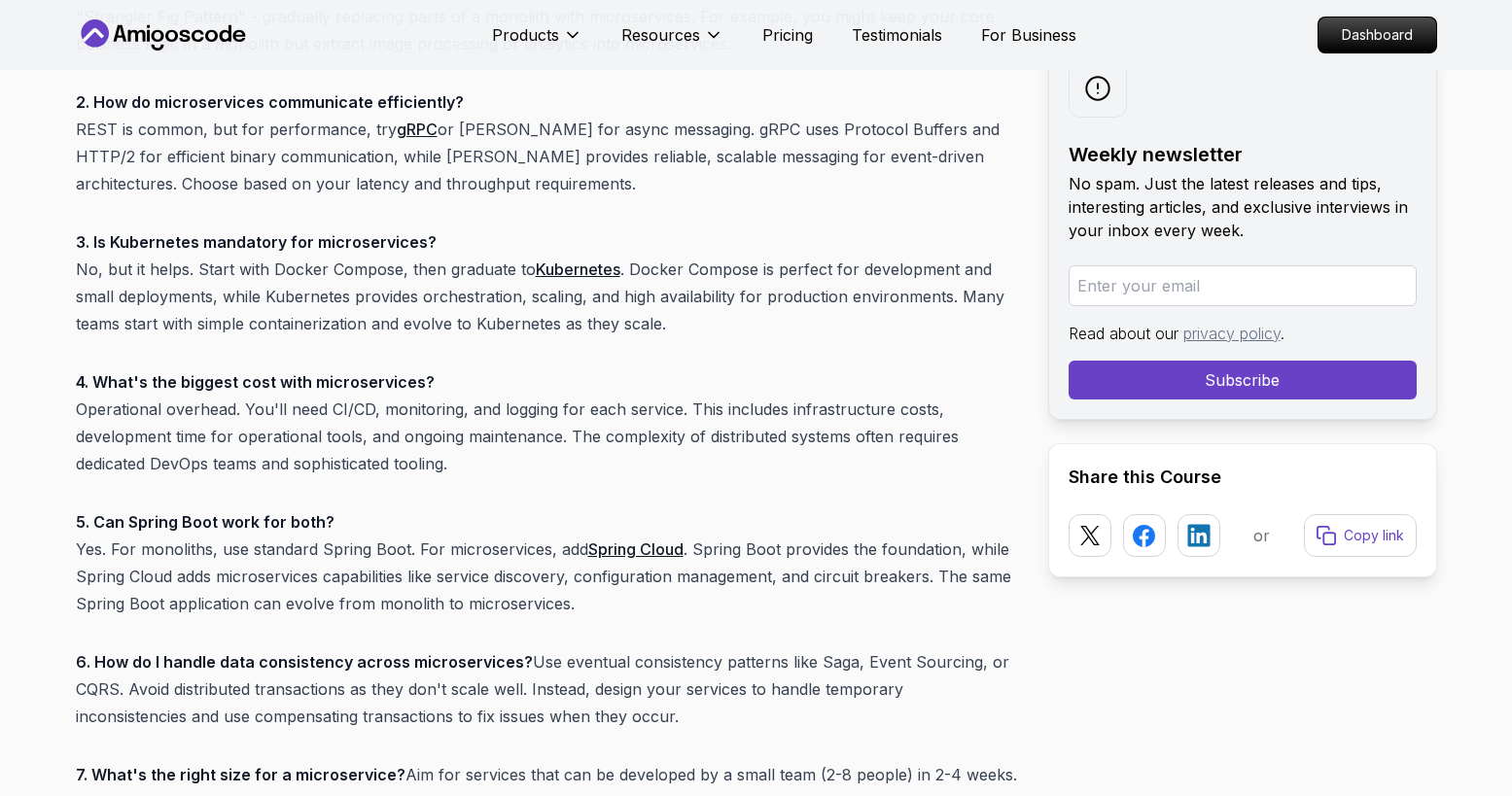 scroll, scrollTop: 15230, scrollLeft: 0, axis: vertical 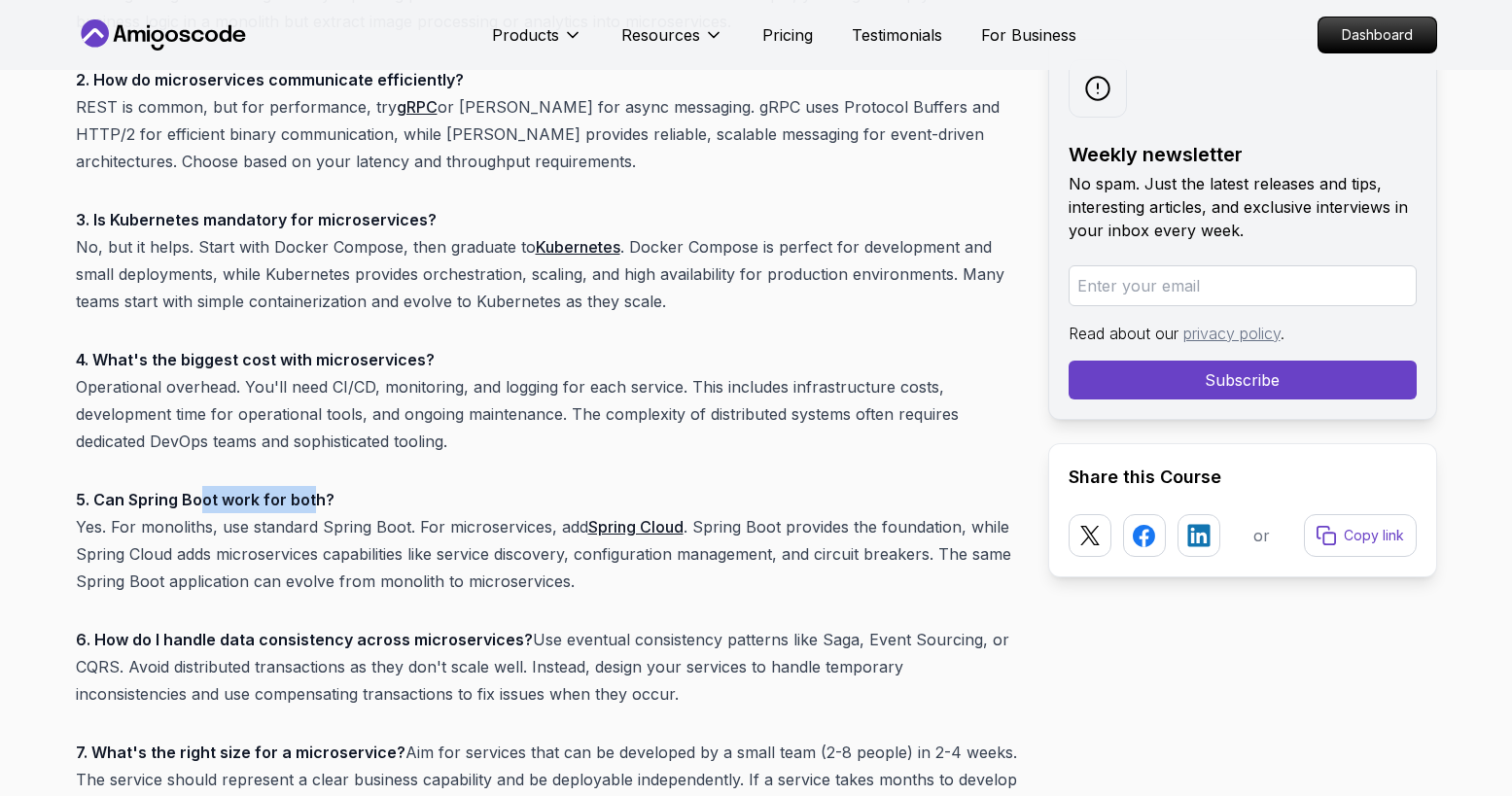 drag, startPoint x: 197, startPoint y: 467, endPoint x: 310, endPoint y: 466, distance: 113.00442 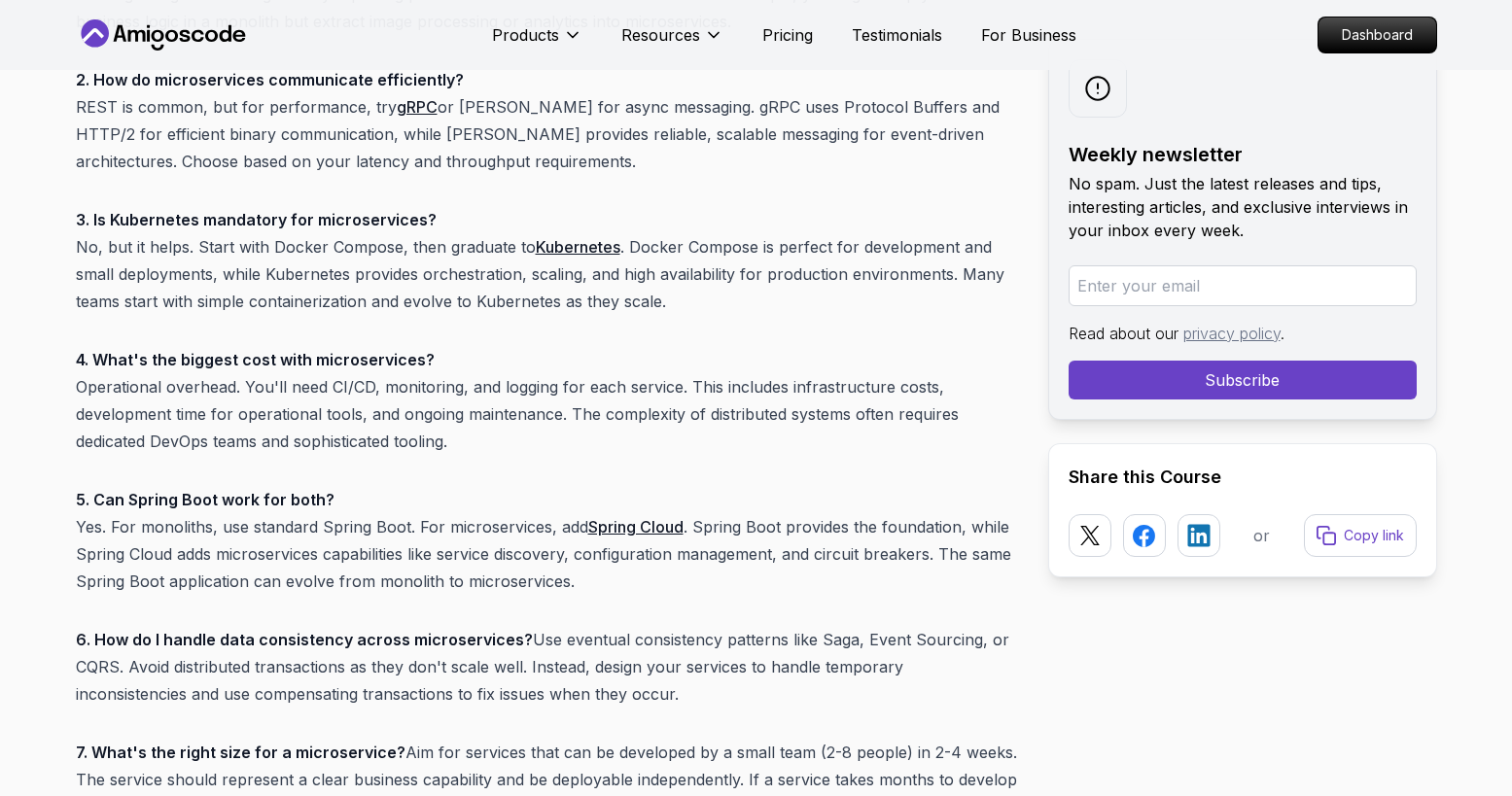 click on "5. Can Spring Boot work for both?
Yes. For monoliths, use standard Spring Boot. For microservices, add  Spring Cloud . Spring Boot provides the foundation, while Spring Cloud adds microservices capabilities like service discovery, configuration management, and circuit breakers. The same Spring Boot application can evolve from monolith to microservices." at bounding box center (546, 540) 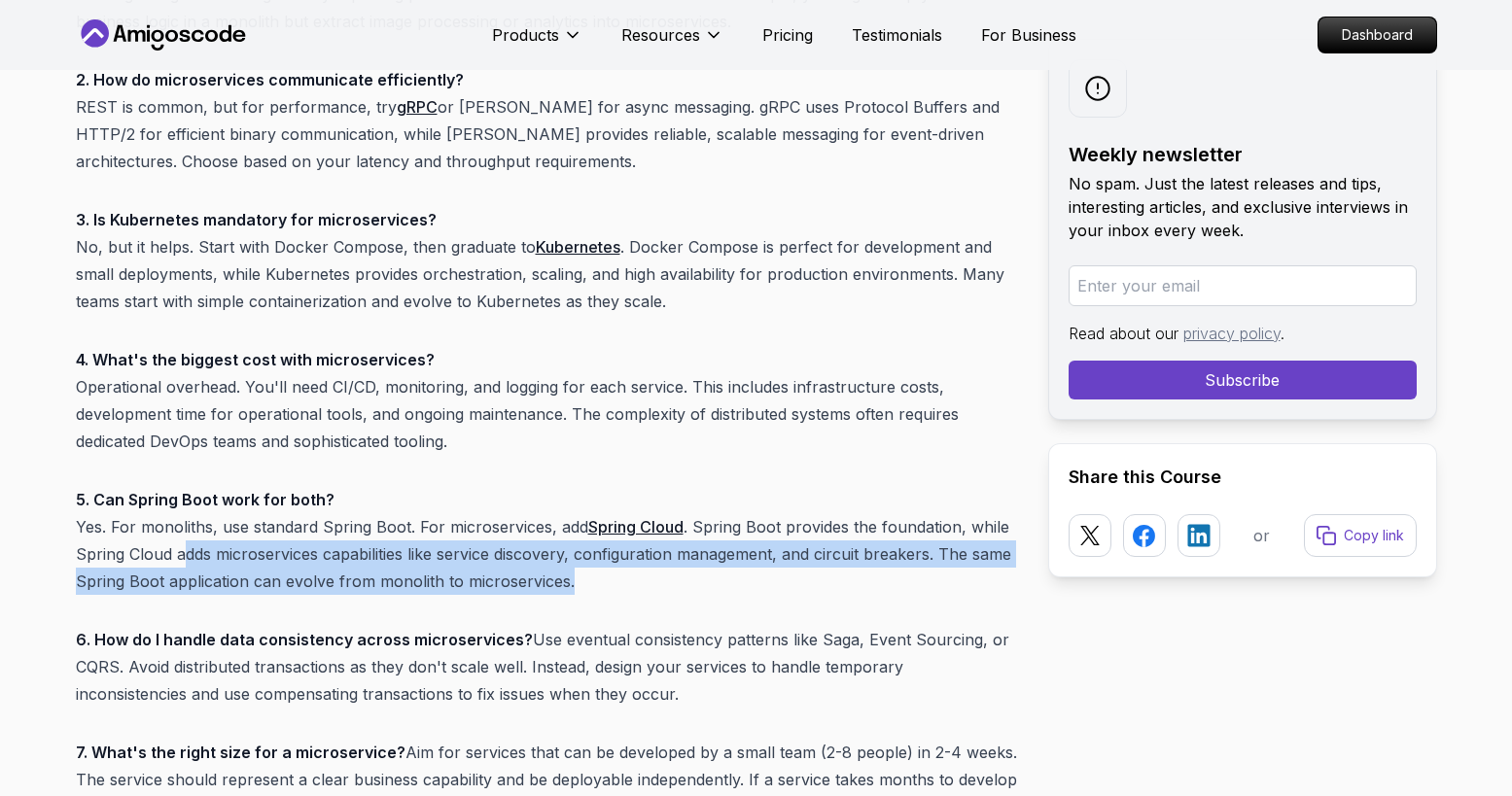 drag, startPoint x: 180, startPoint y: 528, endPoint x: 579, endPoint y: 543, distance: 399.28186 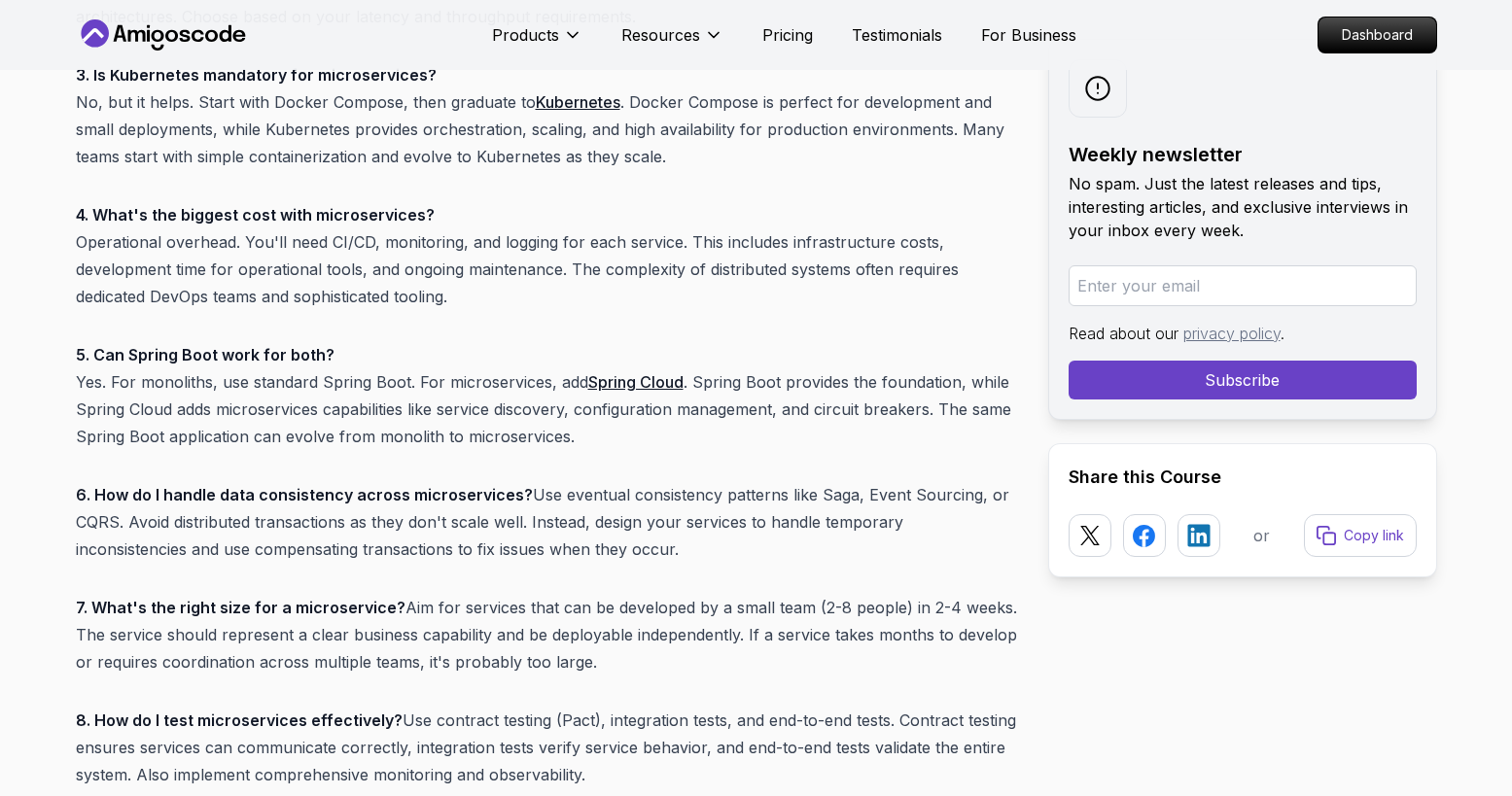 scroll, scrollTop: 15404, scrollLeft: 0, axis: vertical 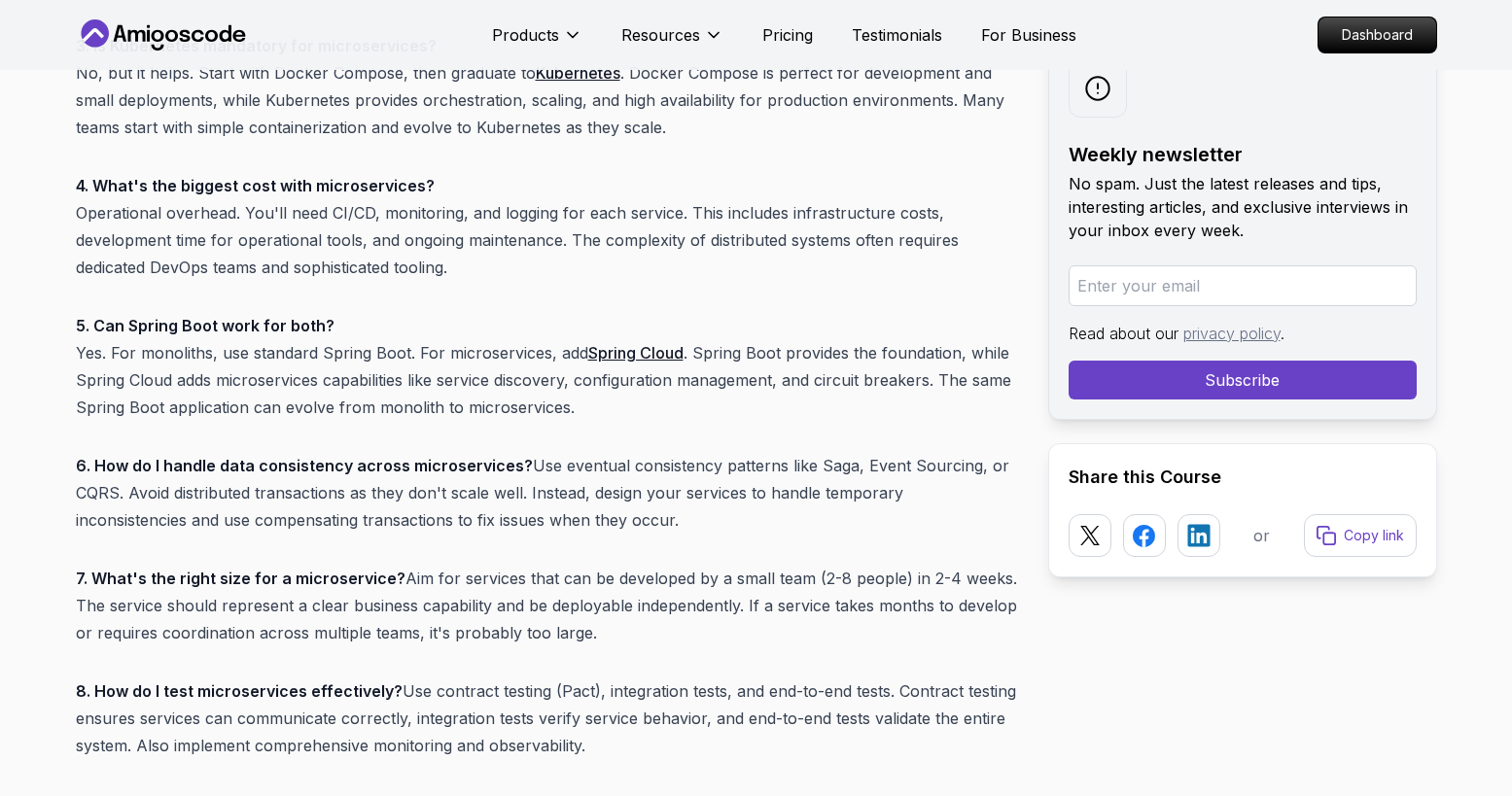 click on "6. How do I handle data consistency across microservices?
Use eventual consistency patterns like Saga, Event Sourcing, or CQRS. Avoid distributed transactions as they don't scale well. Instead, design your services to handle temporary inconsistencies and use compensating transactions to fix issues when they occur." at bounding box center (546, 493) 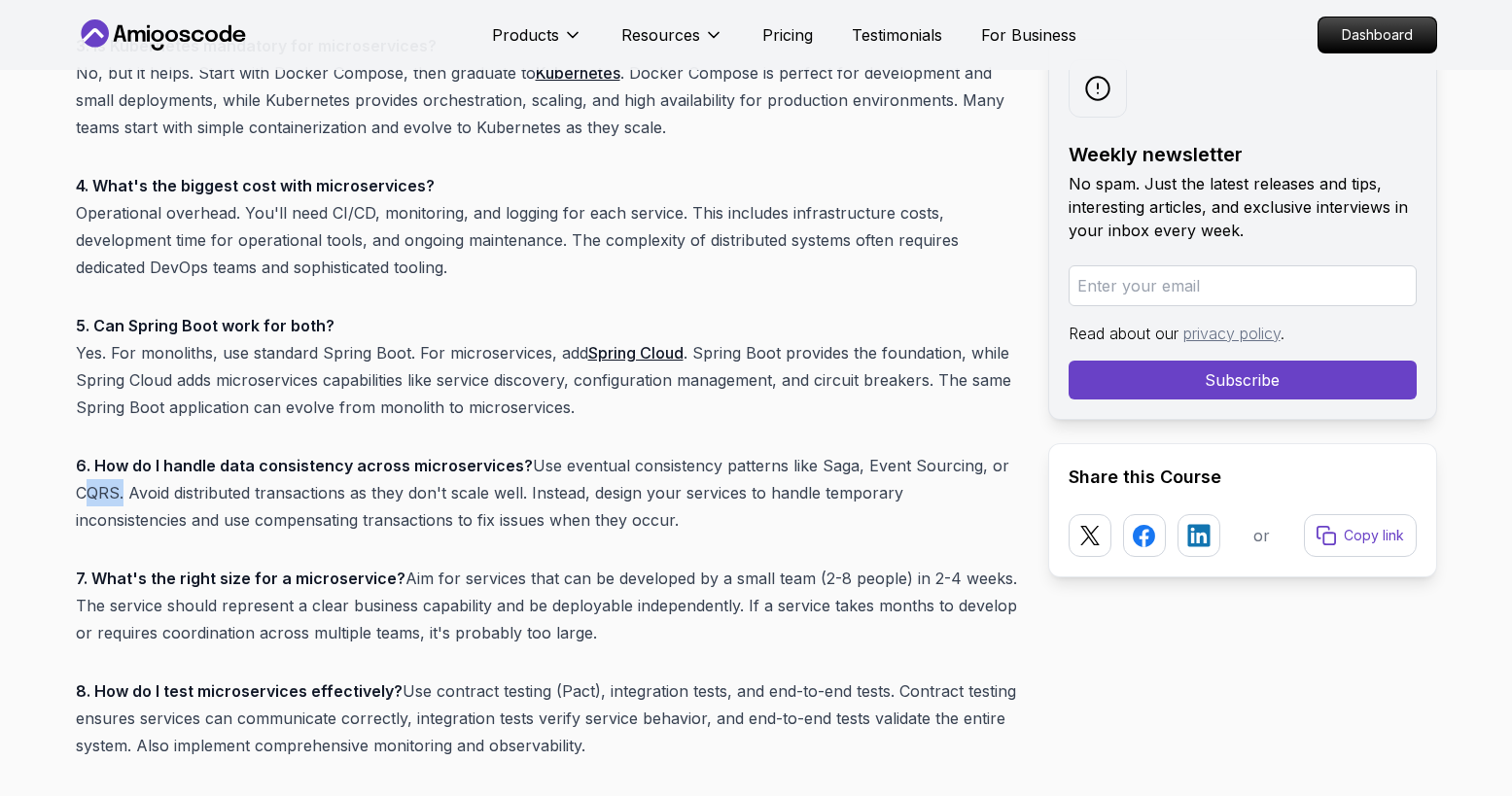 click on "6. How do I handle data consistency across microservices?
Use eventual consistency patterns like Saga, Event Sourcing, or CQRS. Avoid distributed transactions as they don't scale well. Instead, design your services to handle temporary inconsistencies and use compensating transactions to fix issues when they occur." at bounding box center [546, 493] 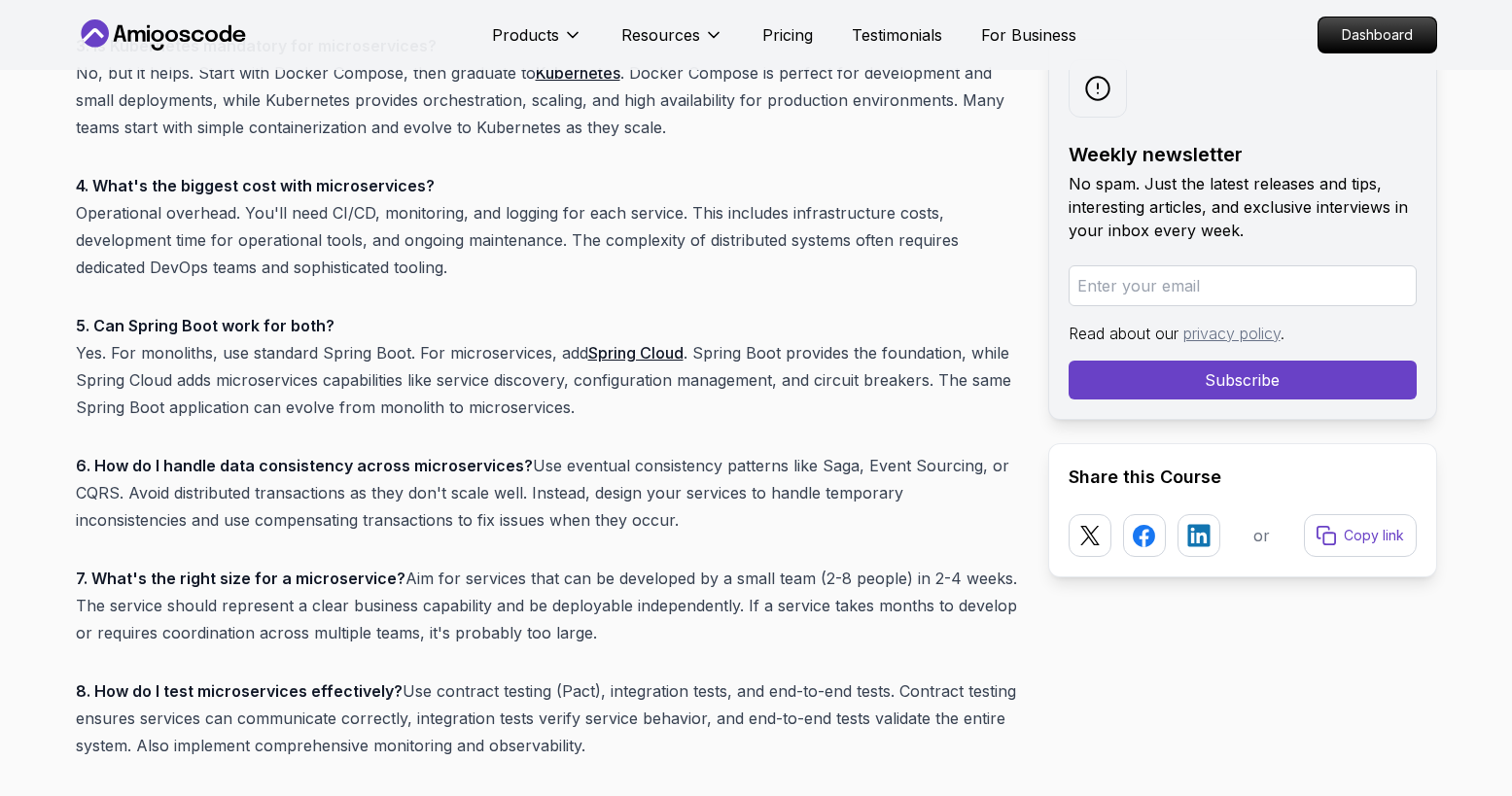 click on "6. How do I handle data consistency across microservices?
Use eventual consistency patterns like Saga, Event Sourcing, or CQRS. Avoid distributed transactions as they don't scale well. Instead, design your services to handle temporary inconsistencies and use compensating transactions to fix issues when they occur." at bounding box center [546, 493] 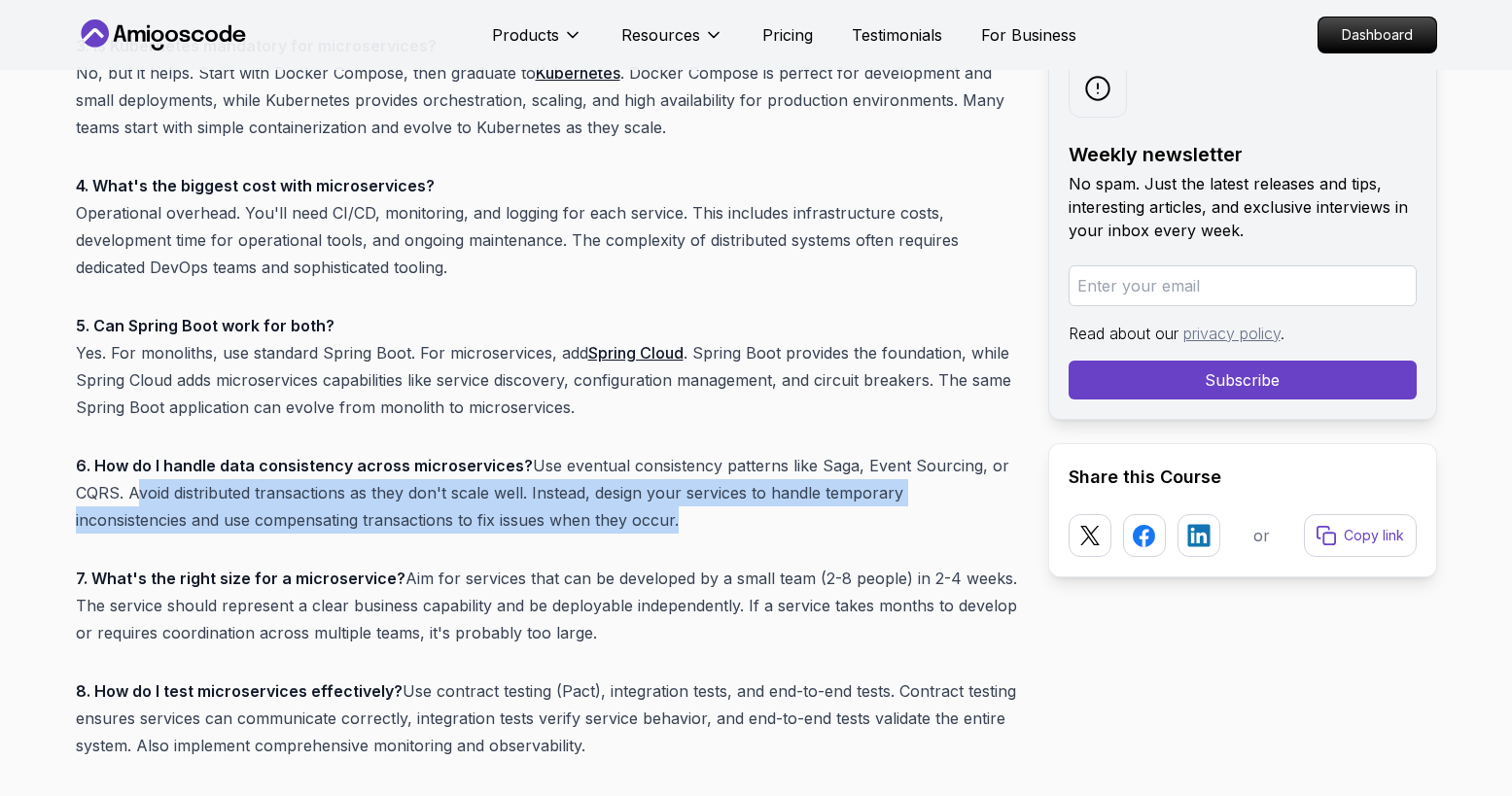 drag, startPoint x: 142, startPoint y: 467, endPoint x: 673, endPoint y: 498, distance: 531.90413 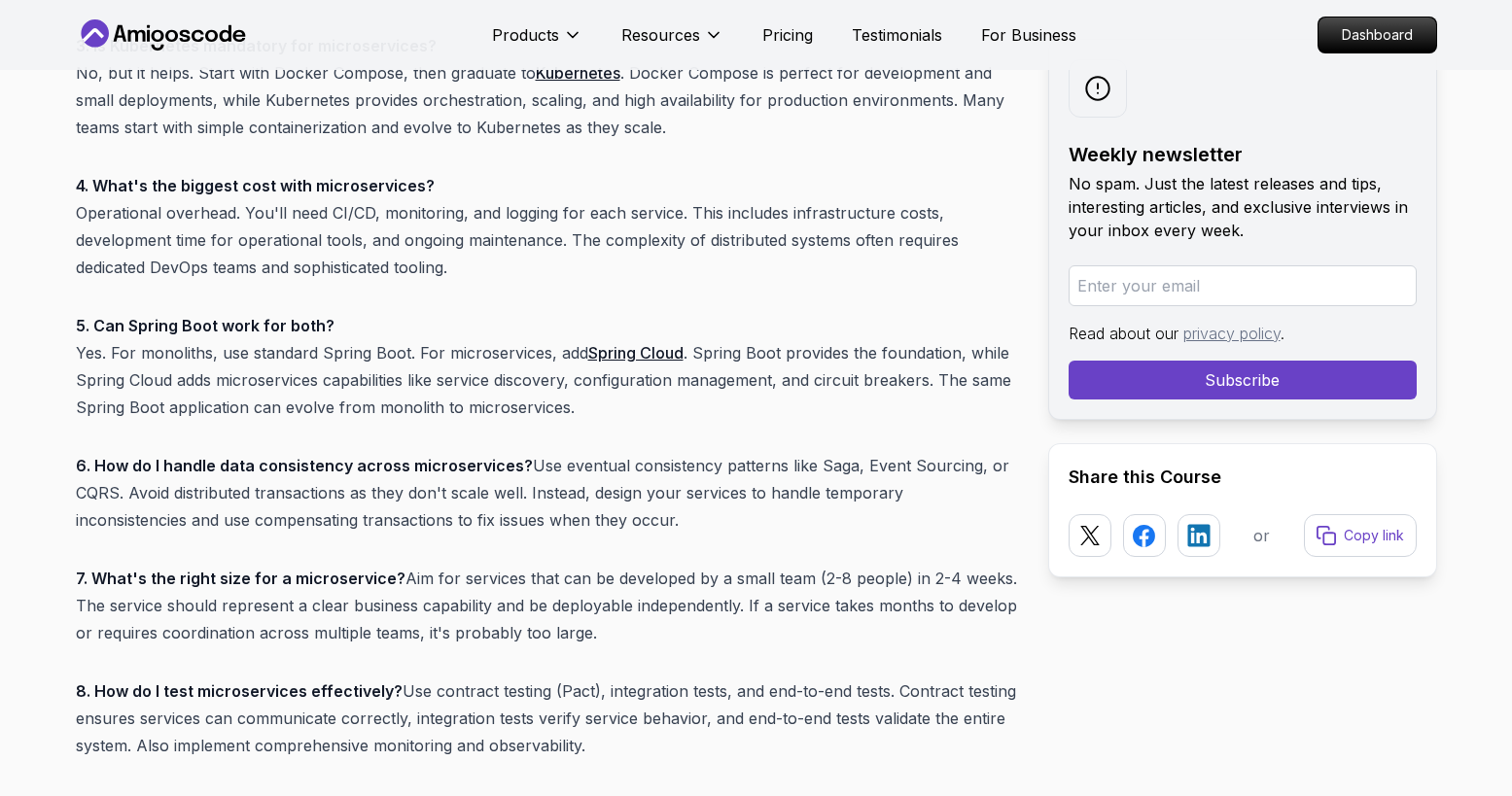 click on "6. How do I handle data consistency across microservices?
Use eventual consistency patterns like Saga, Event Sourcing, or CQRS. Avoid distributed transactions as they don't scale well. Instead, design your services to handle temporary inconsistencies and use compensating transactions to fix issues when they occur." at bounding box center [546, 493] 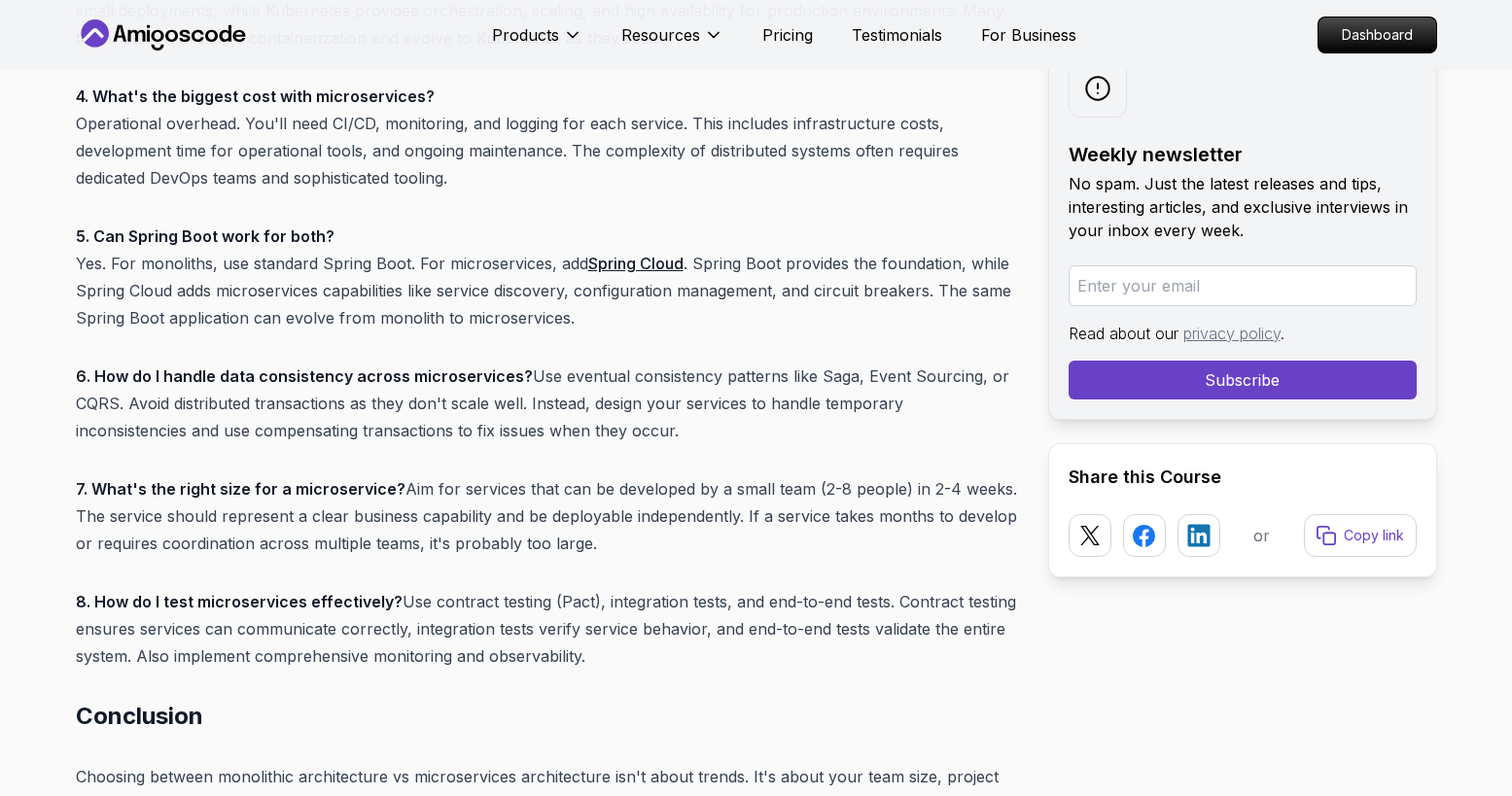 scroll, scrollTop: 15509, scrollLeft: 0, axis: vertical 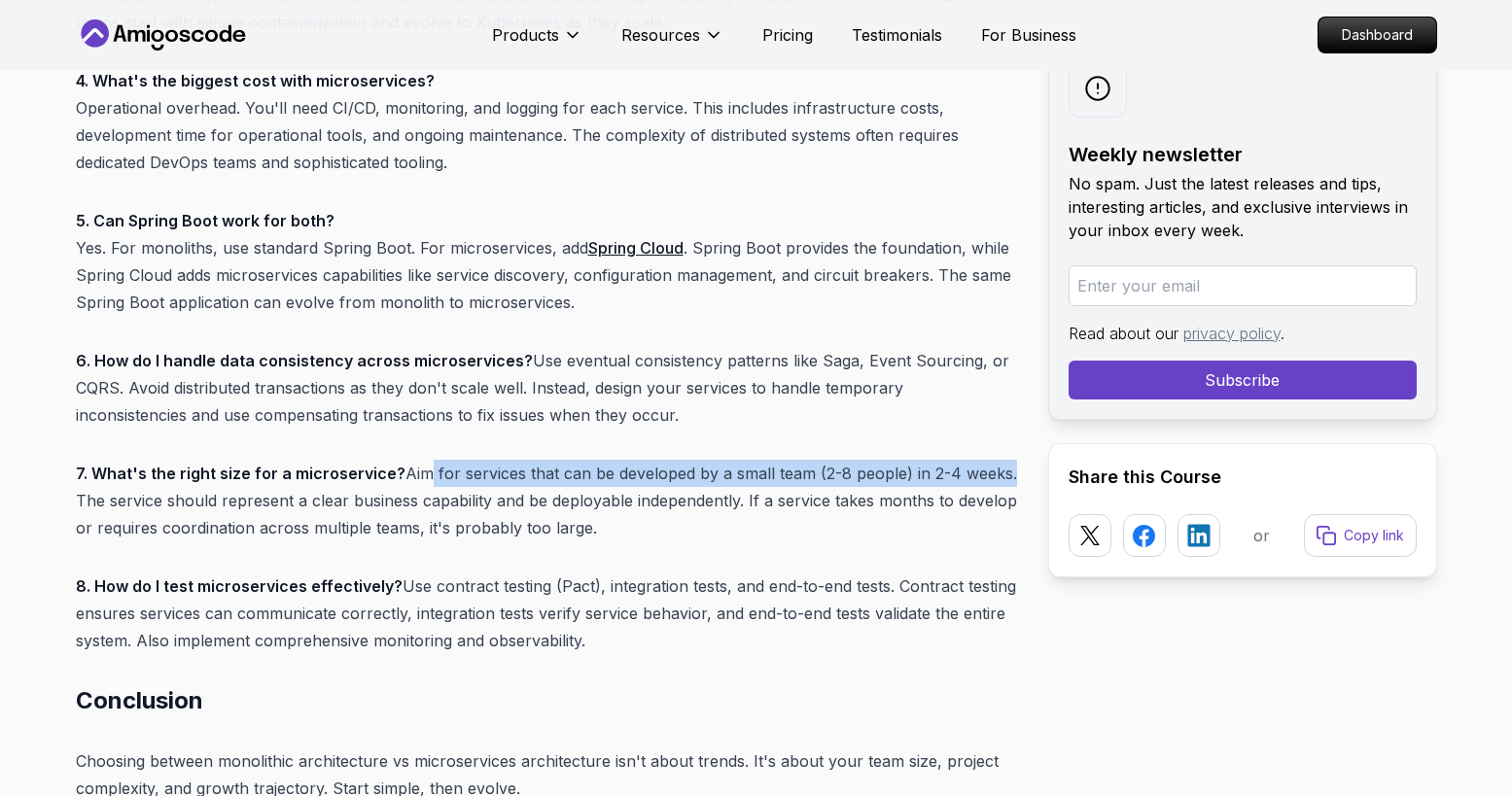 drag, startPoint x: 421, startPoint y: 445, endPoint x: 1003, endPoint y: 447, distance: 582.00344 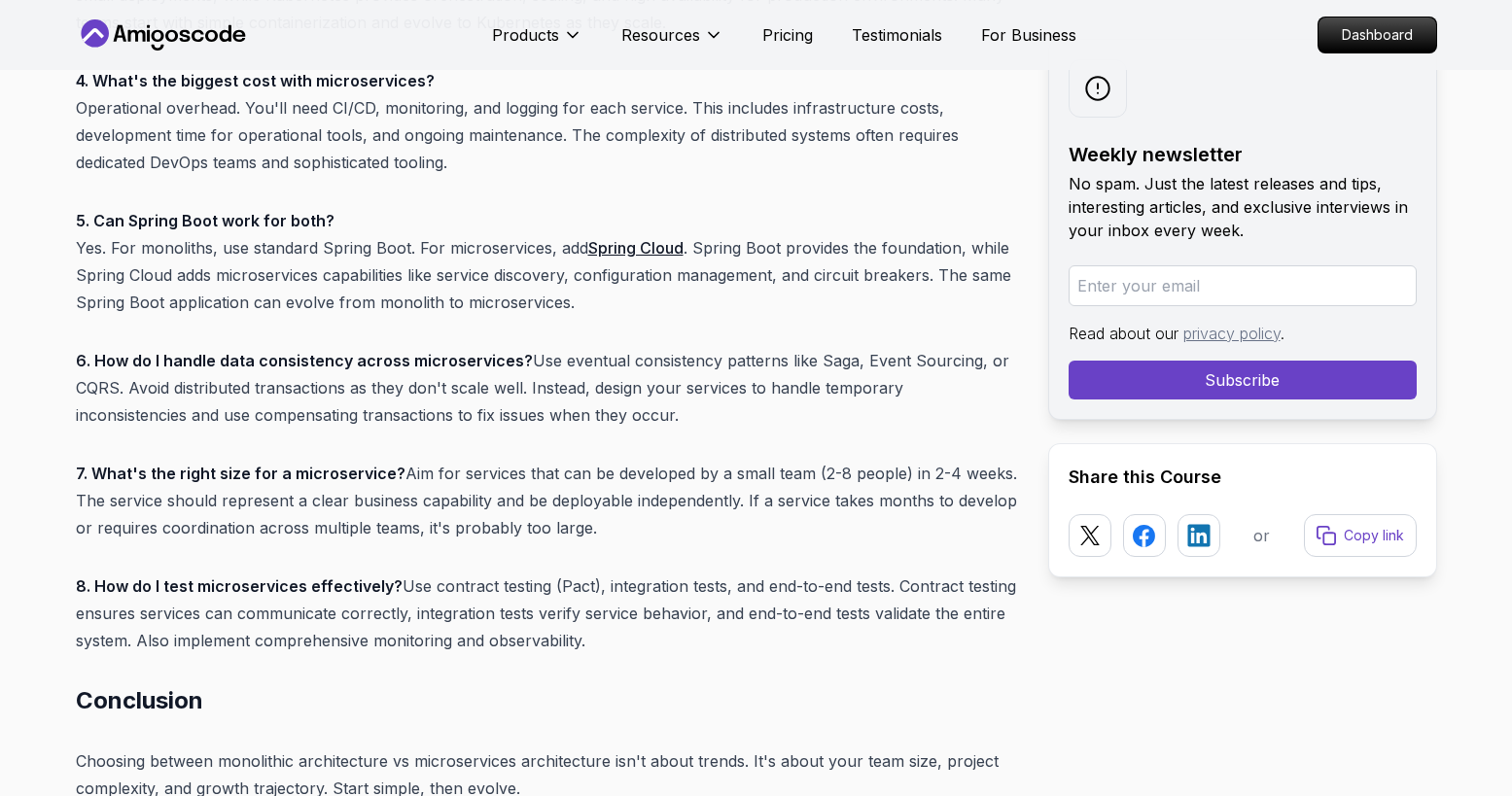 click on "7. What's the right size for a microservice?
Aim for services that can be developed by a small team (2-8 people) in 2-4 weeks. The service should represent a clear business capability and be deployable independently. If a service takes months to develop or requires coordination across multiple teams, it's probably too large." at bounding box center (546, 501) 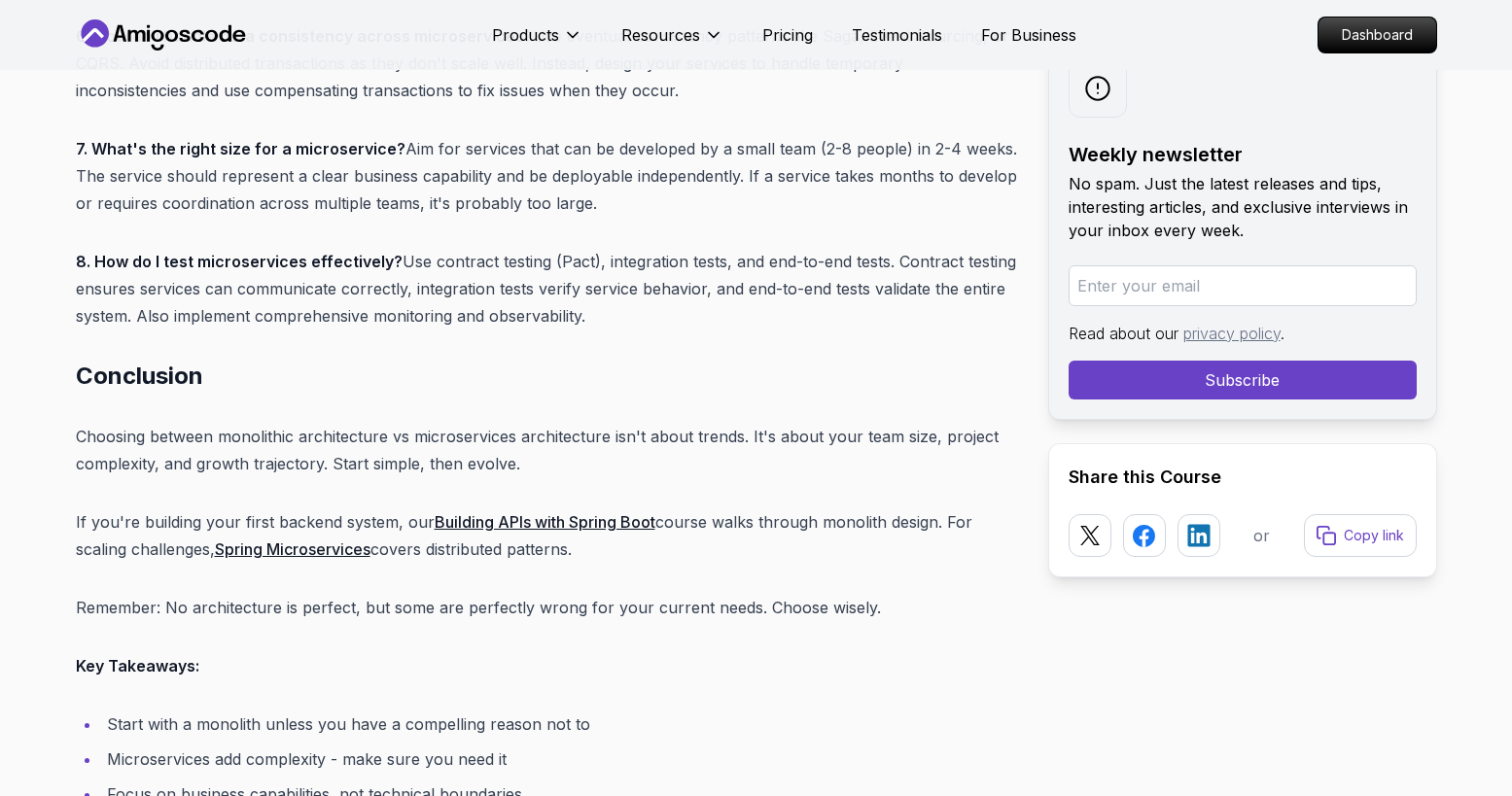 scroll, scrollTop: 15834, scrollLeft: 0, axis: vertical 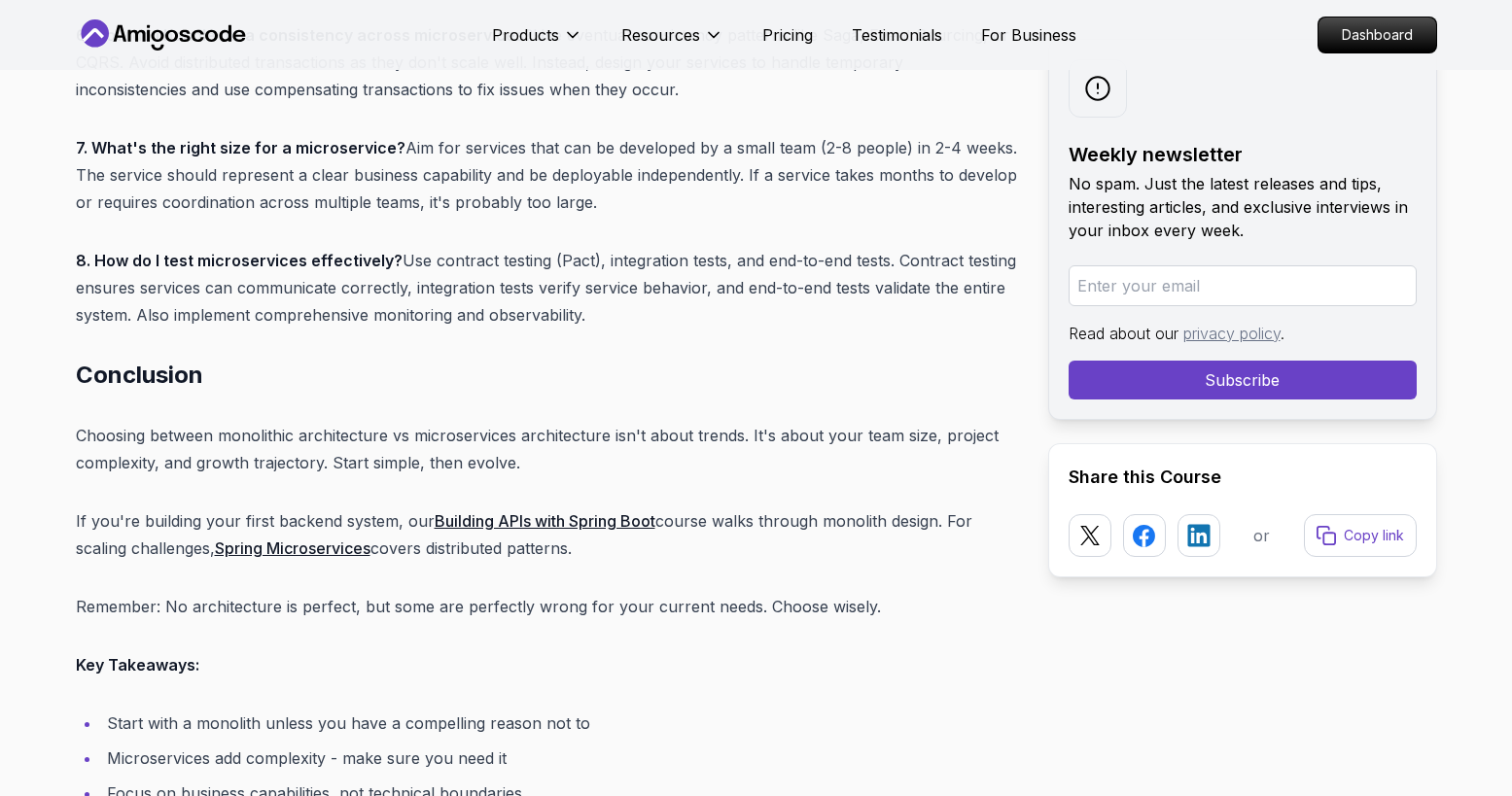 drag, startPoint x: 495, startPoint y: 236, endPoint x: 638, endPoint y: 291, distance: 153.21227 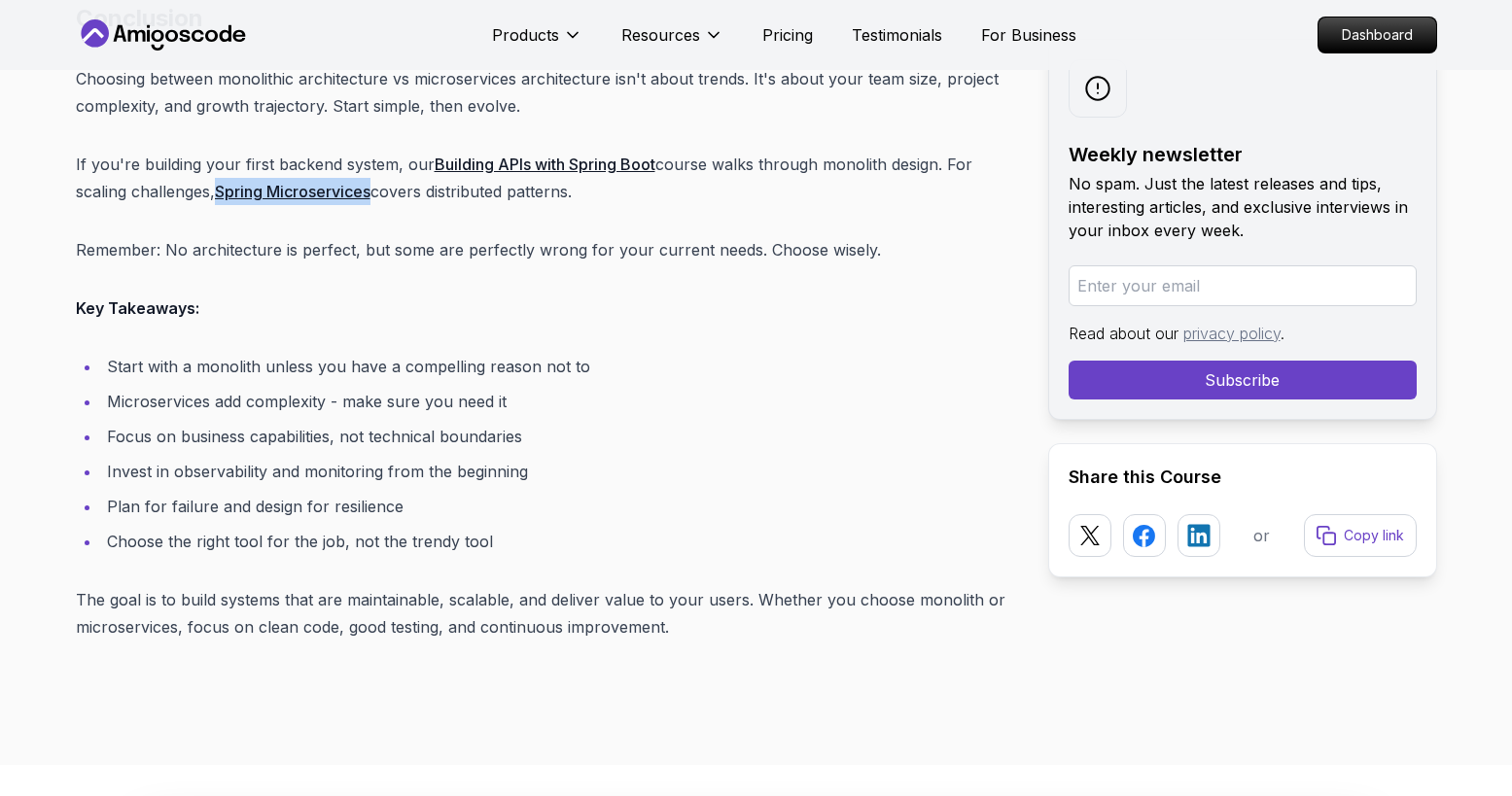 scroll, scrollTop: 16192, scrollLeft: 0, axis: vertical 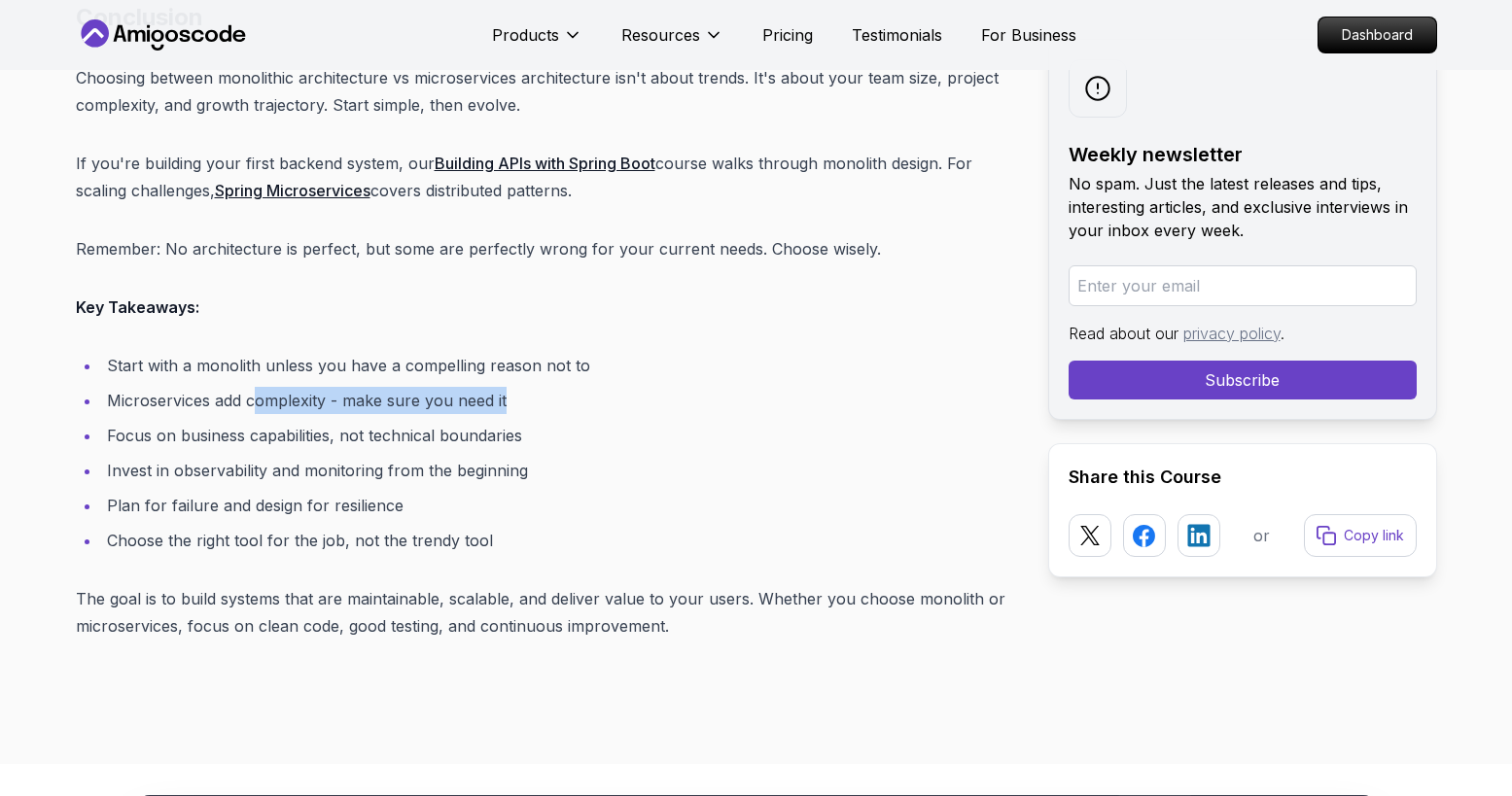 drag, startPoint x: 254, startPoint y: 374, endPoint x: 518, endPoint y: 368, distance: 264.06817 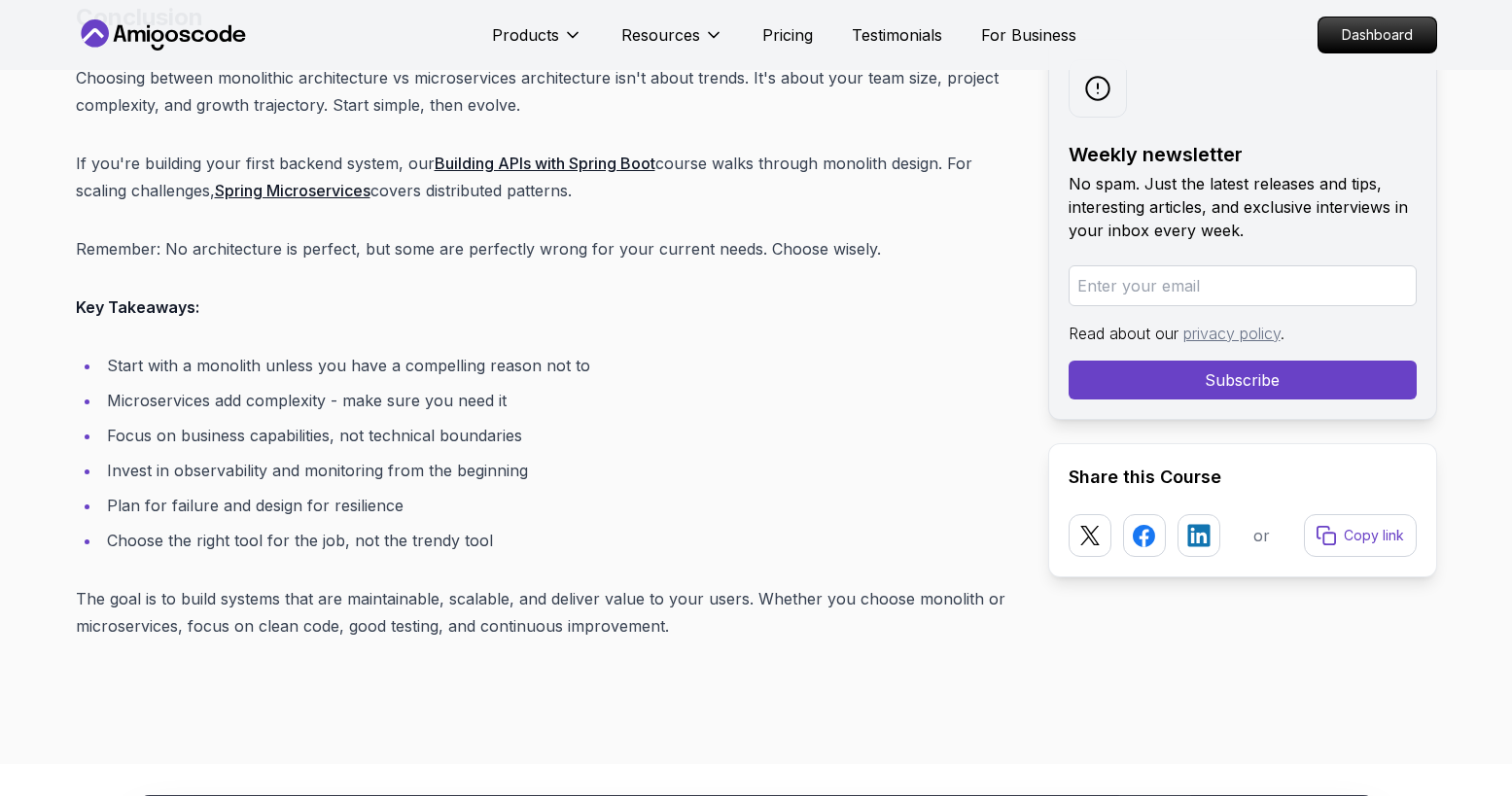 click on "Focus on business capabilities, not technical boundaries" at bounding box center [559, 435] 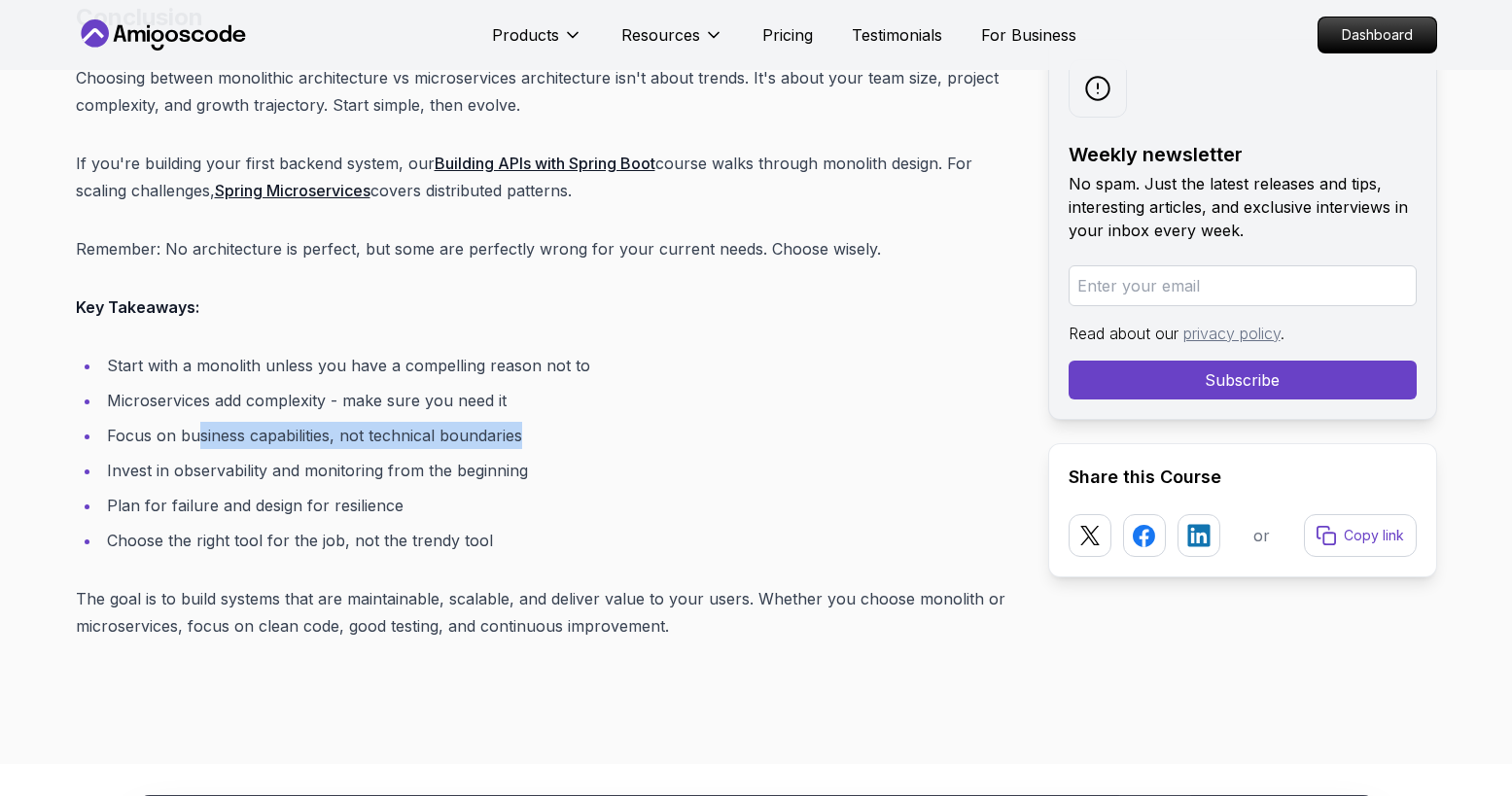 drag, startPoint x: 193, startPoint y: 411, endPoint x: 524, endPoint y: 410, distance: 331.00151 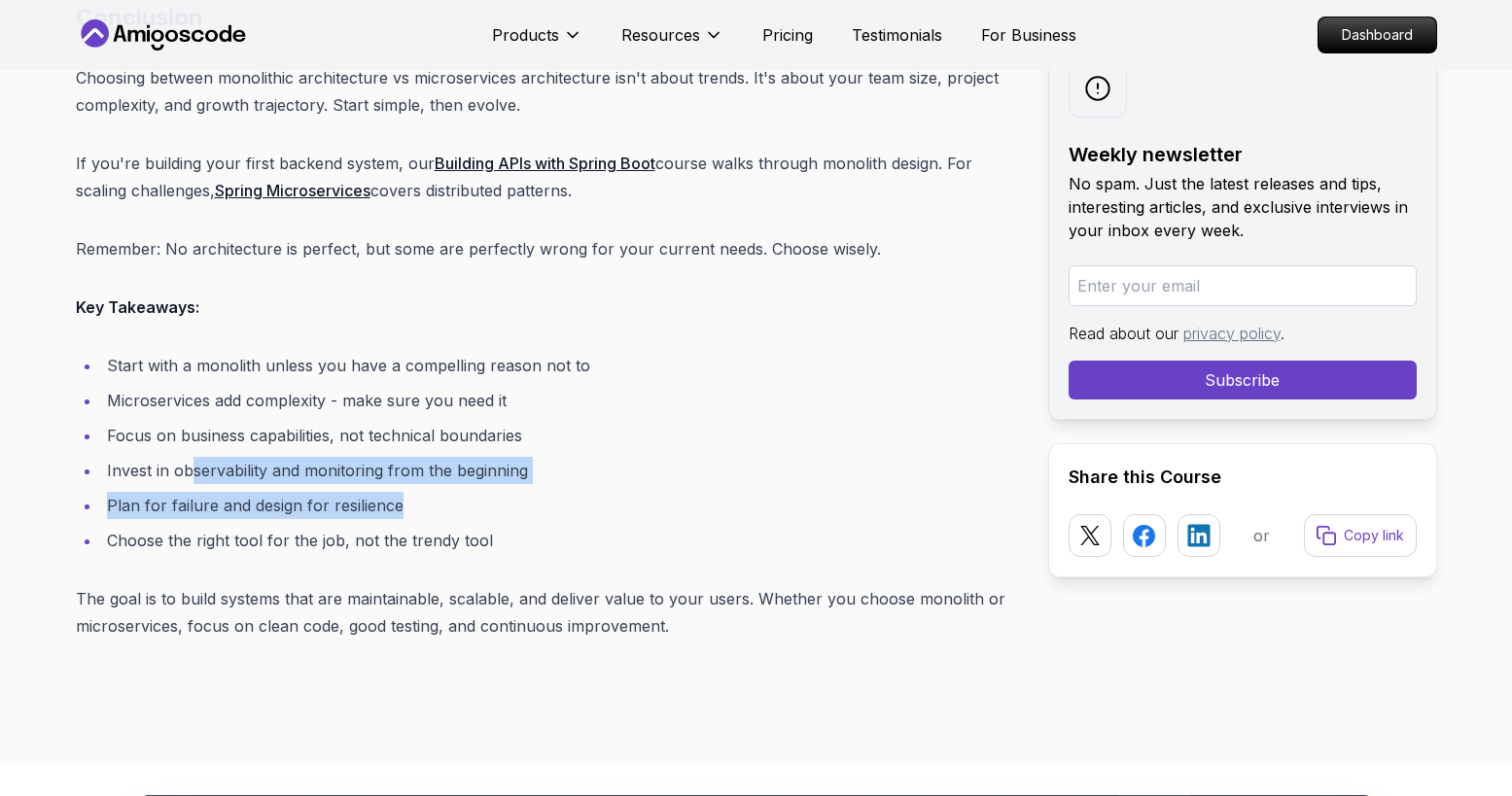 drag, startPoint x: 188, startPoint y: 443, endPoint x: 513, endPoint y: 473, distance: 326.38168 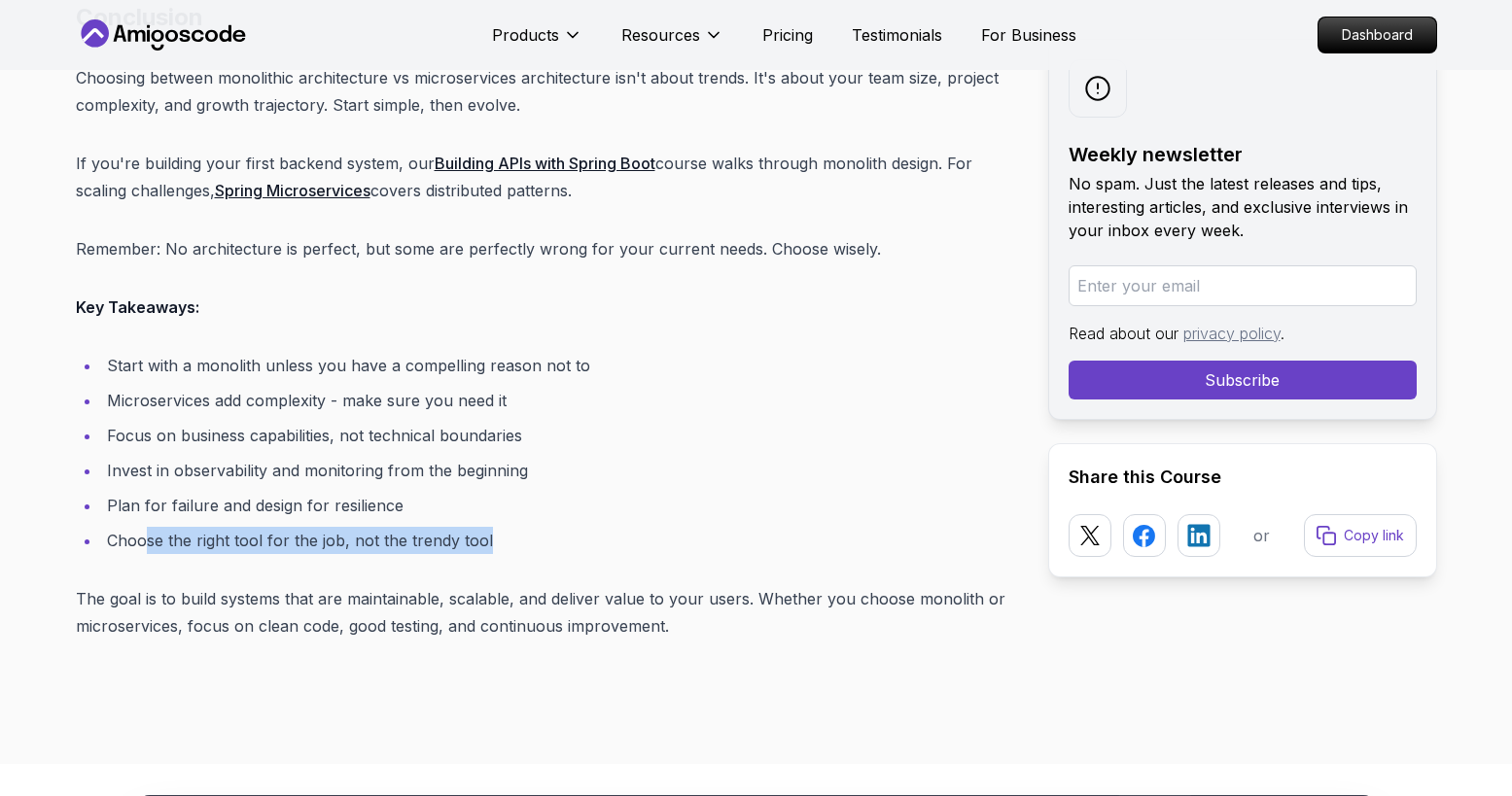 drag, startPoint x: 149, startPoint y: 517, endPoint x: 526, endPoint y: 514, distance: 377.0119 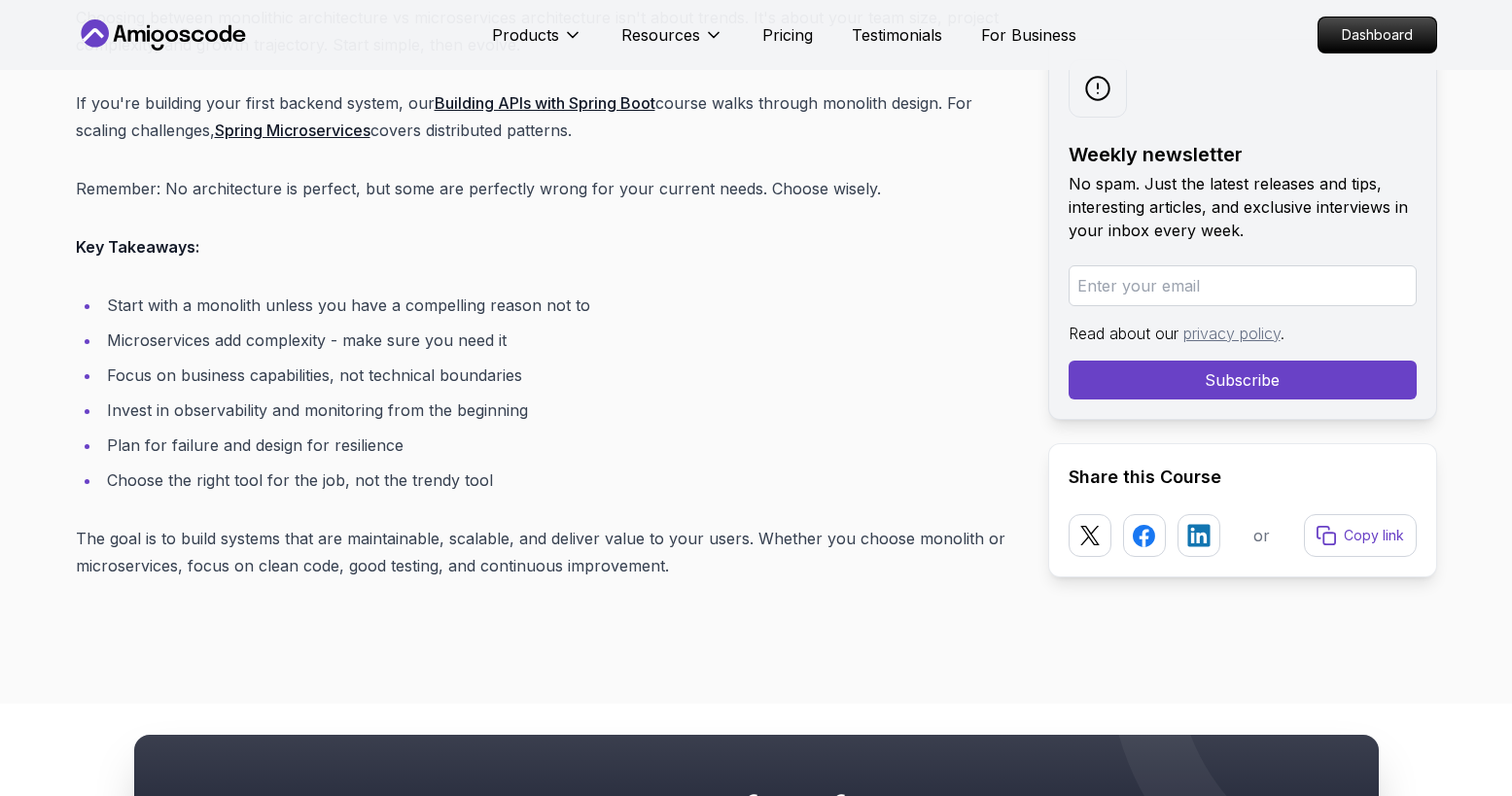 scroll, scrollTop: 16269, scrollLeft: 0, axis: vertical 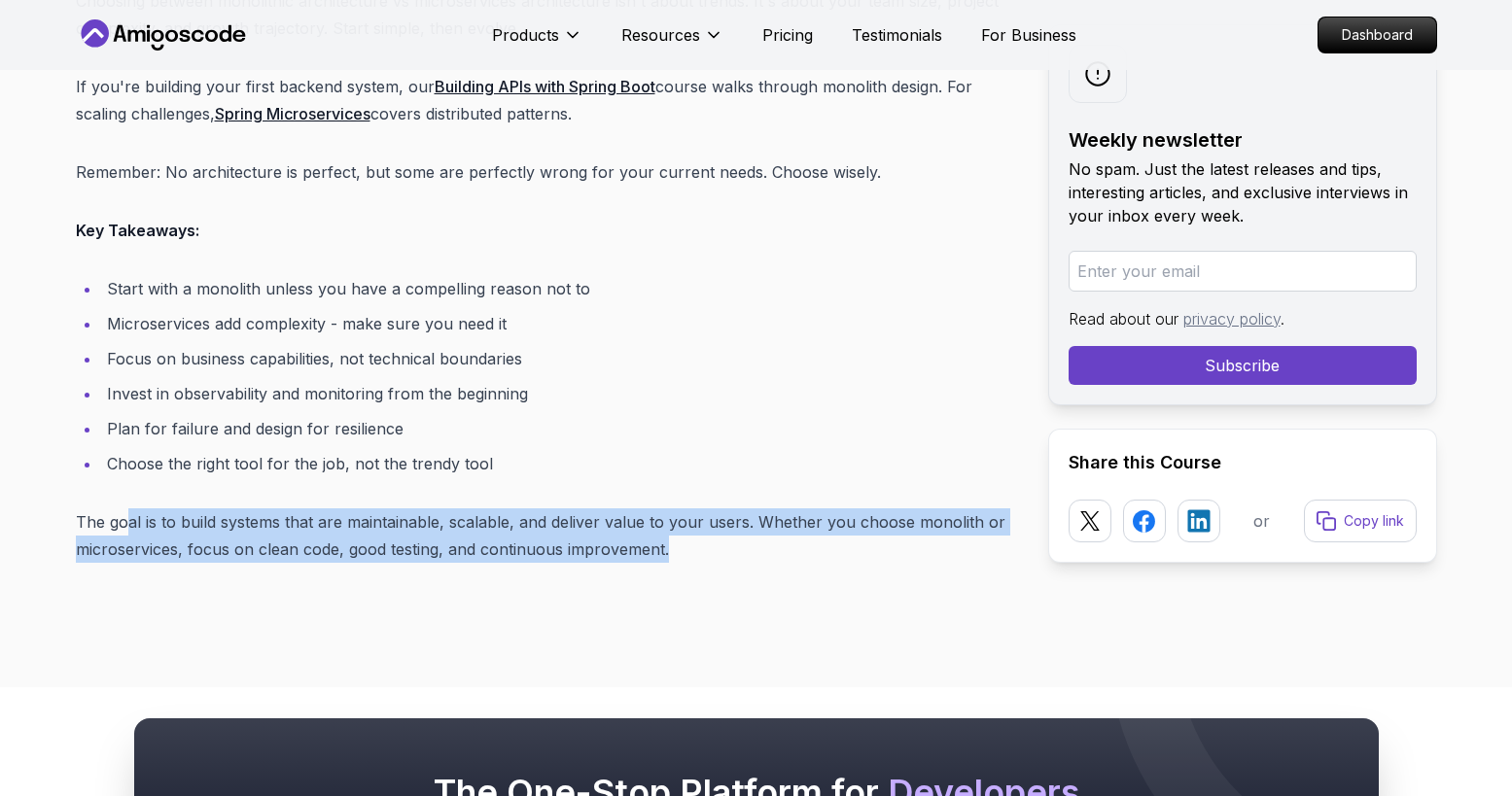 drag, startPoint x: 129, startPoint y: 490, endPoint x: 786, endPoint y: 533, distance: 658.40565 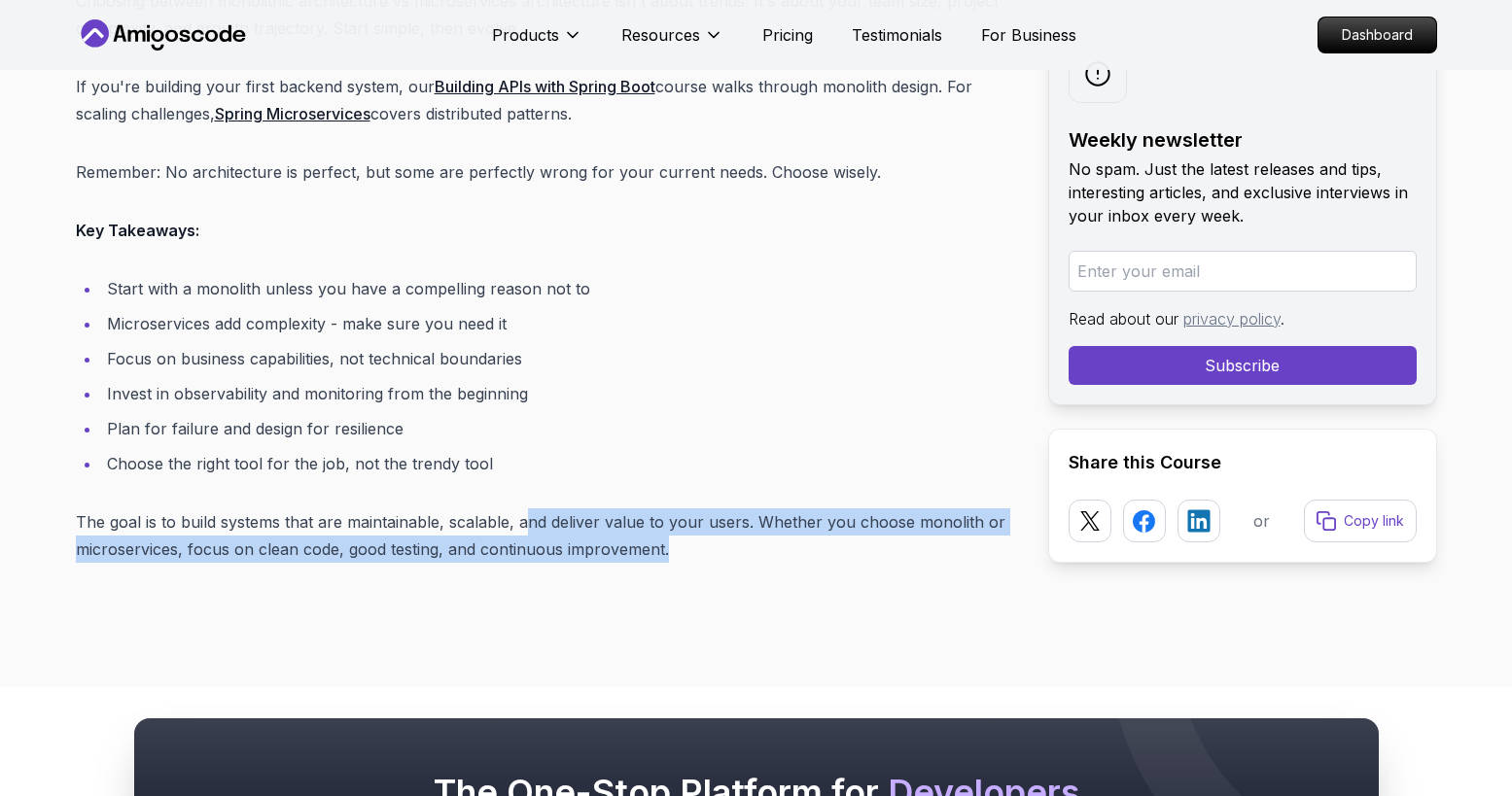 drag, startPoint x: 527, startPoint y: 497, endPoint x: 694, endPoint y: 541, distance: 172.69916 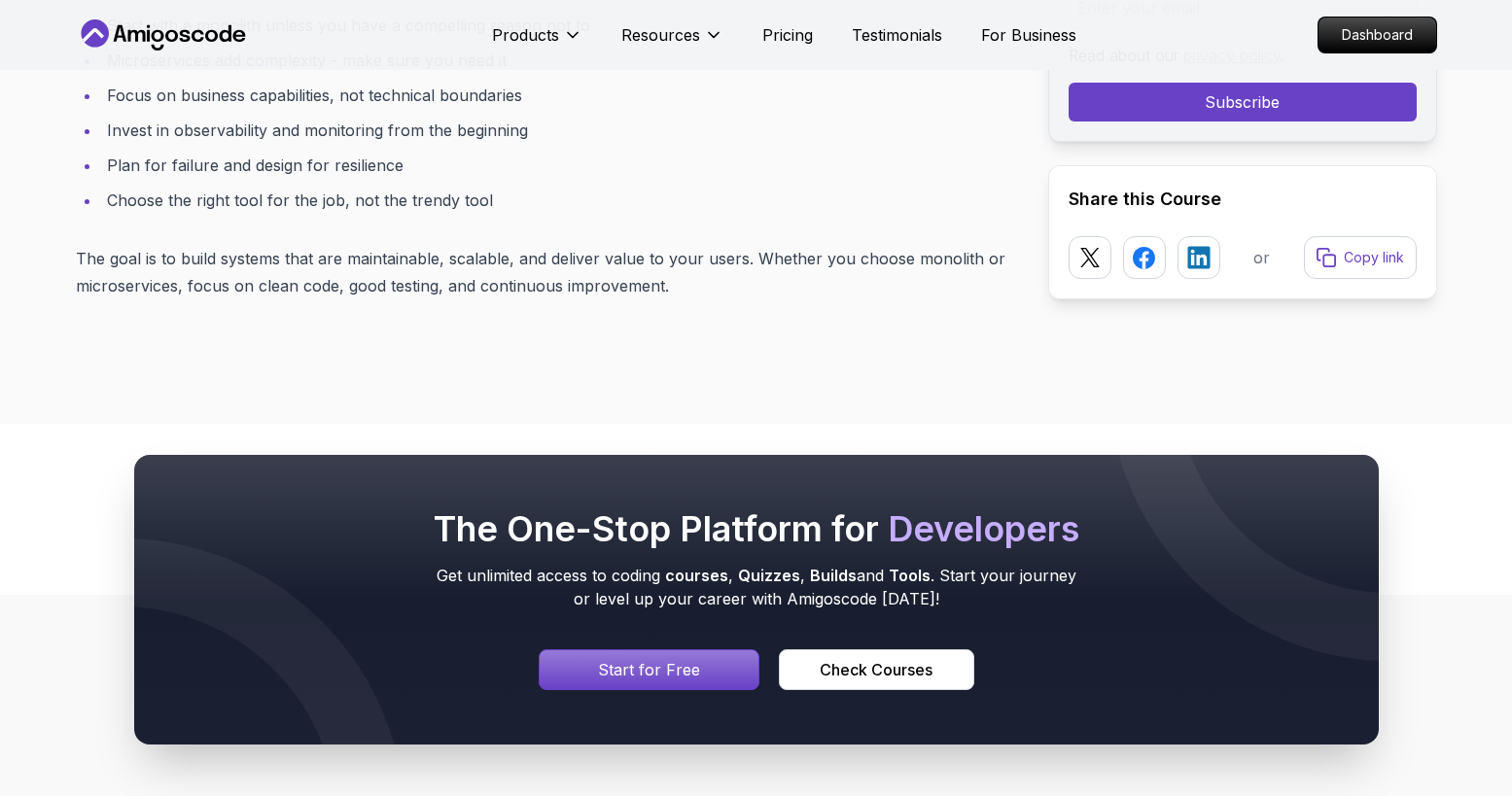 scroll, scrollTop: 16074, scrollLeft: 0, axis: vertical 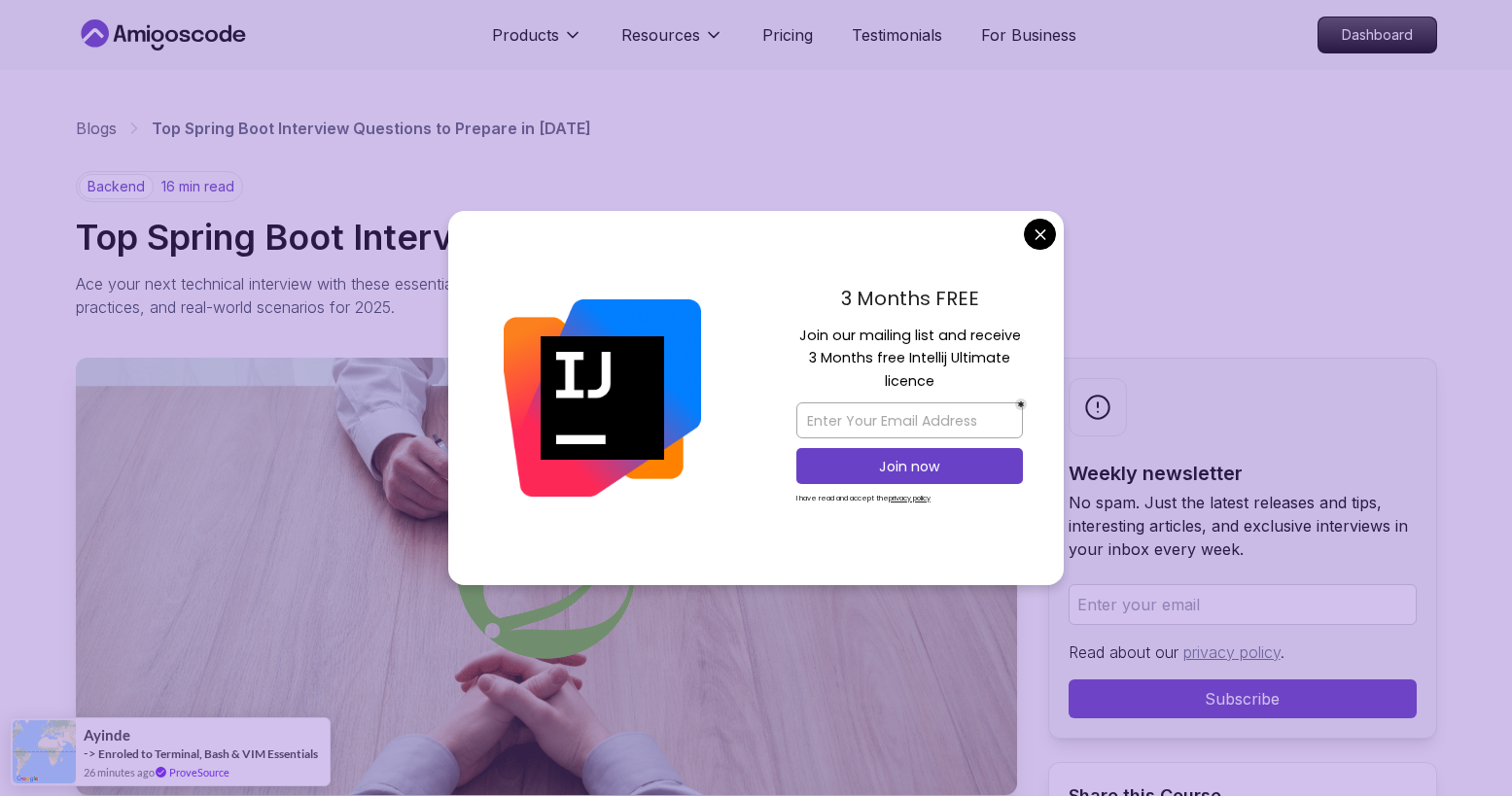 click on "Products Resources Pricing Testimonials For Business Dashboard Products Resources Pricing Testimonials For Business Dashboard Blogs Top Spring Boot Interview Questions to Prepare in [DATE] backend 16 min read Top Spring Boot Interview Questions to Prepare in [DATE] Ace your next technical interview with these essential Spring Boot interview questions covering core concepts, best practices, and real-world scenarios for 2025. Weekly newsletter No spam. Just the latest releases and tips, interesting articles, and exclusive interviews in your inbox every week. Read about our   privacy policy . Subscribe Share this Course or Copy link Published By:  [PERSON_NAME]  |   Date:  [DATE] Introduction
Preparing for Spring Boot interview questions in [DATE]? You're not alone. Whether you're a junior developer stepping into your first technical interview or a seasoned pro brushing up on modern practices, this comprehensive guide will help you navigate the most common (and tricky) questions with confidence.
@Component" at bounding box center (756, 12167) 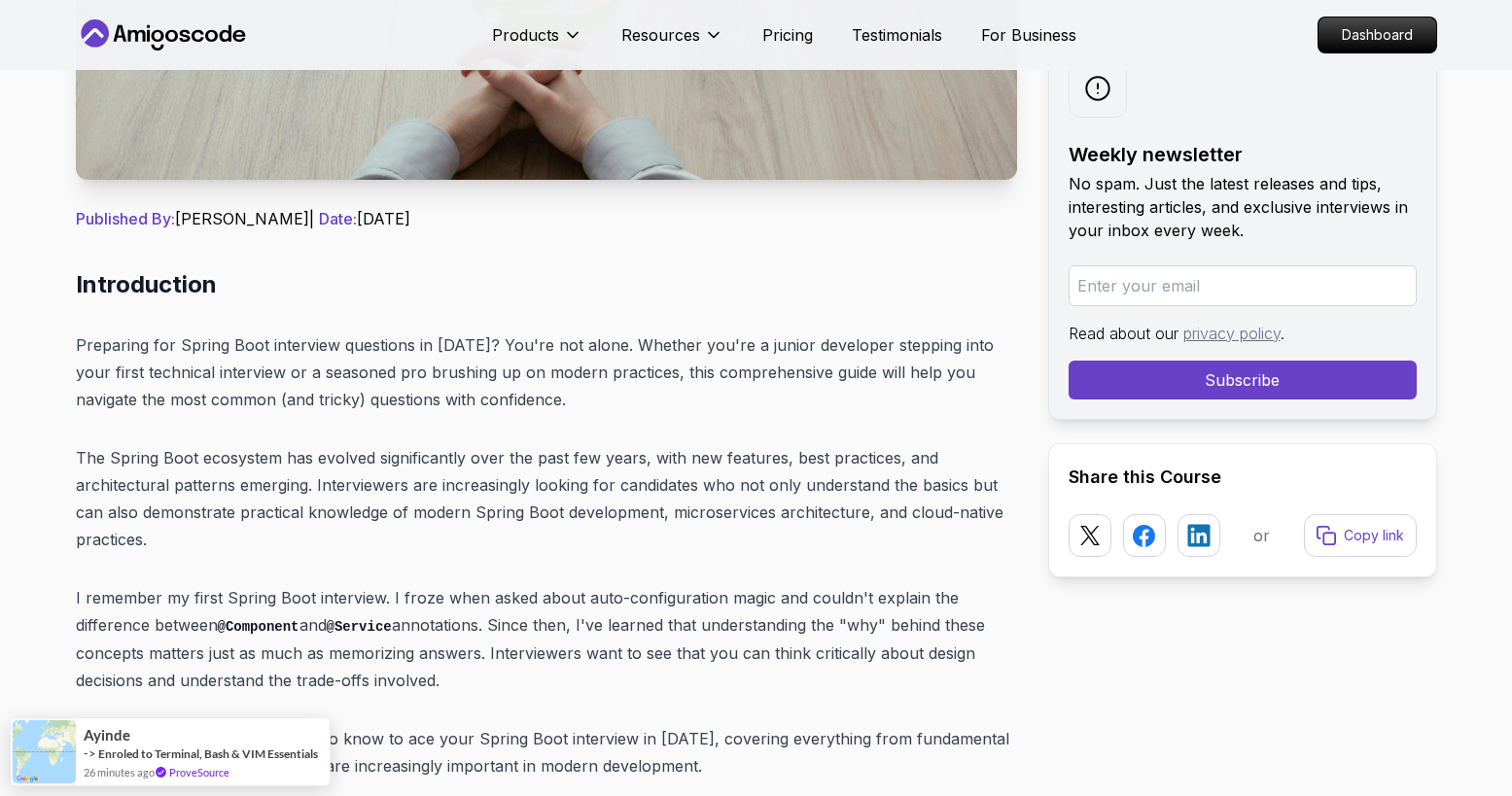 scroll, scrollTop: 636, scrollLeft: 0, axis: vertical 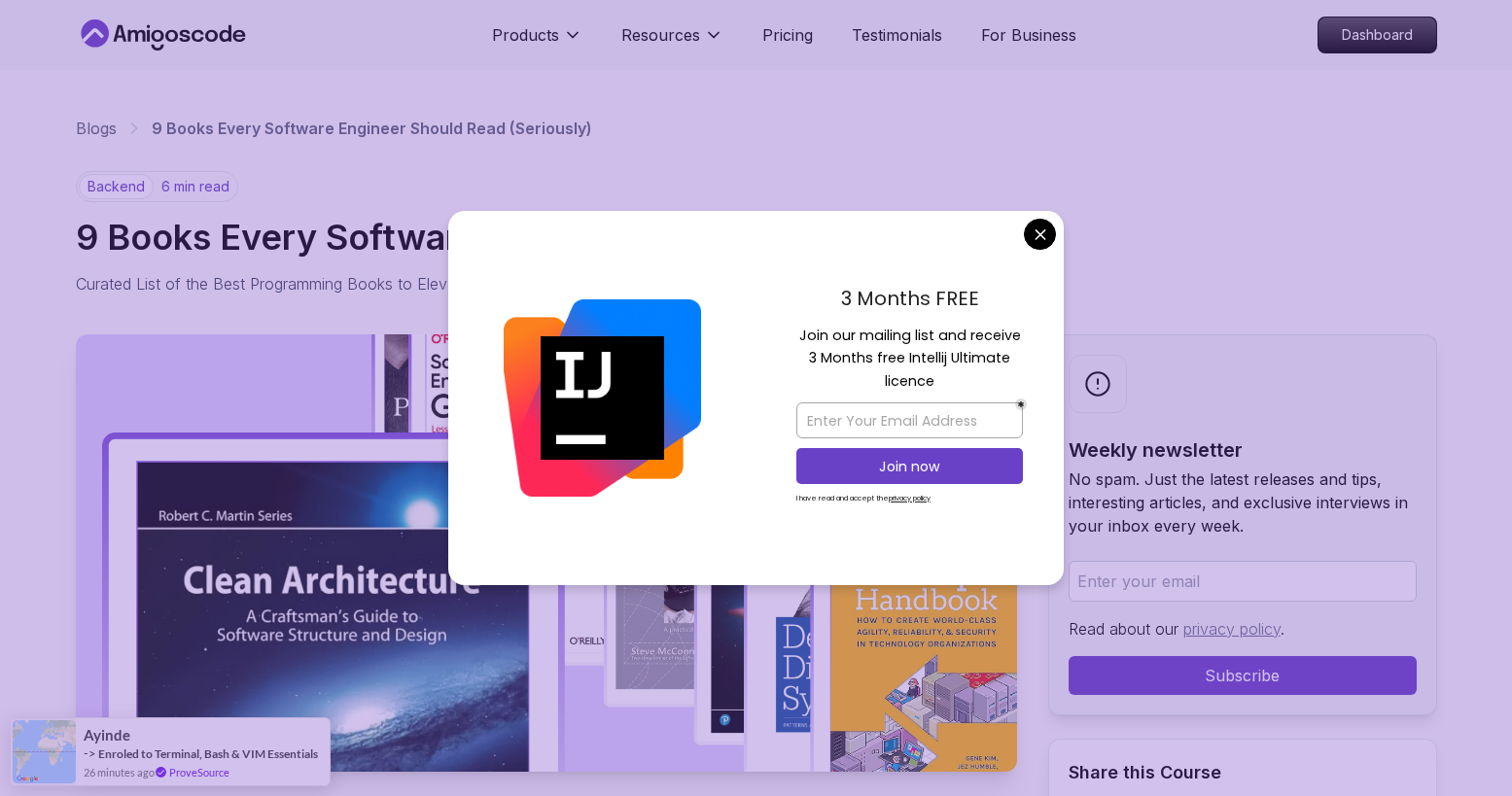 click on "Products Resources Pricing Testimonials For Business Dashboard Products Resources Pricing Testimonials For Business Dashboard Blogs 9 Books Every Software Engineer Should Read (Seriously) backend 6 min read 9 Books Every Software Engineer Should Read (Seriously) Curated List of the Best Programming Books to Elevate Your Career in Software Development Weekly newsletter No spam. Just the latest releases and tips, interesting articles, and exclusive interviews in your inbox every week. Read about our   privacy policy . Subscribe Share this Course or Copy link Published By:  [PERSON_NAME]  |   Date:  [DATE] So, you're a software engineer. Maybe you're still figuring things out. Maybe you're ten years deep and wondering why your codebase screams every time you open it. Either way, here's something I've learned: the right book at the right time can change everything.
Table of Contents
1. Clean Code by [PERSON_NAME]
2. The Pragmatic Programmer by [PERSON_NAME] & [PERSON_NAME]" at bounding box center [756, 5944] 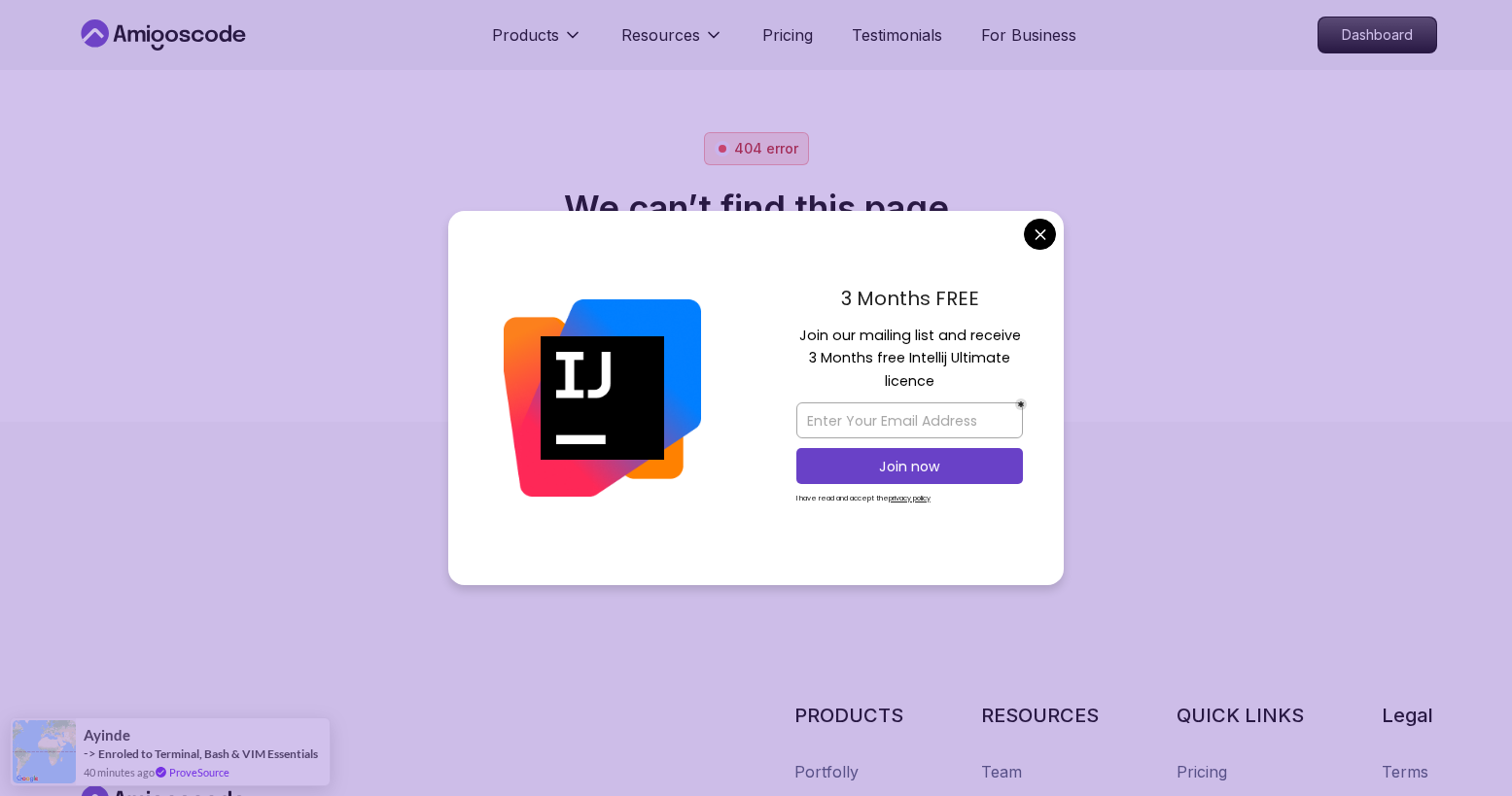 scroll, scrollTop: 0, scrollLeft: 0, axis: both 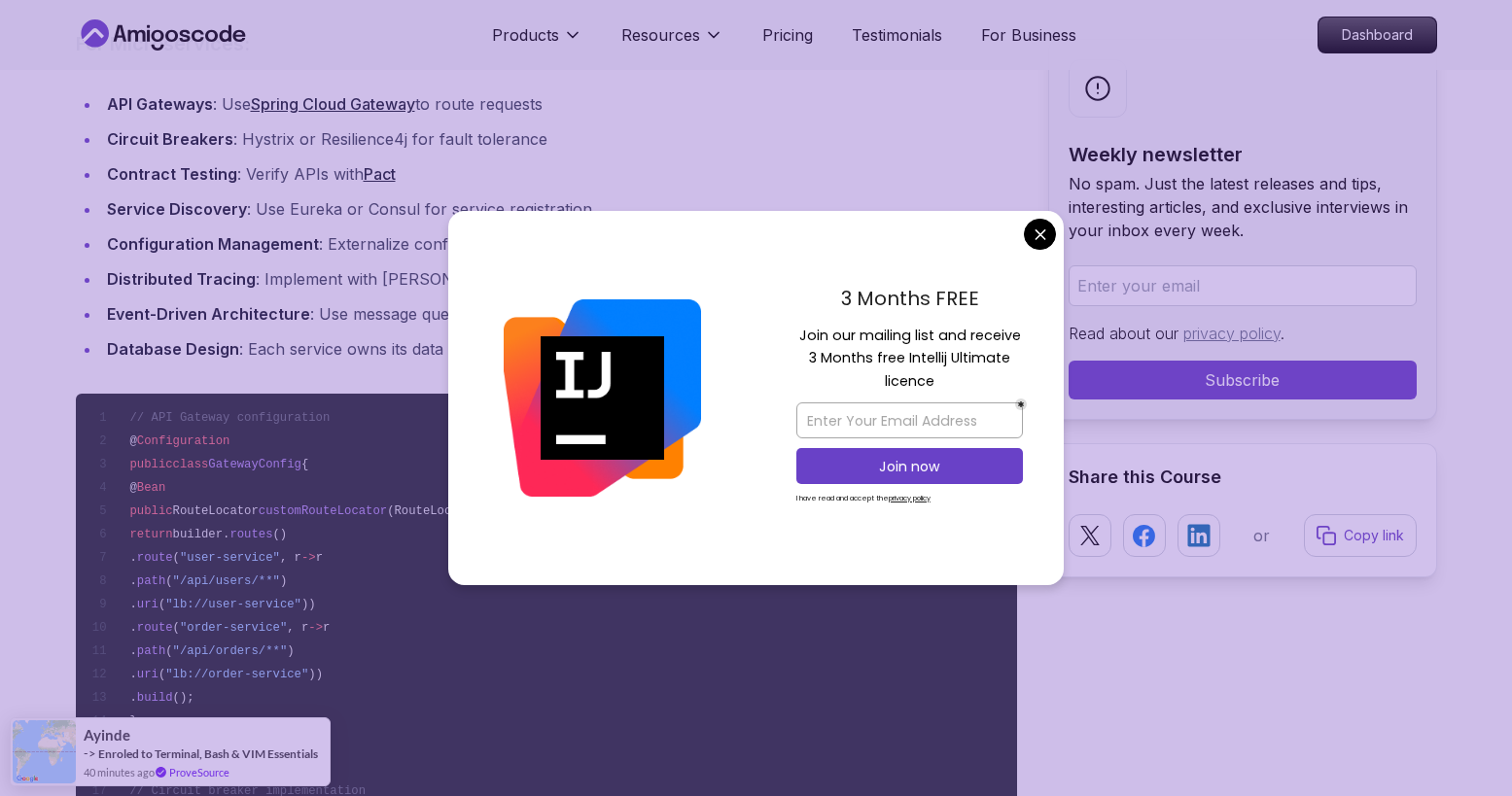 click on "Products Resources Pricing Testimonials For Business Dashboard Products Resources Pricing Testimonials For Business Dashboard Blogs Monolithic Architecture vs Microservices: Key Differences backend 14 min read Monolithic Architecture vs Microservices: Key Differences Understand the core differences between monolithic architecture vs microservices architecture, including when to use each, trade-offs, and real-world Java/Spring Boot examples. Weekly newsletter No spam. Just the latest releases and tips, interesting articles, and exclusive interviews in your inbox every week. Read about our   privacy policy . Subscribe Share this Course or Copy link Published By:  [PERSON_NAME]  |   Date:  [DATE] Introduction
Table of Contents
What Is Monolithic Architecture?
What Is Microservices Architecture?
Key Differences
When to Use Each
Choose Monolithic If:
Choose Microservices If:
Common Pitfalls
Best Practices
For Monoliths:
For Microservices:
Alternatives Worth Considering" at bounding box center (756, -3537) 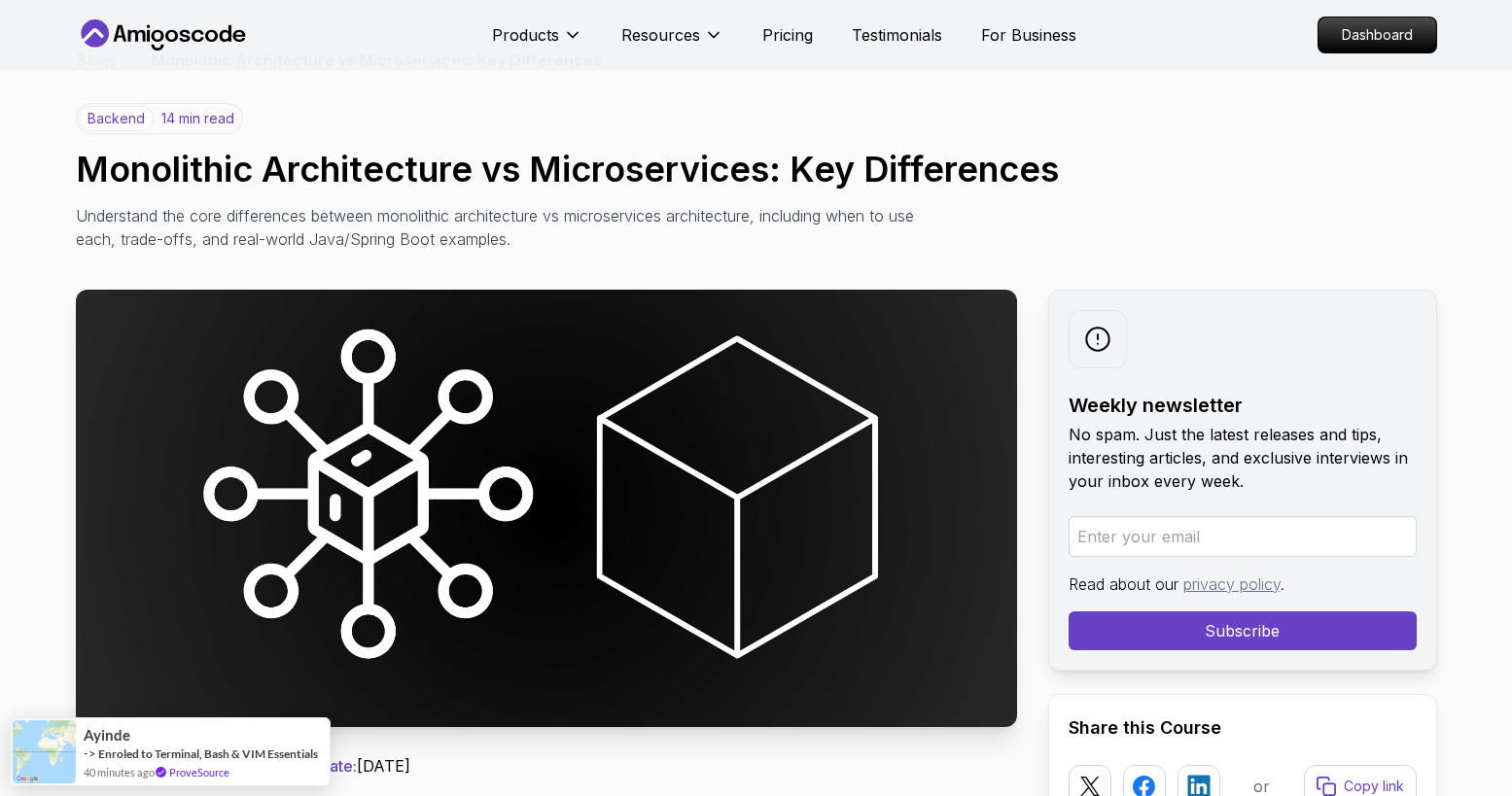 scroll, scrollTop: 0, scrollLeft: 0, axis: both 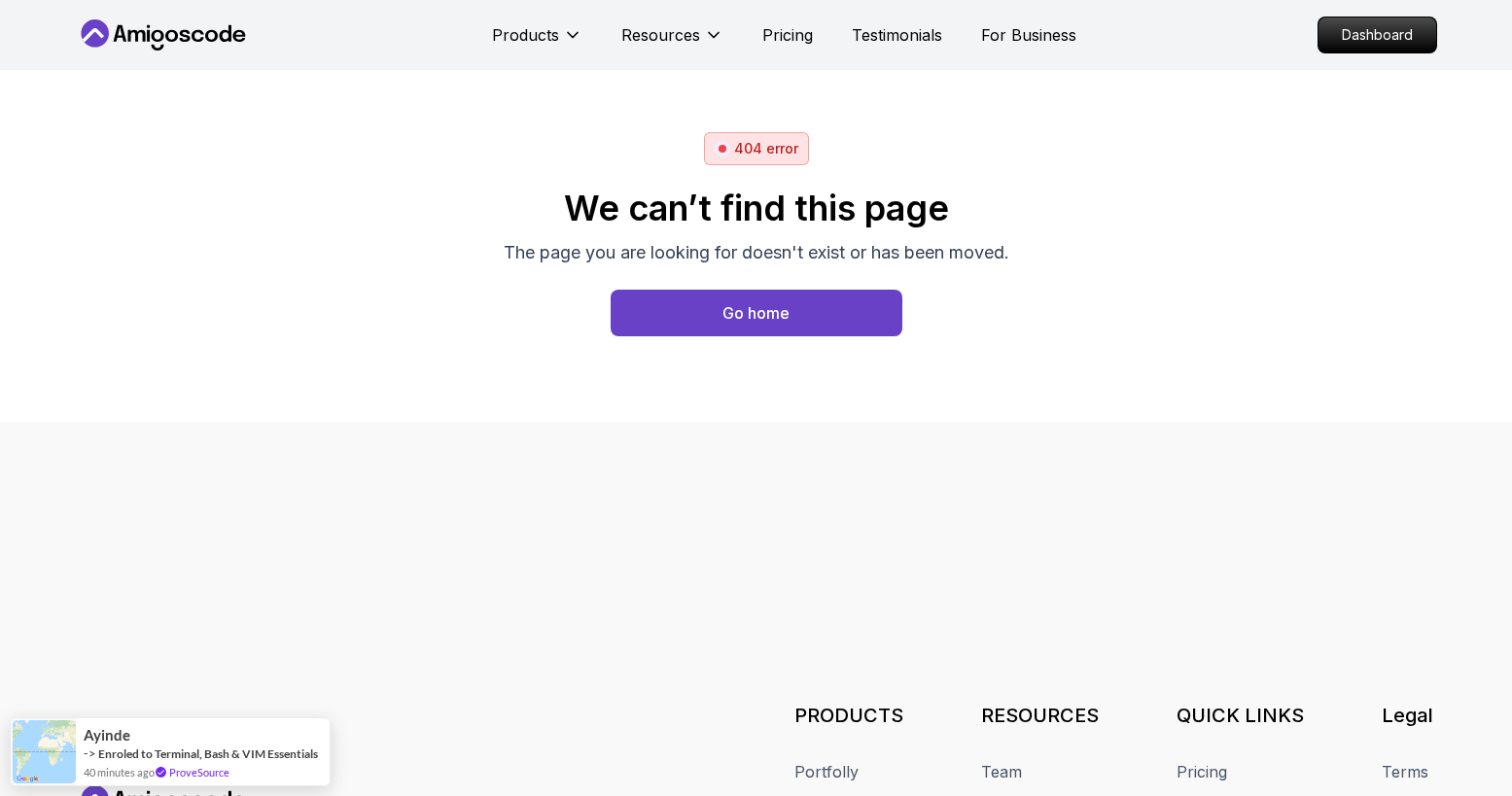 click on "Products Resources Pricing Testimonials For Business Dashboard  404 error We can’t find this page   The page you are looking for doesn't exist or has been moved. Go home PRODUCTS Portfolly Courses Builds soon Bootcamp Roadmaps Textbook RESOURCES Team Blogs Newsletter Community QUICK LINKS Pricing Testimonials Merch Support Legal Terms Privacy Assalamualaikum 👋 © 2025 Amigoscode. All rights reserved. [EMAIL_ADDRESS][DOMAIN_NAME] © 2025 Amigoscode. All rights reserved.
Ayinde ->   Enroled to Terminal, Bash & VIM Essentials 40 minutes ago     ProveSource" at bounding box center [756, 398] 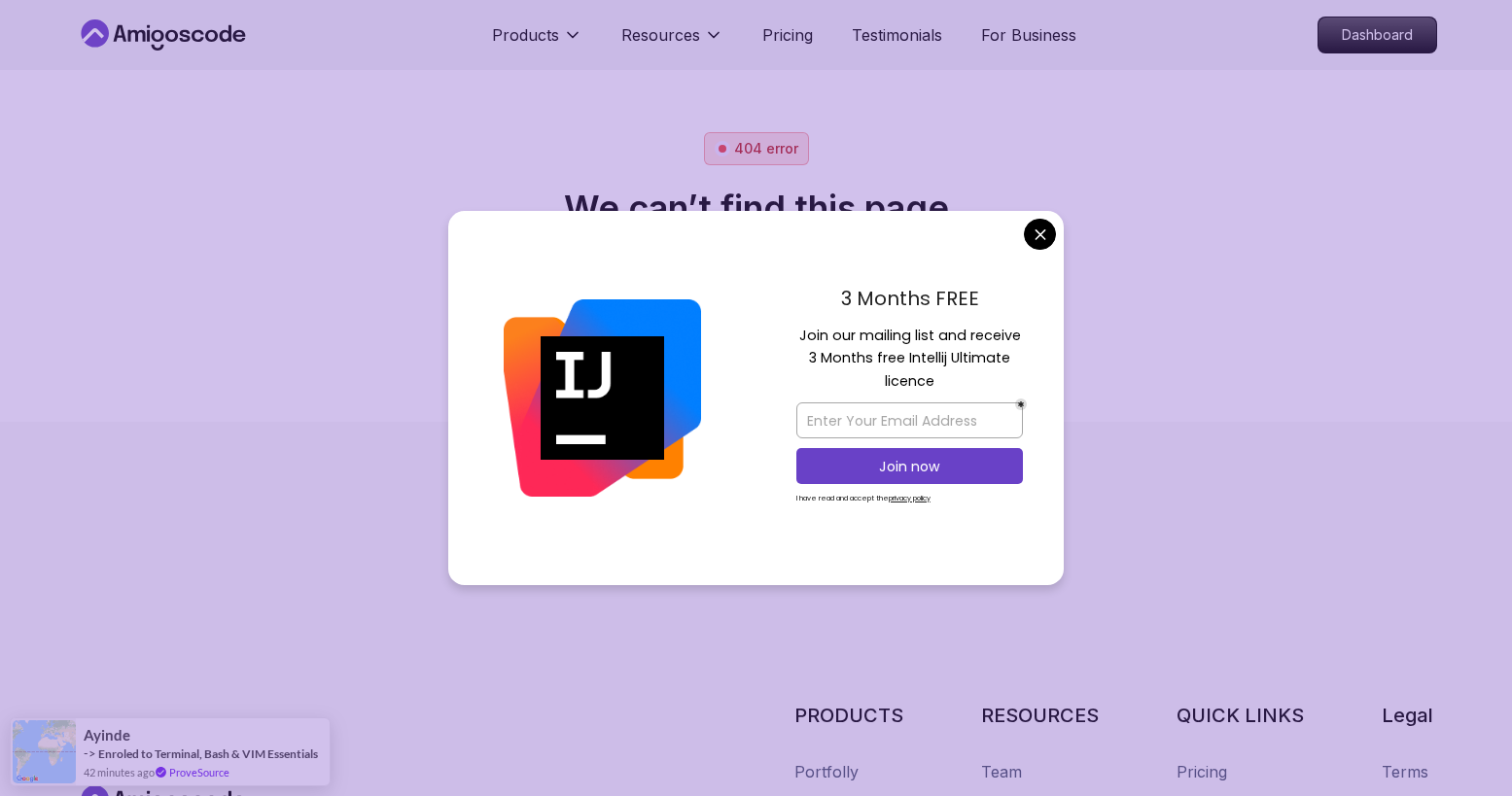 scroll, scrollTop: 0, scrollLeft: 0, axis: both 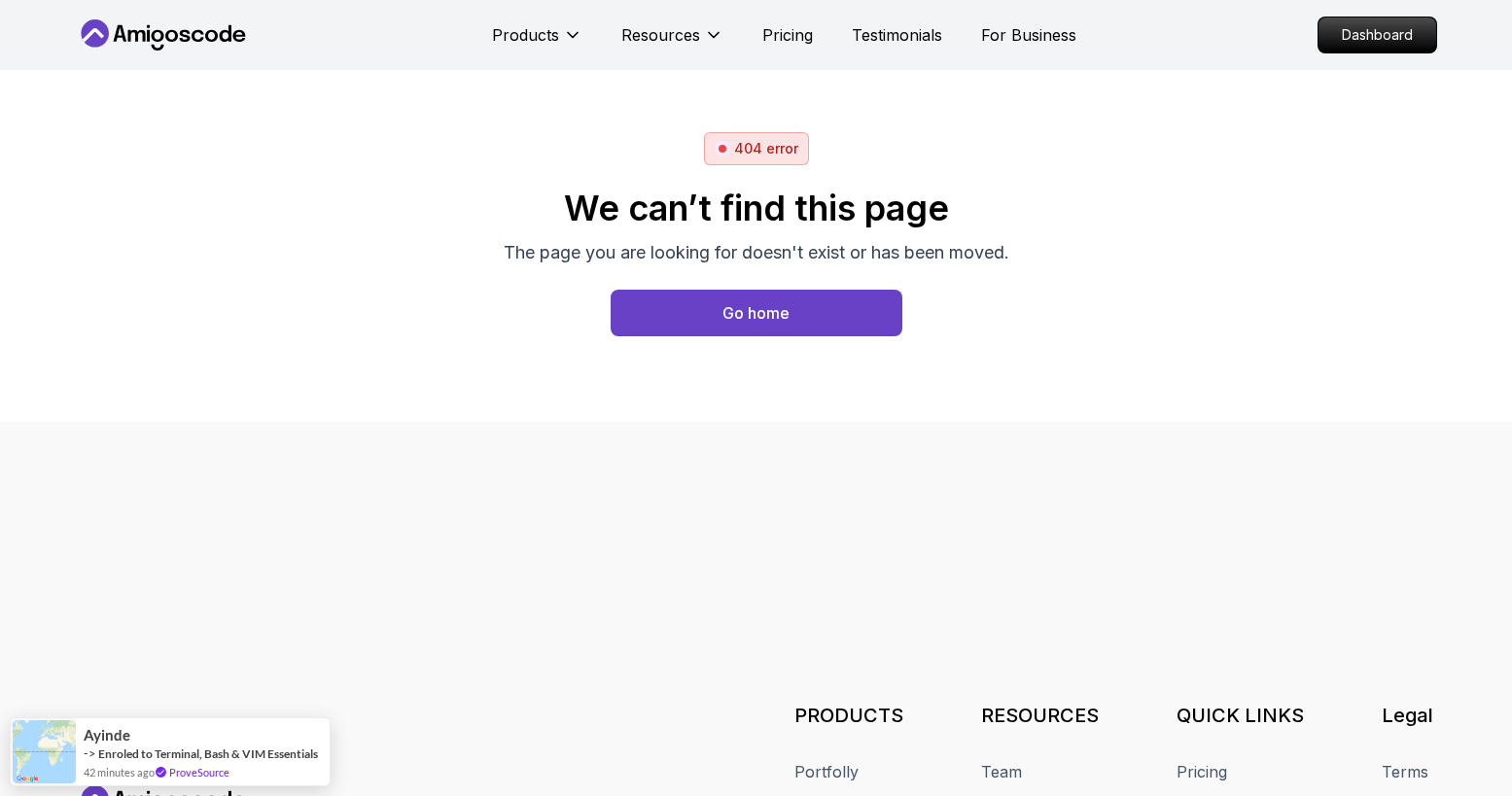 click on "Products Resources Pricing Testimonials For Business Dashboard  404 error We can’t find this page   The page you are looking for doesn't exist or has been moved. Go home PRODUCTS Portfolly Courses Builds soon Bootcamp Roadmaps Textbook RESOURCES Team Blogs Newsletter Community QUICK LINKS Pricing Testimonials Merch Support Legal Terms Privacy Assalamualaikum 👋 © 2025 Amigoscode. All rights reserved. [EMAIL_ADDRESS][DOMAIN_NAME] © 2025 Amigoscode. All rights reserved.
Ayinde ->   Enroled to Terminal, Bash & VIM Essentials 42 minutes ago     ProveSource" at bounding box center (756, 398) 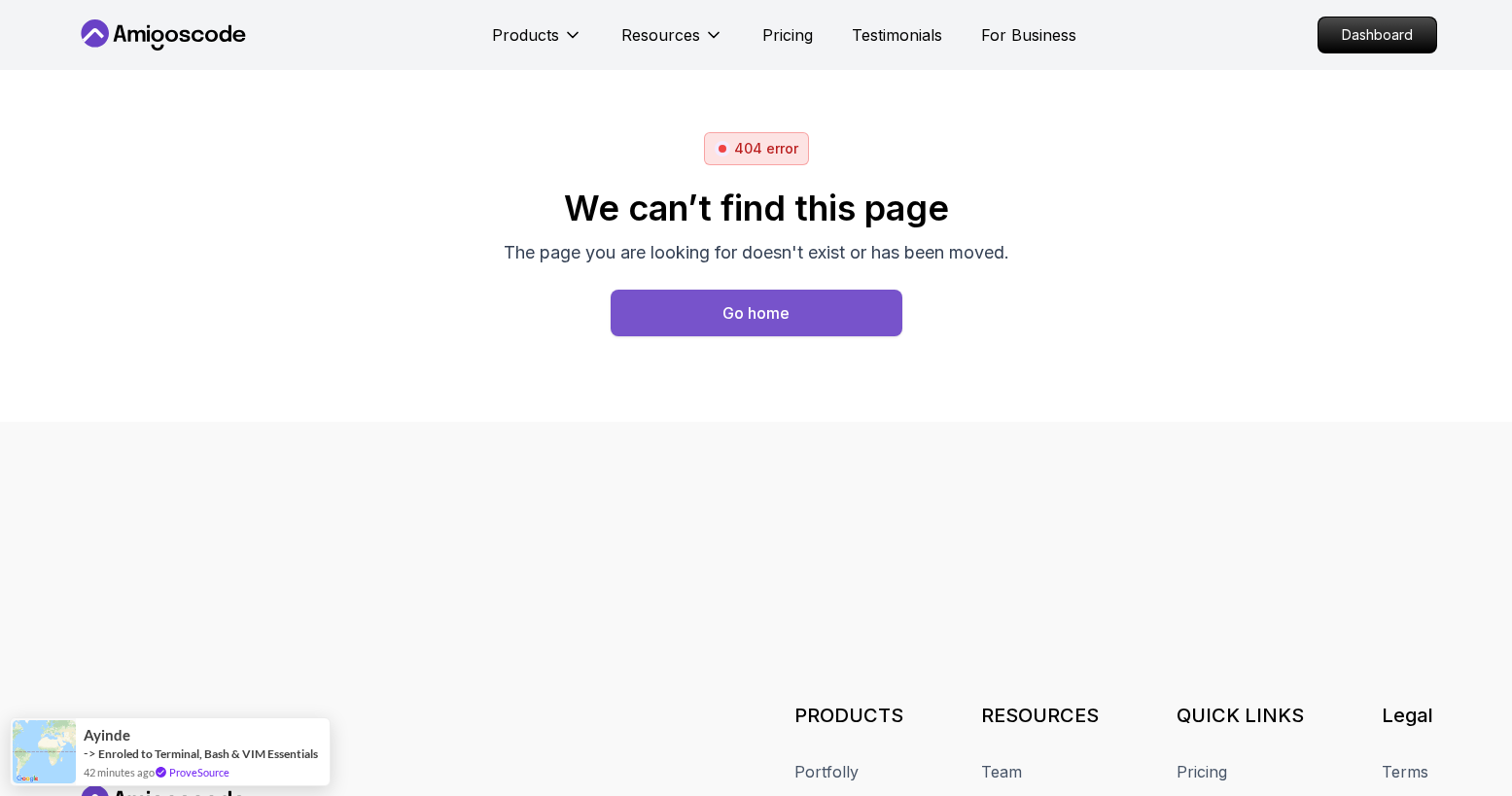 click on "Go home" at bounding box center [756, 313] 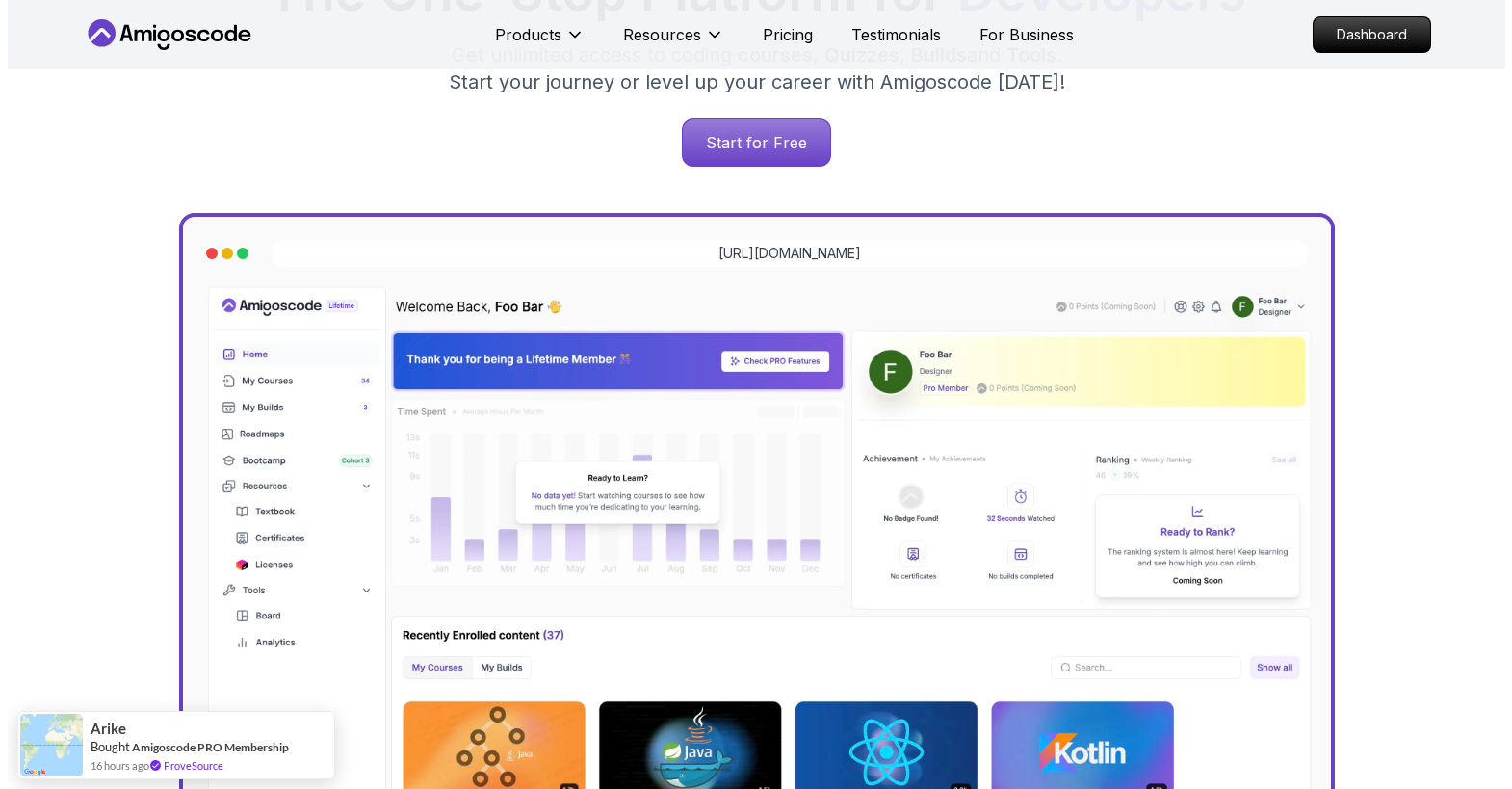 scroll, scrollTop: 0, scrollLeft: 0, axis: both 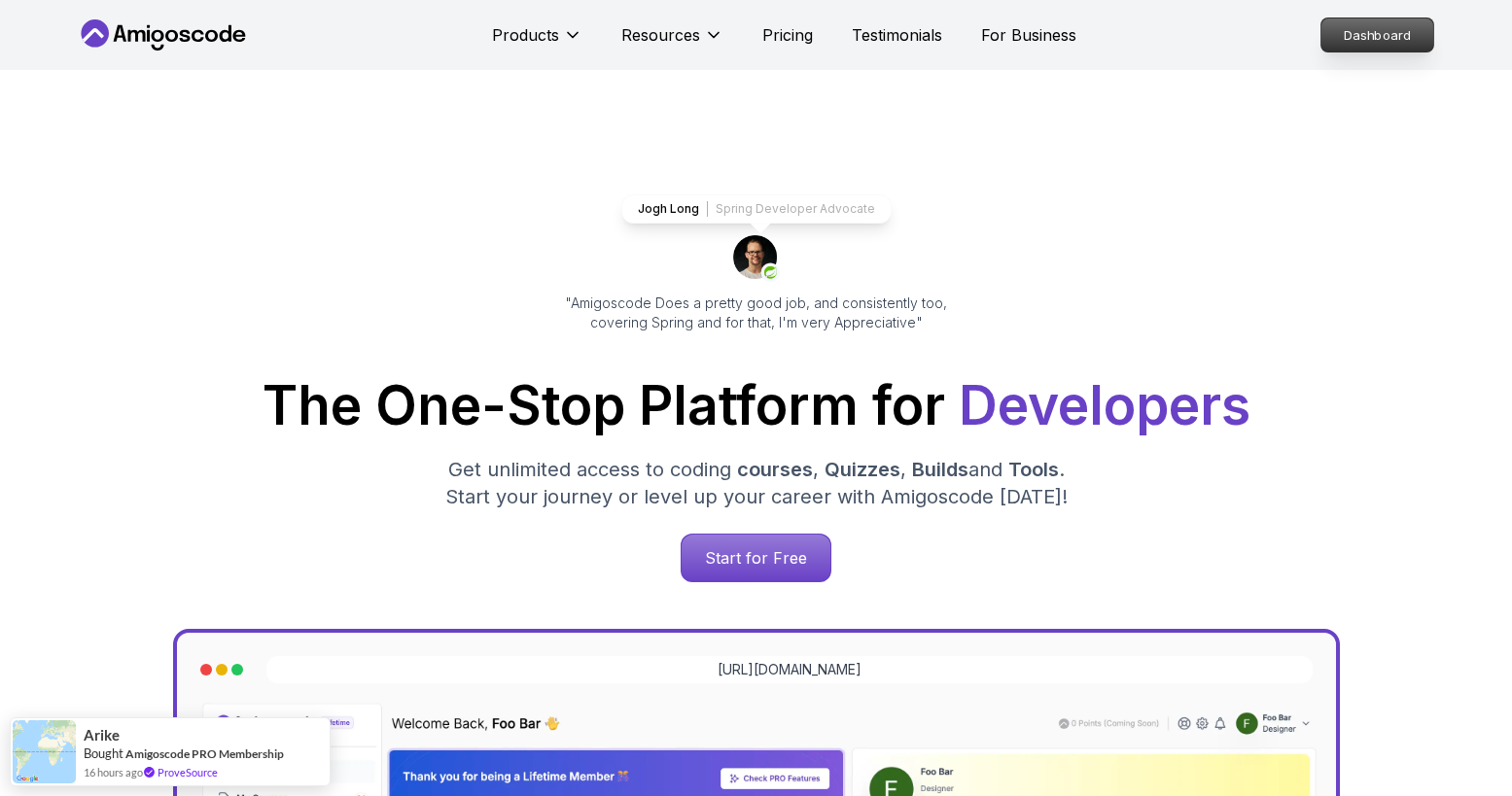 click on "Dashboard" at bounding box center (1377, 35) 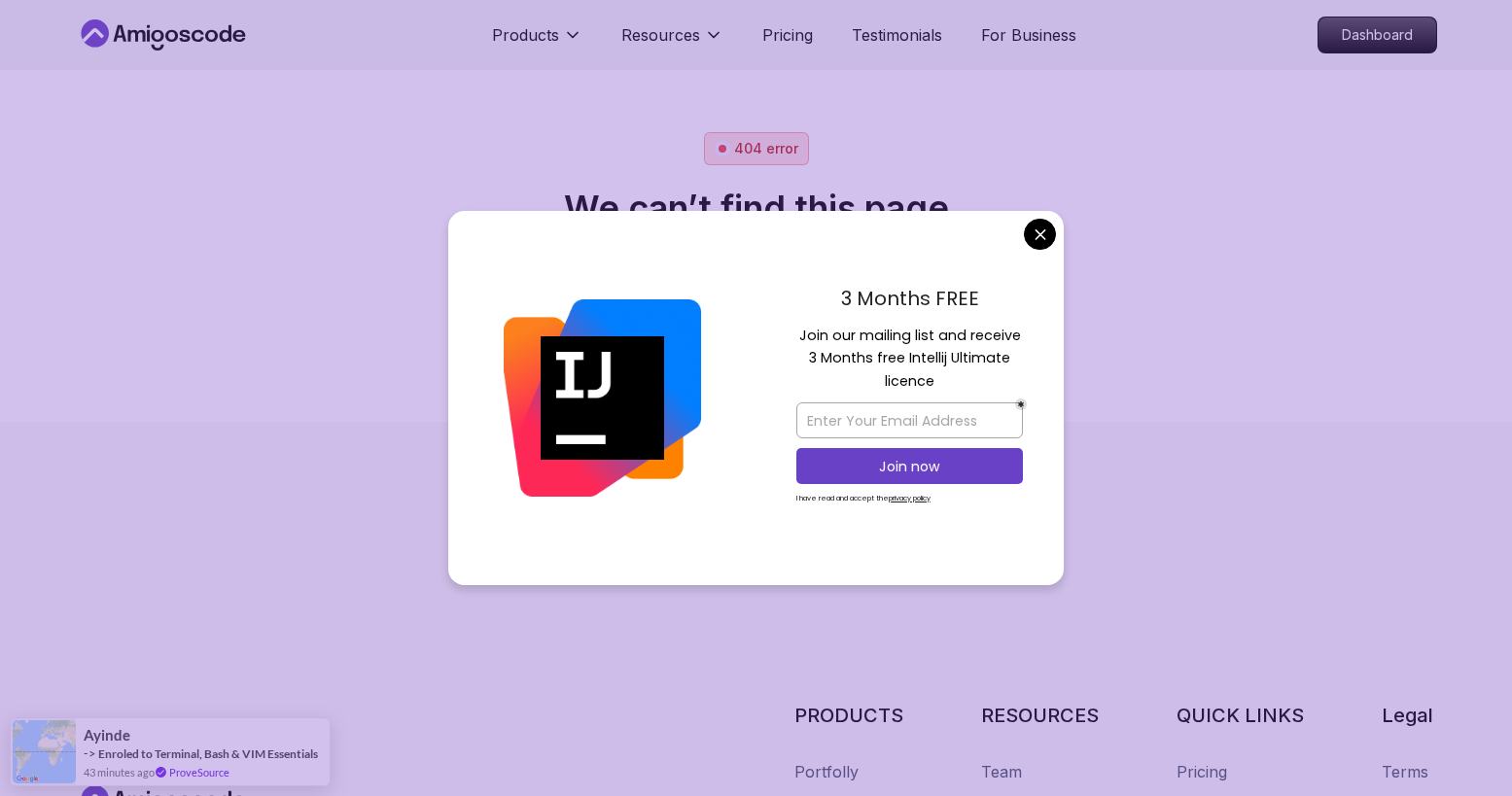 scroll, scrollTop: 0, scrollLeft: 0, axis: both 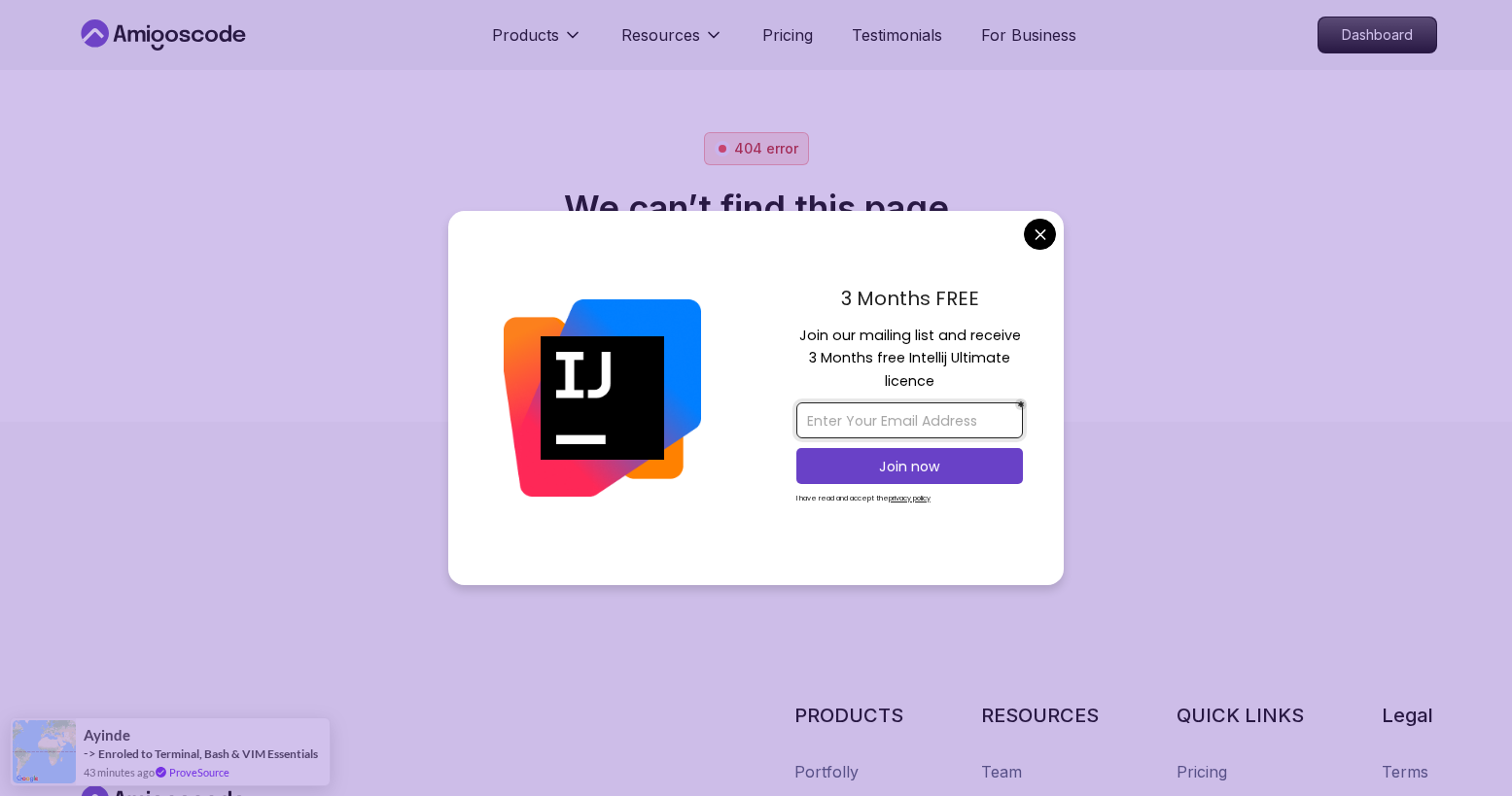 click at bounding box center (909, 420) 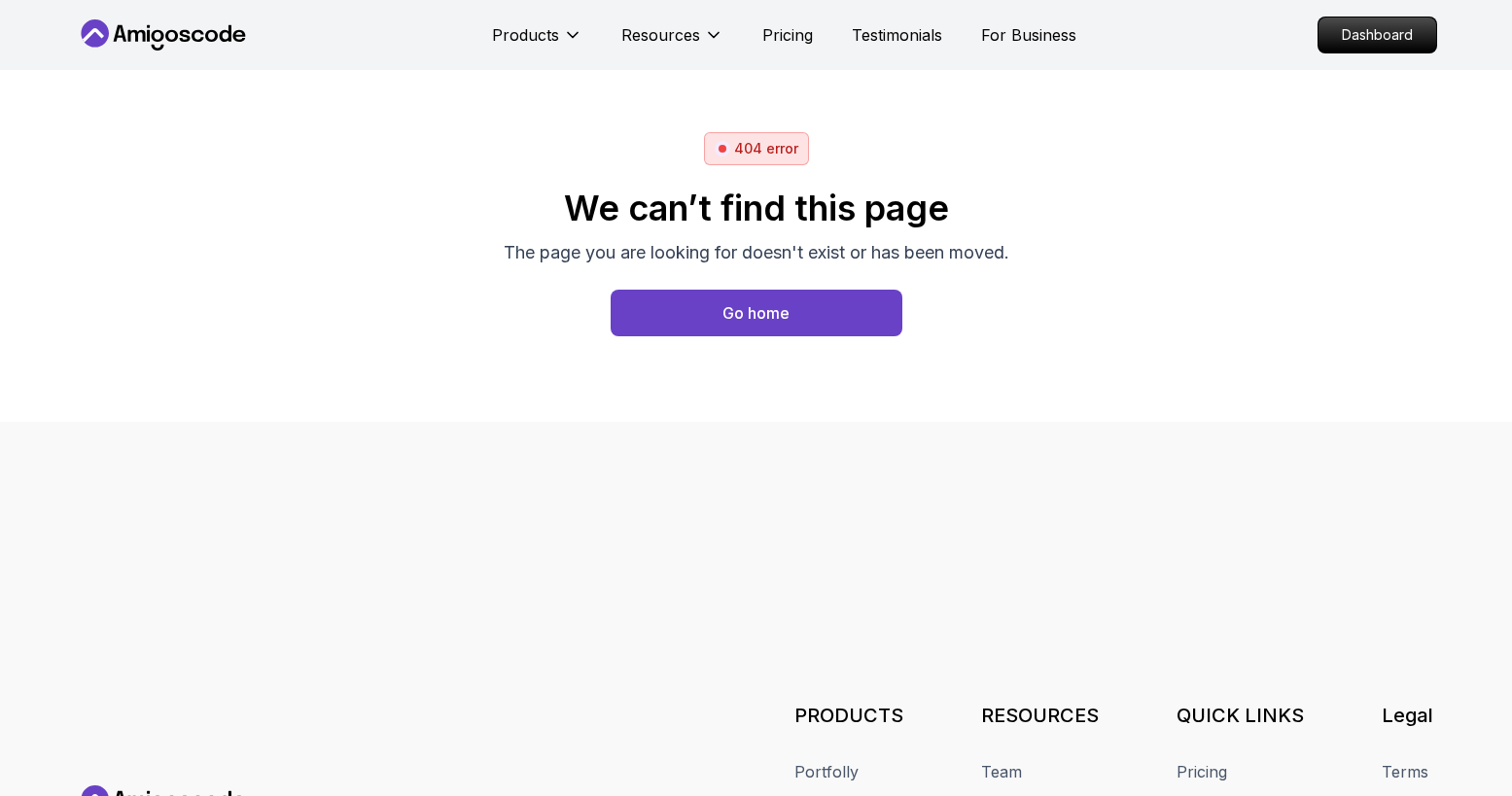 click on "Products Resources Pricing Testimonials For Business Dashboard  404 error We can’t find this page   The page you are looking for doesn't exist or has been moved. Go home PRODUCTS Portfolly Courses Builds soon Bootcamp Roadmaps Textbook RESOURCES Team Blogs Newsletter Community QUICK LINKS Pricing Testimonials Merch Support Legal Terms Privacy Assalamualaikum 👋 © 2025 Amigoscode. All rights reserved. [EMAIL_ADDRESS][DOMAIN_NAME] © 2025 Amigoscode. All rights reserved." at bounding box center (756, 398) 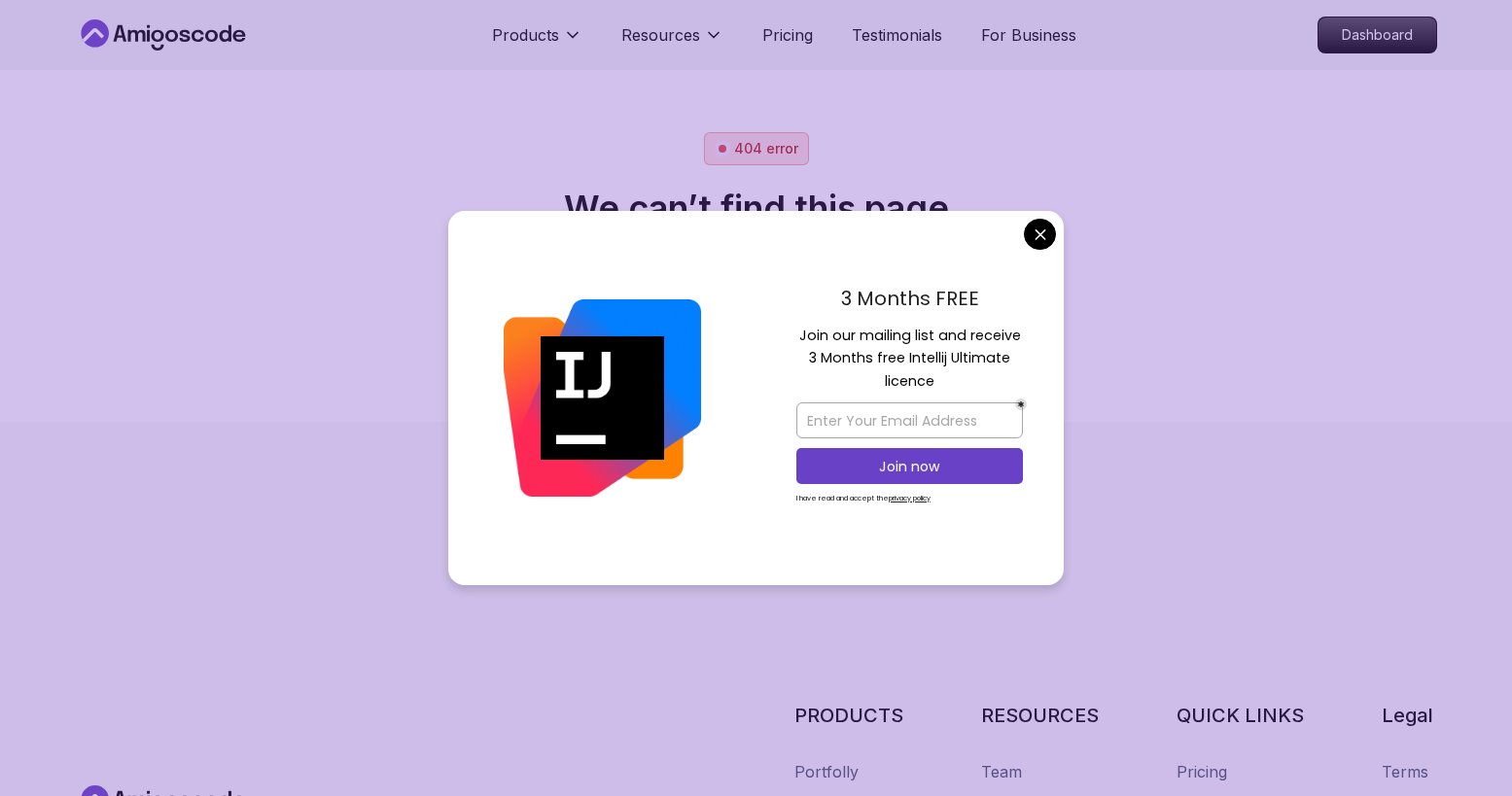 scroll, scrollTop: 0, scrollLeft: 0, axis: both 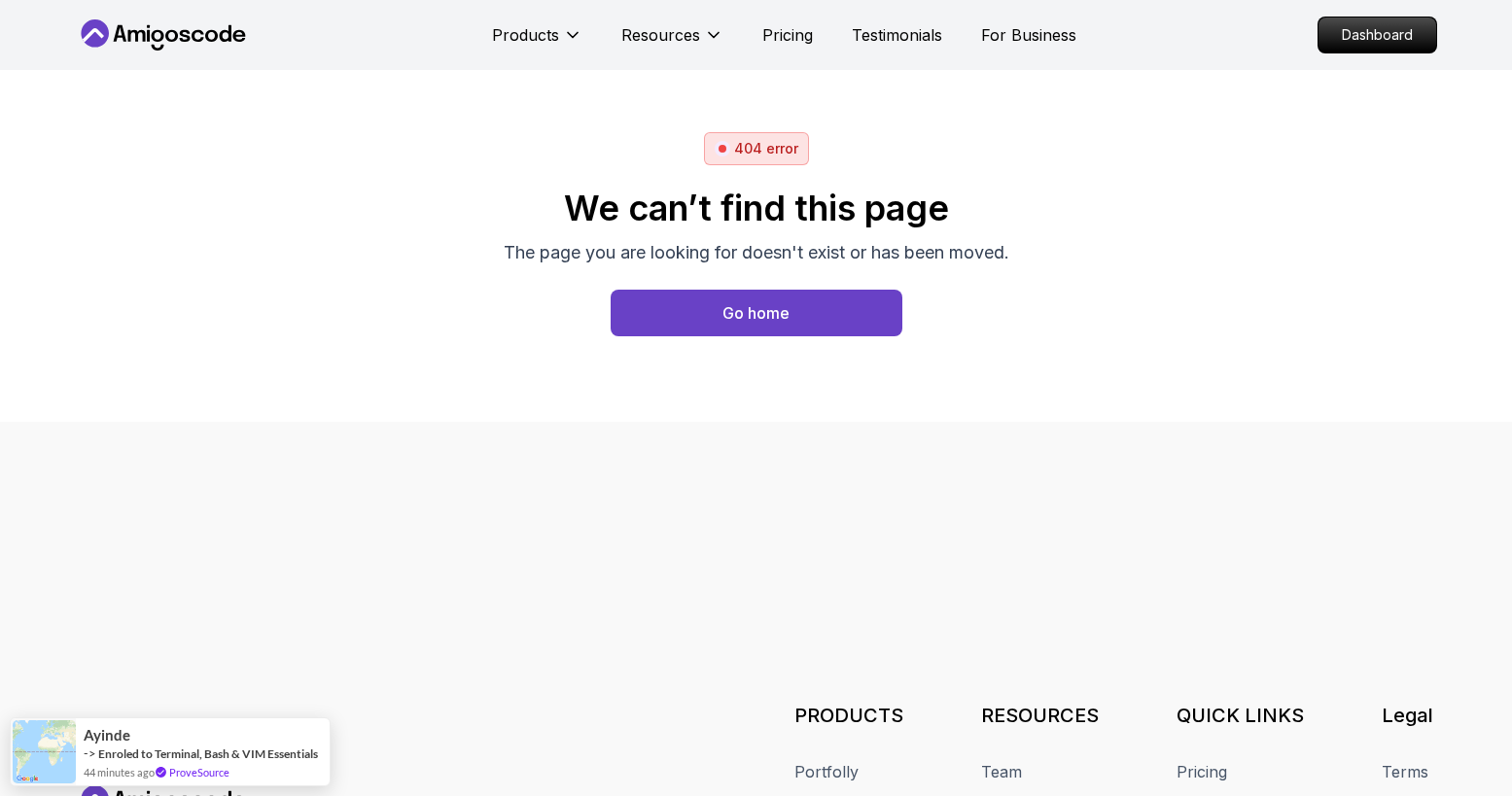 click on "Products Resources Pricing Testimonials For Business Dashboard  404 error We can’t find this page   The page you are looking for doesn't exist or has been moved. Go home PRODUCTS Portfolly Courses Builds soon Bootcamp Roadmaps Textbook RESOURCES Team Blogs Newsletter Community QUICK LINKS Pricing Testimonials Merch Support Legal Terms Privacy Assalamualaikum 👋 © 2025 Amigoscode. All rights reserved. [EMAIL_ADDRESS][DOMAIN_NAME] © 2025 Amigoscode. All rights reserved.
Ayinde ->   Enroled to Terminal, Bash & VIM Essentials 44 minutes ago     ProveSource" at bounding box center (756, 398) 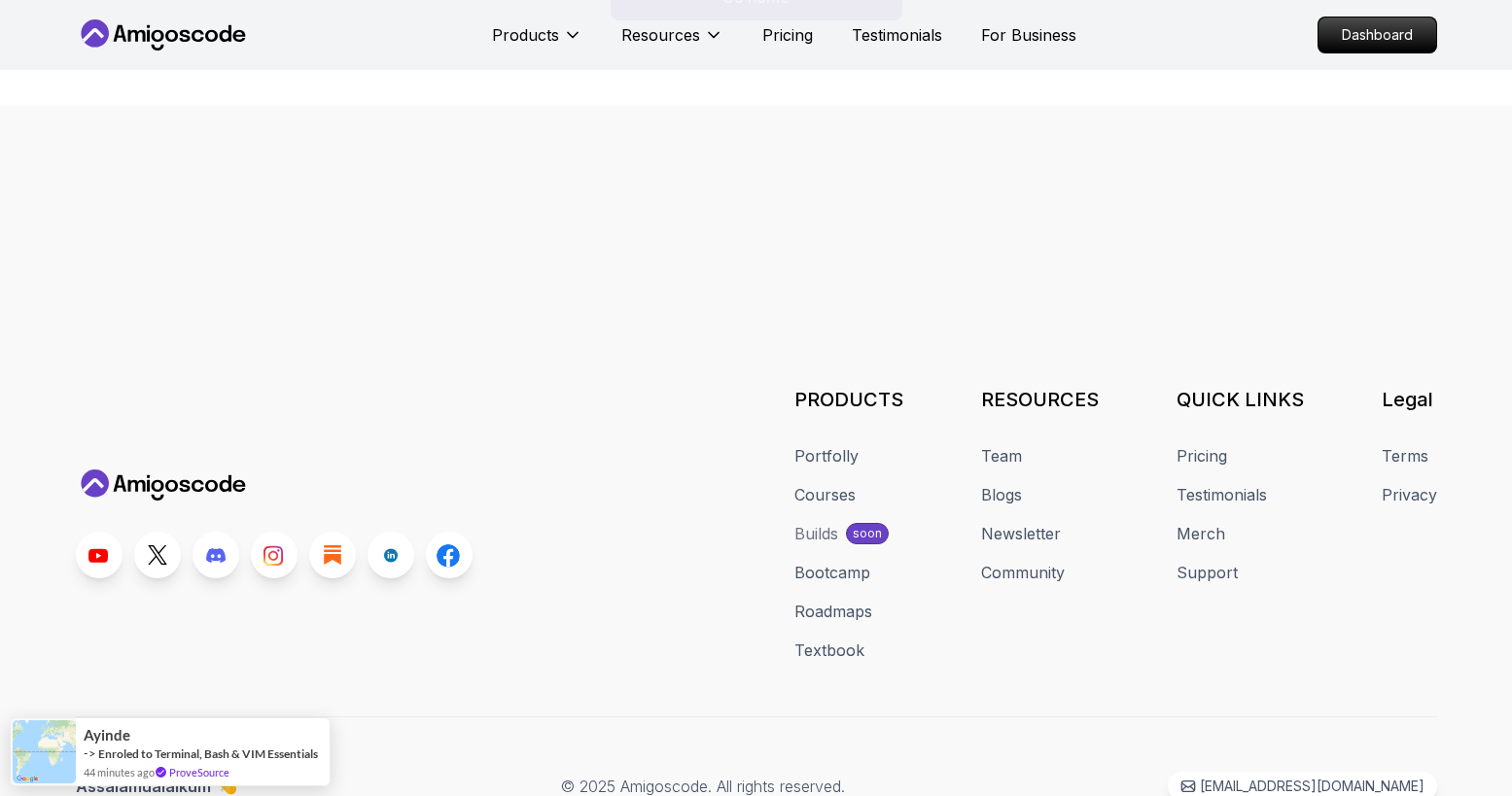 scroll, scrollTop: 398, scrollLeft: 0, axis: vertical 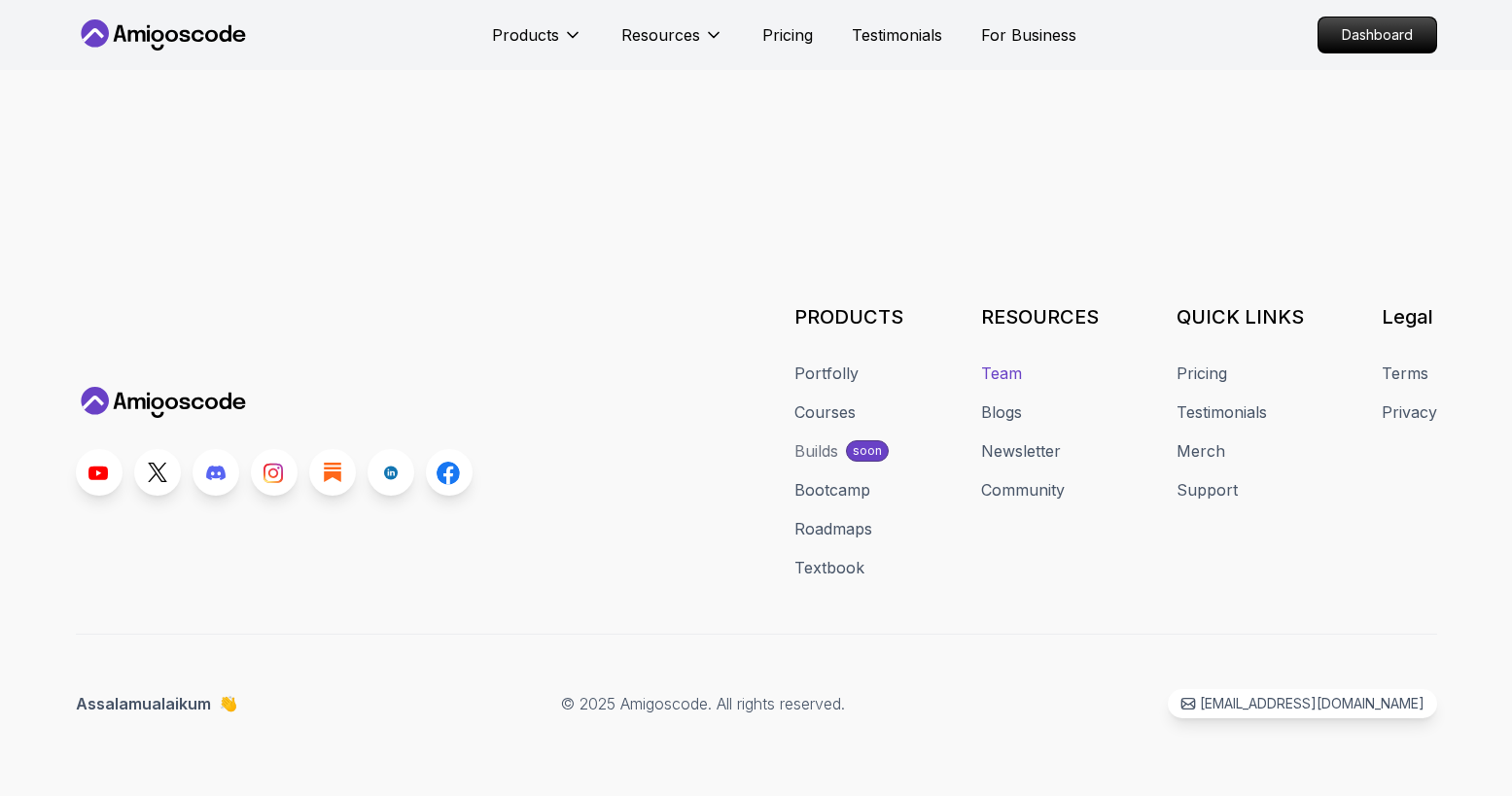 click on "Team" at bounding box center (1002, 373) 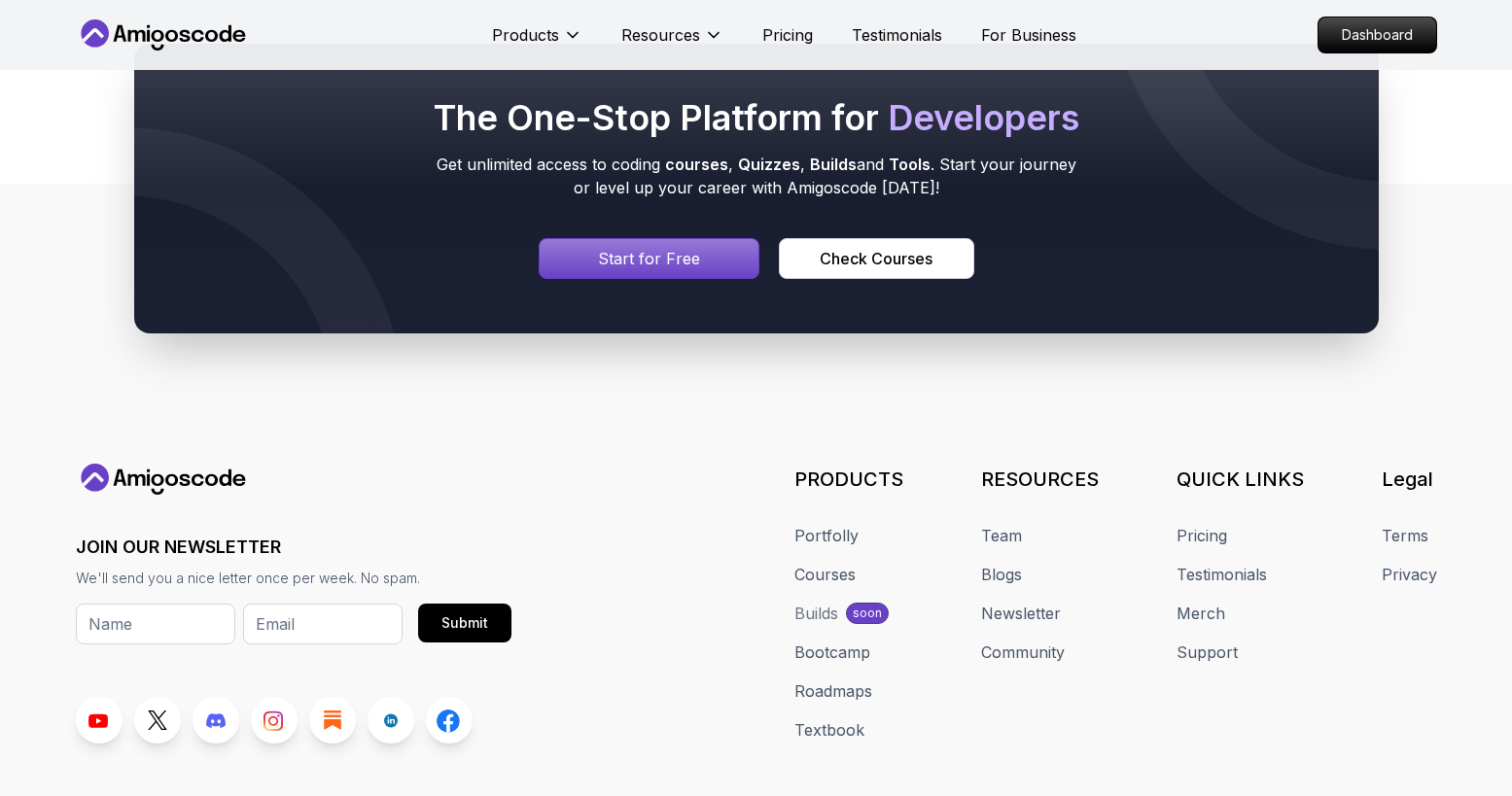 scroll, scrollTop: 839, scrollLeft: 0, axis: vertical 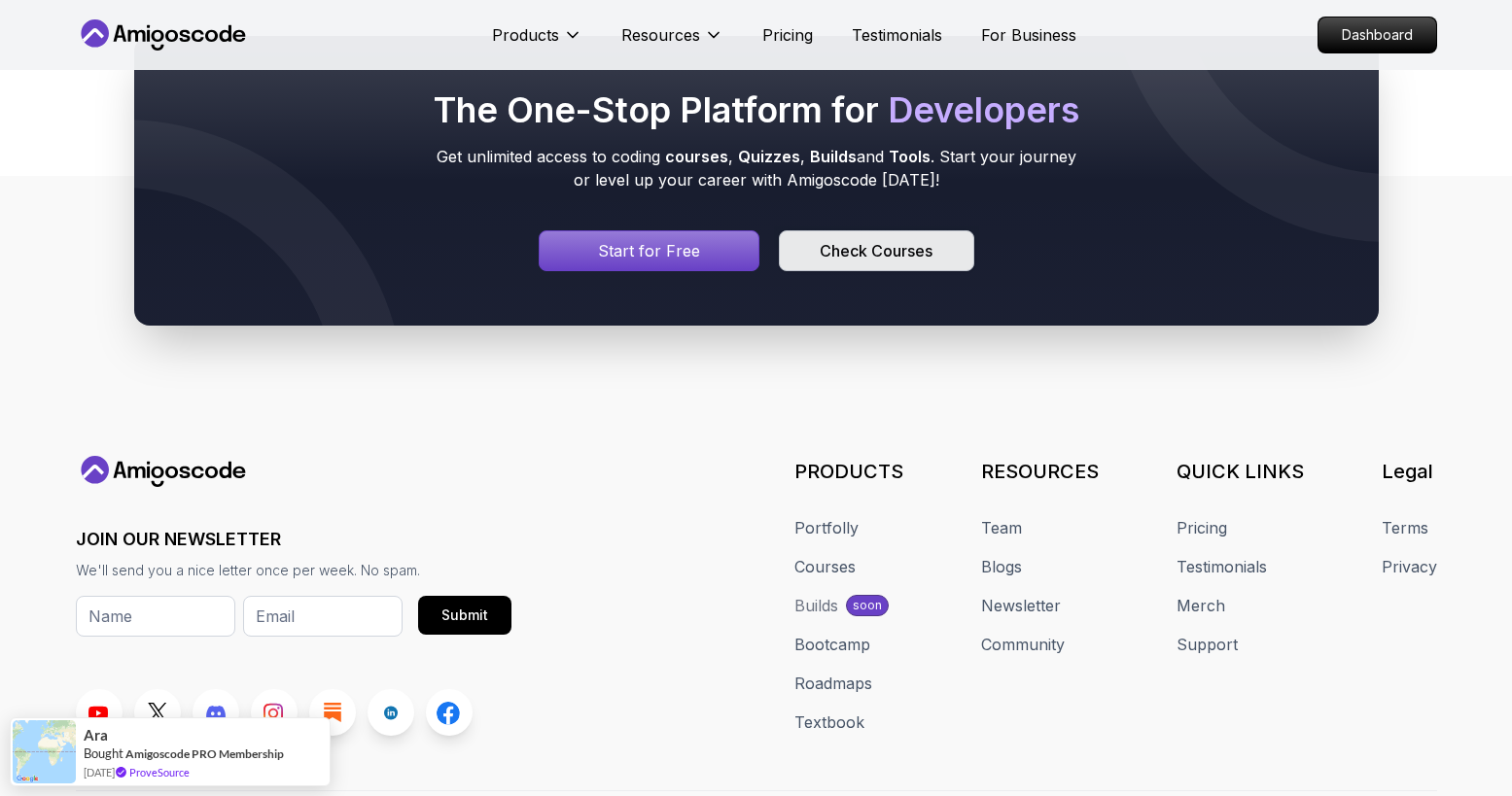 click on "Check Courses" at bounding box center (876, 251) 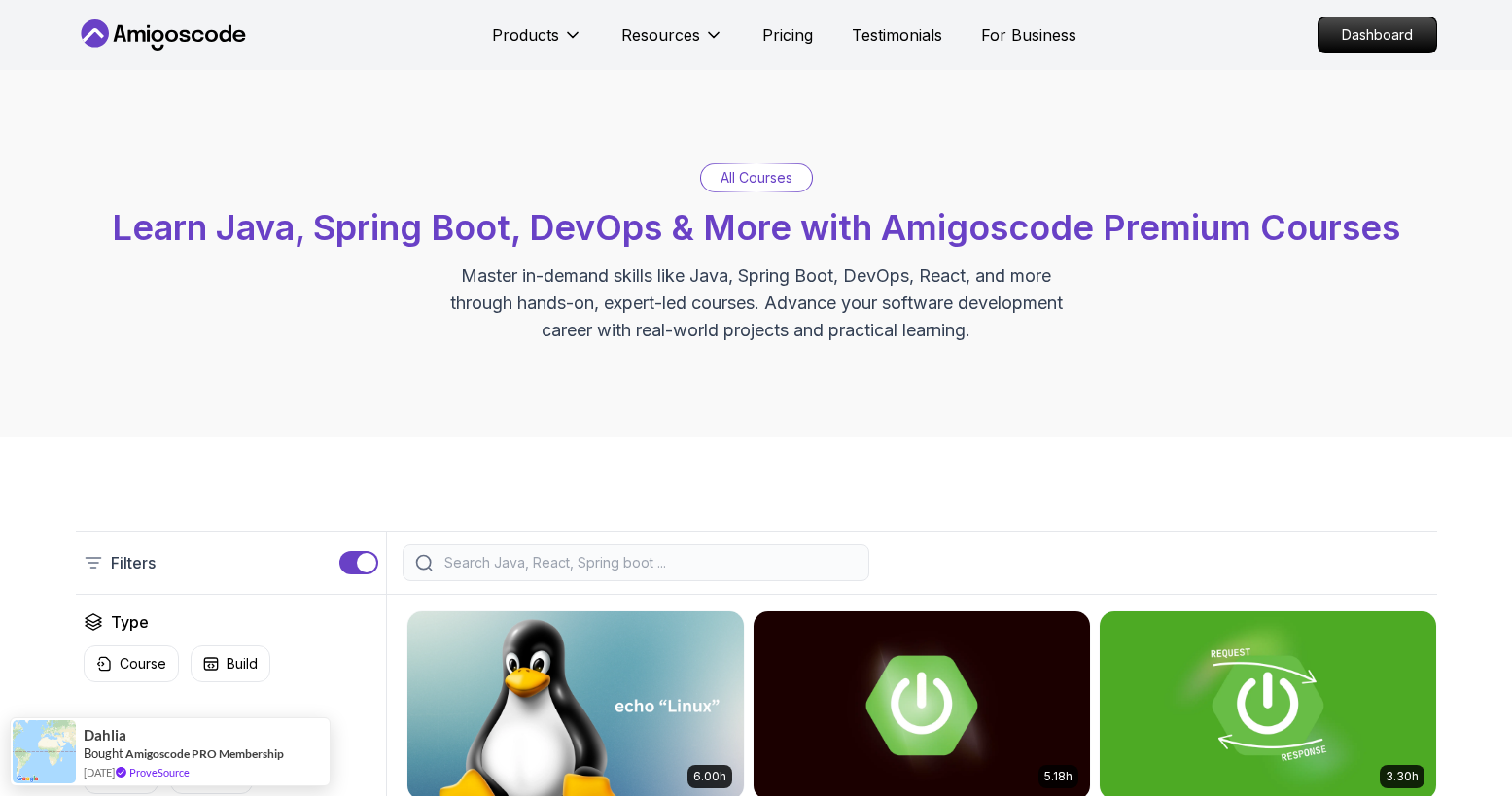 click 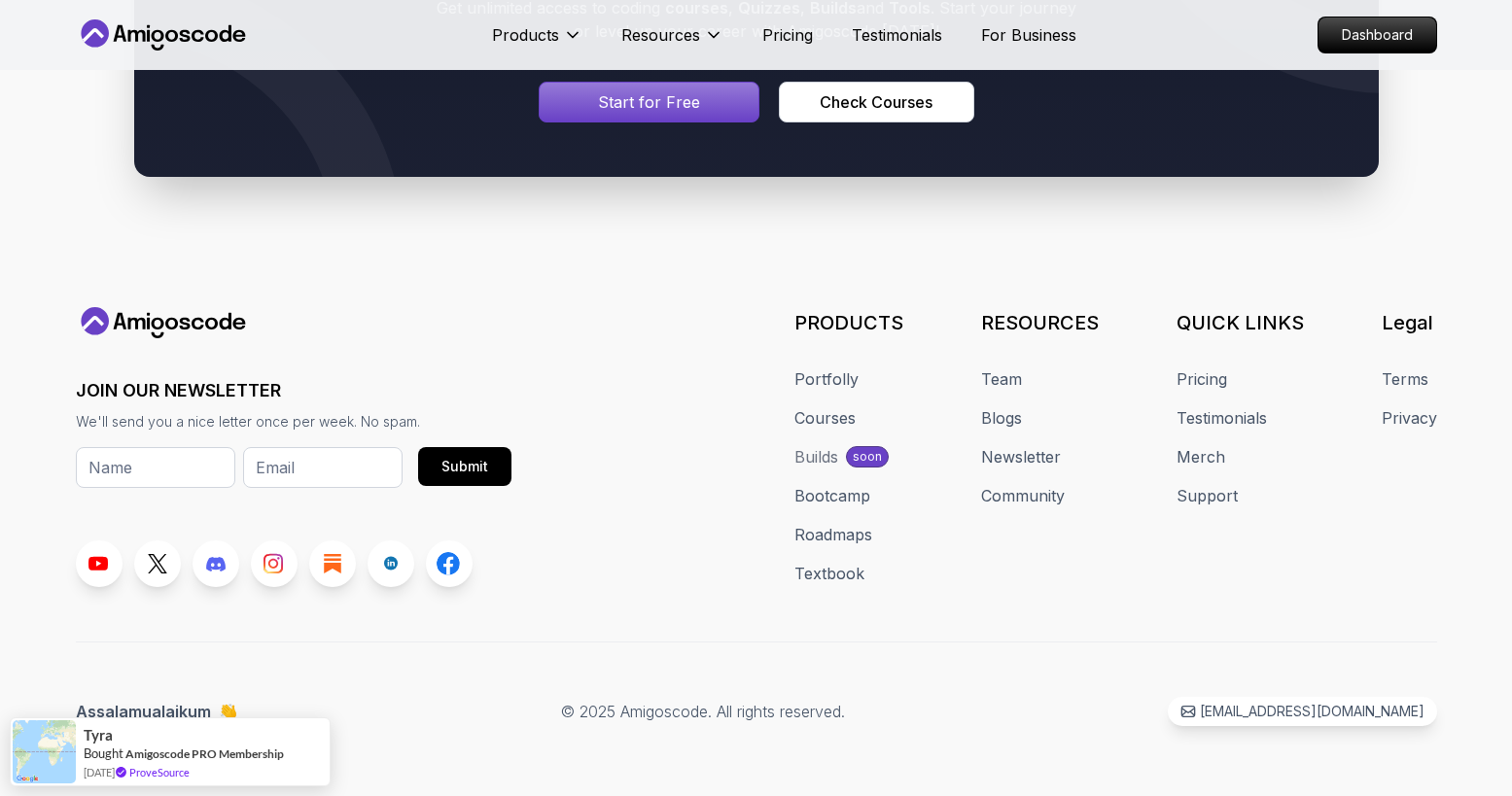 scroll, scrollTop: 10597, scrollLeft: 0, axis: vertical 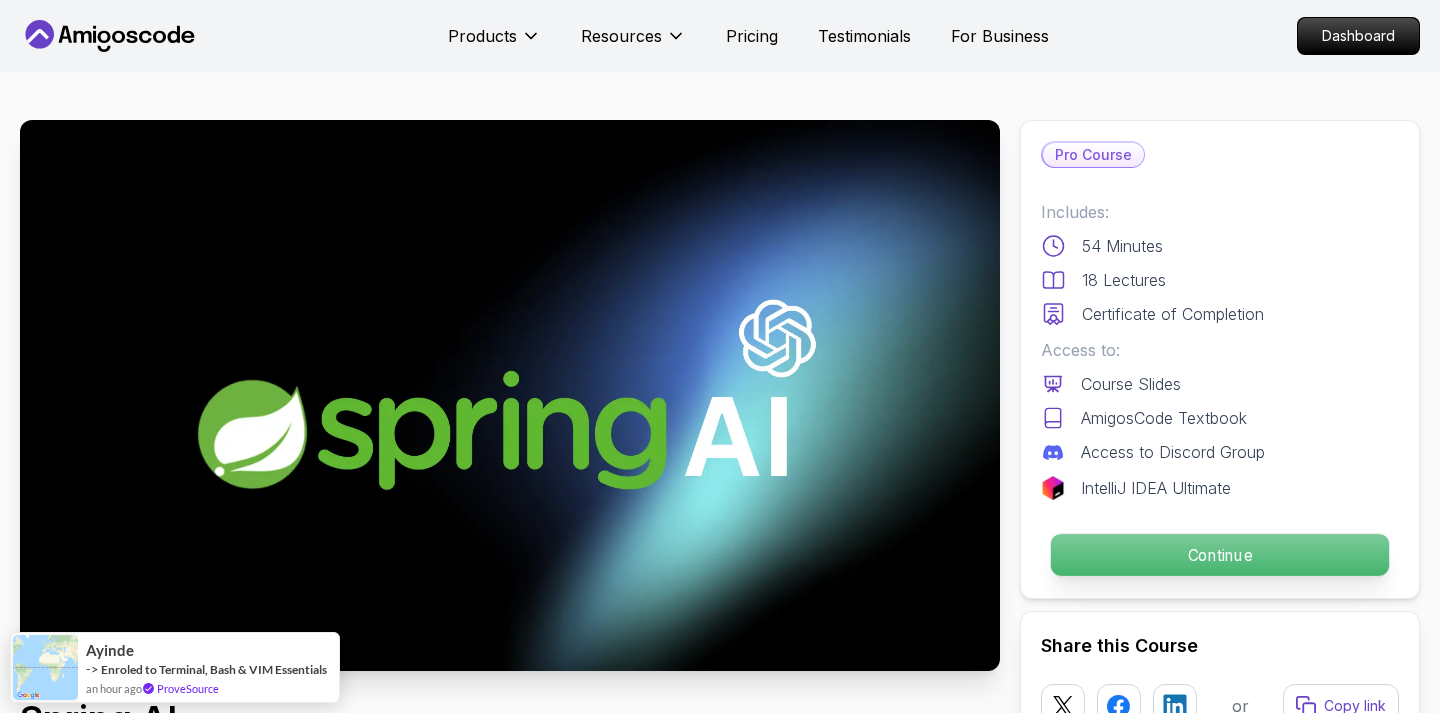 click on "Continue" at bounding box center [1220, 555] 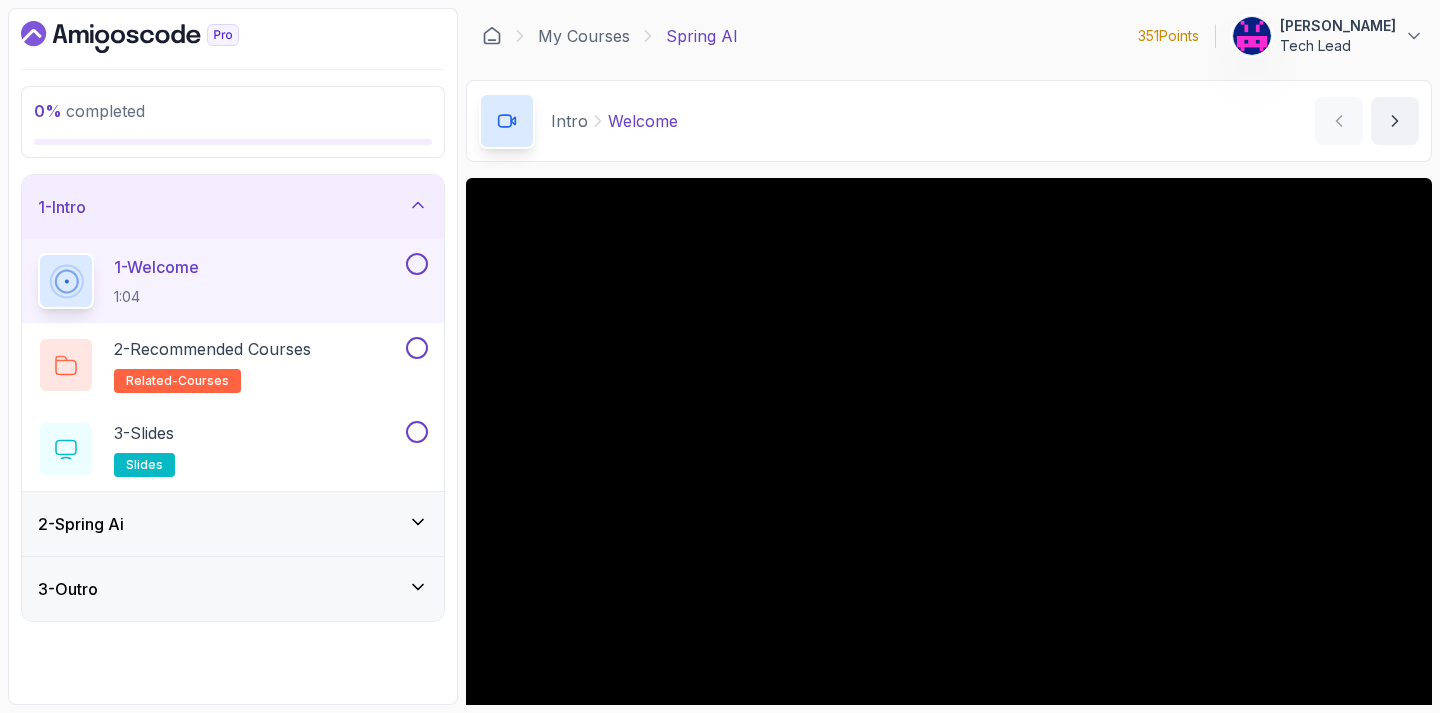 click on "2  -  Spring Ai" at bounding box center (233, 524) 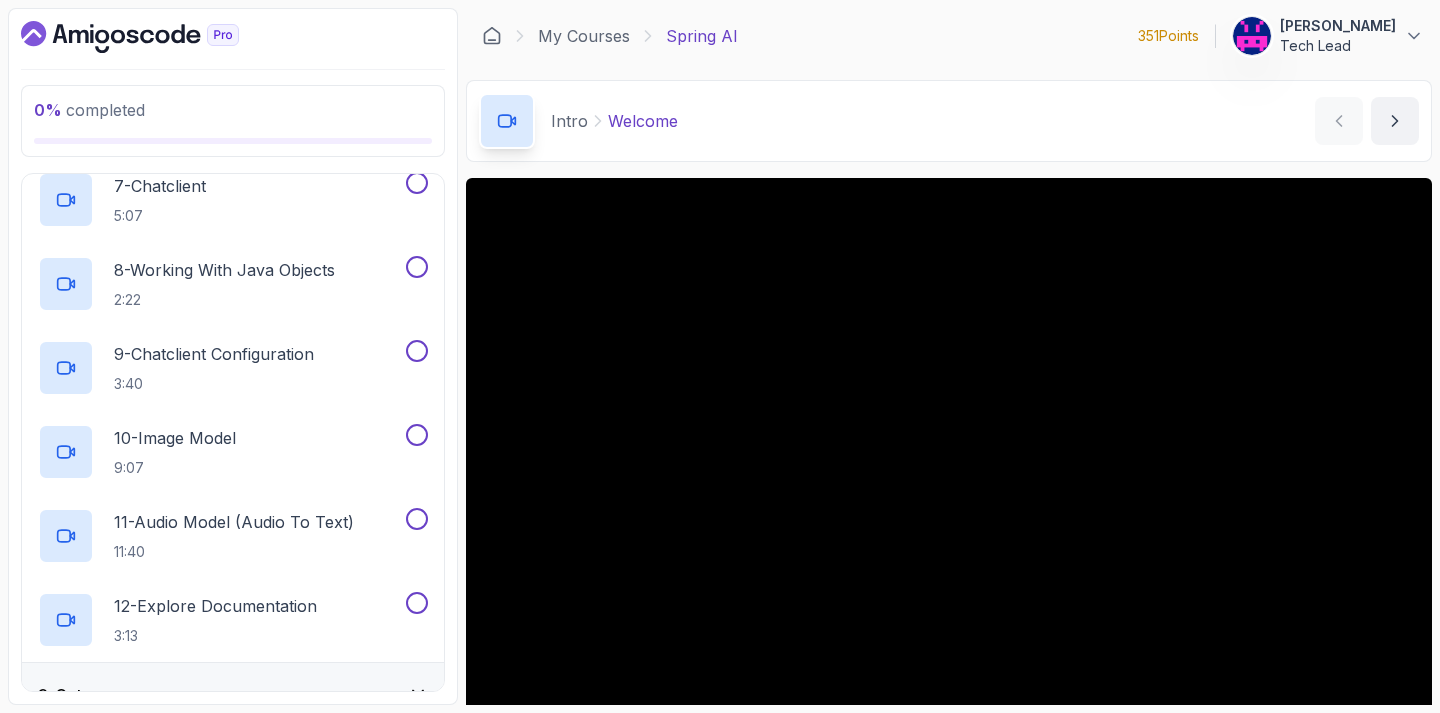scroll, scrollTop: 685, scrollLeft: 0, axis: vertical 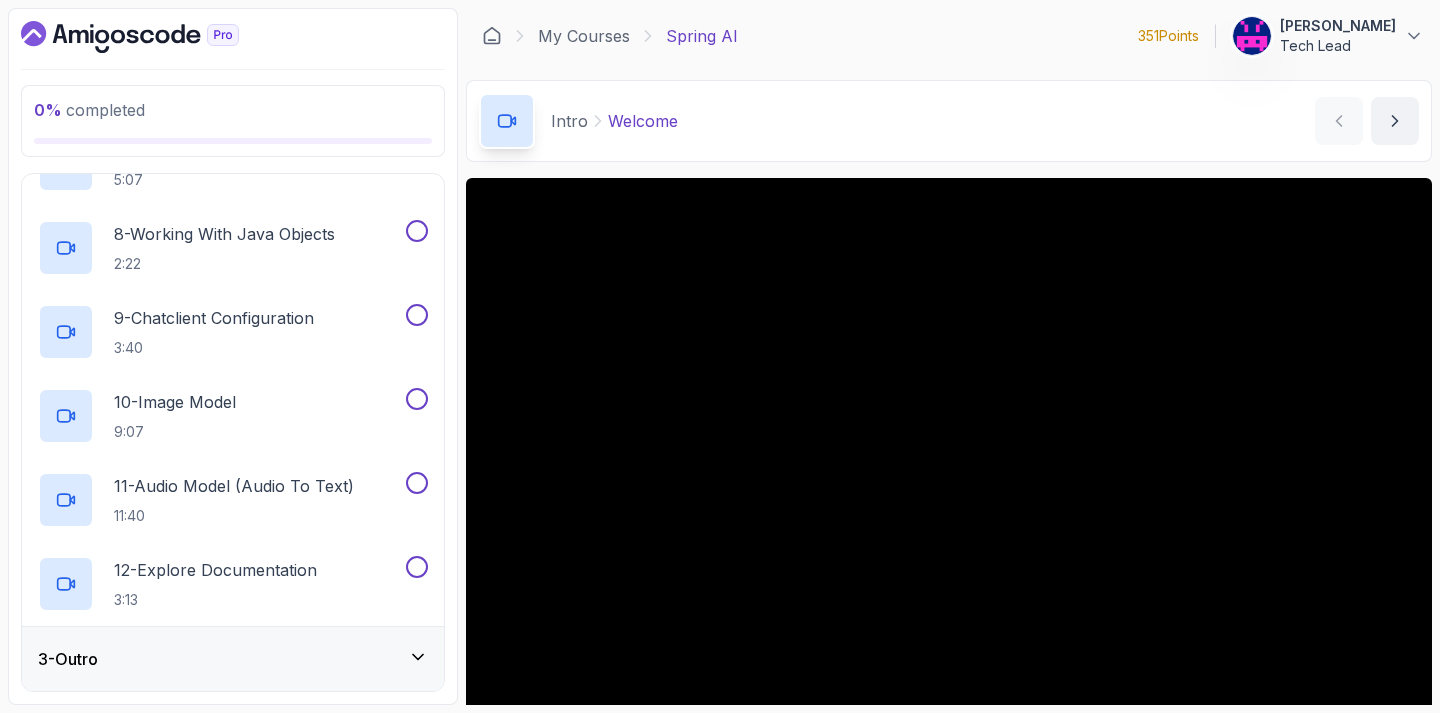 click on "3  -  Outro" at bounding box center (233, 659) 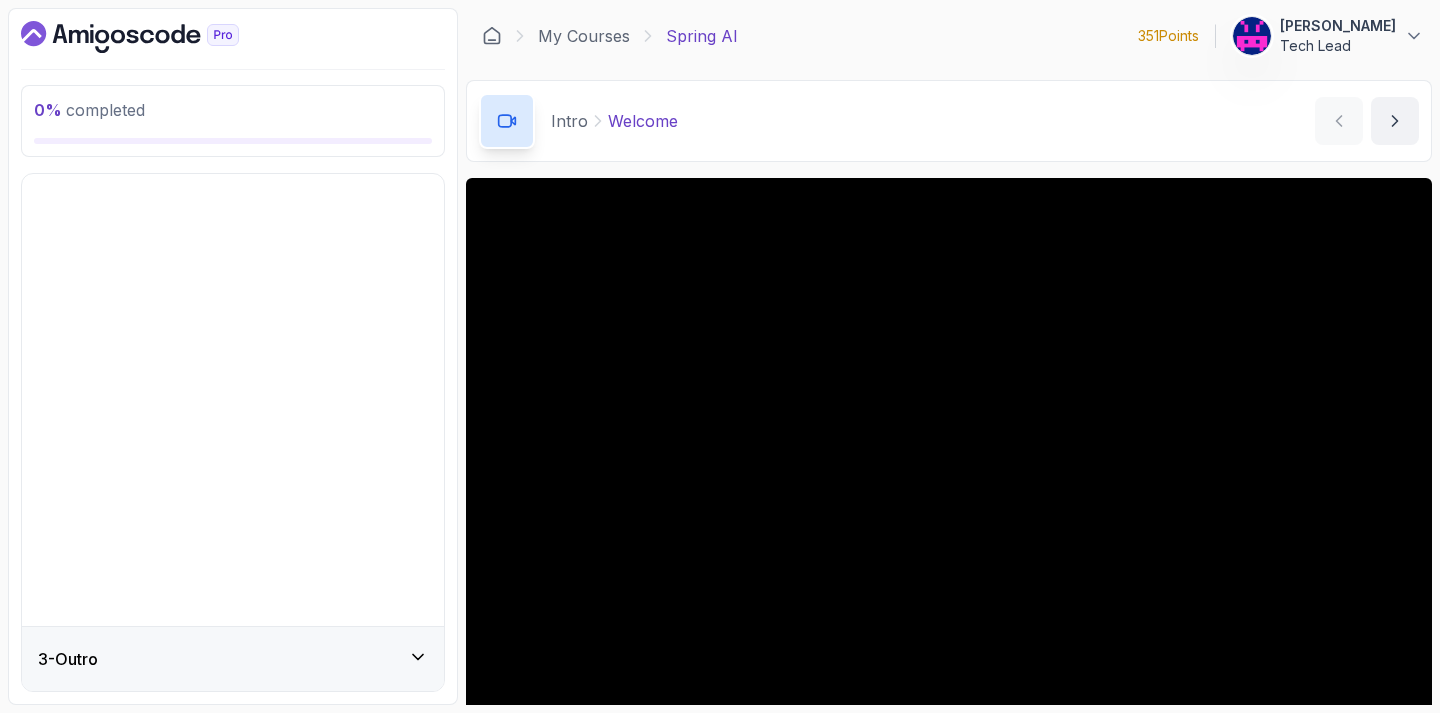 scroll, scrollTop: 0, scrollLeft: 0, axis: both 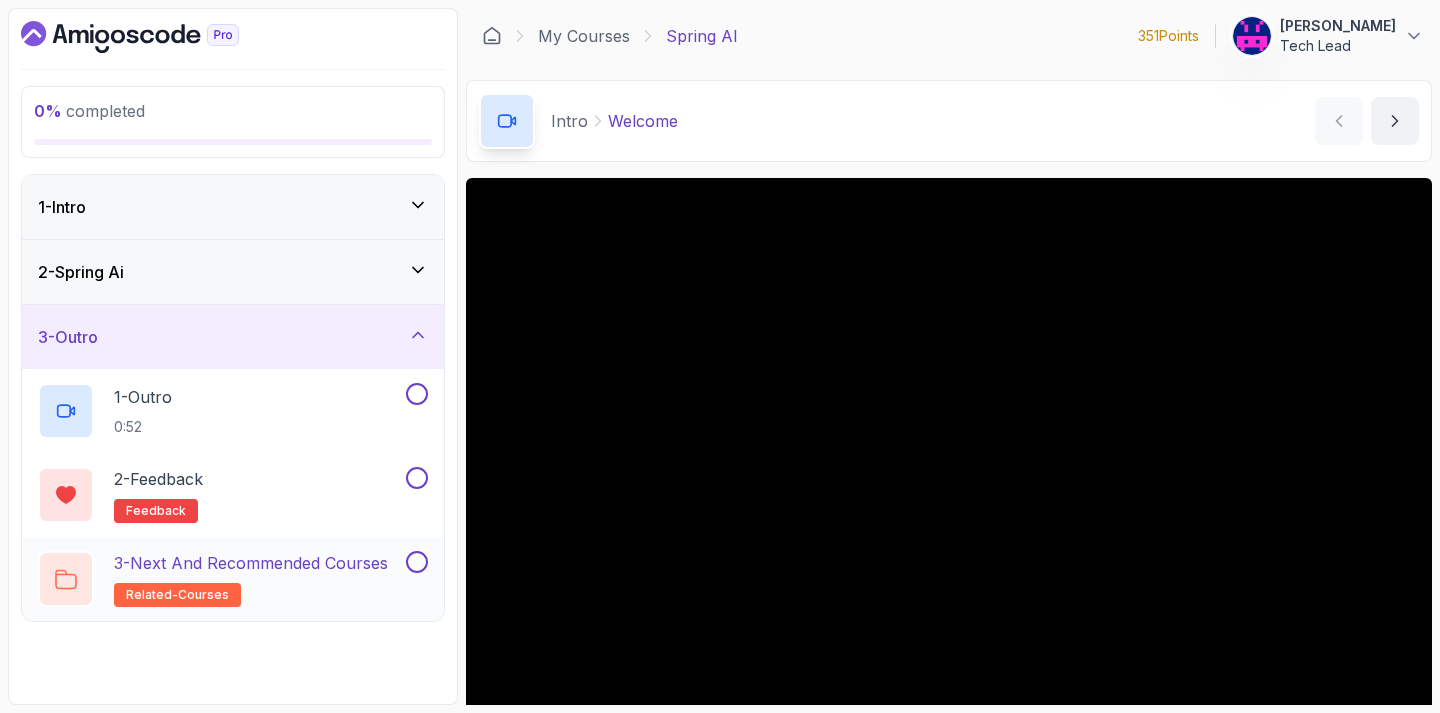 click on "3  -  Next and Recommended Courses" at bounding box center [251, 563] 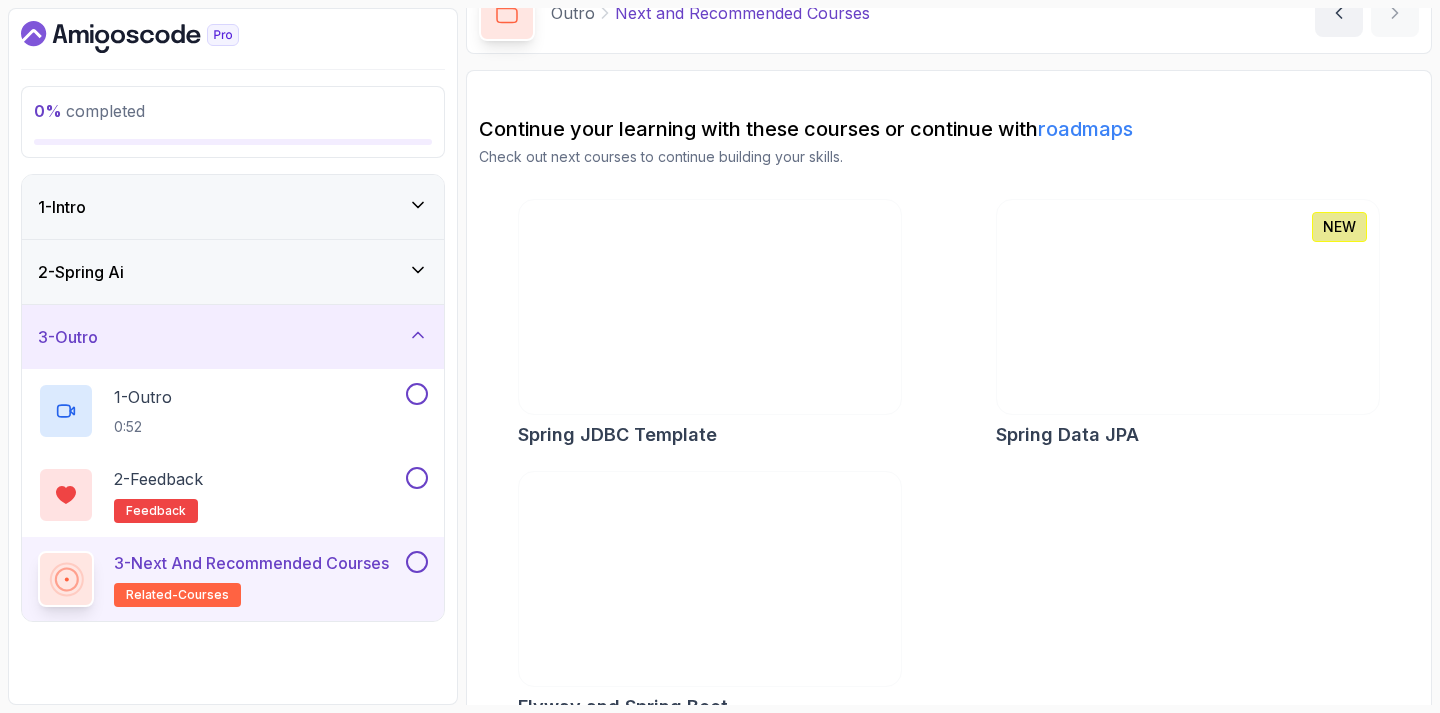 scroll, scrollTop: 143, scrollLeft: 0, axis: vertical 